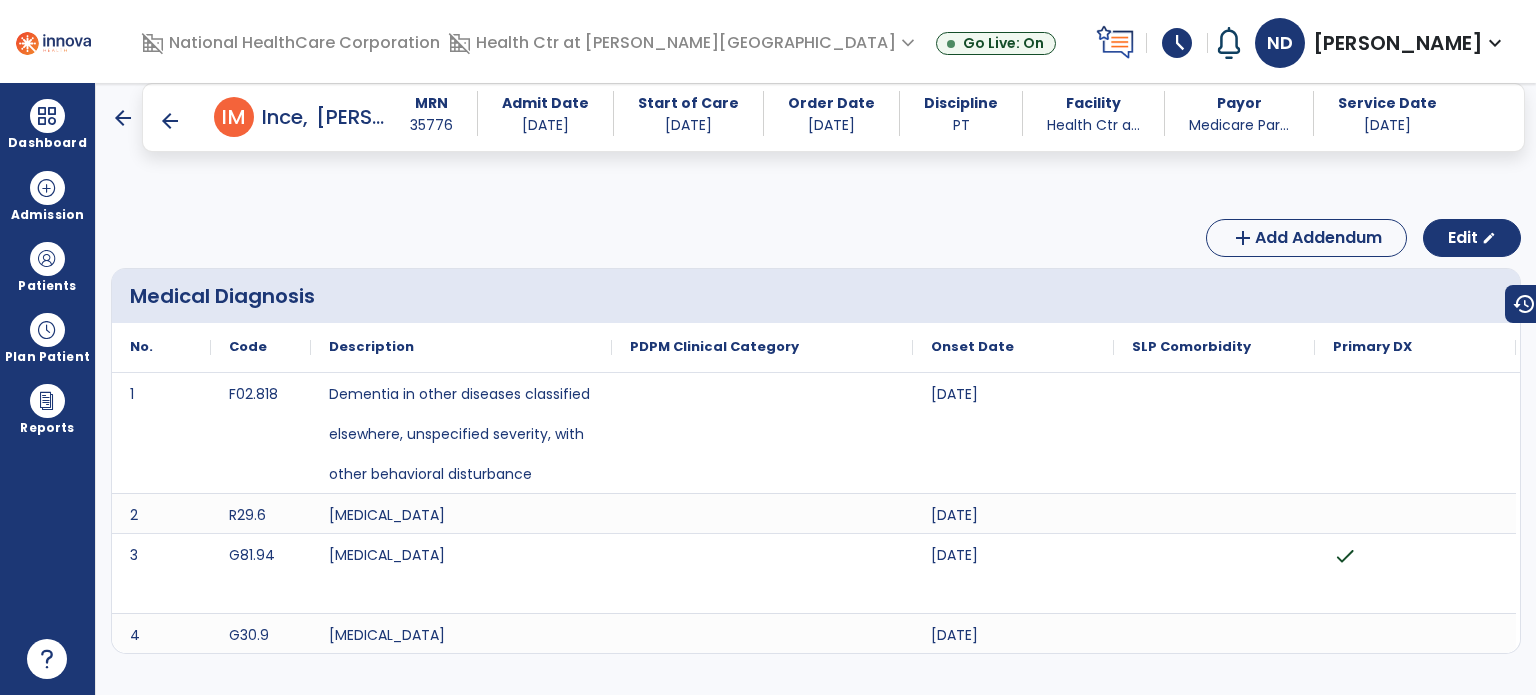 scroll, scrollTop: 0, scrollLeft: 0, axis: both 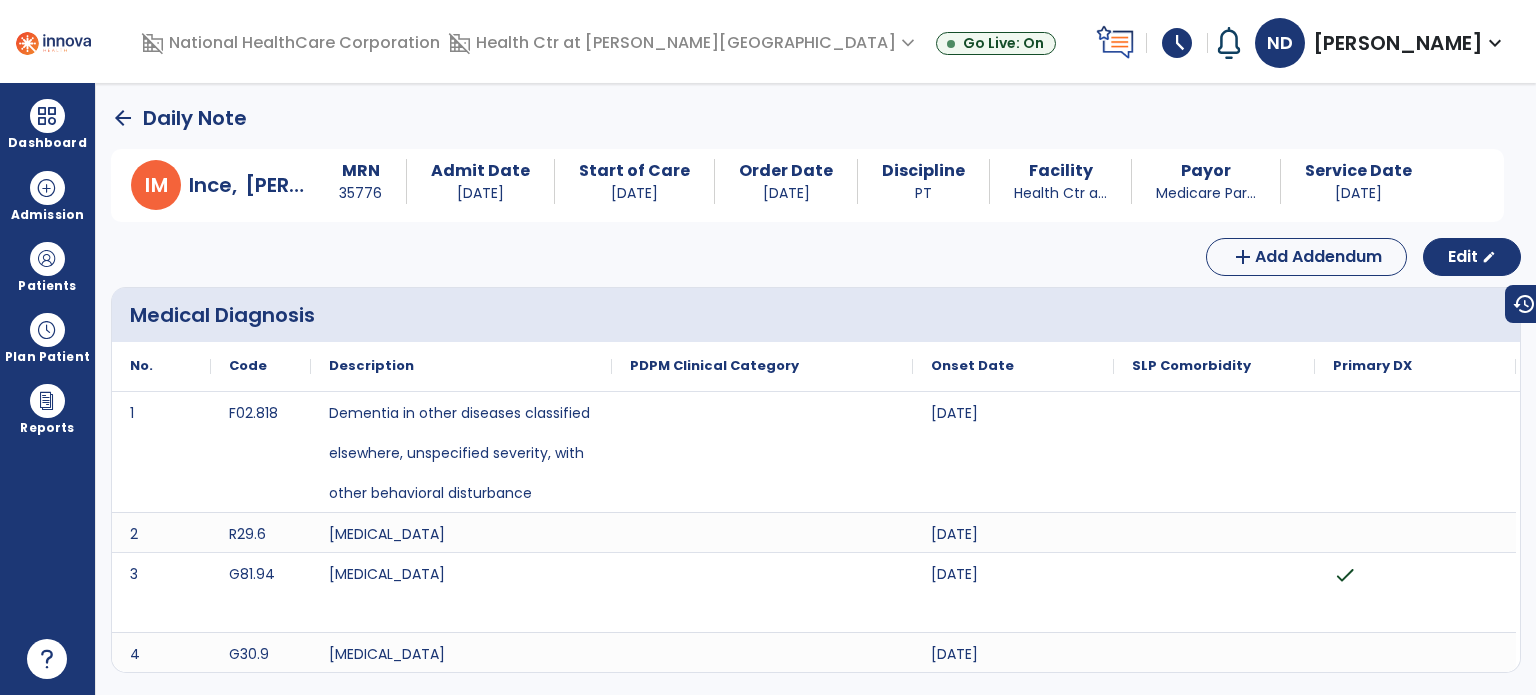 click on "Patients  format_list_bulleted  Patient List  space_dashboard  Patient Board  insert_chart  PDPM Board" at bounding box center [47, 266] 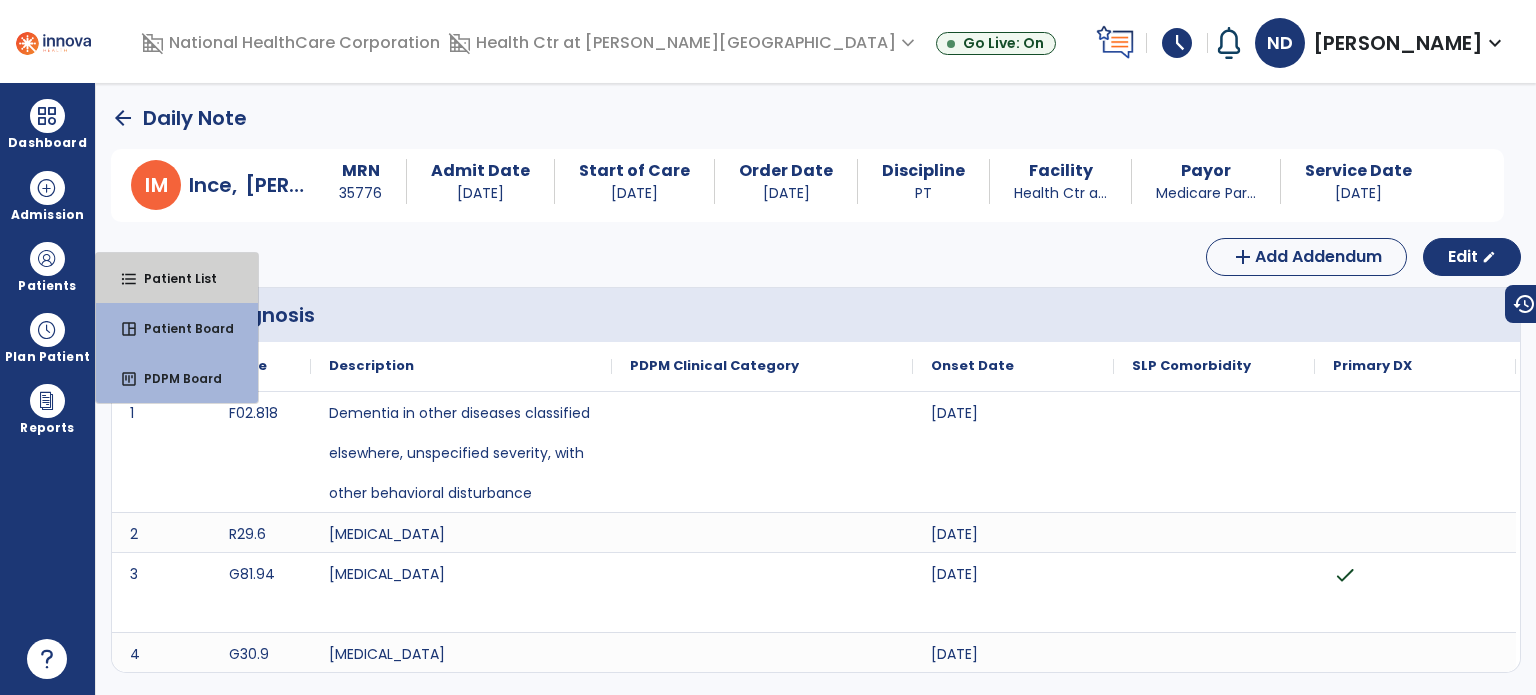 click on "Patient List" at bounding box center [172, 278] 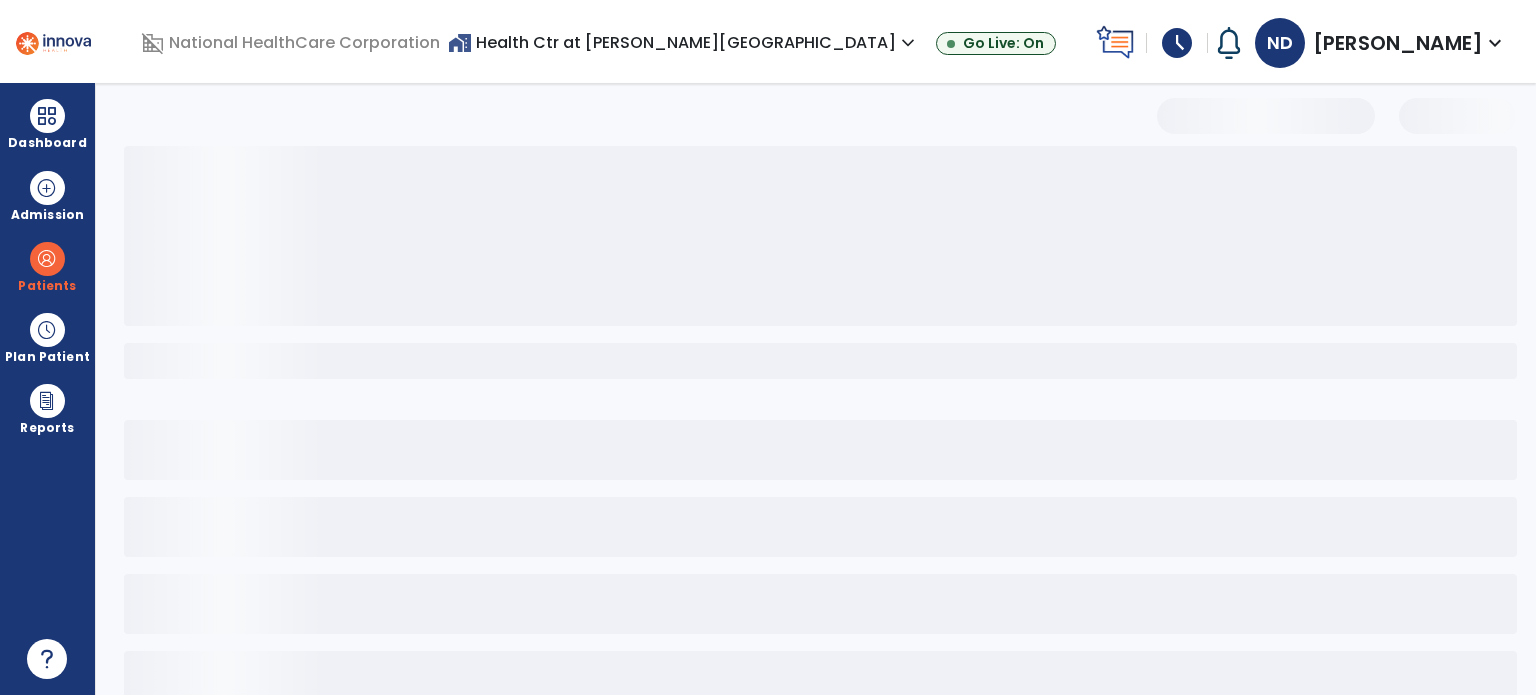 select on "***" 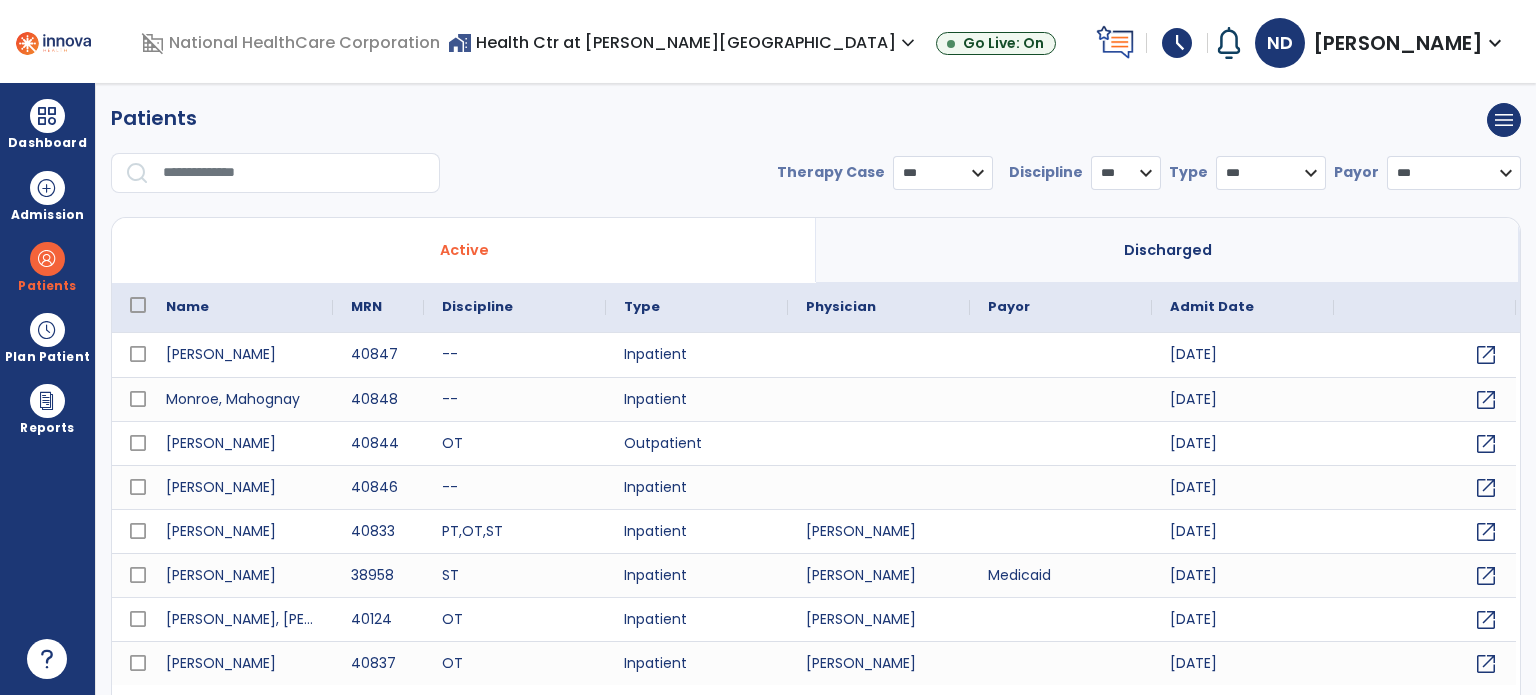 click on "Dashboard" at bounding box center [47, 143] 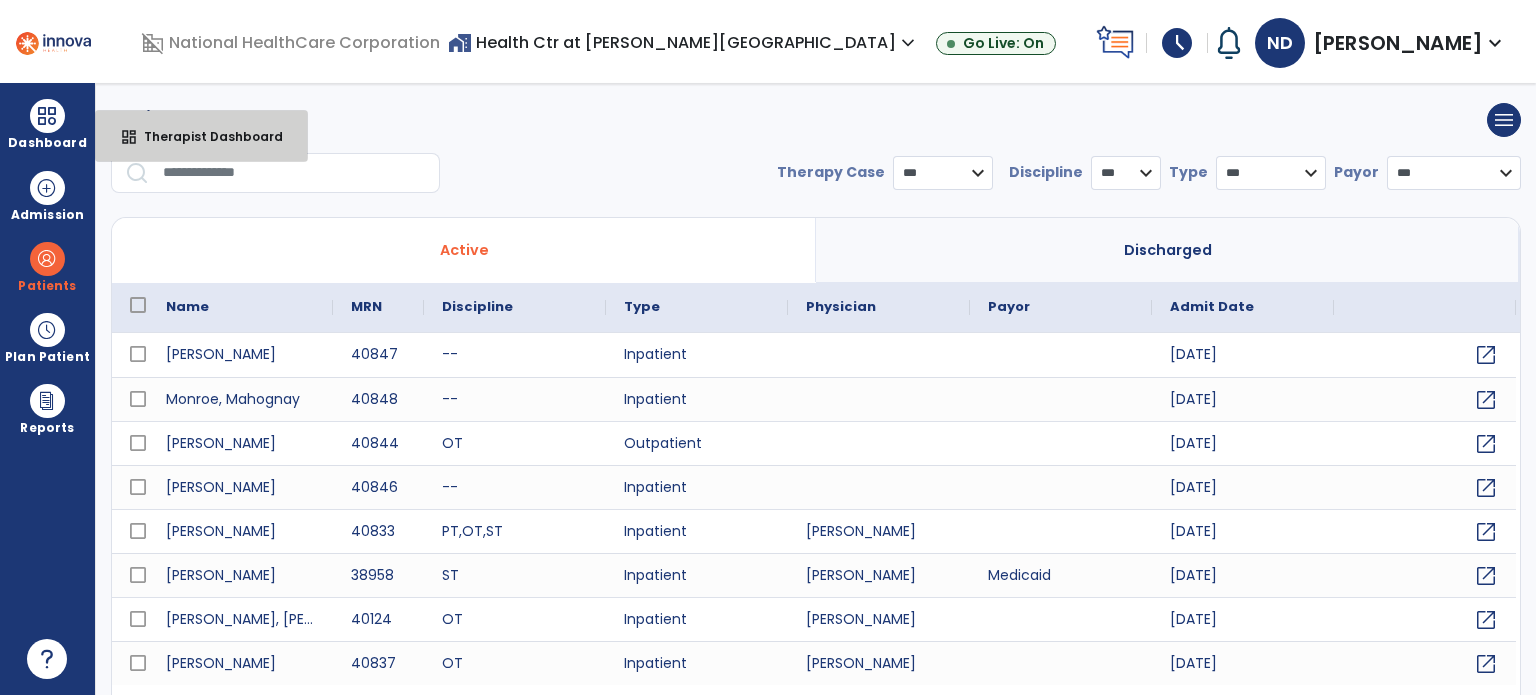 click on "dashboard  Therapist Dashboard" at bounding box center (201, 136) 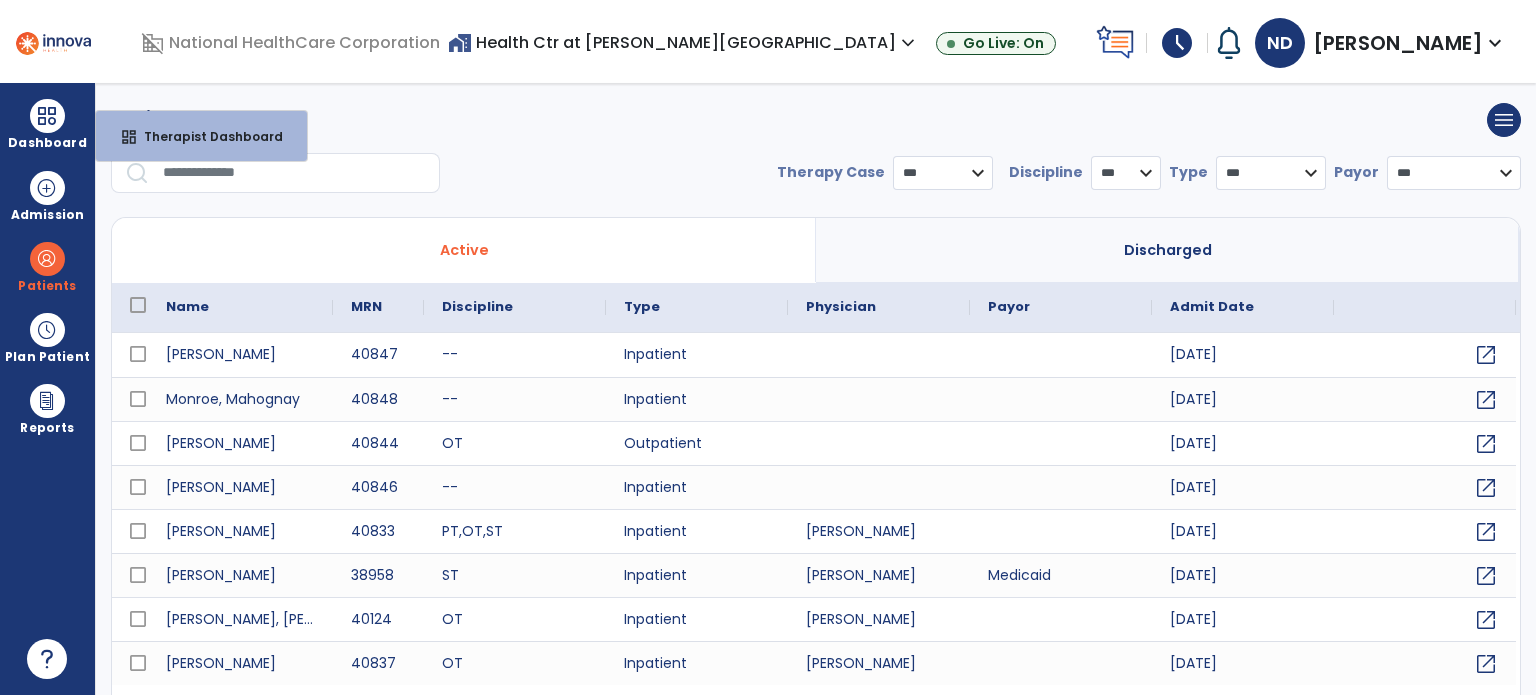 select on "****" 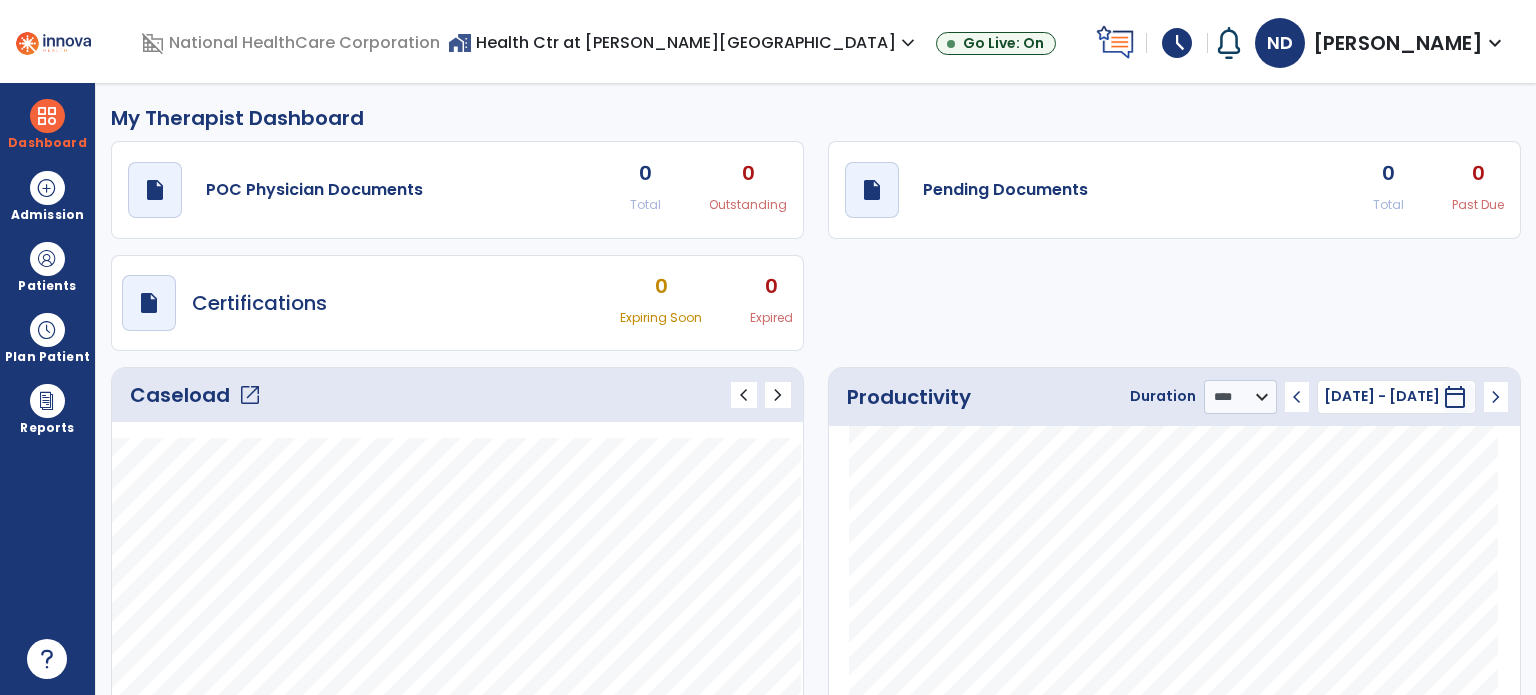 click on "open_in_new" 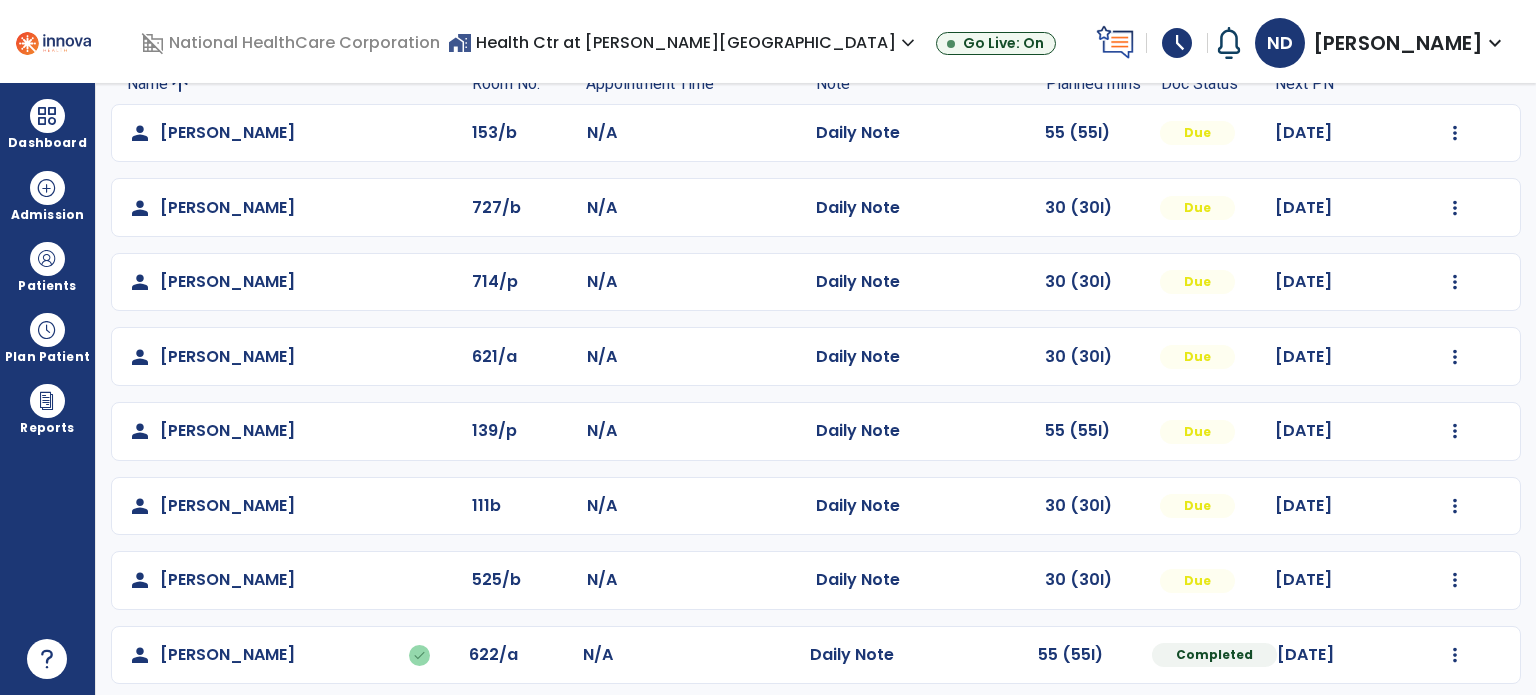 scroll, scrollTop: 147, scrollLeft: 0, axis: vertical 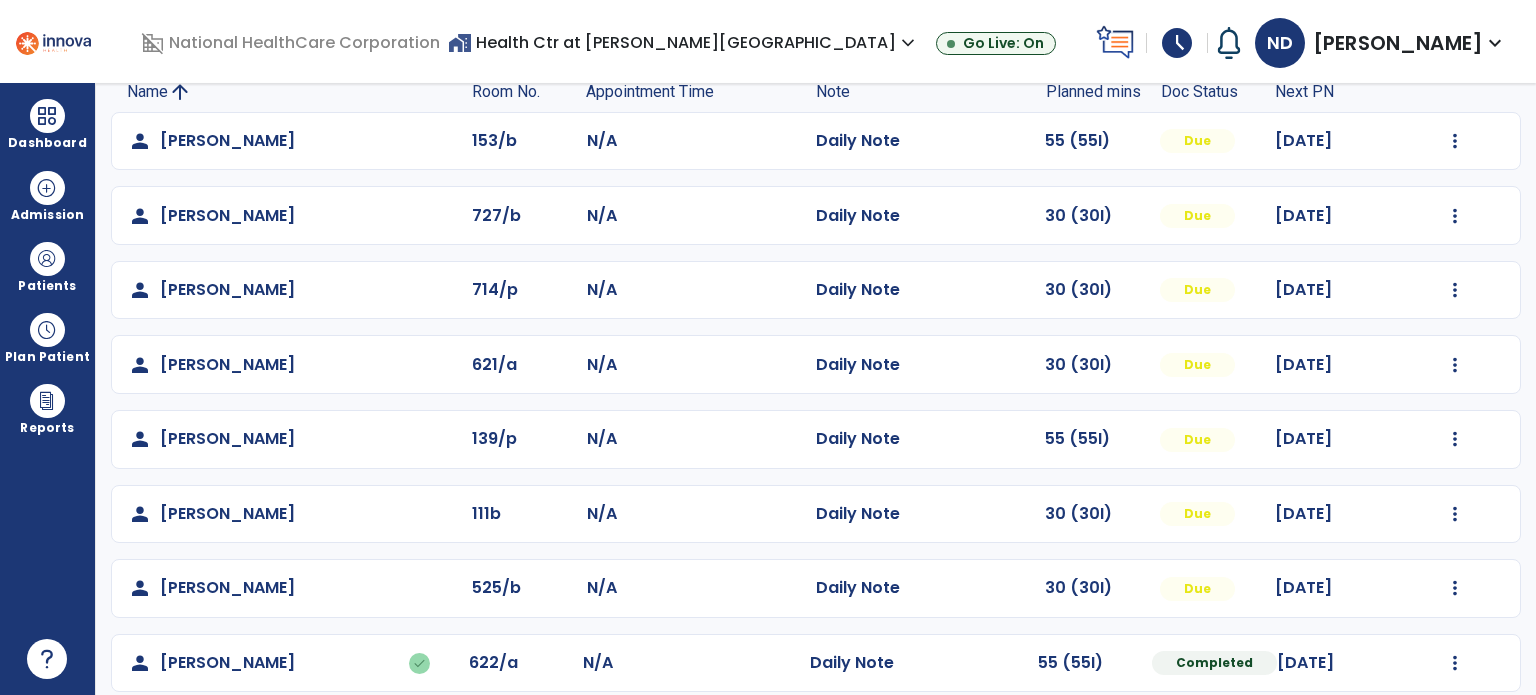 click on "30 (30I)" 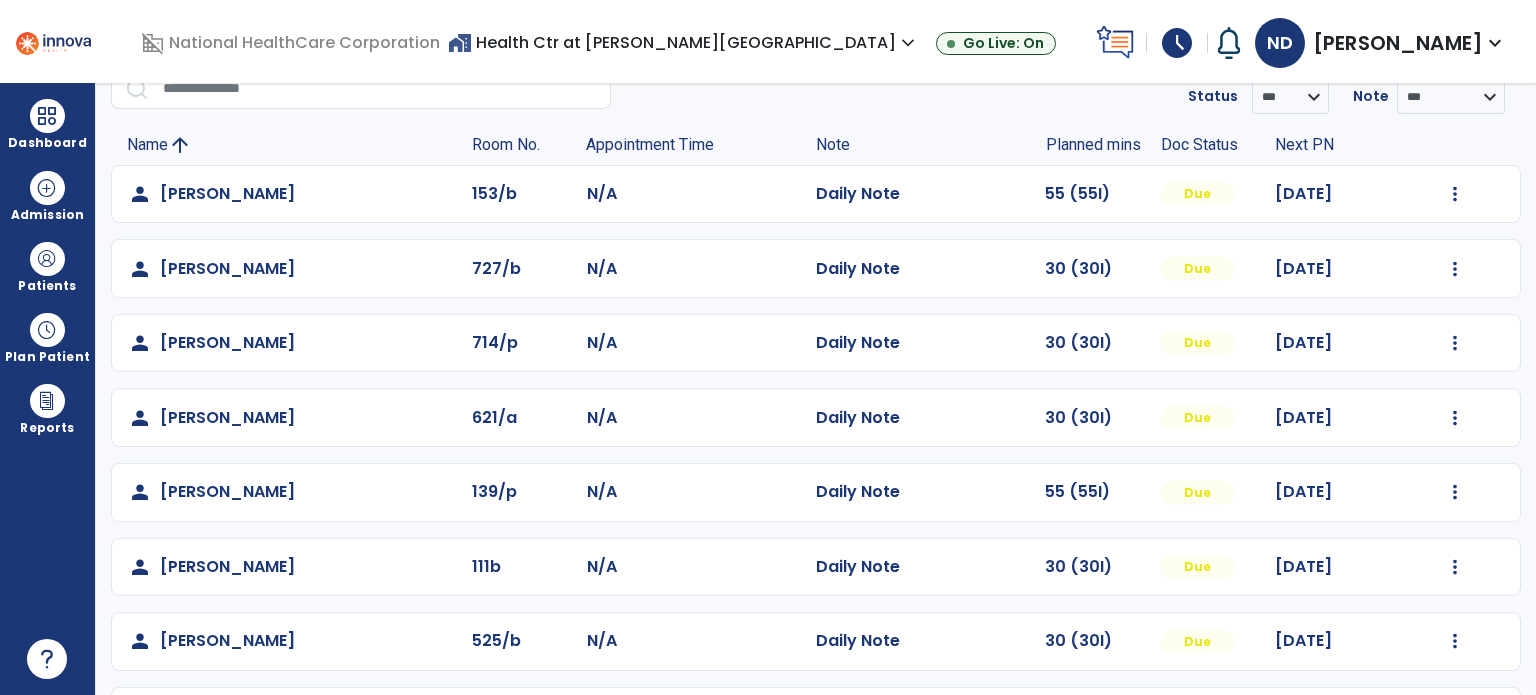 scroll, scrollTop: 96, scrollLeft: 0, axis: vertical 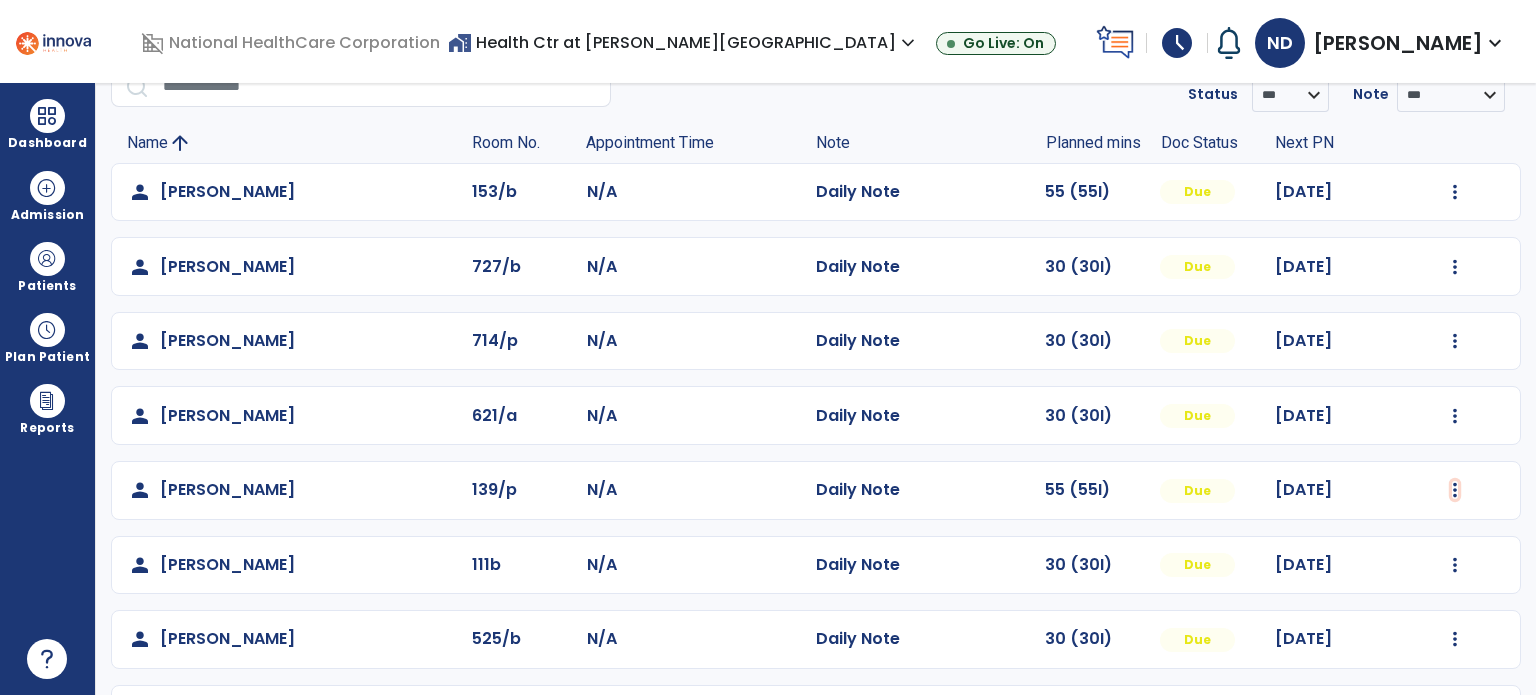 click at bounding box center [1455, 192] 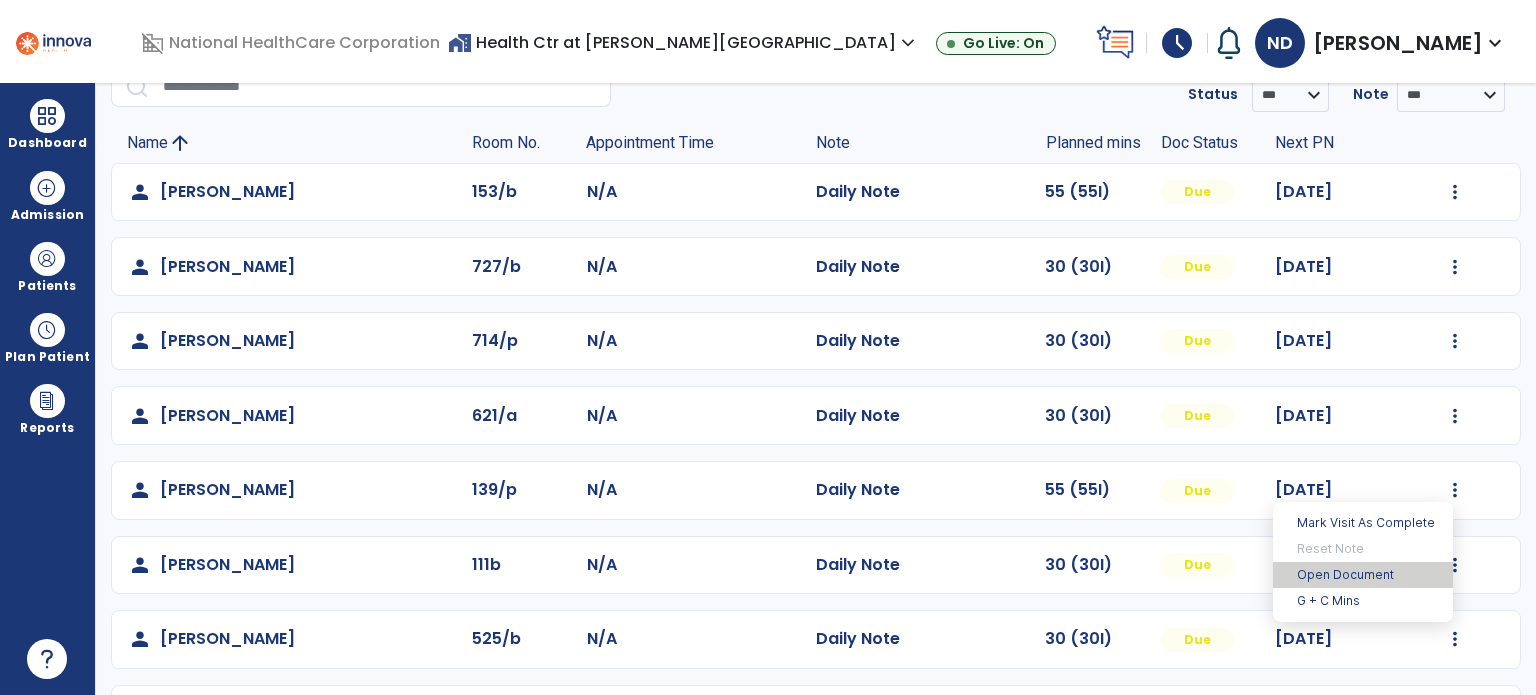 click on "Open Document" at bounding box center [1363, 575] 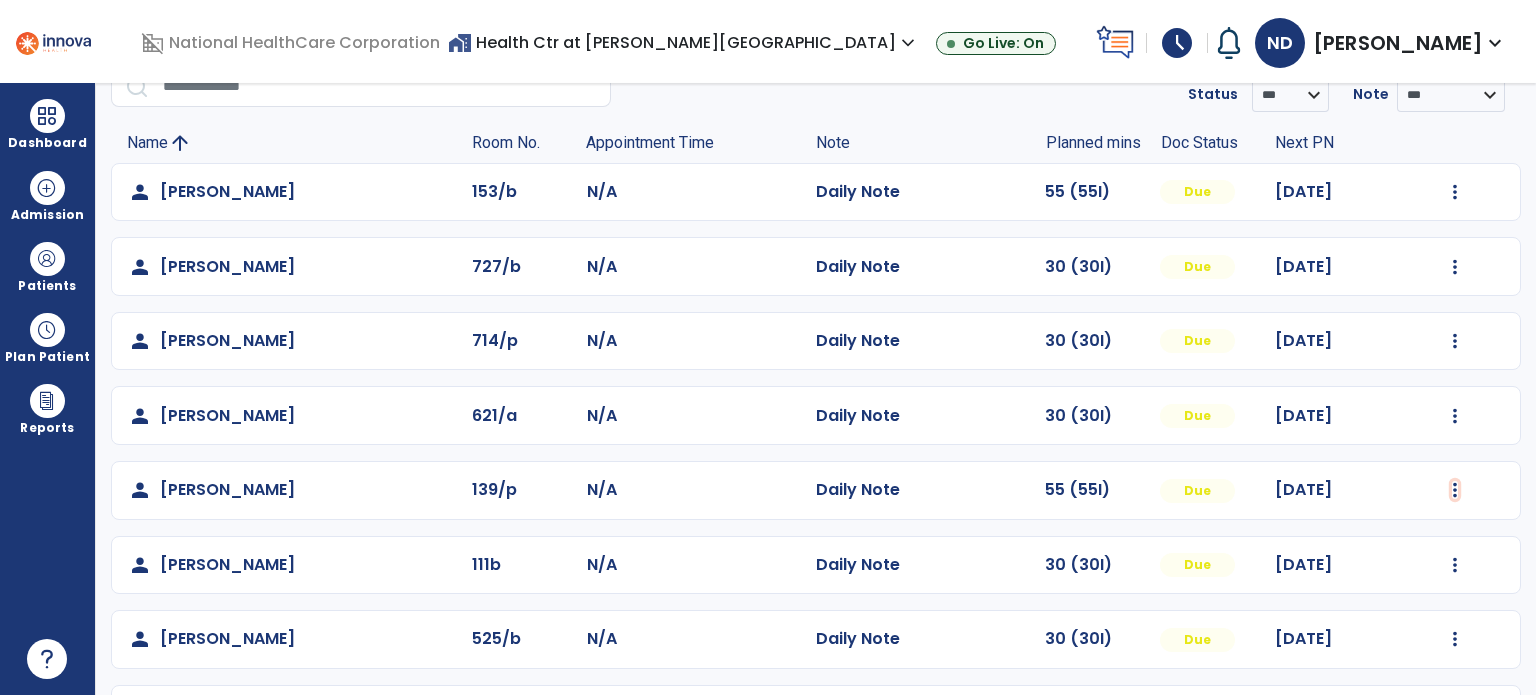 click at bounding box center (1455, 192) 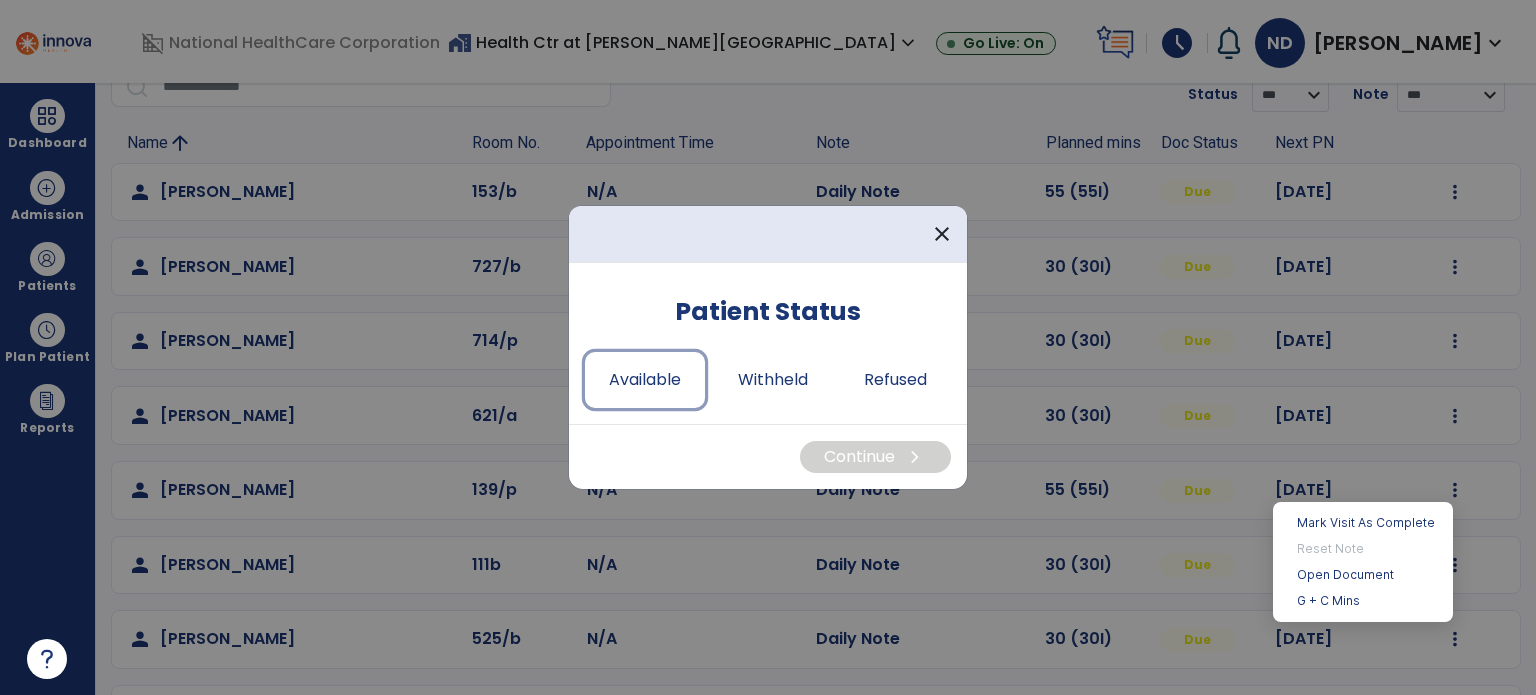 click on "Available" at bounding box center (645, 380) 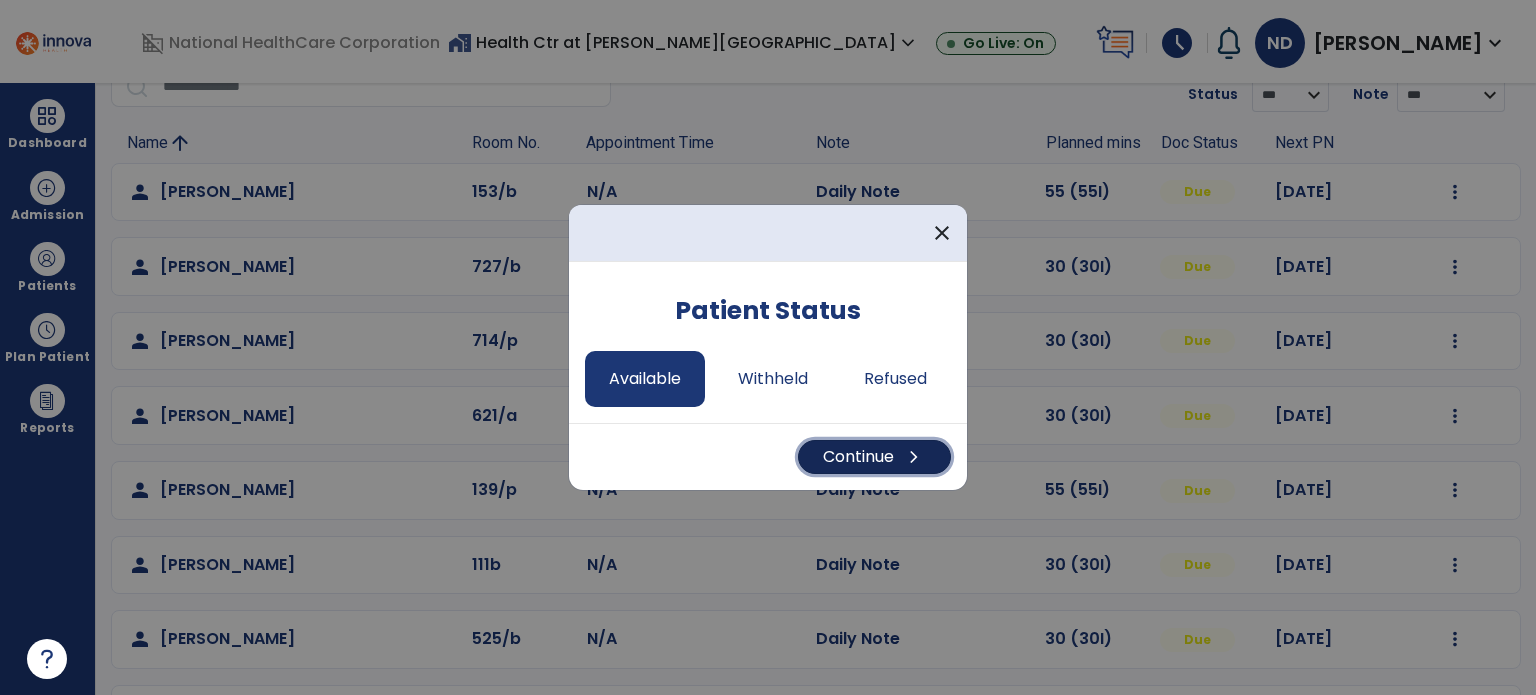 click on "Continue   chevron_right" at bounding box center [874, 457] 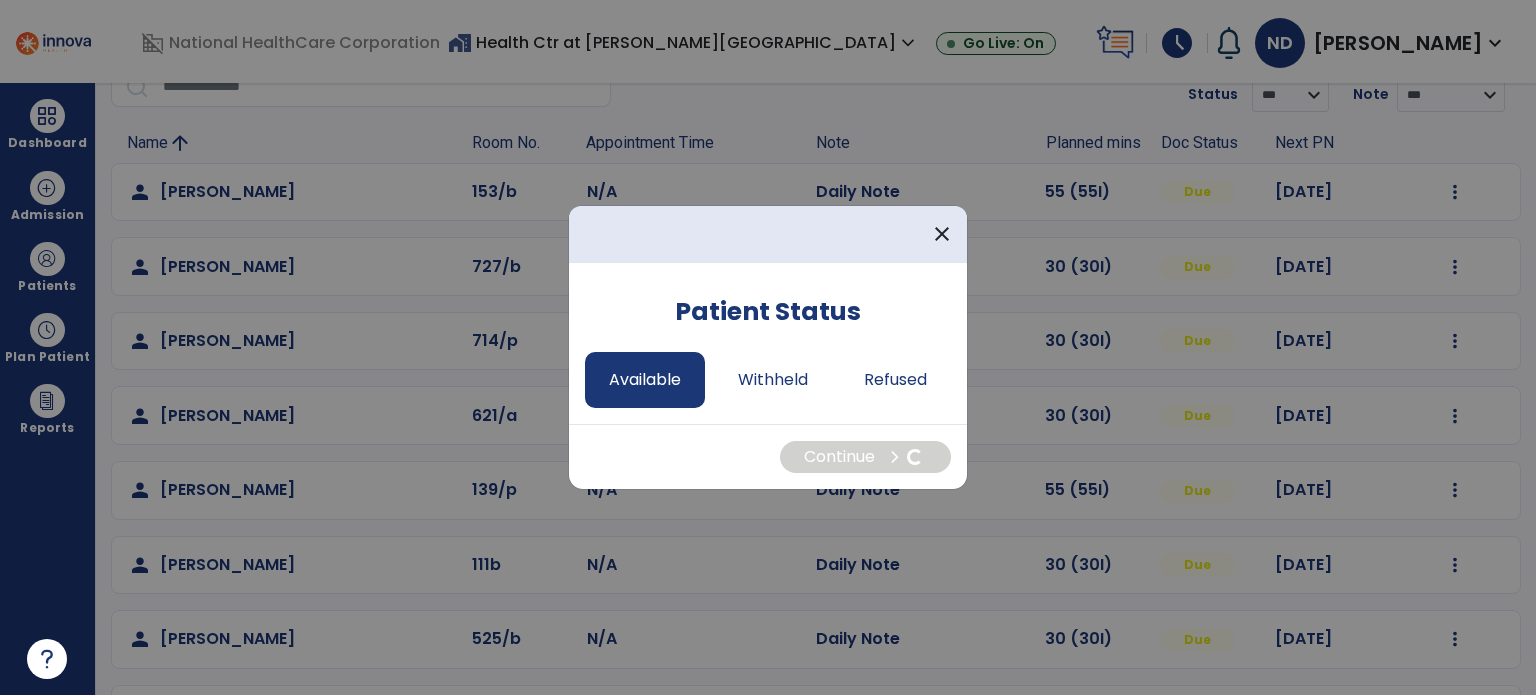 select on "*" 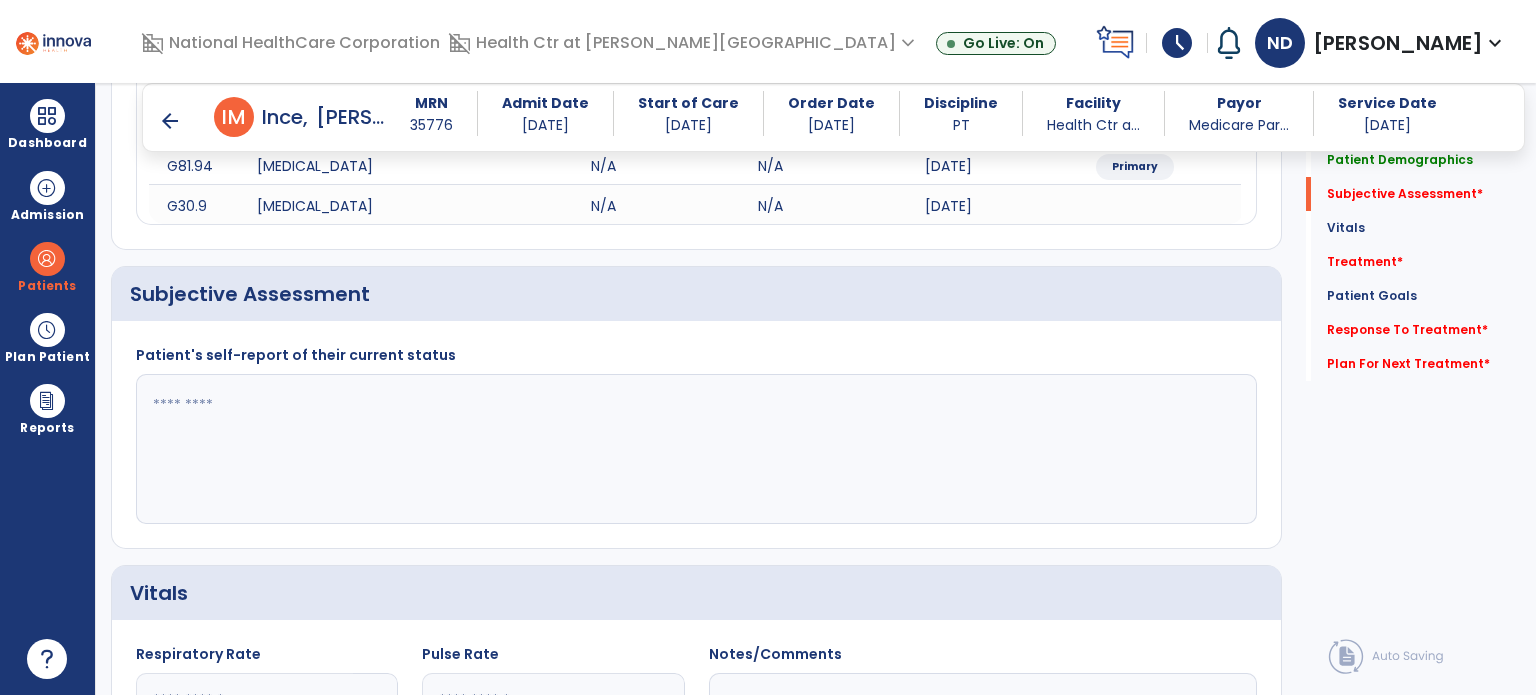 scroll, scrollTop: 383, scrollLeft: 0, axis: vertical 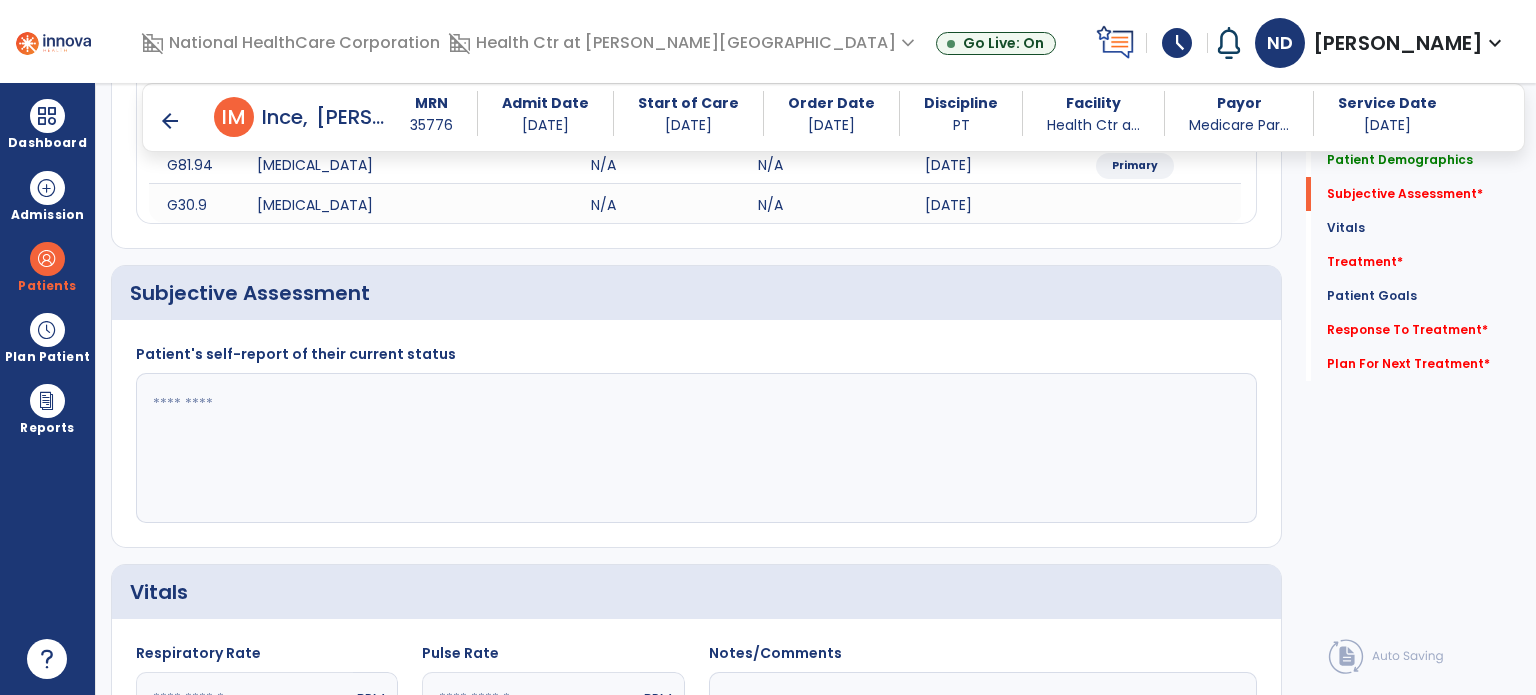 click 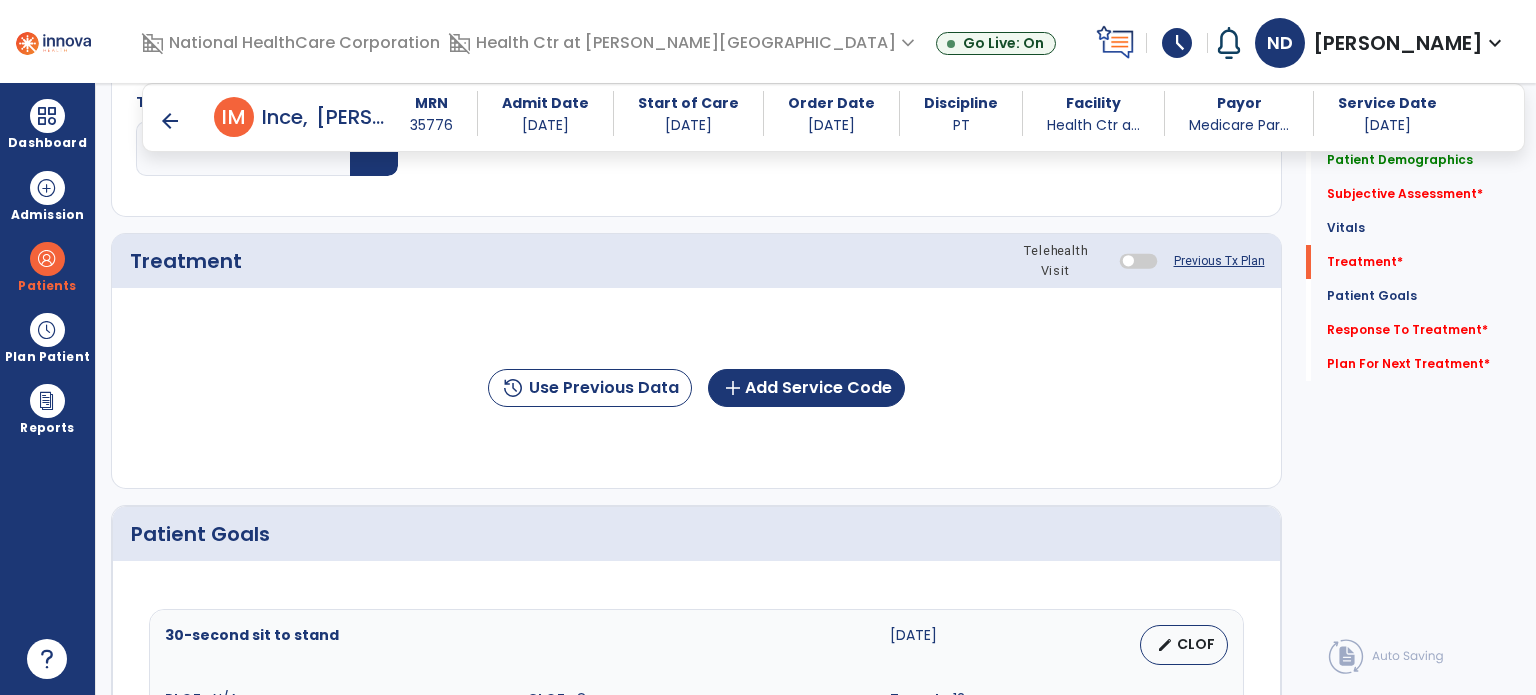 scroll, scrollTop: 1135, scrollLeft: 0, axis: vertical 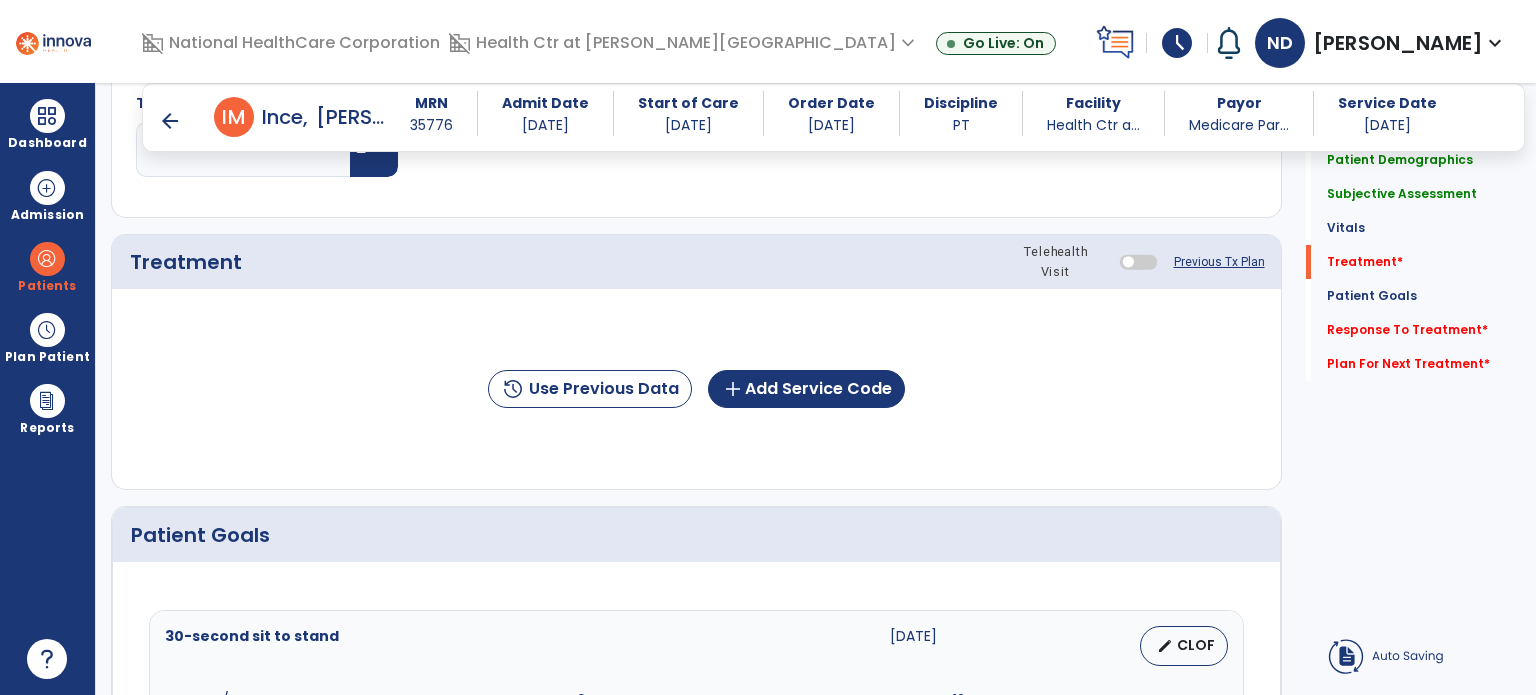 type on "**********" 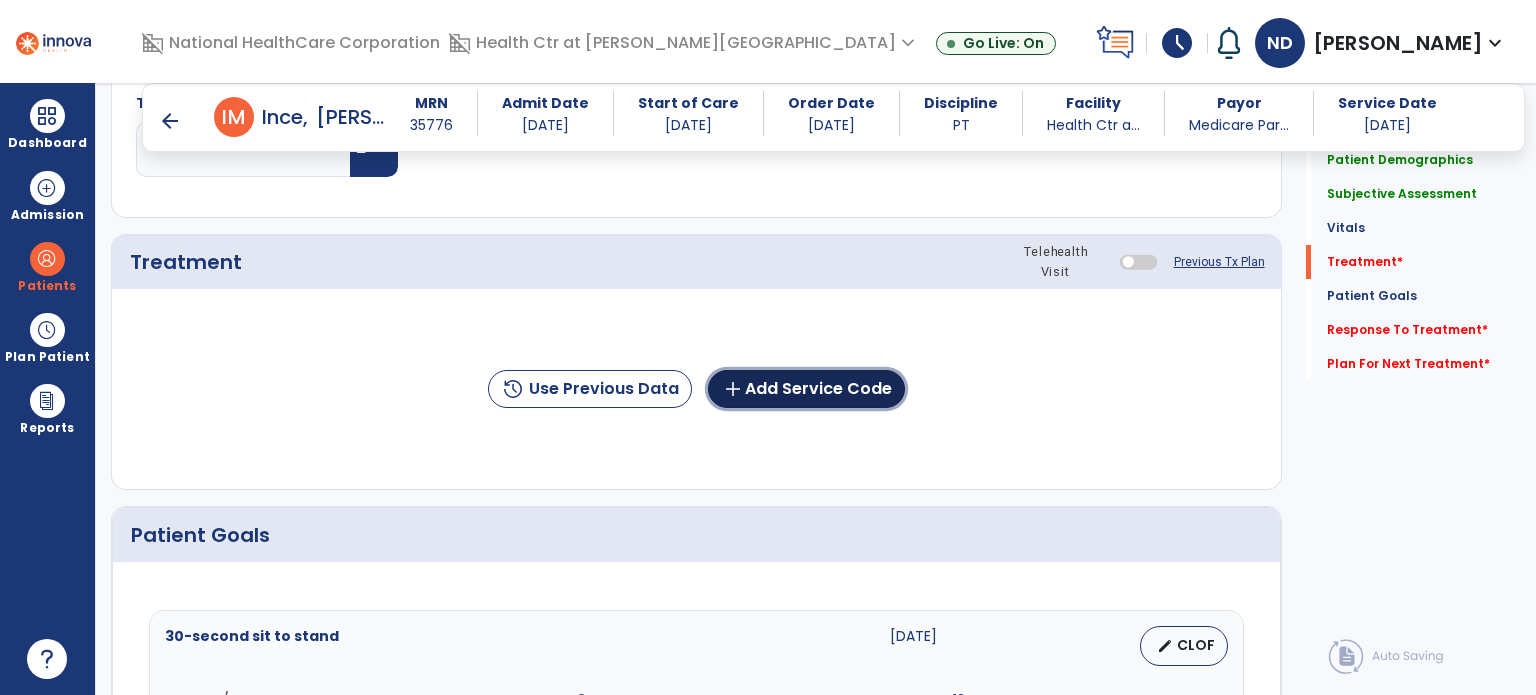 click on "add  Add Service Code" 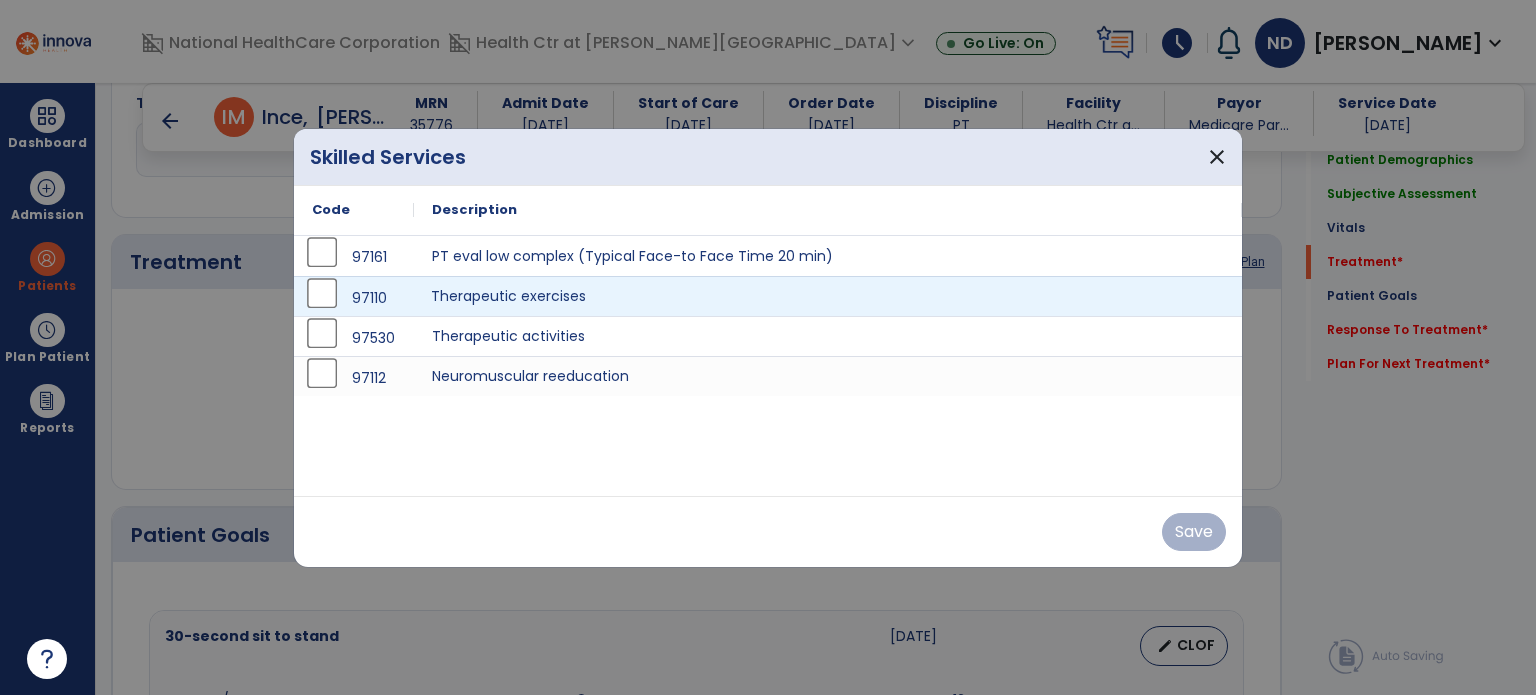 click on "Therapeutic exercises" at bounding box center (828, 296) 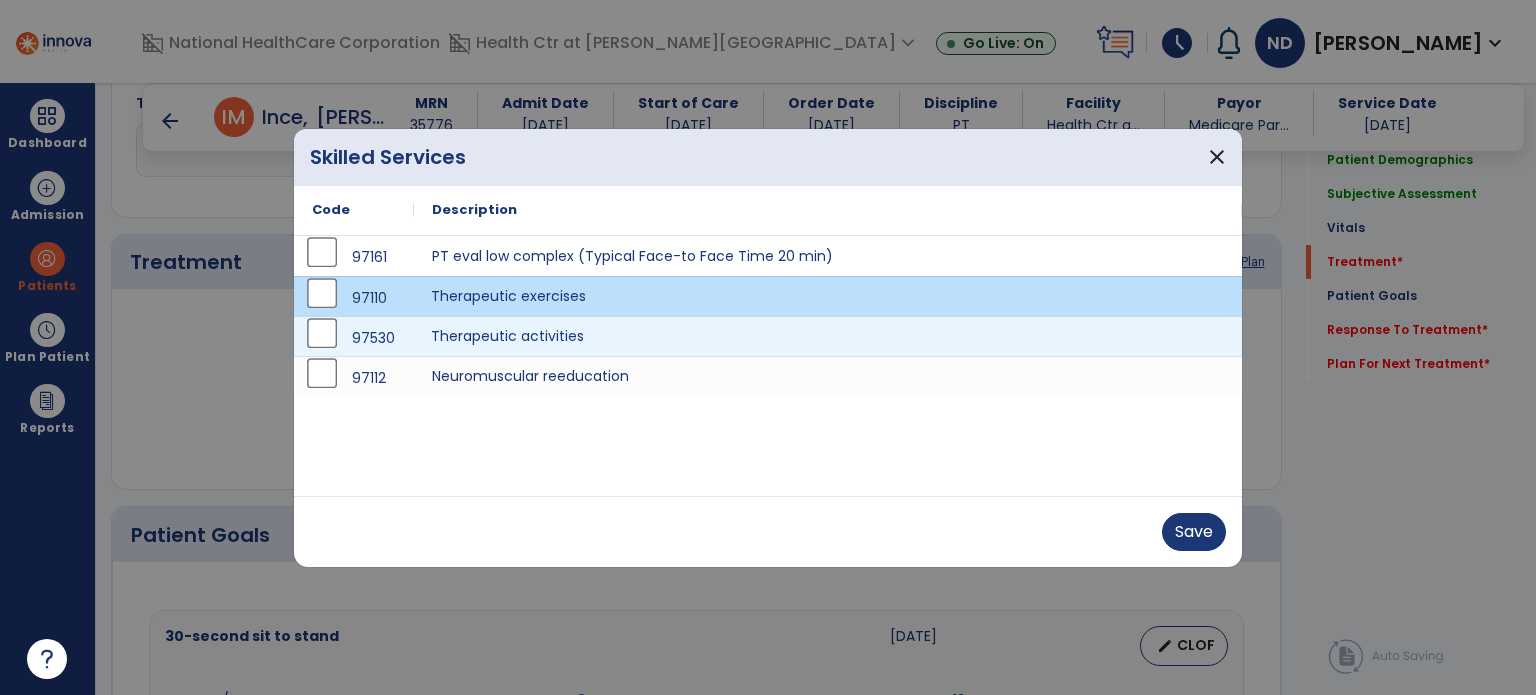 click on "Therapeutic activities" at bounding box center [828, 336] 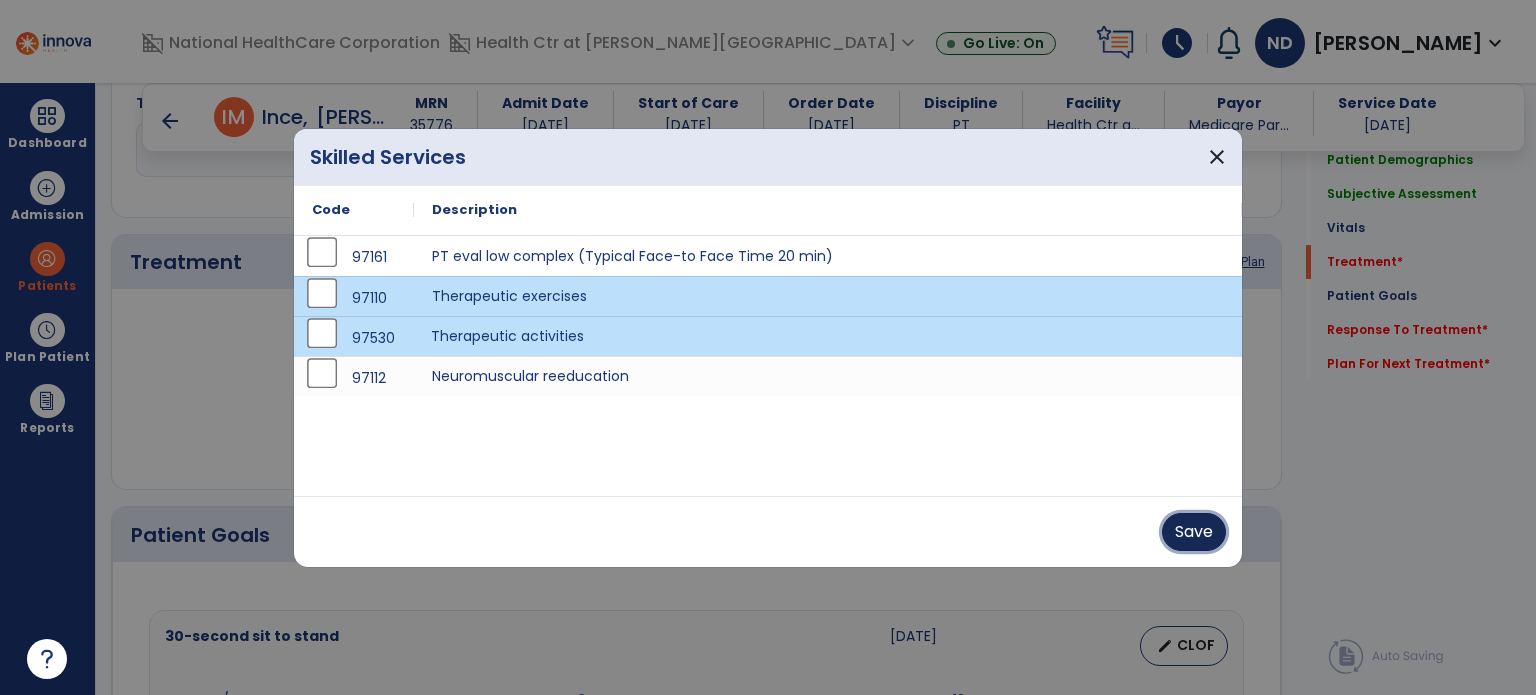 click on "Save" at bounding box center (1194, 532) 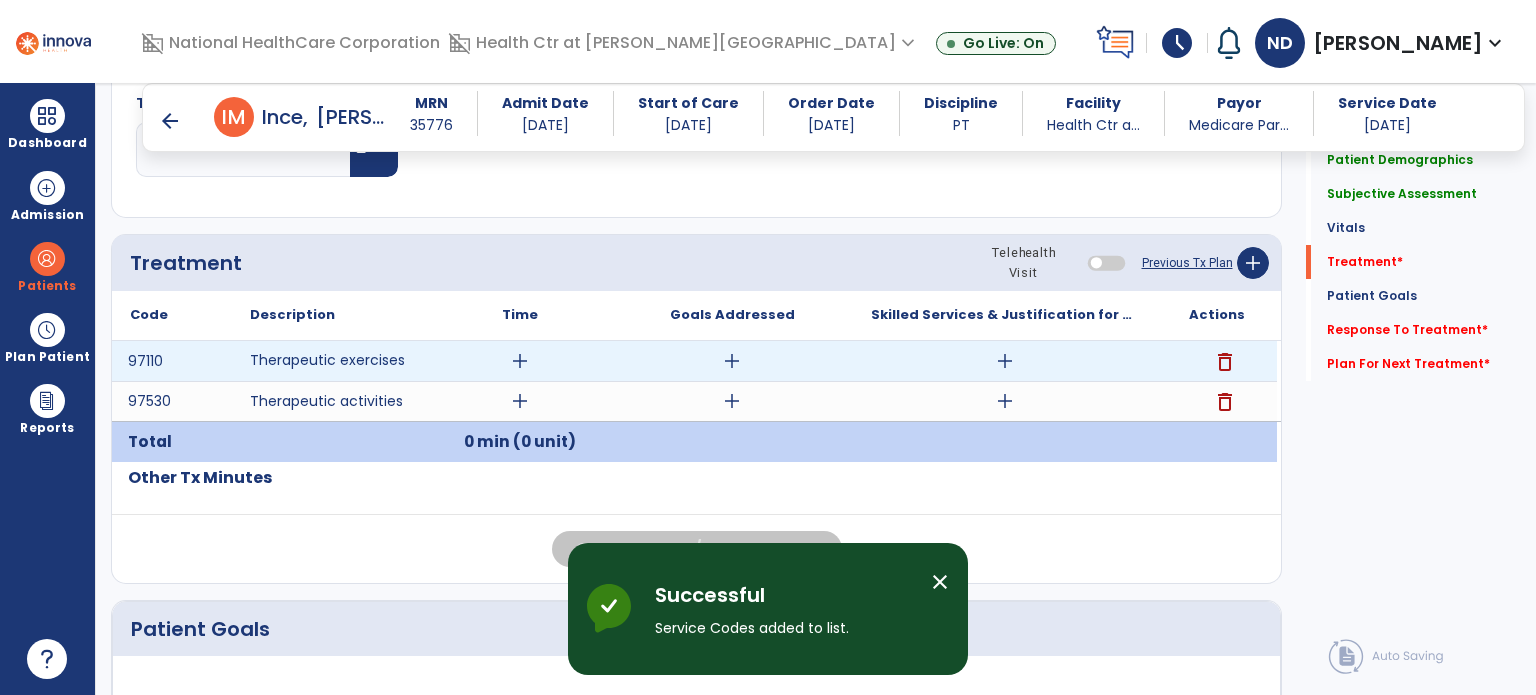 click on "delete" at bounding box center (1225, 362) 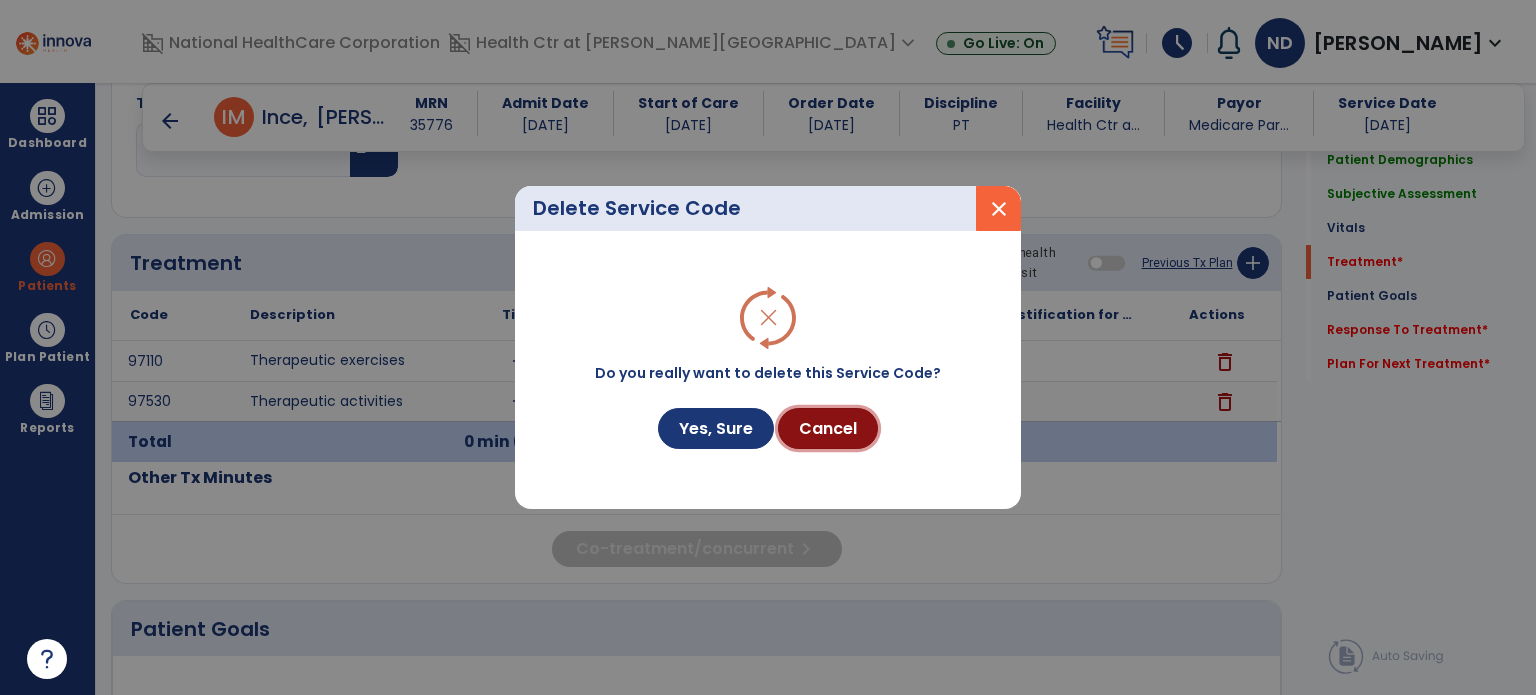 click on "Cancel" at bounding box center [828, 428] 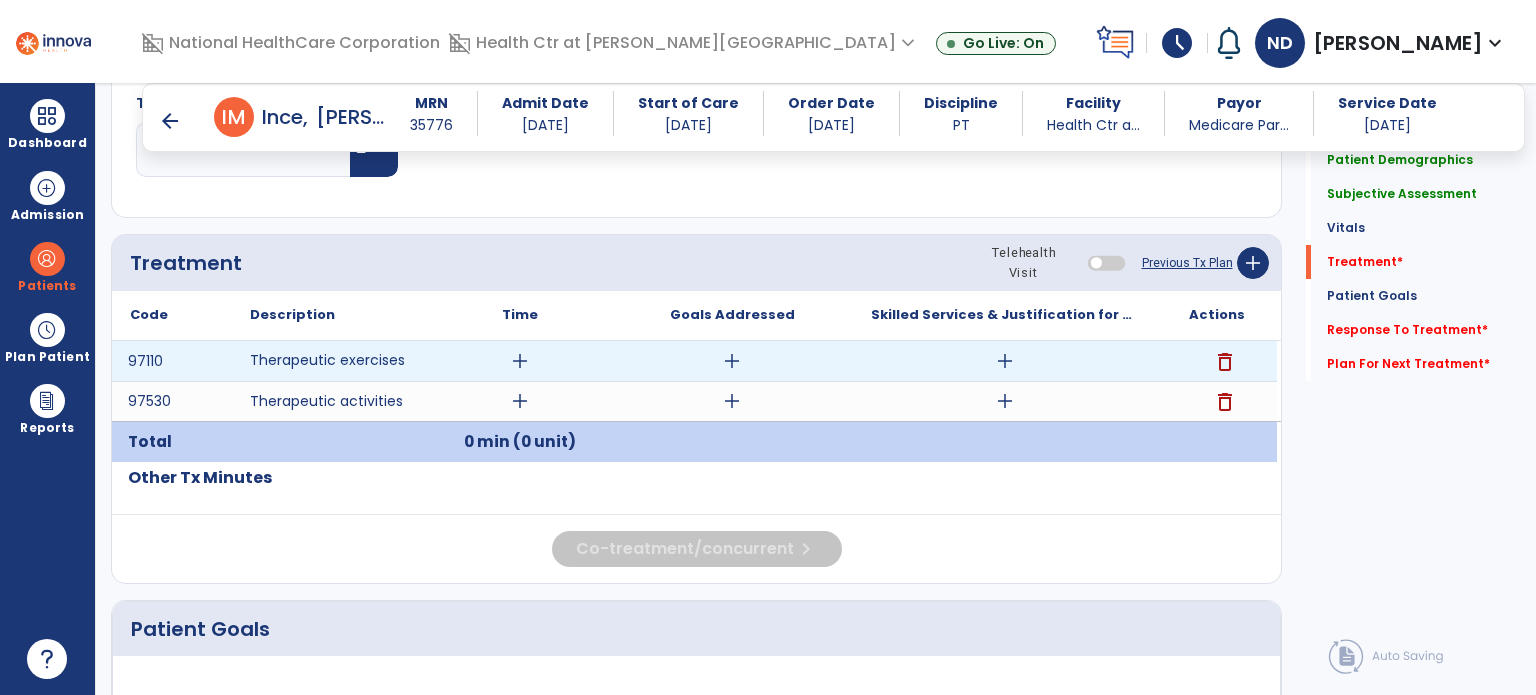 click on "delete" at bounding box center (1225, 362) 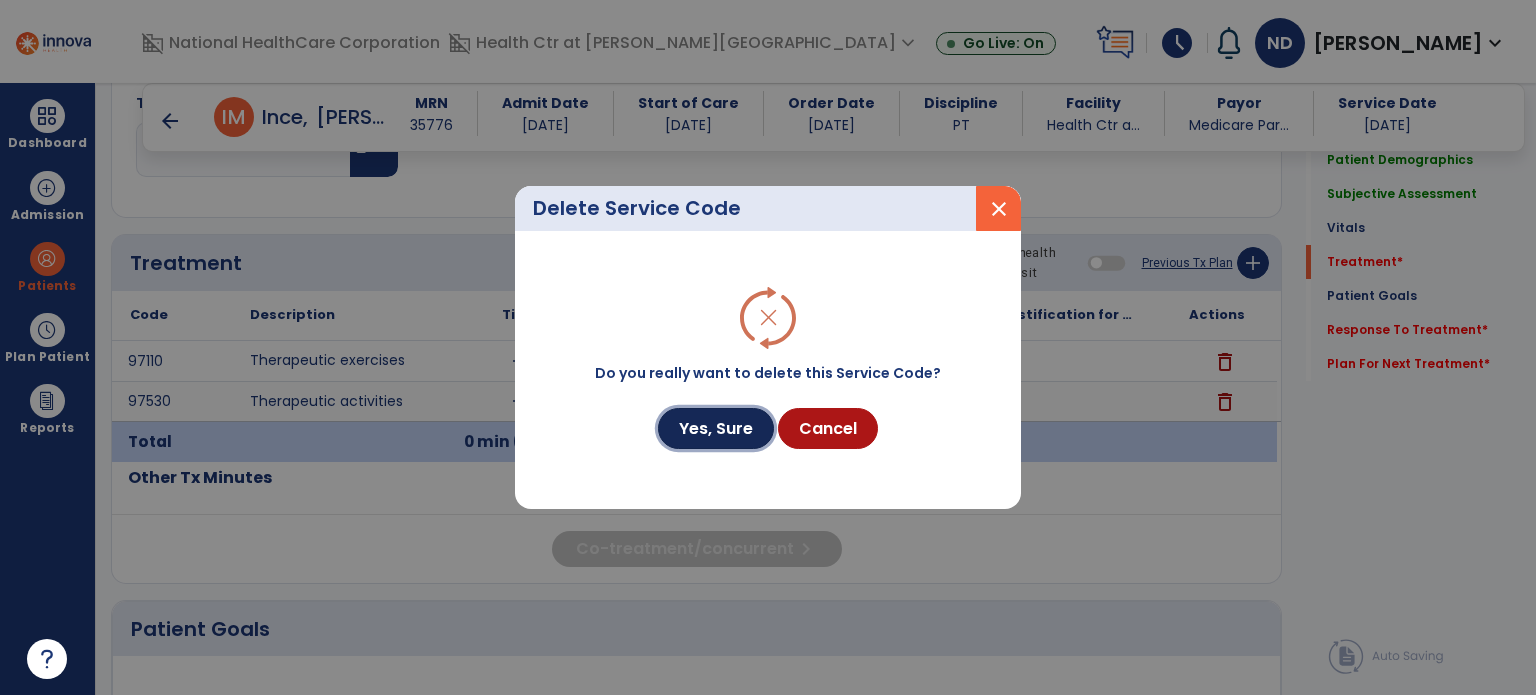click on "Yes, Sure" at bounding box center [716, 428] 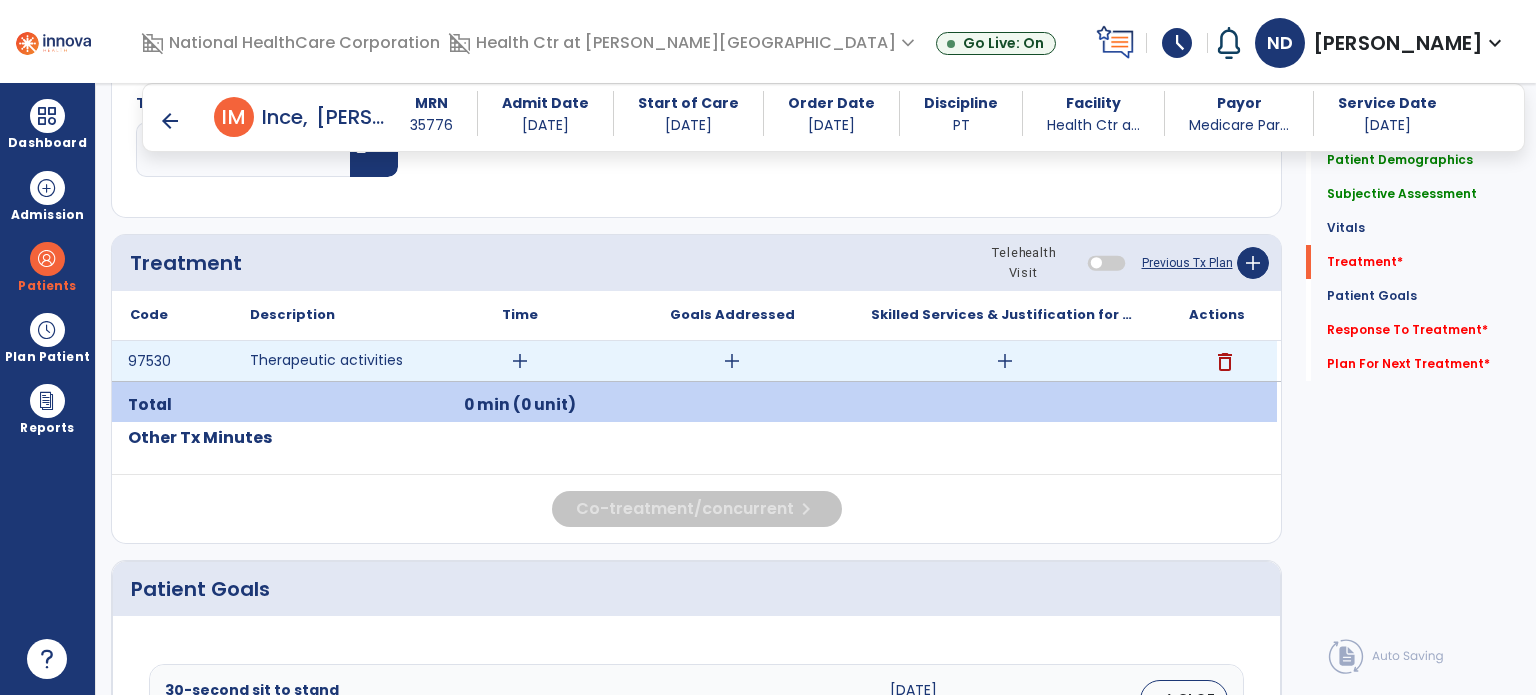 click on "add" at bounding box center [1004, 361] 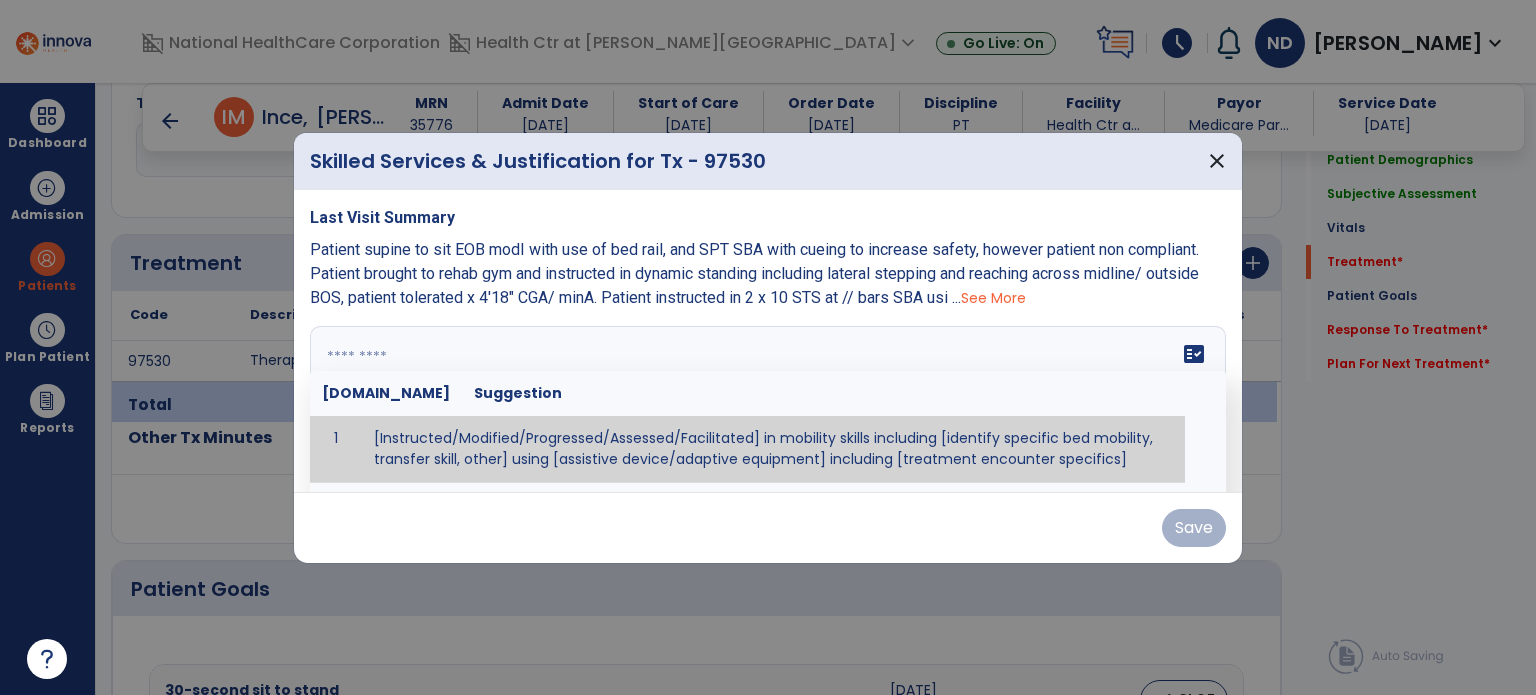 click on "fact_check  Sr.No Suggestion 1 [Instructed/Modified/Progressed/Assessed/Facilitated] in mobility skills including [identify specific bed mobility, transfer skill, other] using [assistive device/adaptive equipment] including [treatment encounter specifics]" at bounding box center (768, 401) 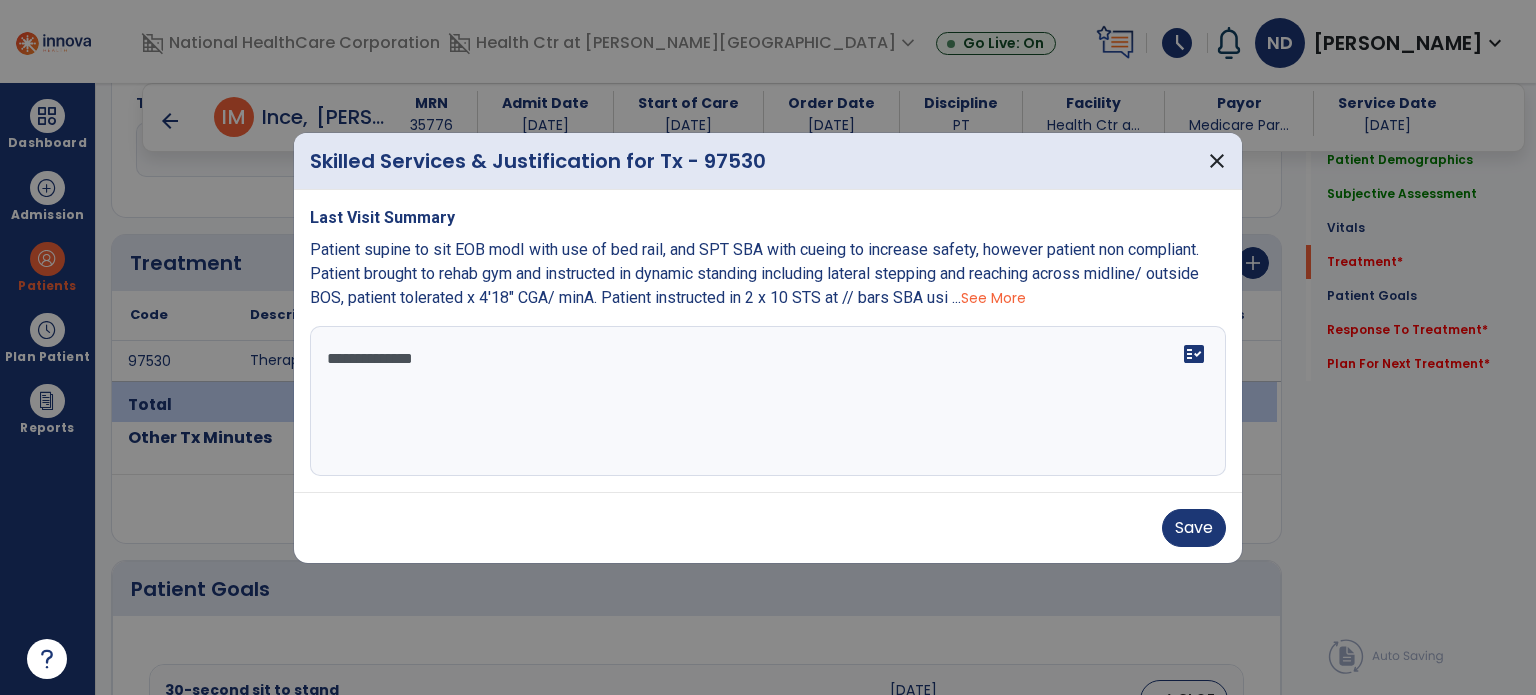 click on "See More" at bounding box center (993, 298) 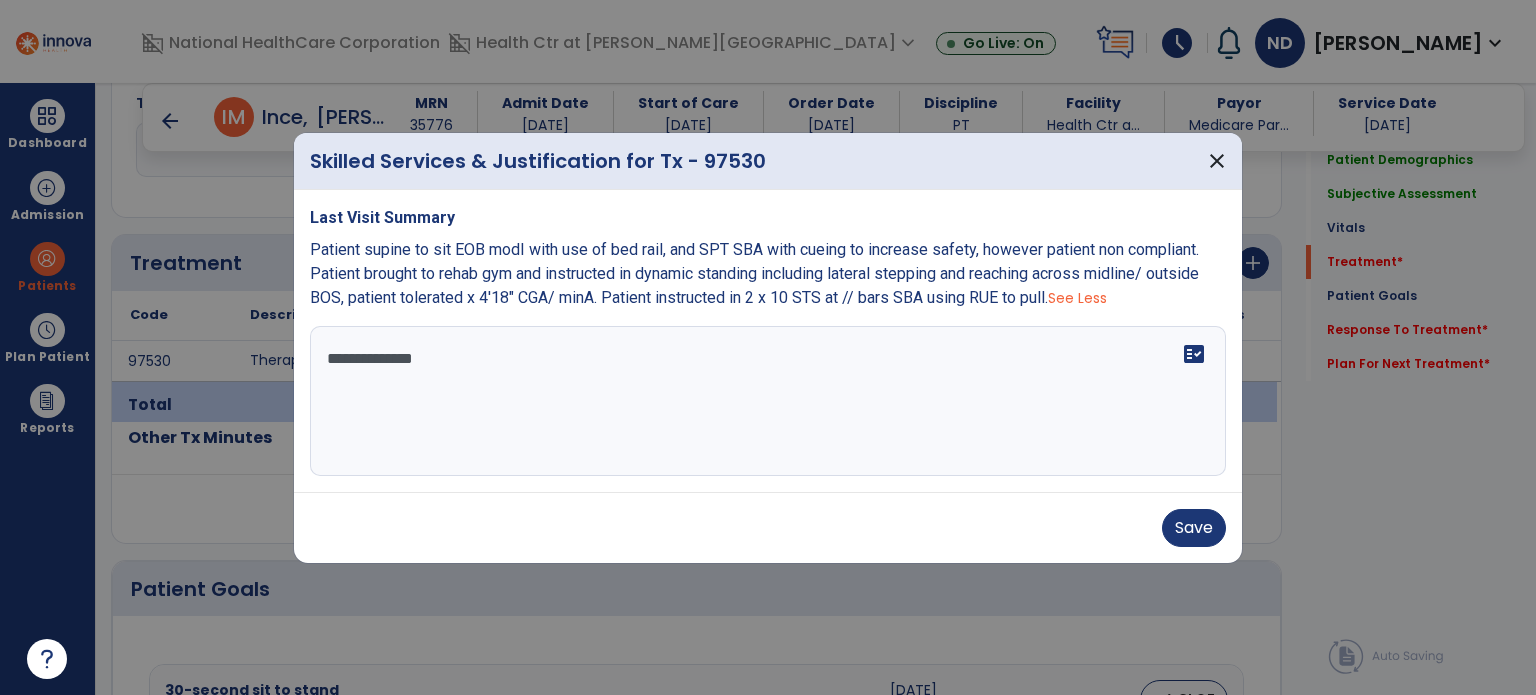 click on "**********" at bounding box center (768, 401) 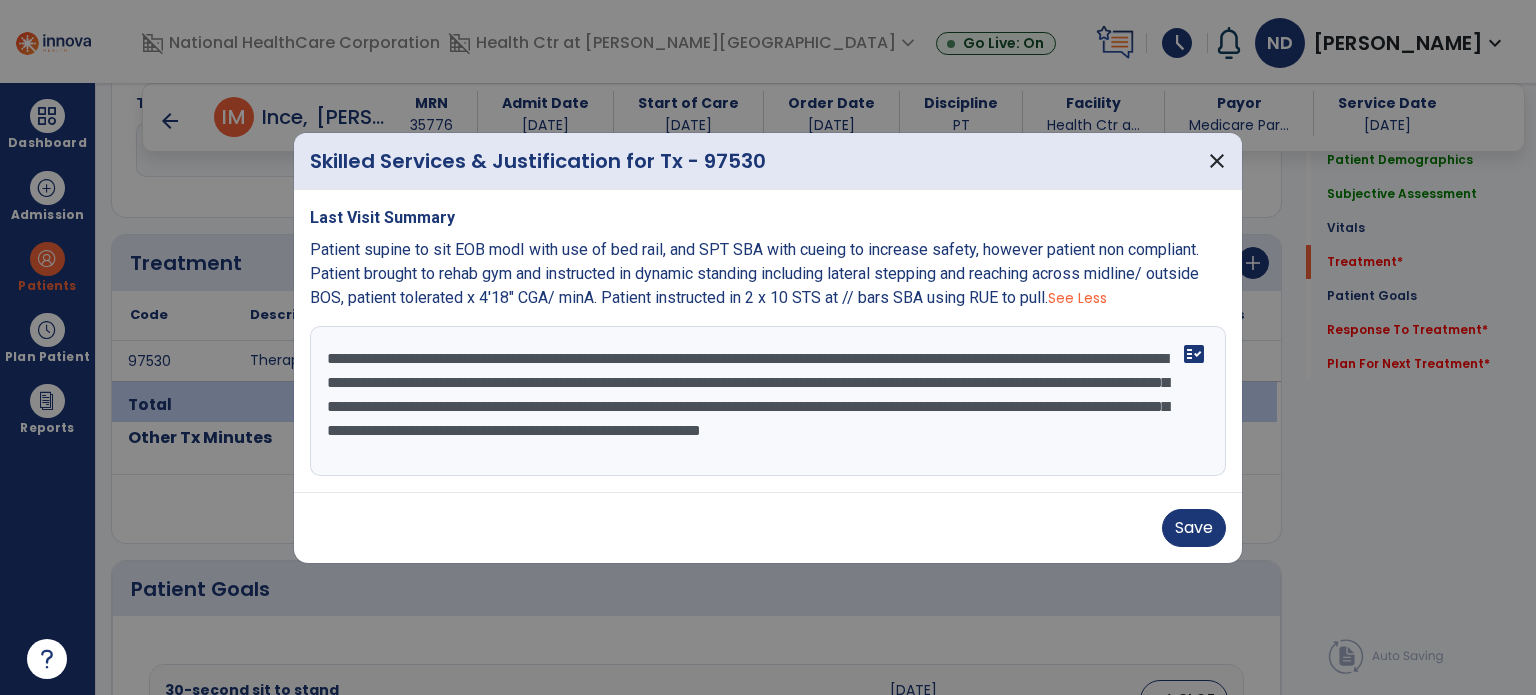 type on "**********" 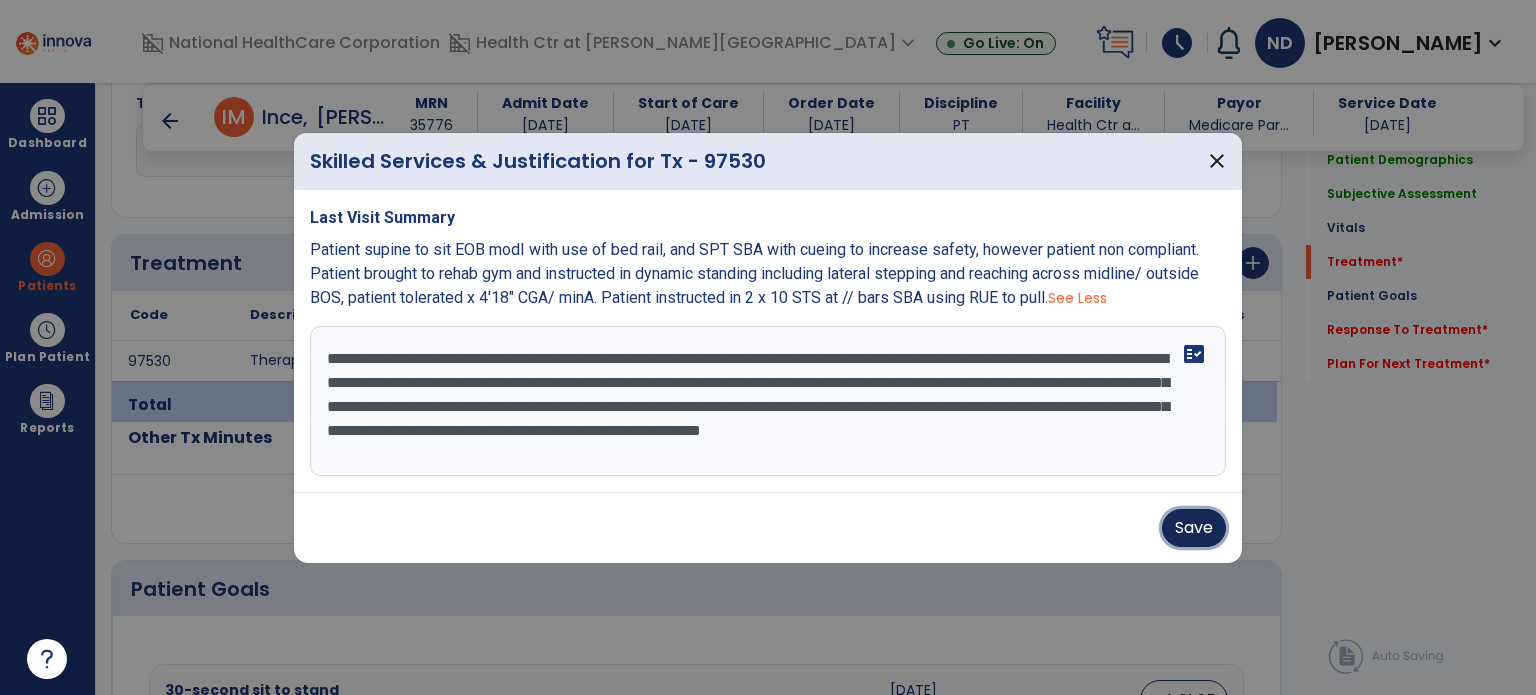 click on "Save" at bounding box center [1194, 528] 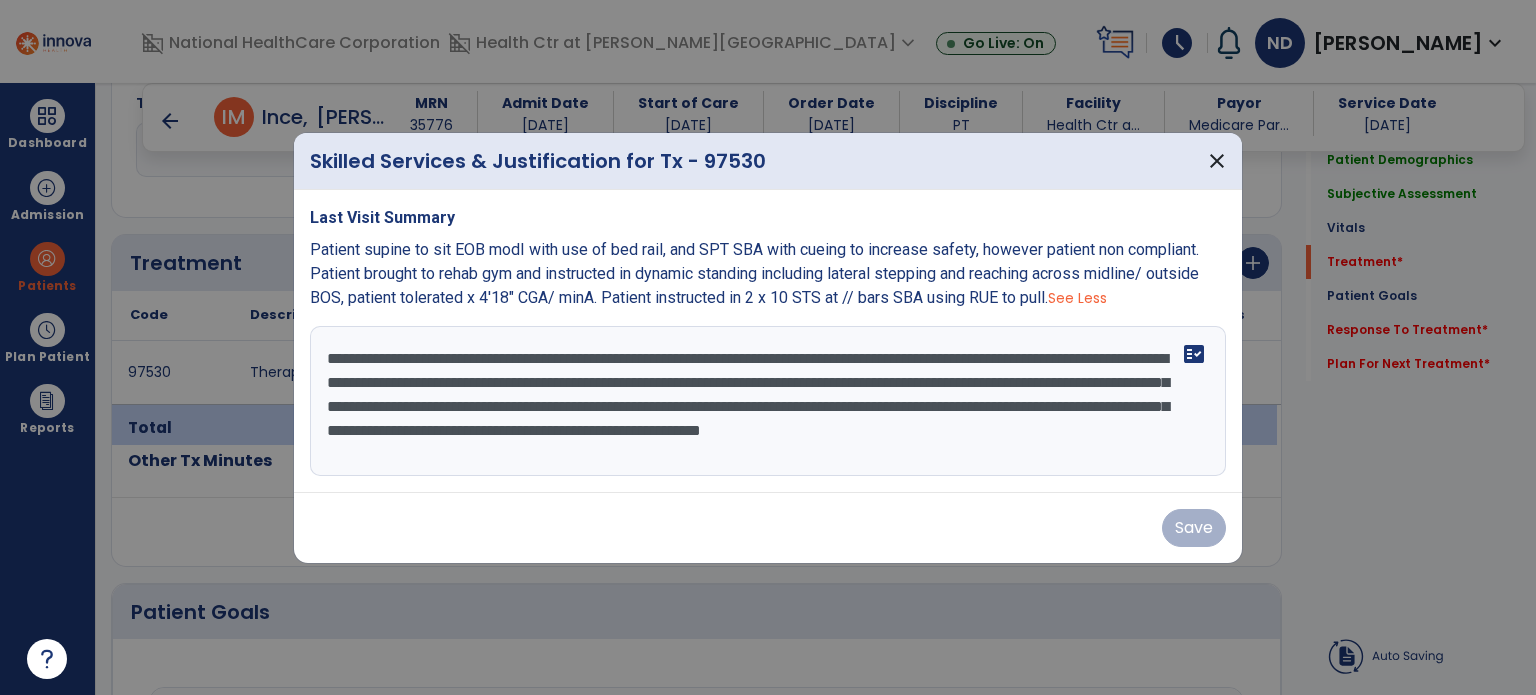 drag, startPoint x: 815, startPoint y: 460, endPoint x: 264, endPoint y: 317, distance: 569.2539 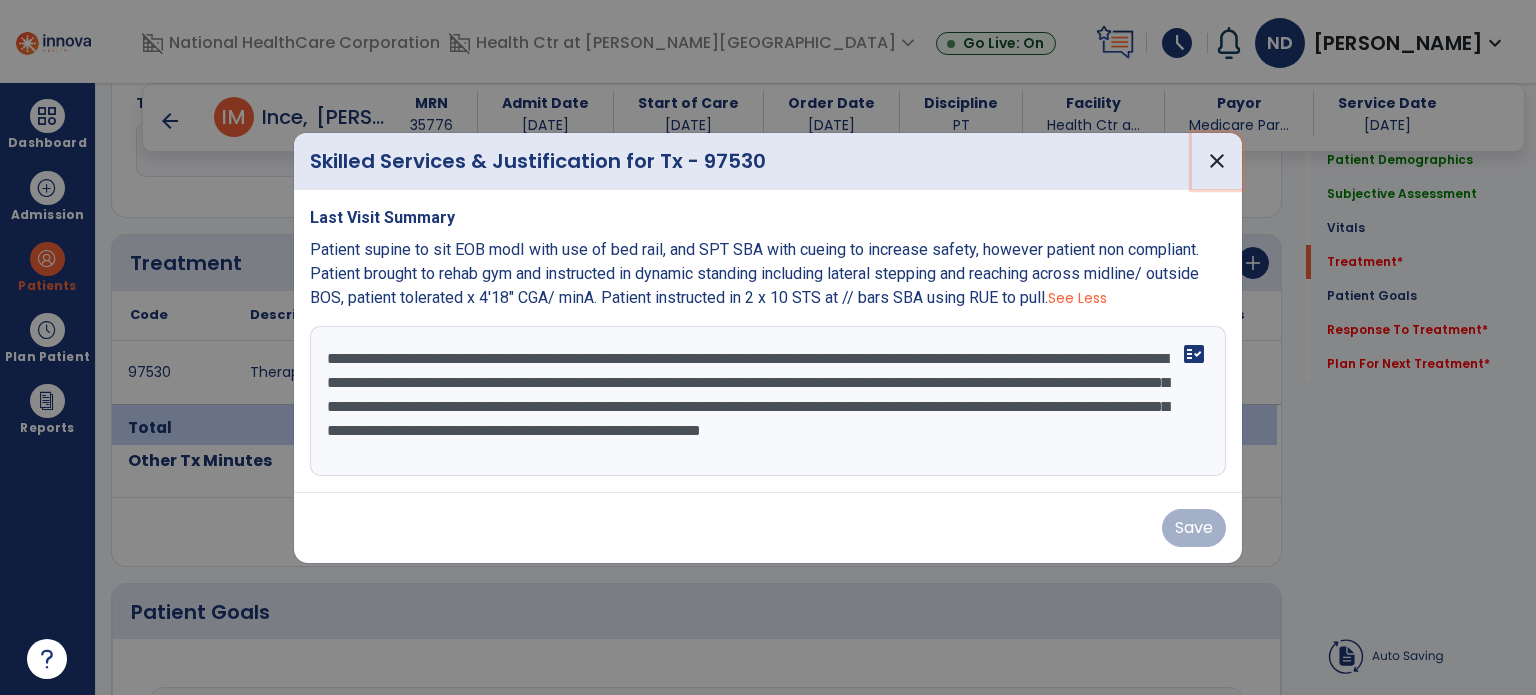 click on "close" at bounding box center [1217, 161] 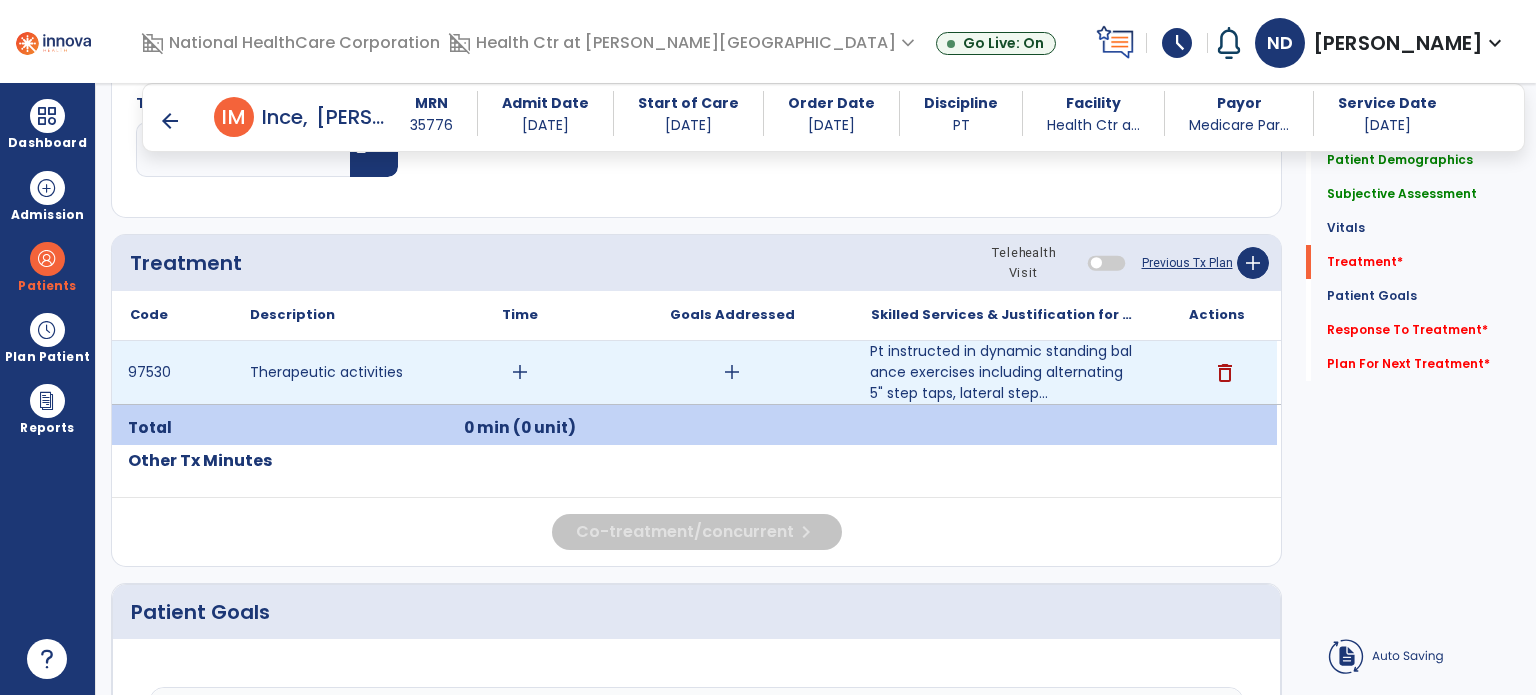 click on "add" at bounding box center (732, 372) 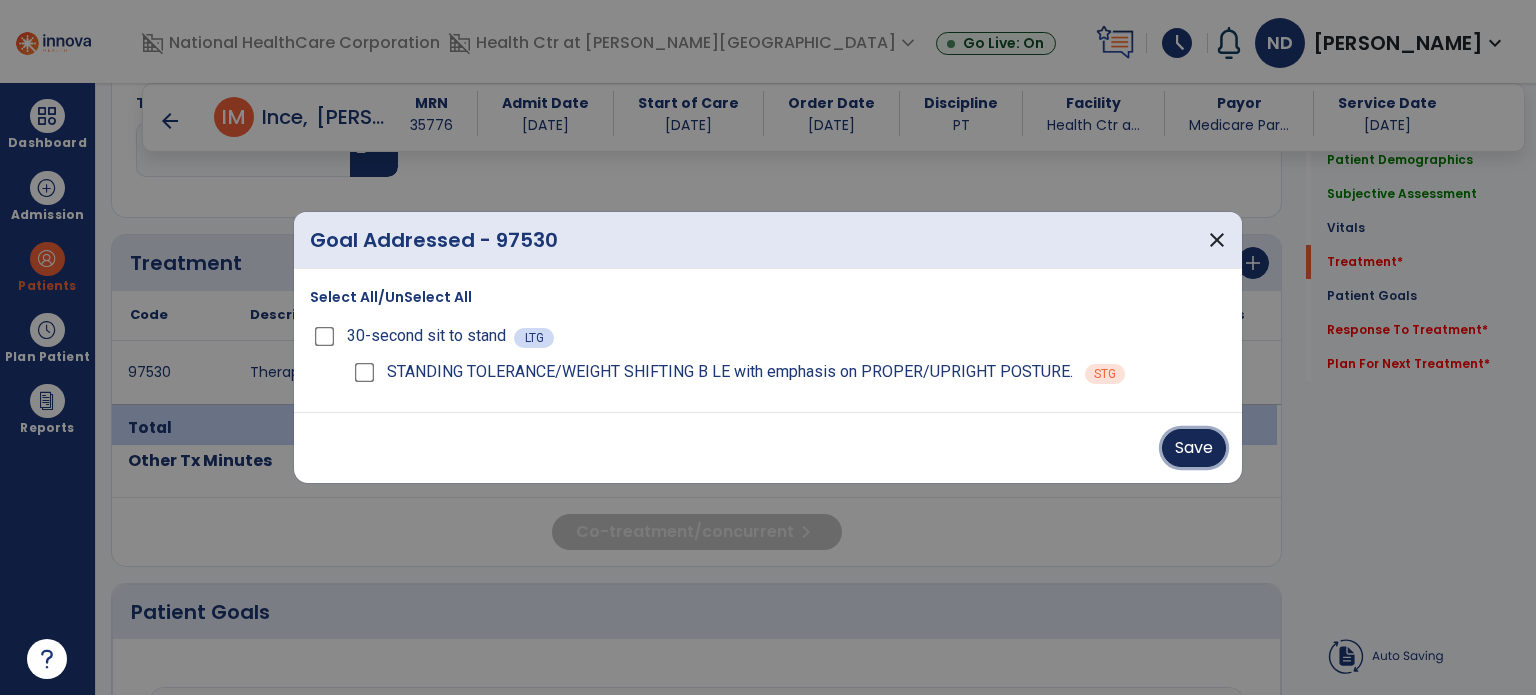 click on "Save" at bounding box center [1194, 448] 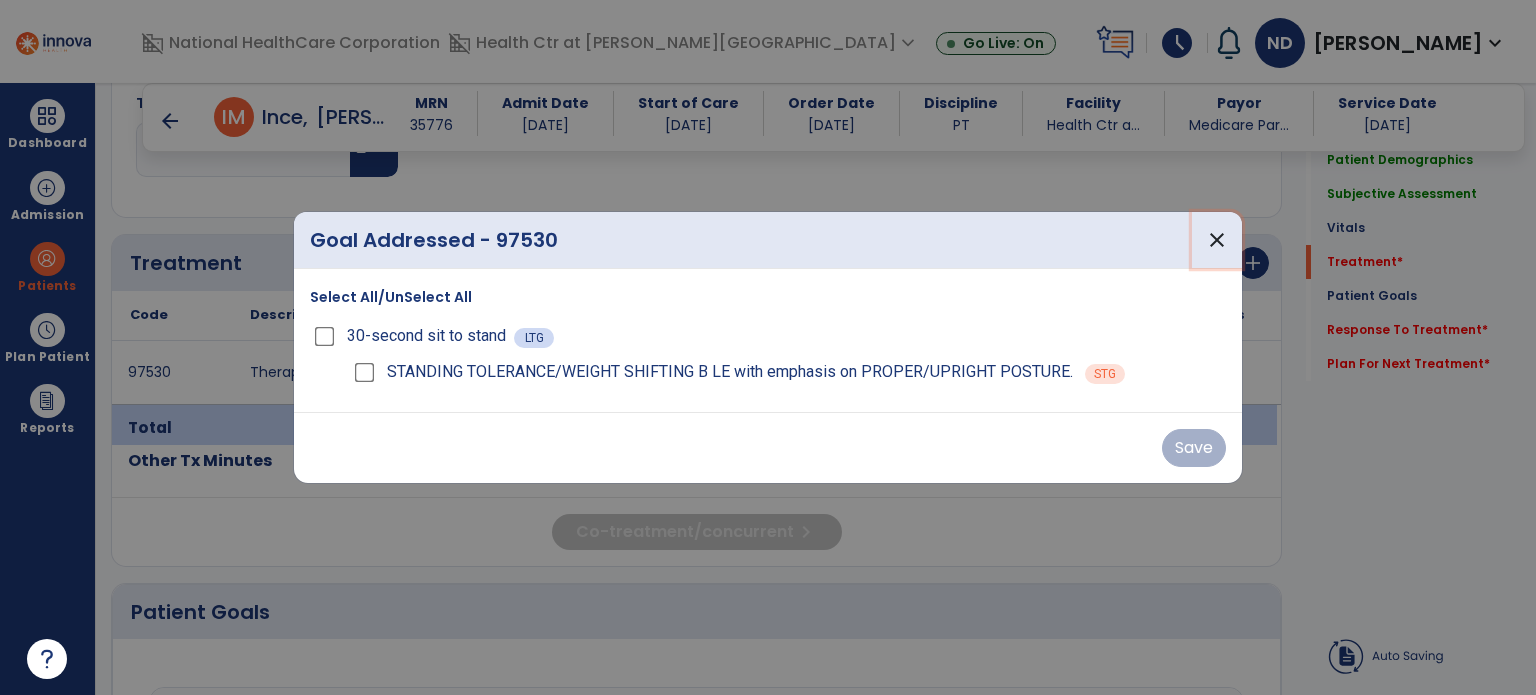 click on "close" at bounding box center (1217, 240) 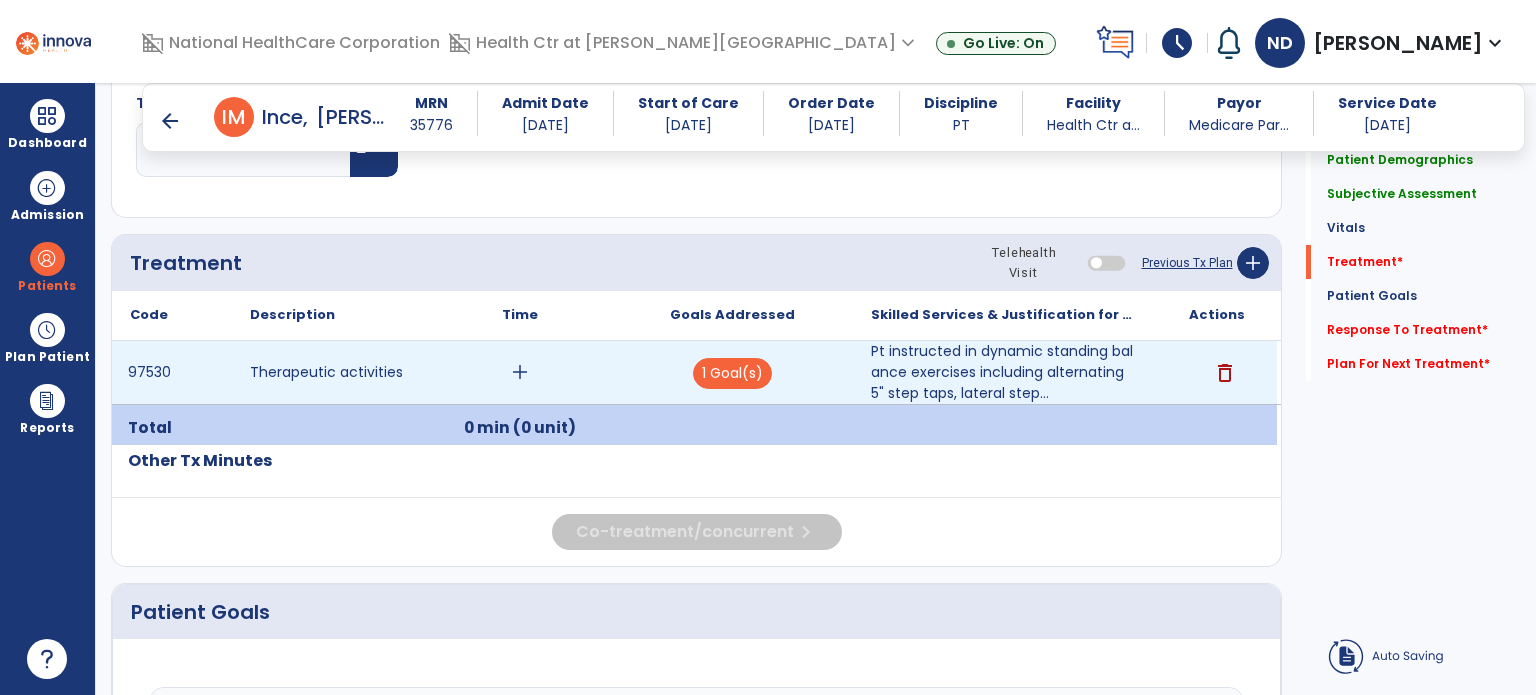 click on "add" at bounding box center (520, 372) 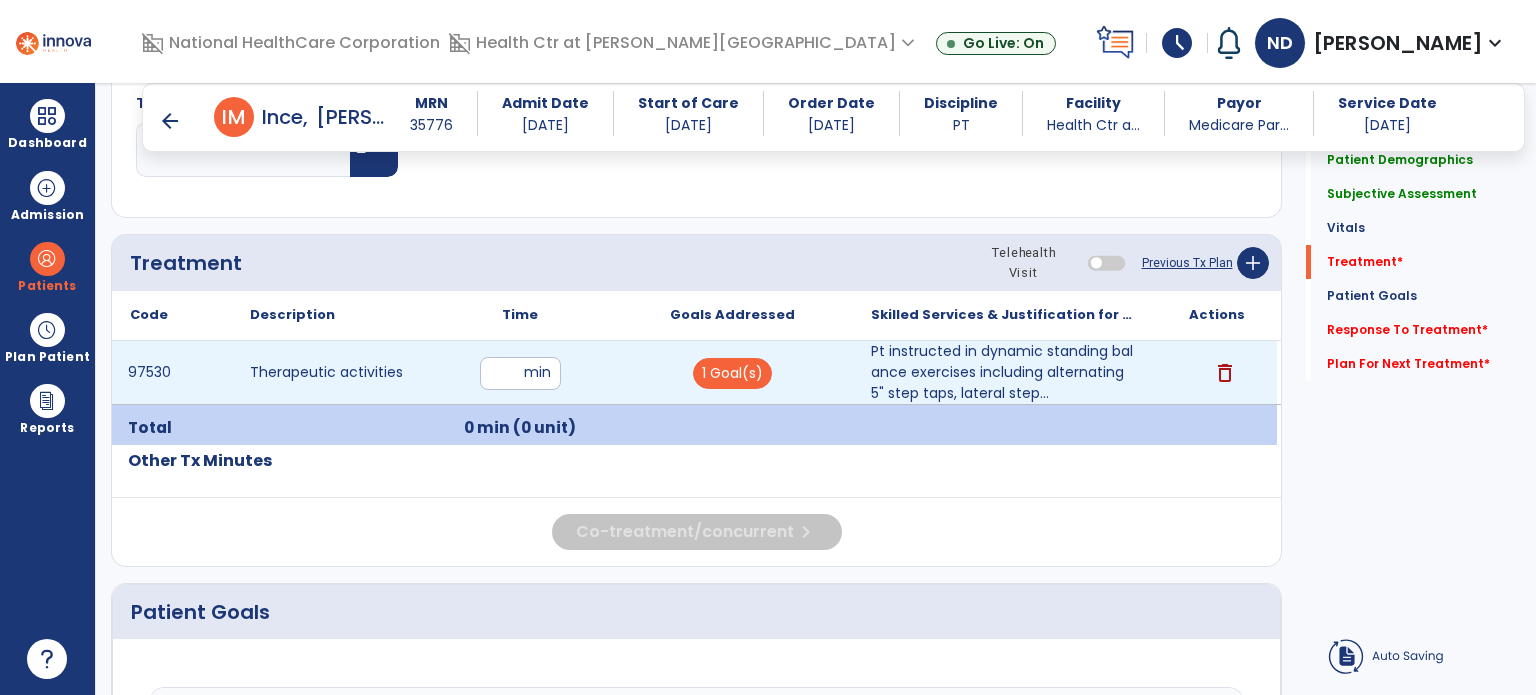 type on "**" 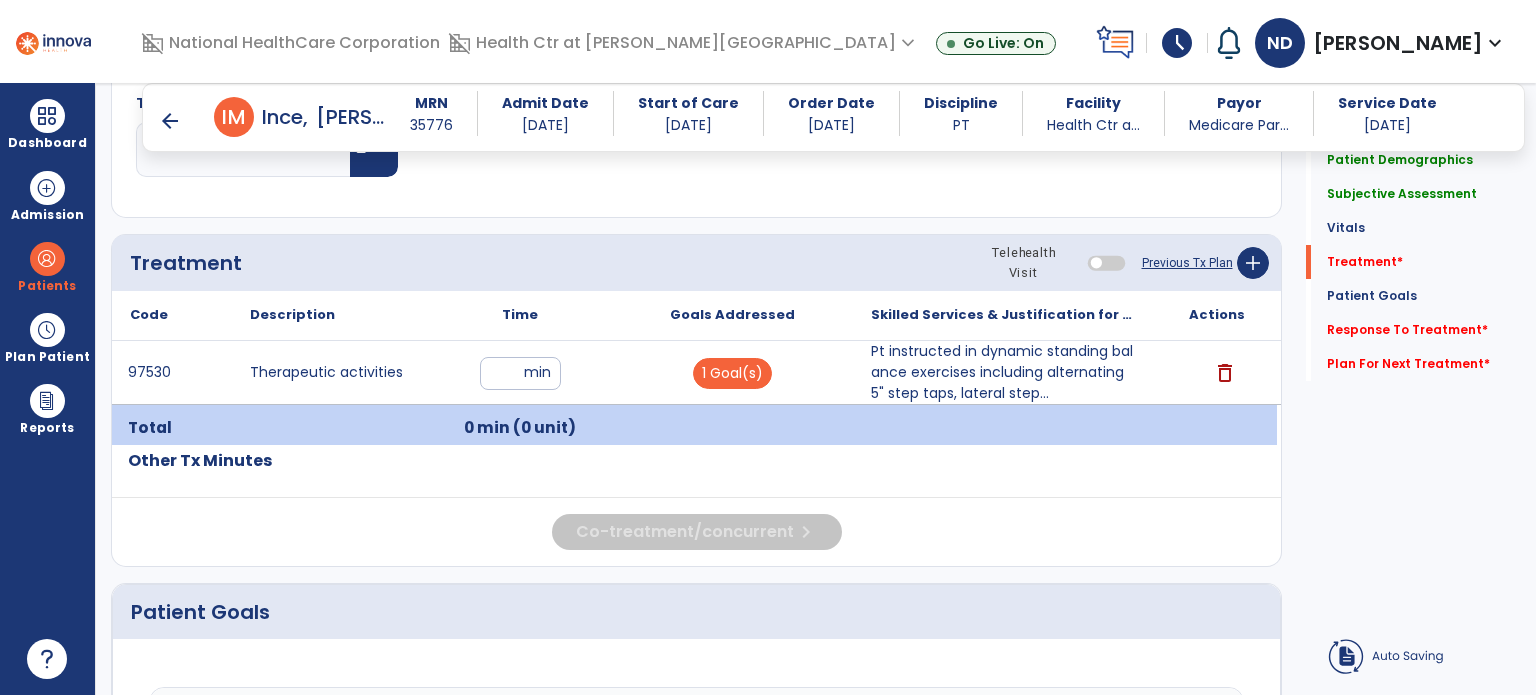 click on "Response To Treatment   *" 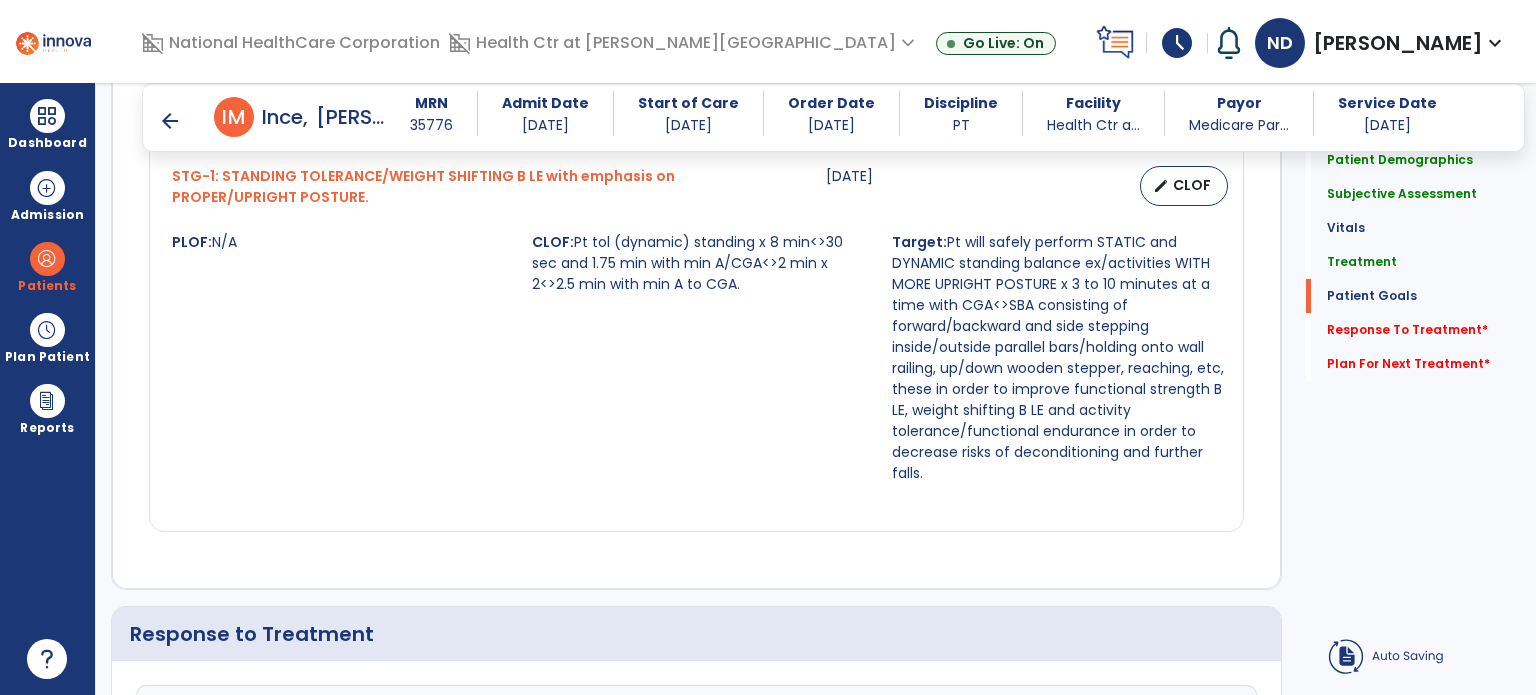 scroll, scrollTop: 2104, scrollLeft: 0, axis: vertical 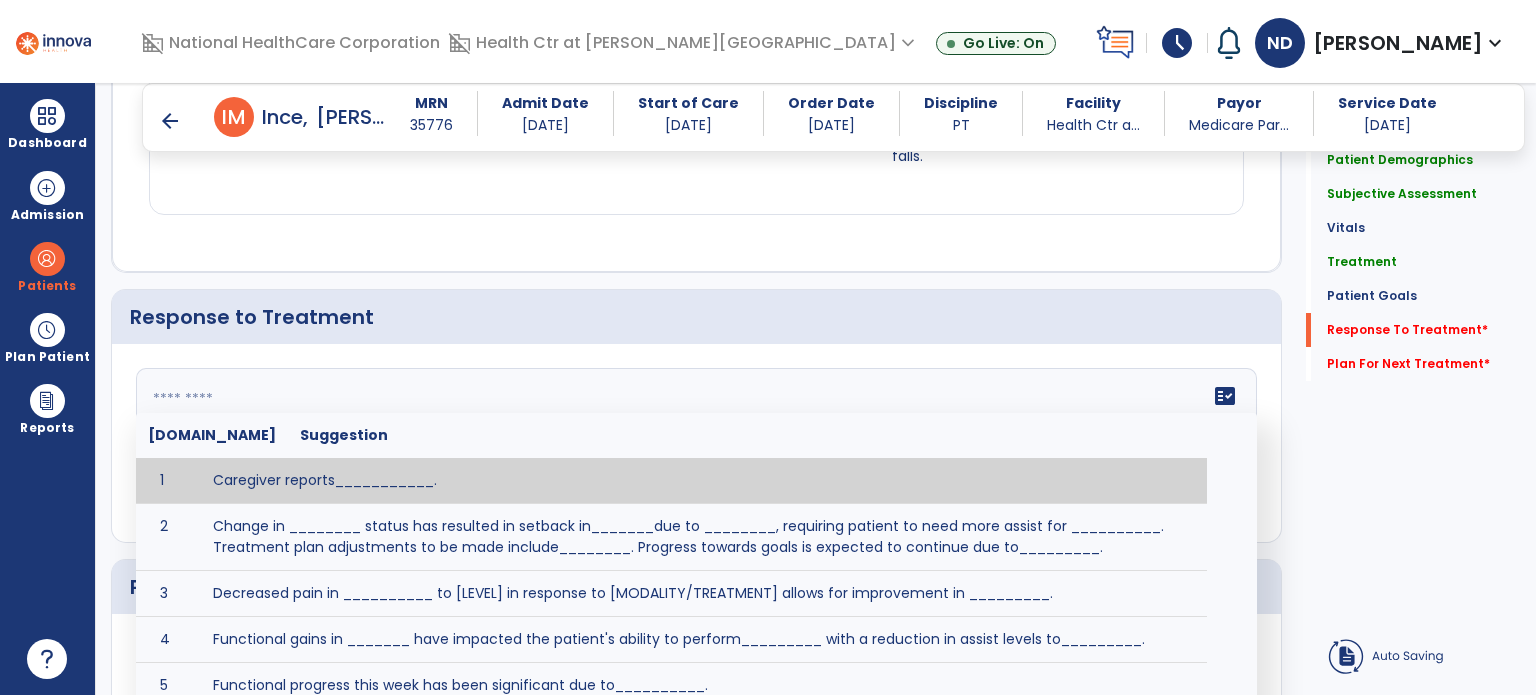 click on "fact_check  [DOMAIN_NAME] Suggestion 1 Caregiver reports___________. 2 Change in ________ status has resulted in setback in_______due to ________, requiring patient to need more assist for __________.   Treatment plan adjustments to be made include________.  Progress towards goals is expected to continue due to_________. 3 Decreased pain in __________ to [LEVEL] in response to [MODALITY/TREATMENT] allows for improvement in _________. 4 Functional gains in _______ have impacted the patient's ability to perform_________ with a reduction in assist levels to_________. 5 Functional progress this week has been significant due to__________. 6 Gains in ________ have improved the patient's ability to perform ______with decreased levels of assist to___________. 7 Improvement in ________allows patient to tolerate higher levels of challenges in_________. 8 Pain in [AREA] has decreased to [LEVEL] in response to [TREATMENT/MODALITY], allowing fore ease in completing__________. 9 10 11 12 13 14 15 16 17 18 19 20 21" 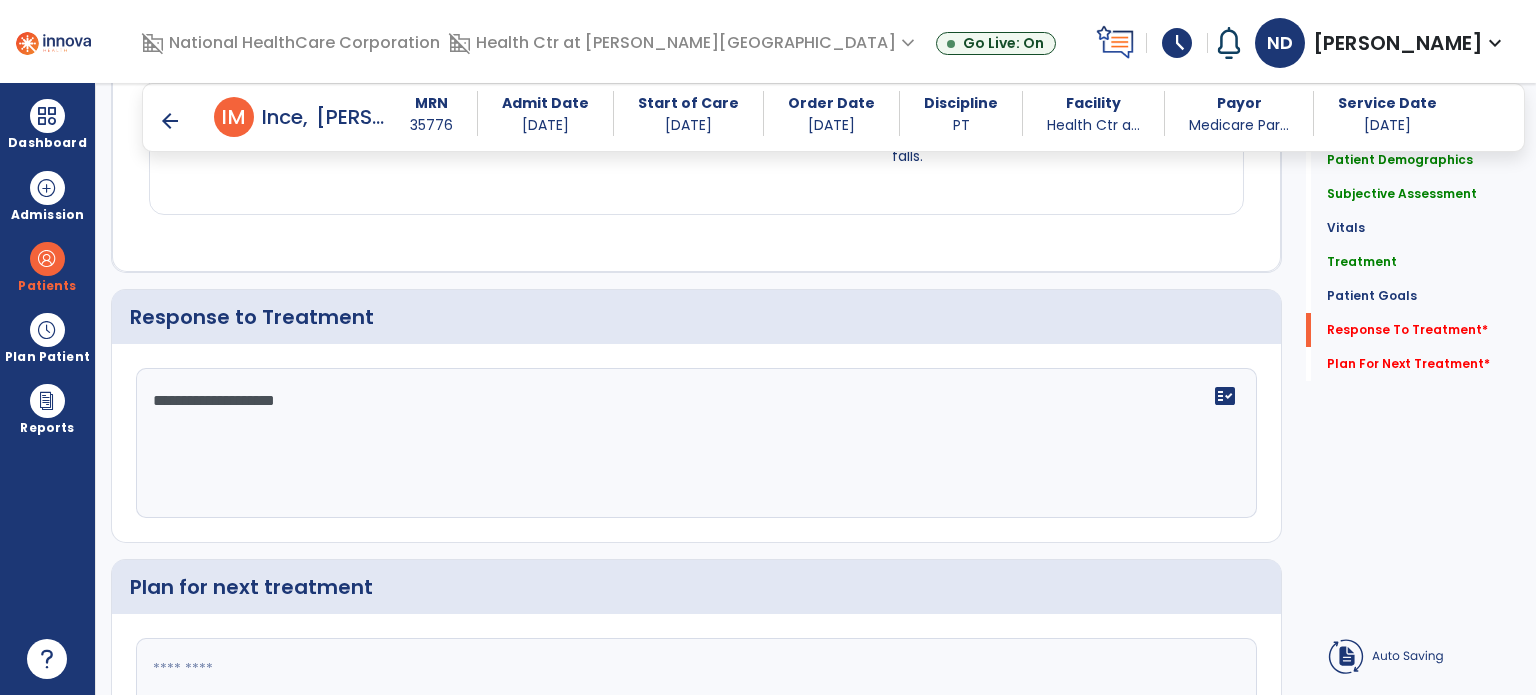 scroll, scrollTop: 2282, scrollLeft: 0, axis: vertical 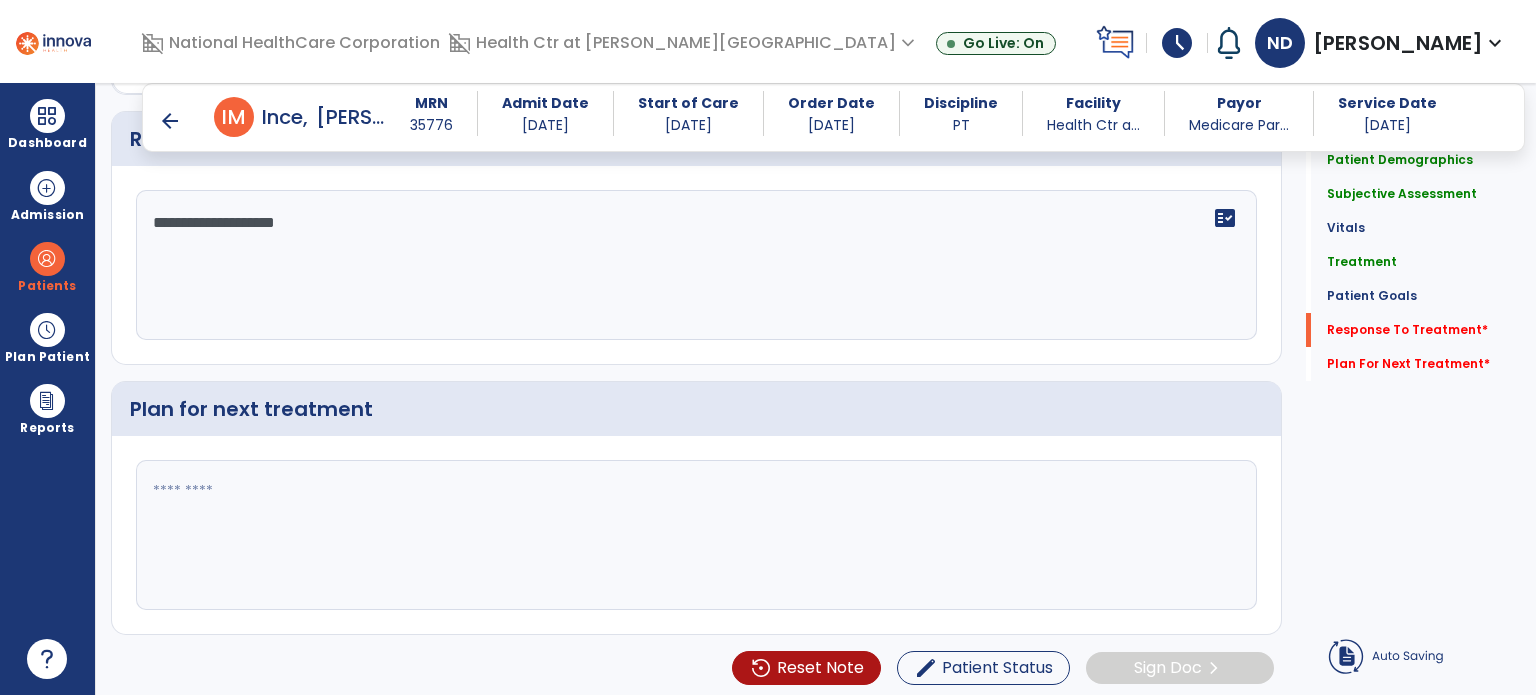 type on "**********" 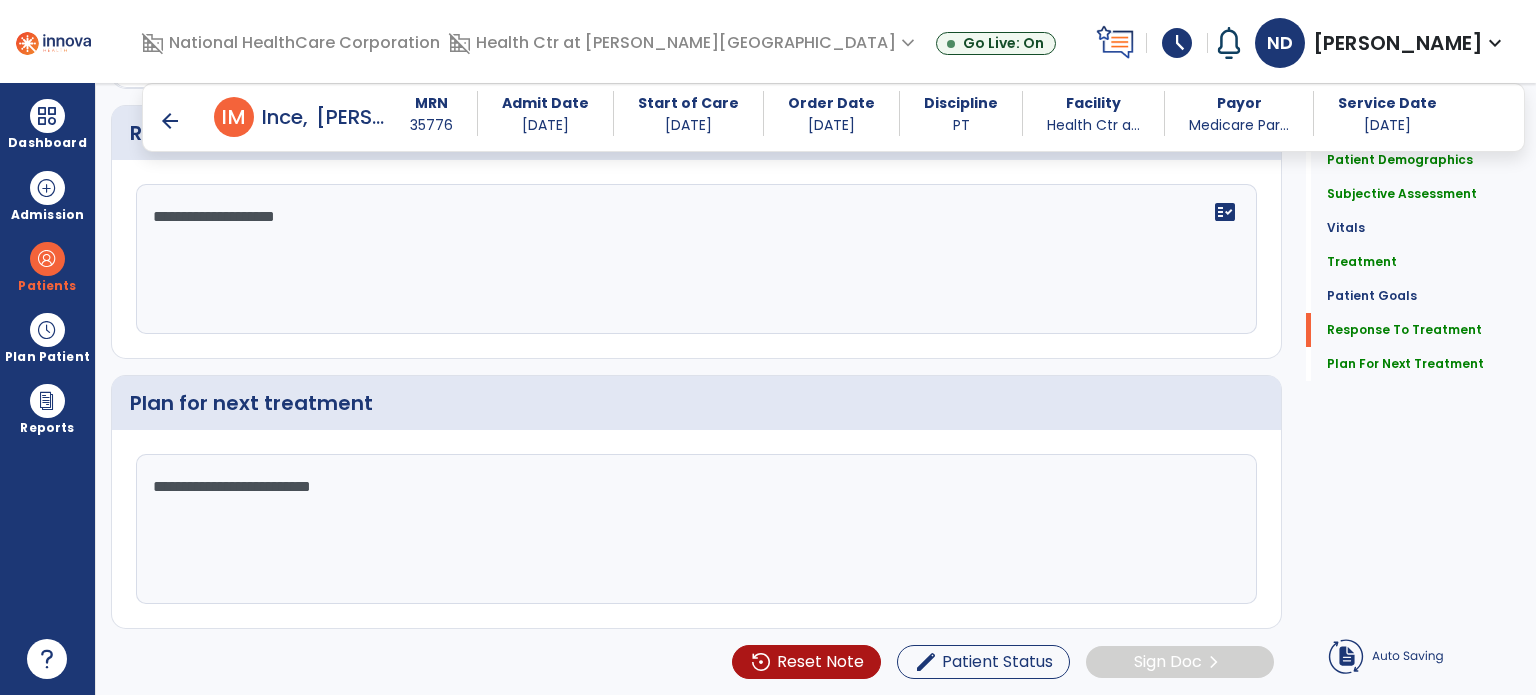 scroll, scrollTop: 2282, scrollLeft: 0, axis: vertical 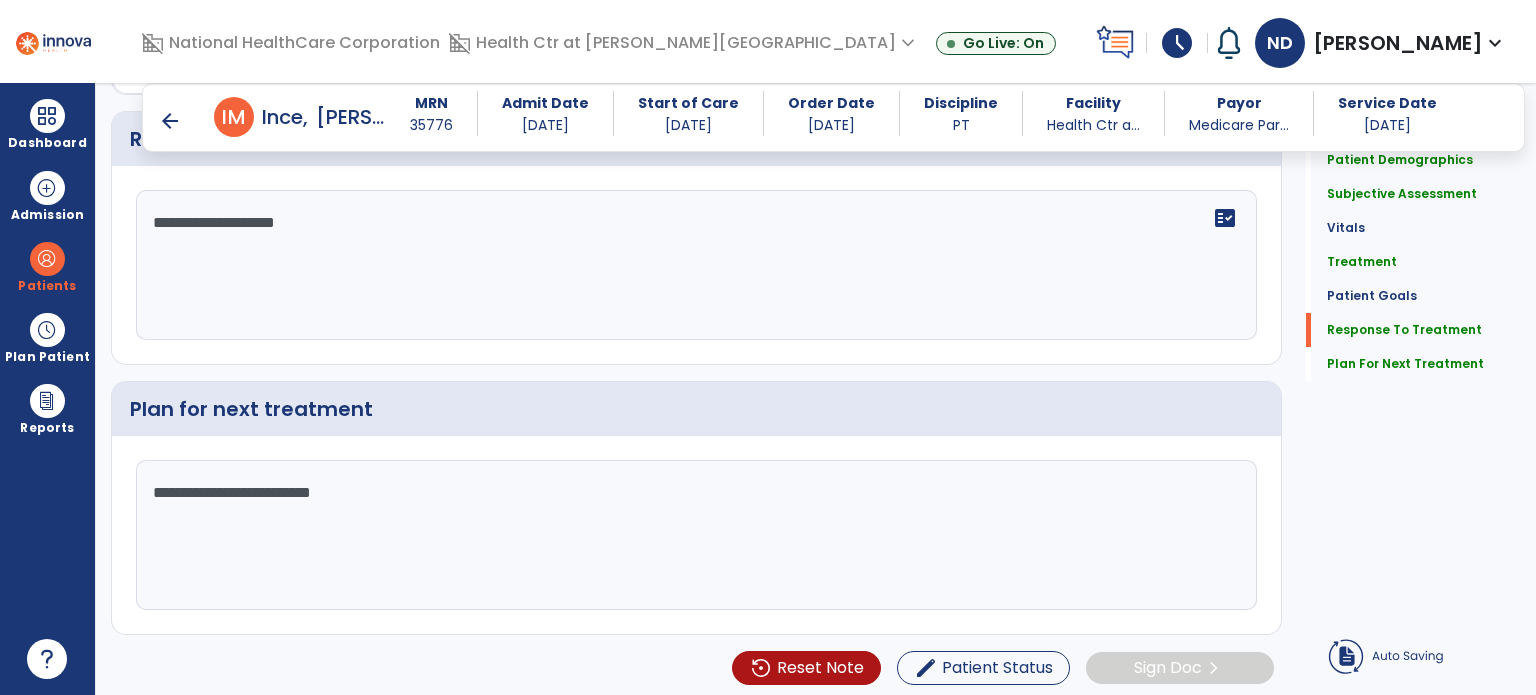 type on "**********" 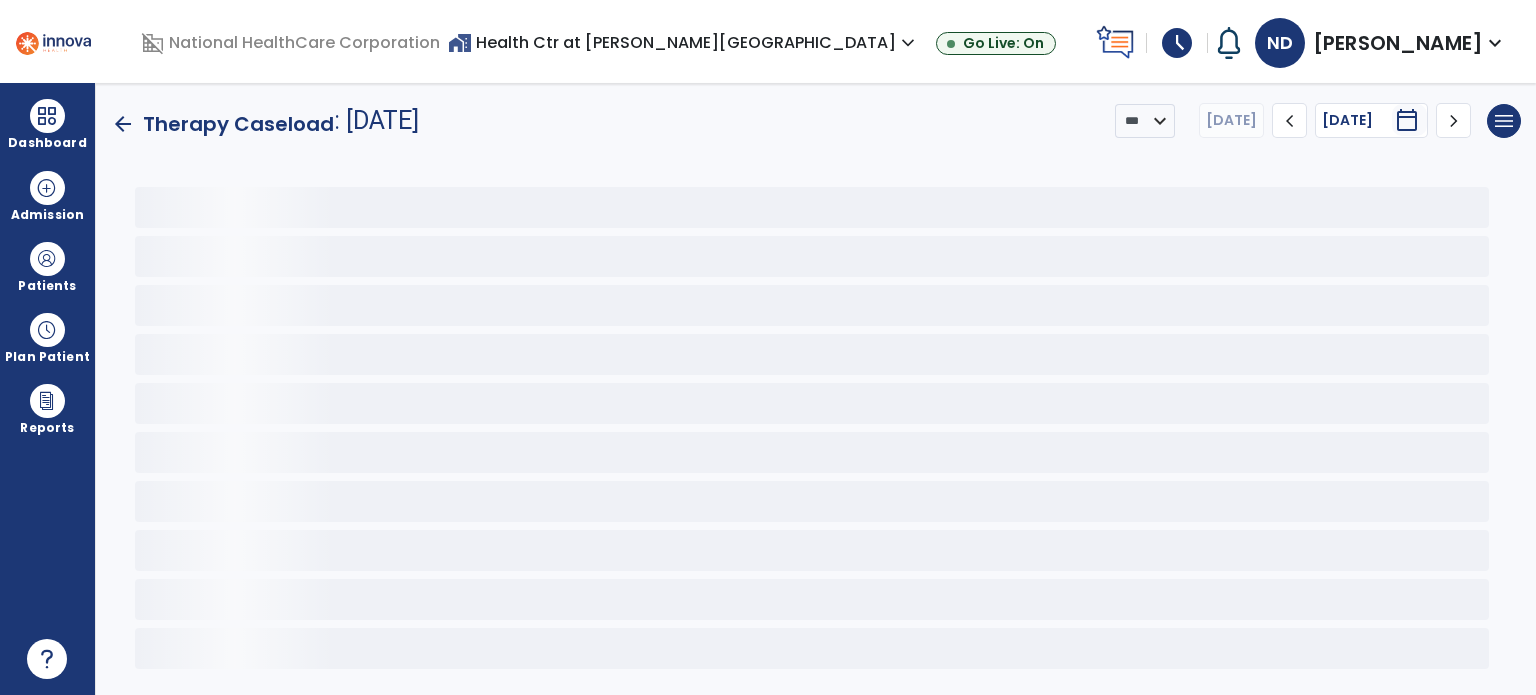 scroll, scrollTop: 0, scrollLeft: 0, axis: both 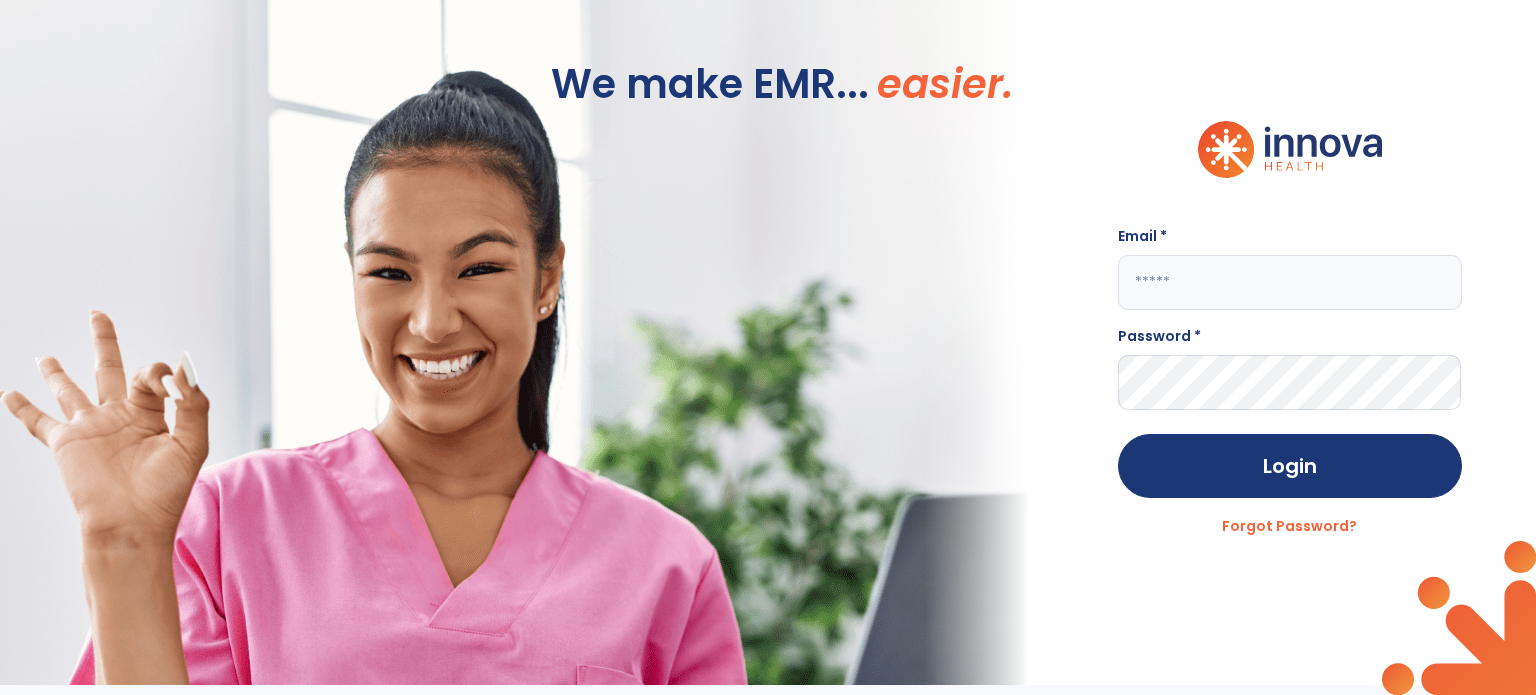 click 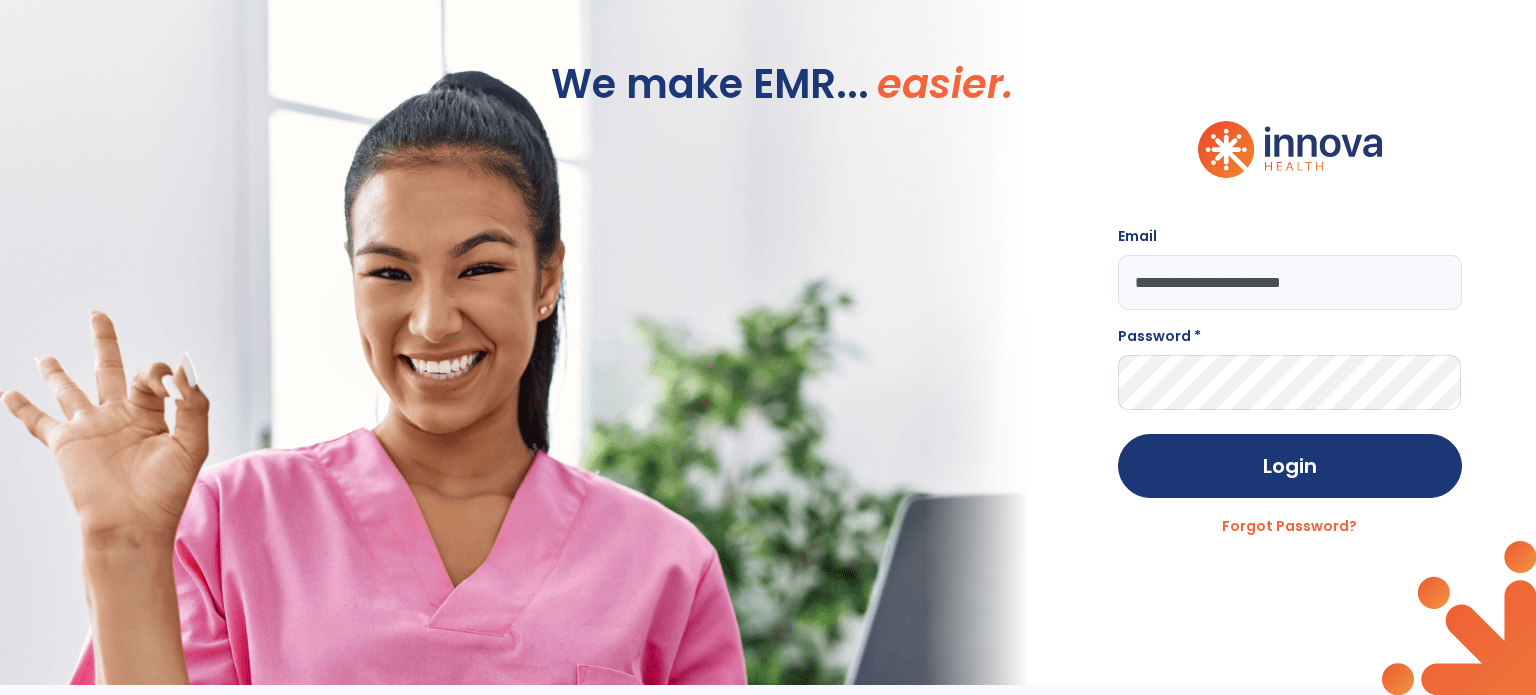 type on "**********" 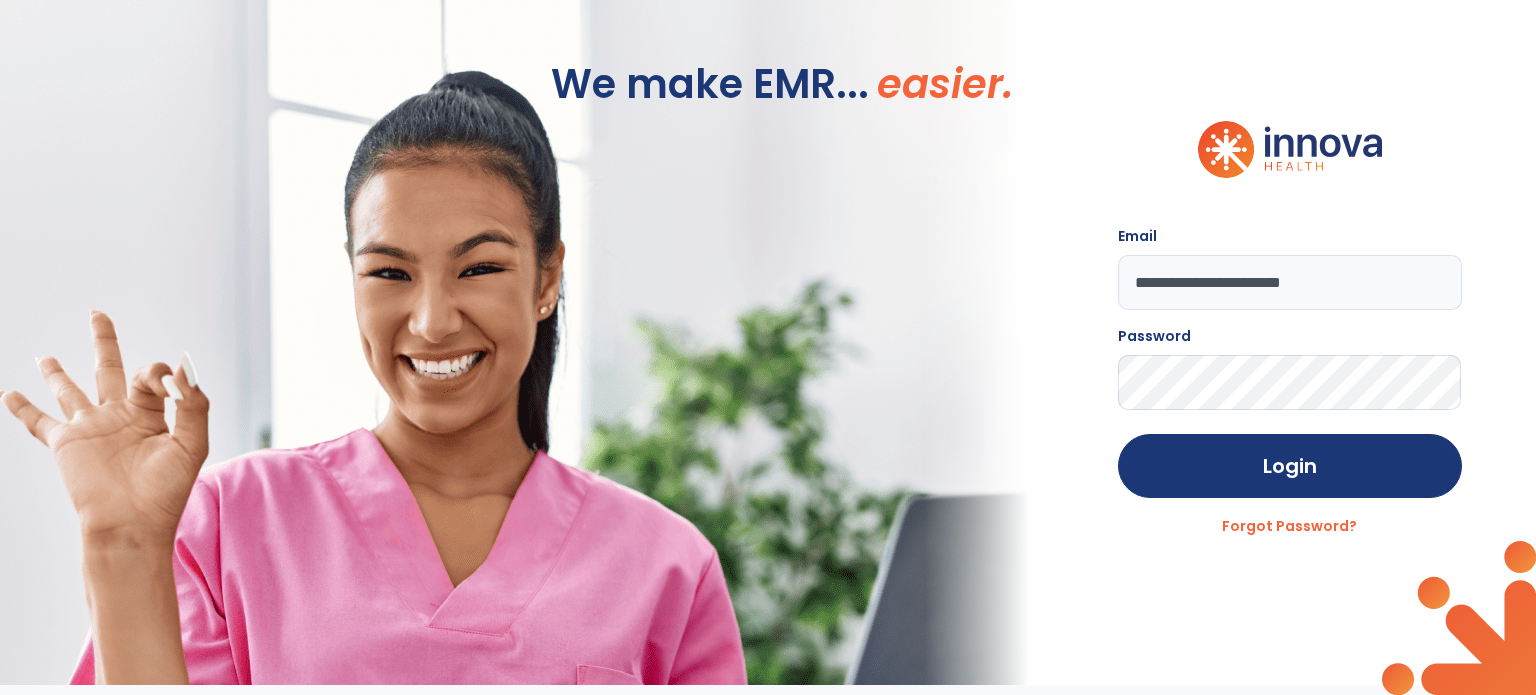 click on "Login" 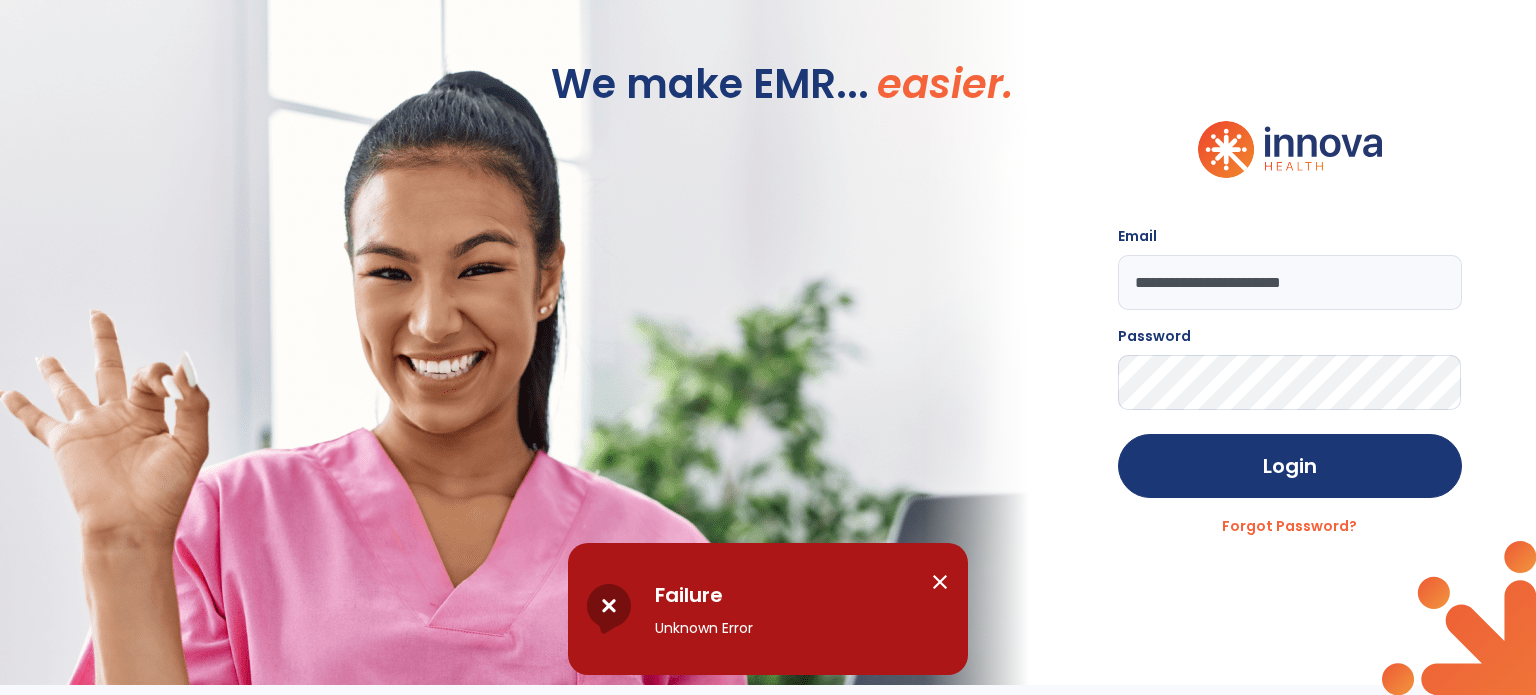 click on "Login" 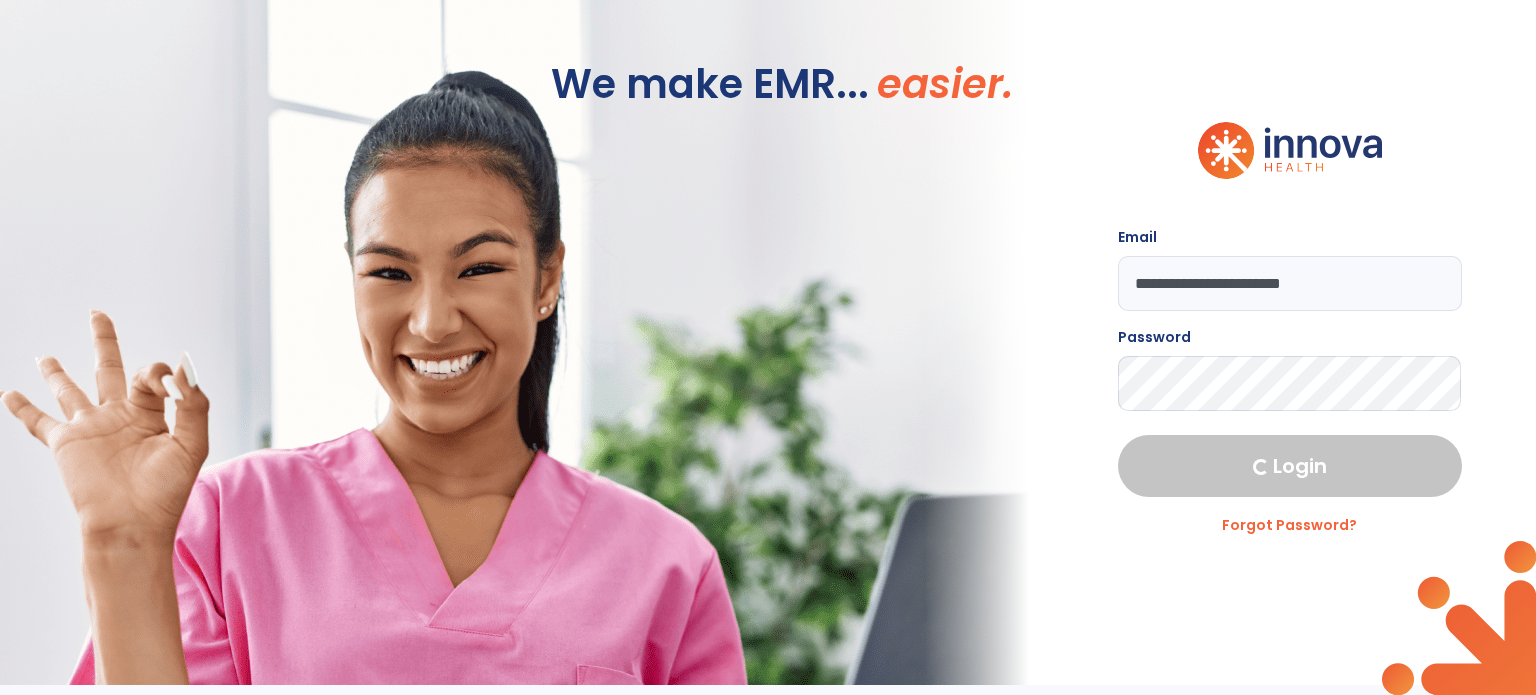 click on "Login" 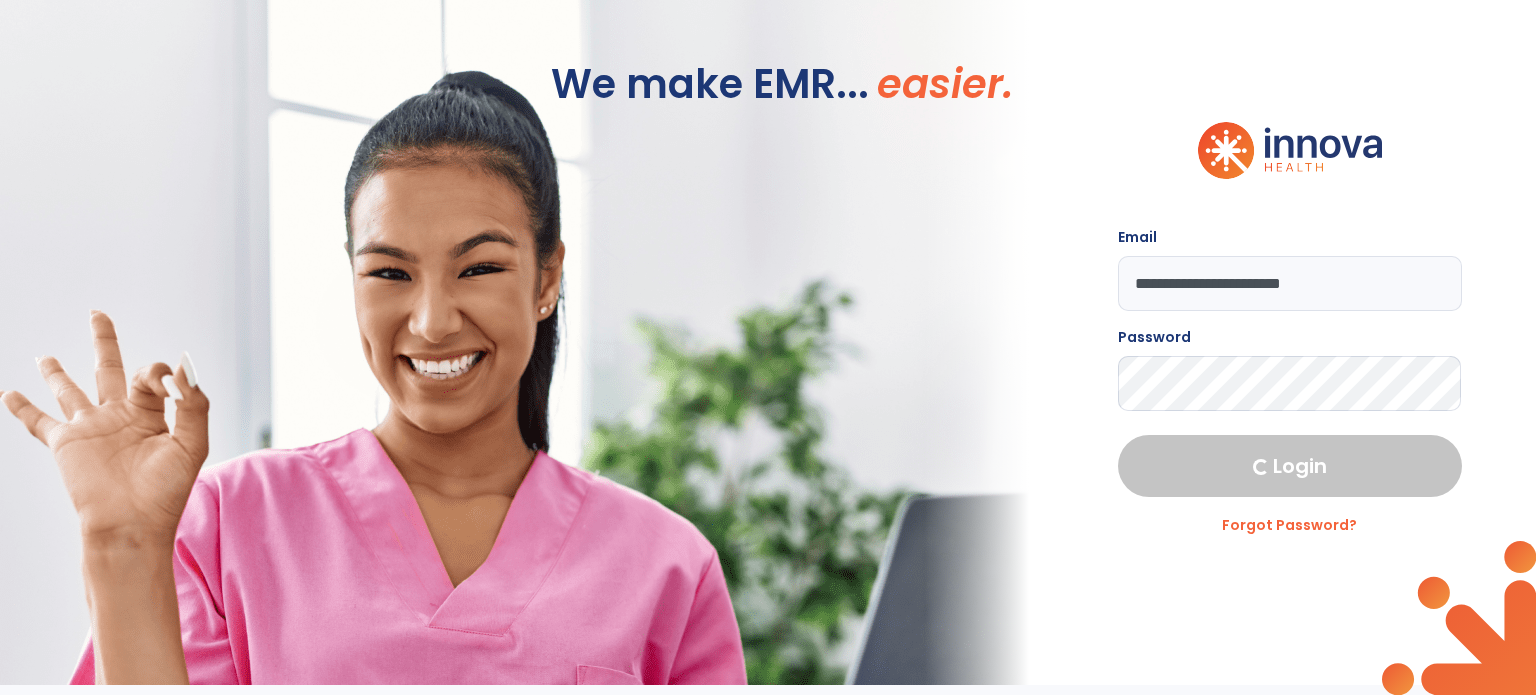 click on "Login" 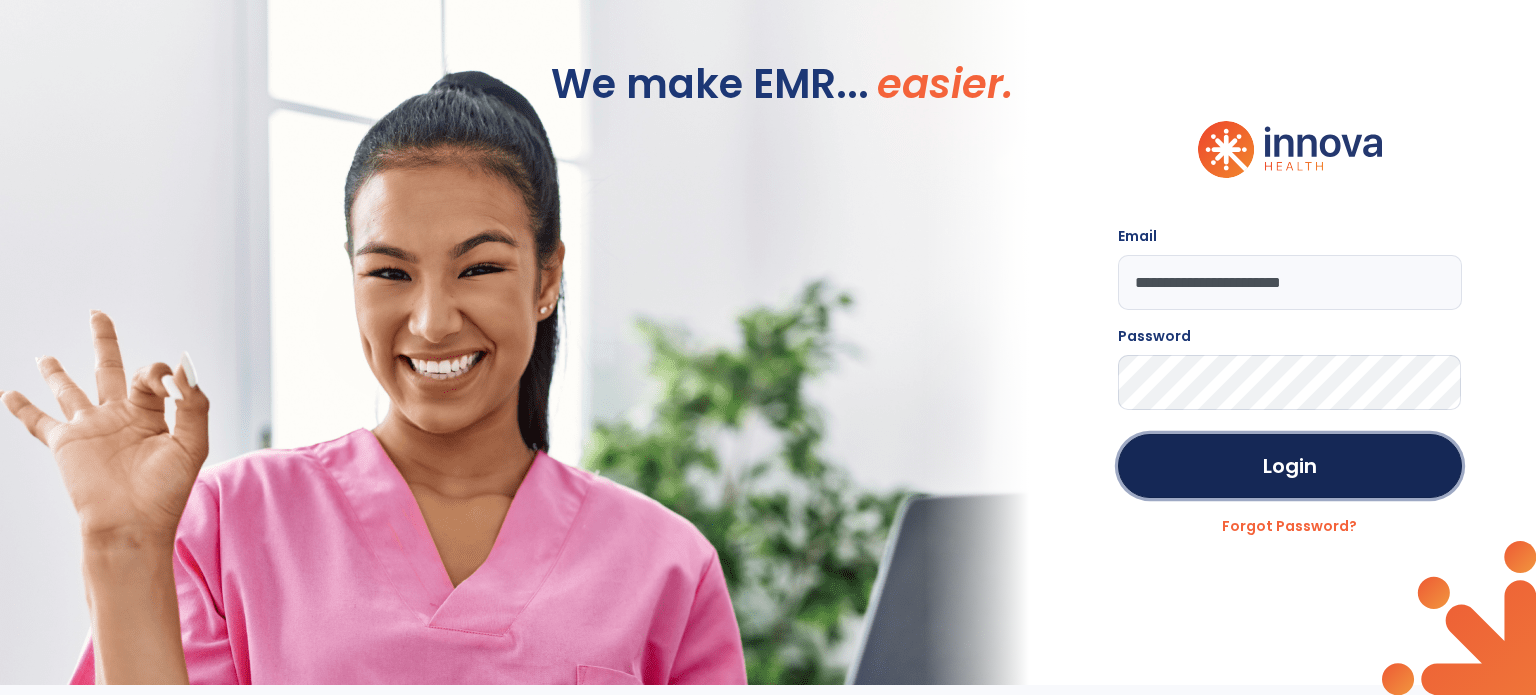 click on "Login" 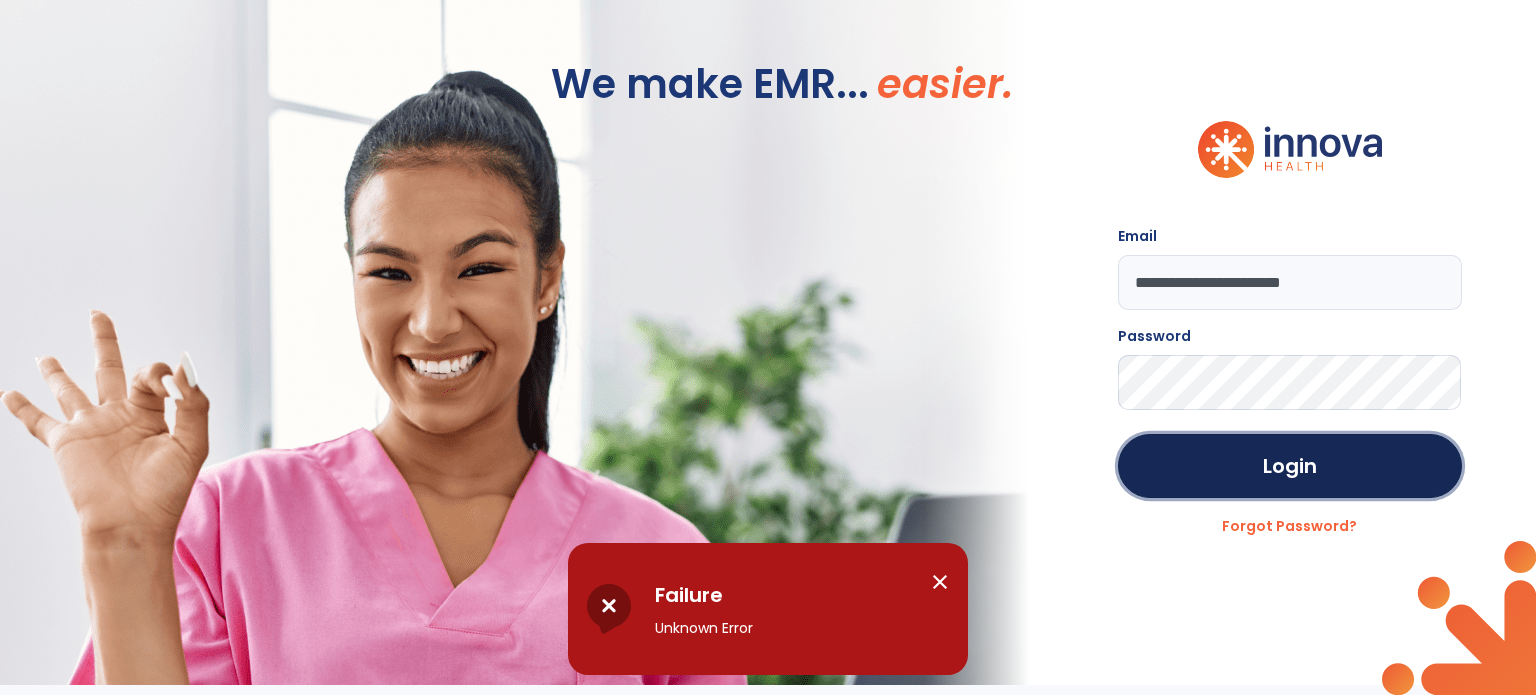 click on "Login" 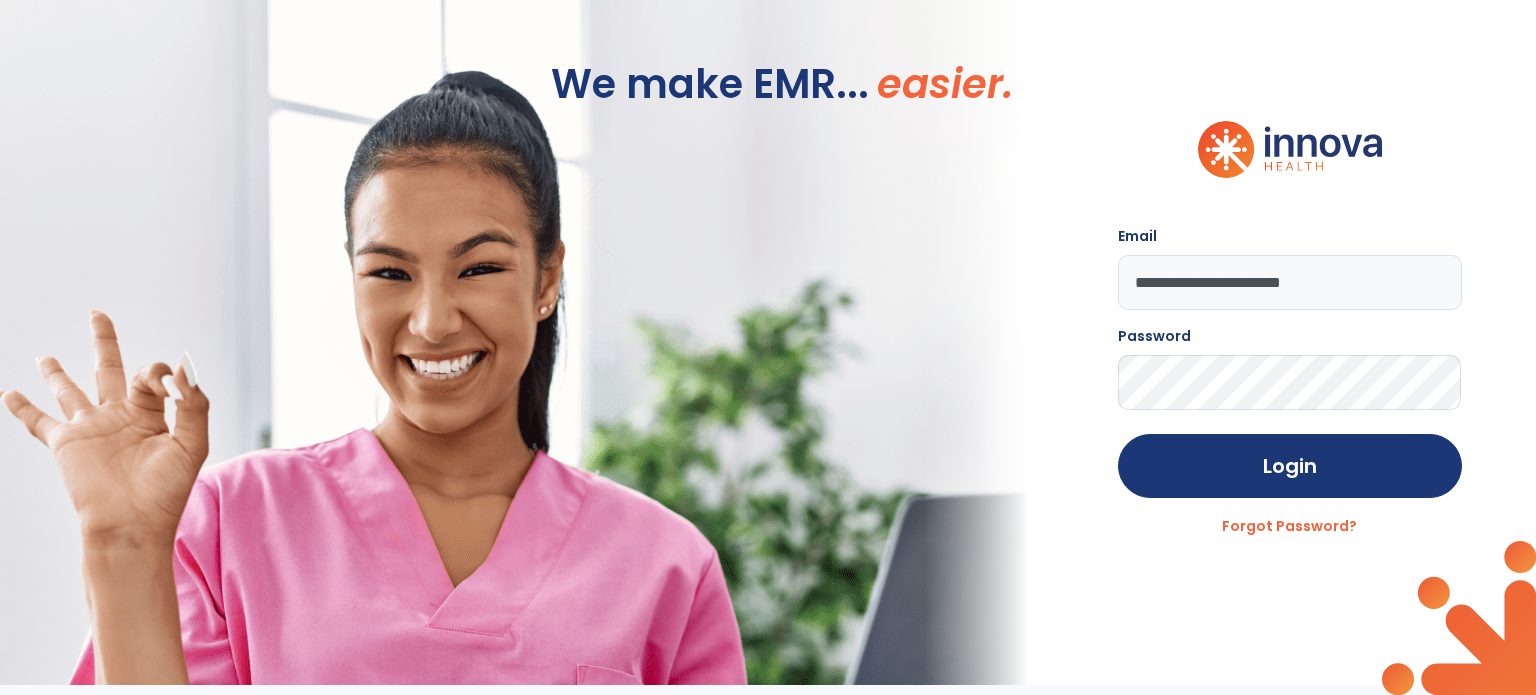 click on "Login" 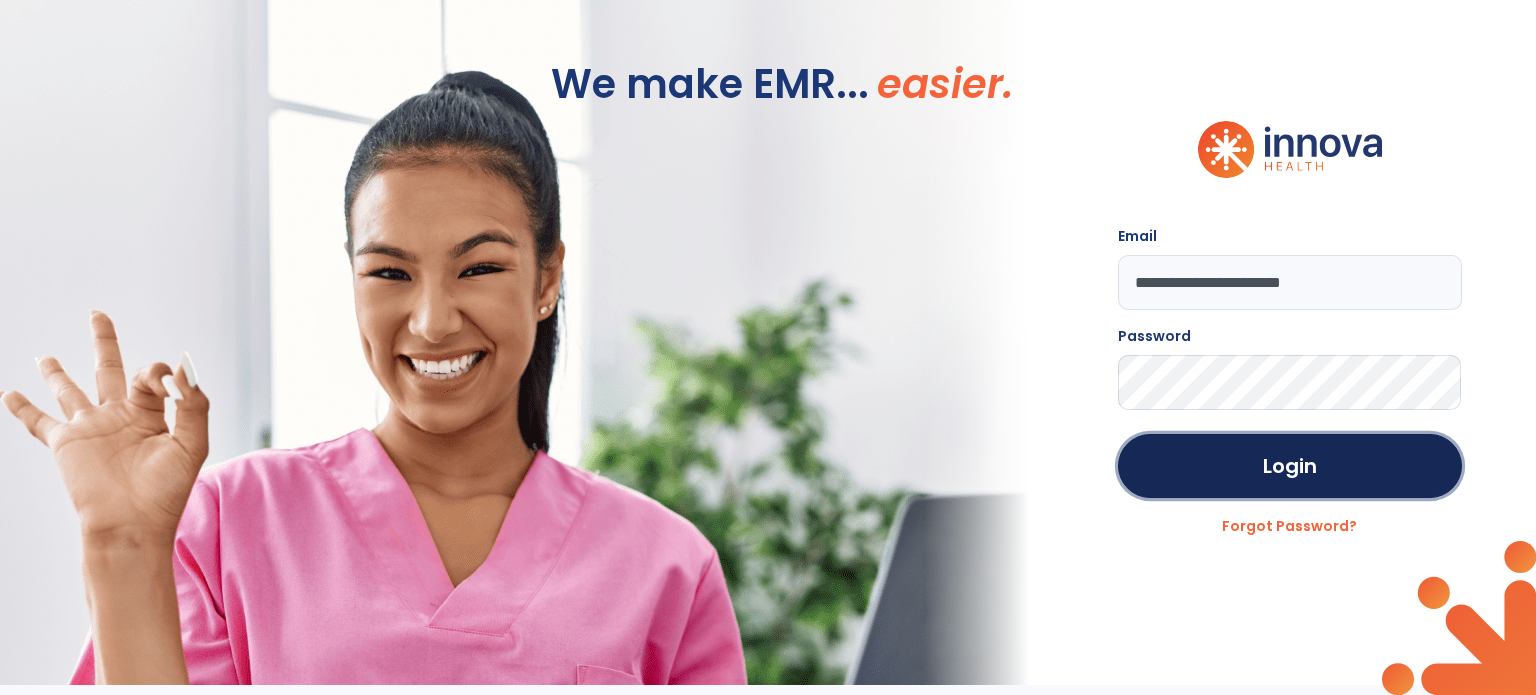 click on "Login" 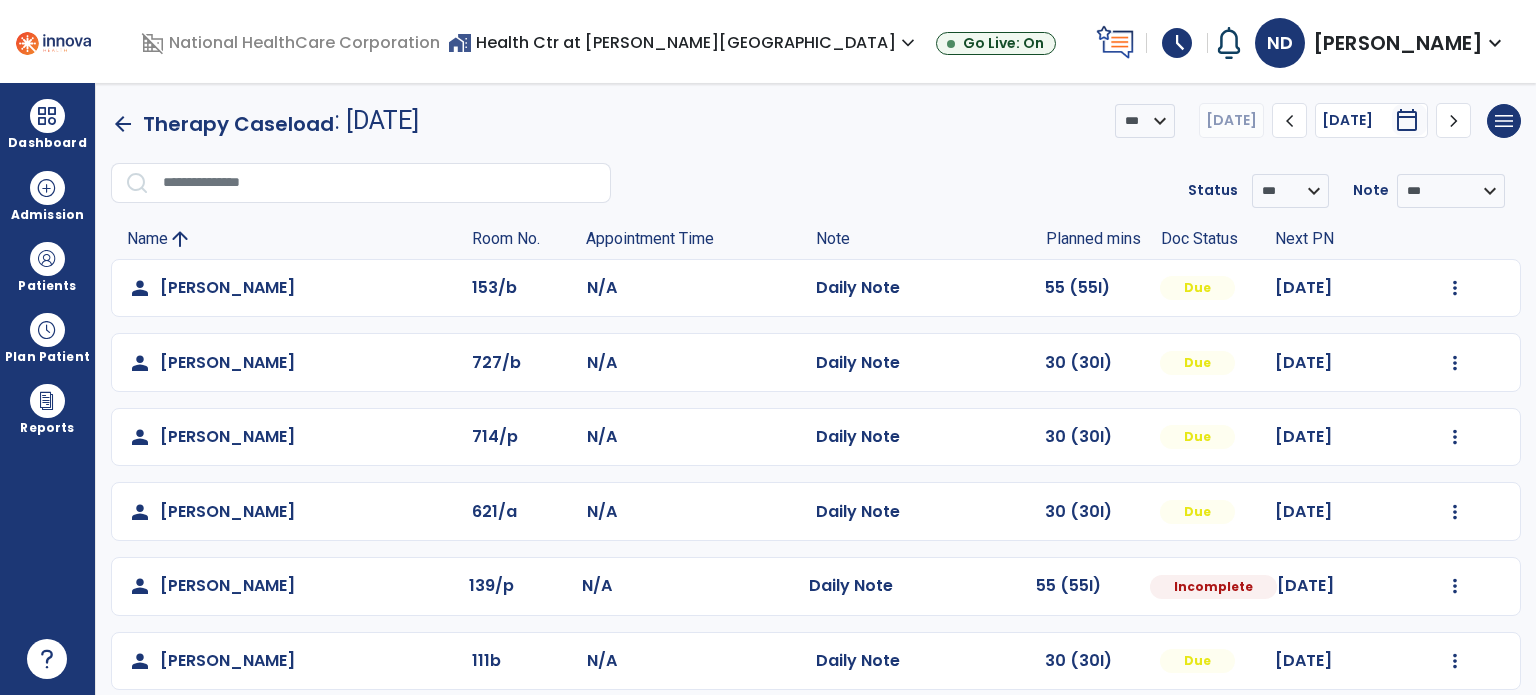 click on "person   [PERSON_NAME]" 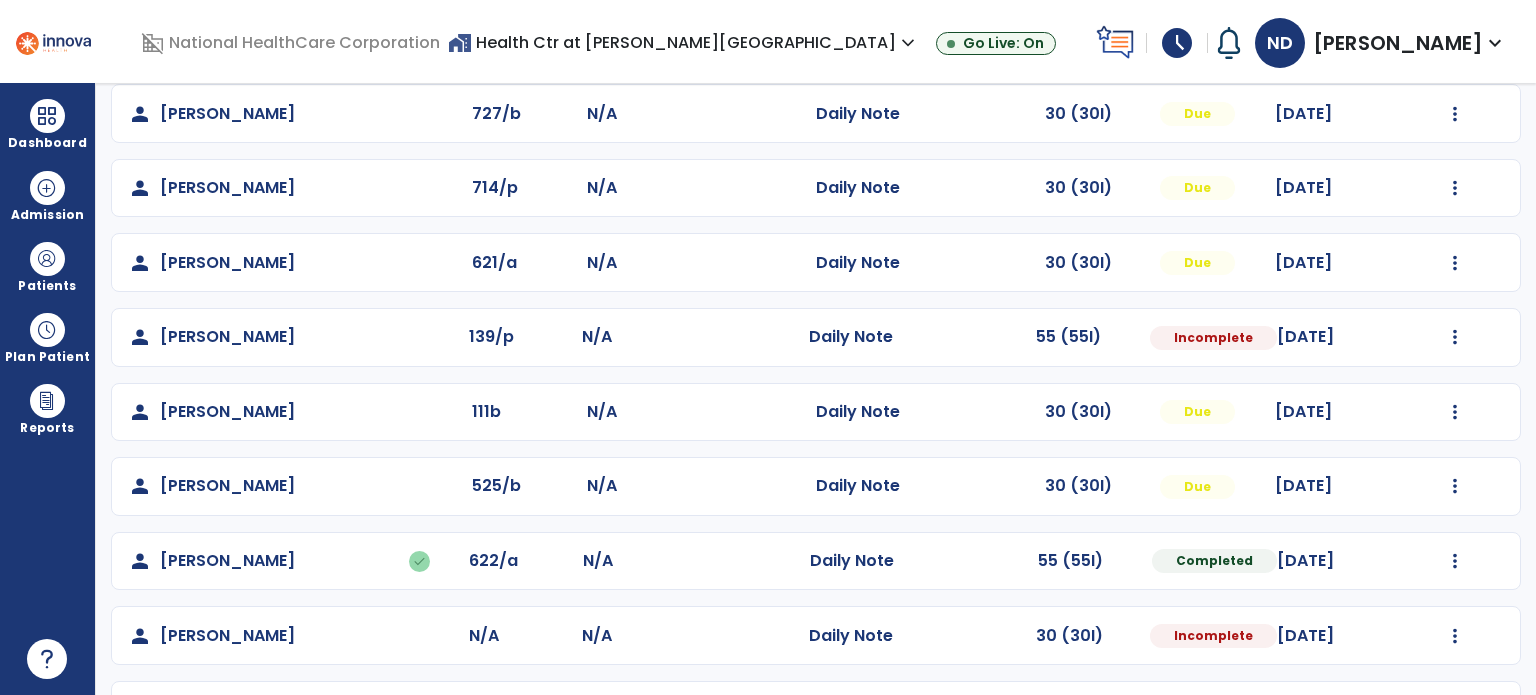 scroll, scrollTop: 257, scrollLeft: 0, axis: vertical 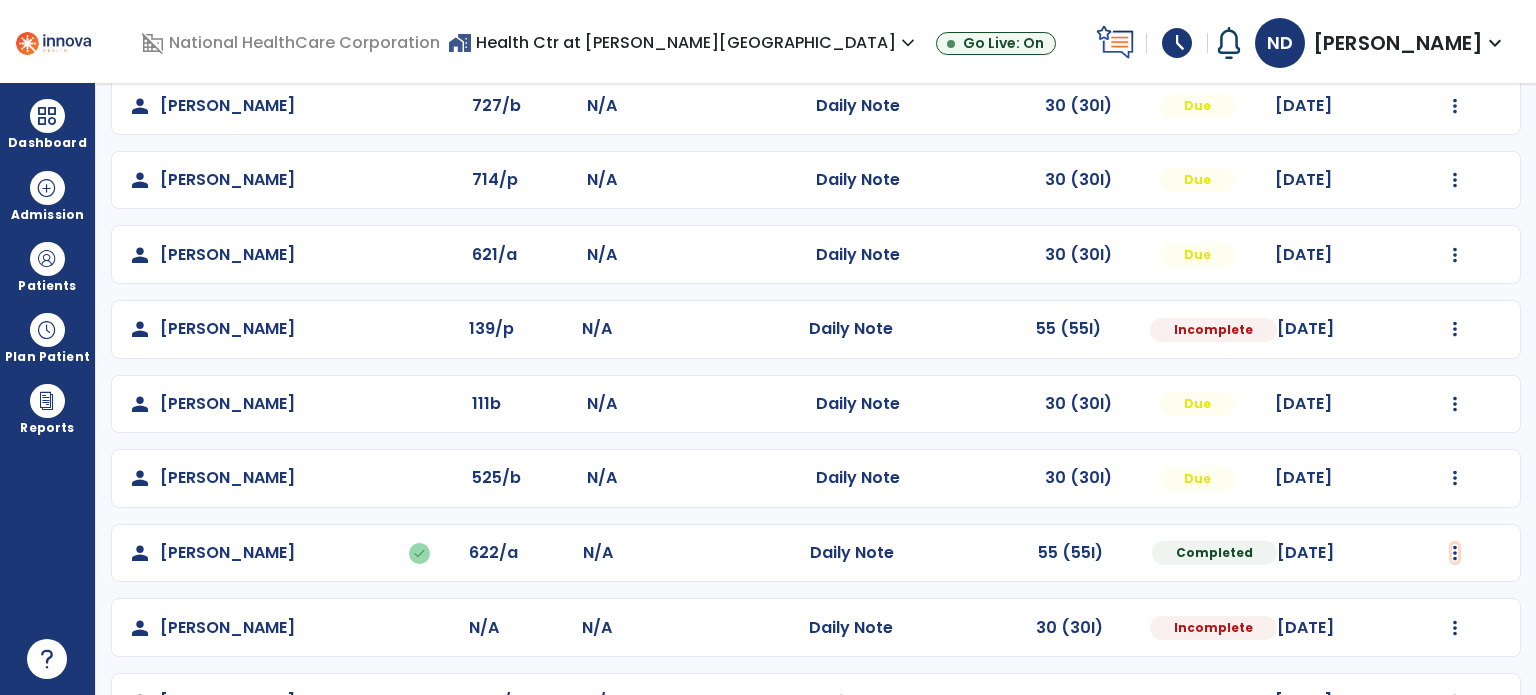 click at bounding box center [1455, 31] 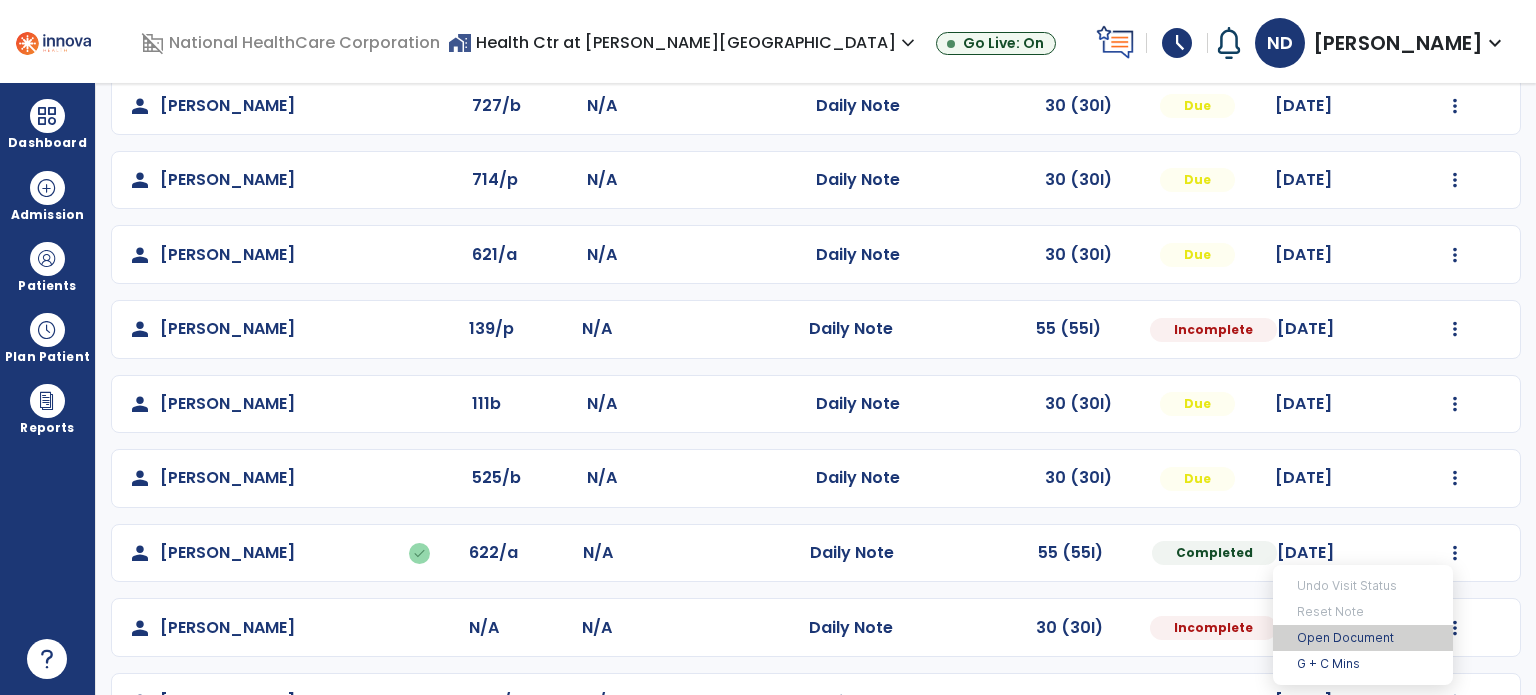 click on "Open Document" at bounding box center [1363, 638] 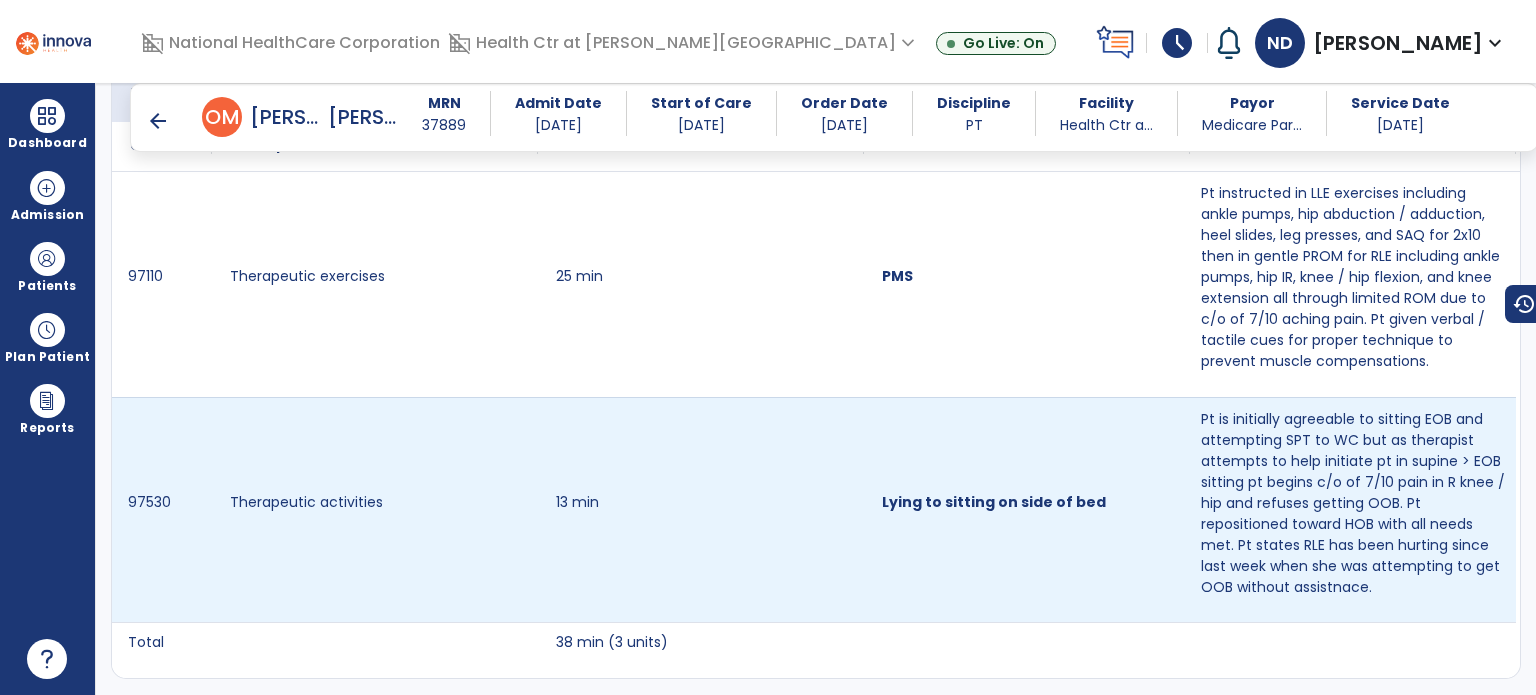 scroll, scrollTop: 1210, scrollLeft: 0, axis: vertical 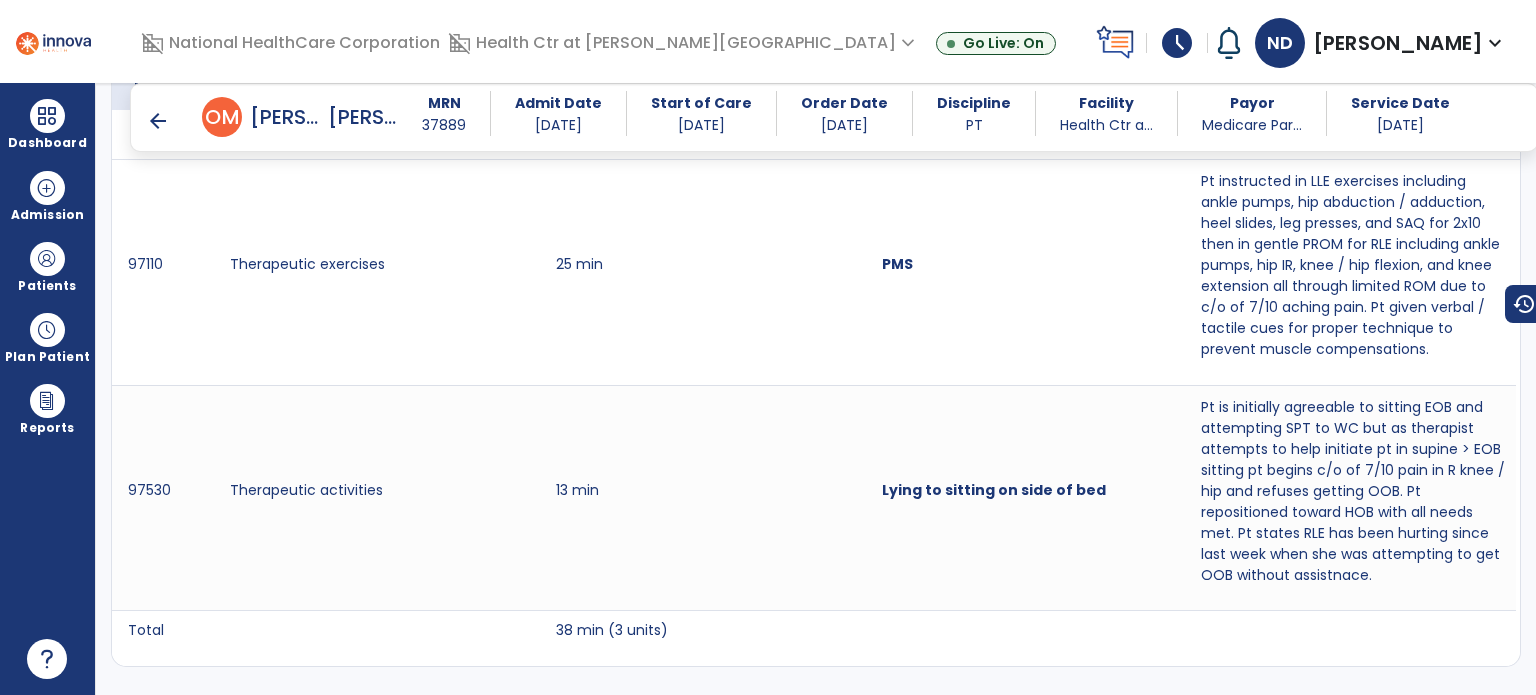 click on "arrow_back" at bounding box center [158, 121] 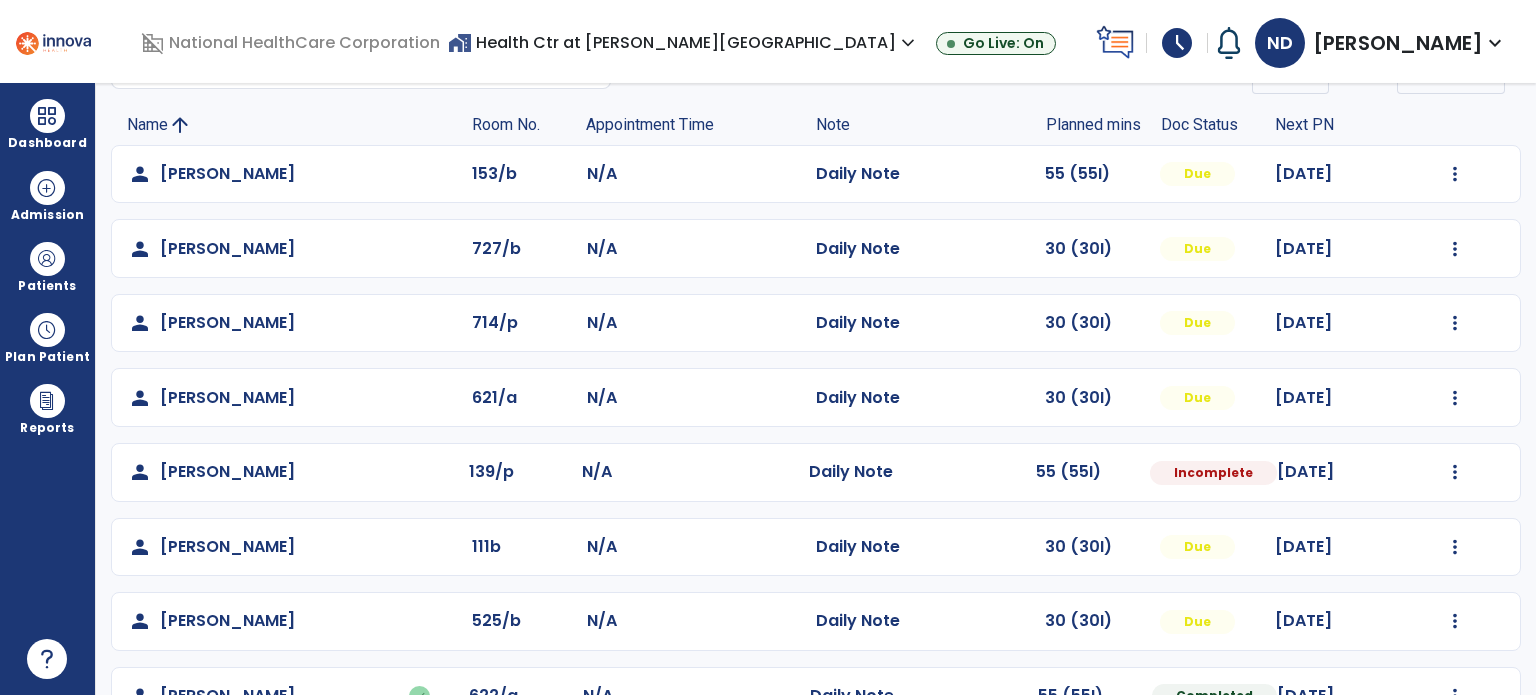 scroll, scrollTop: 122, scrollLeft: 0, axis: vertical 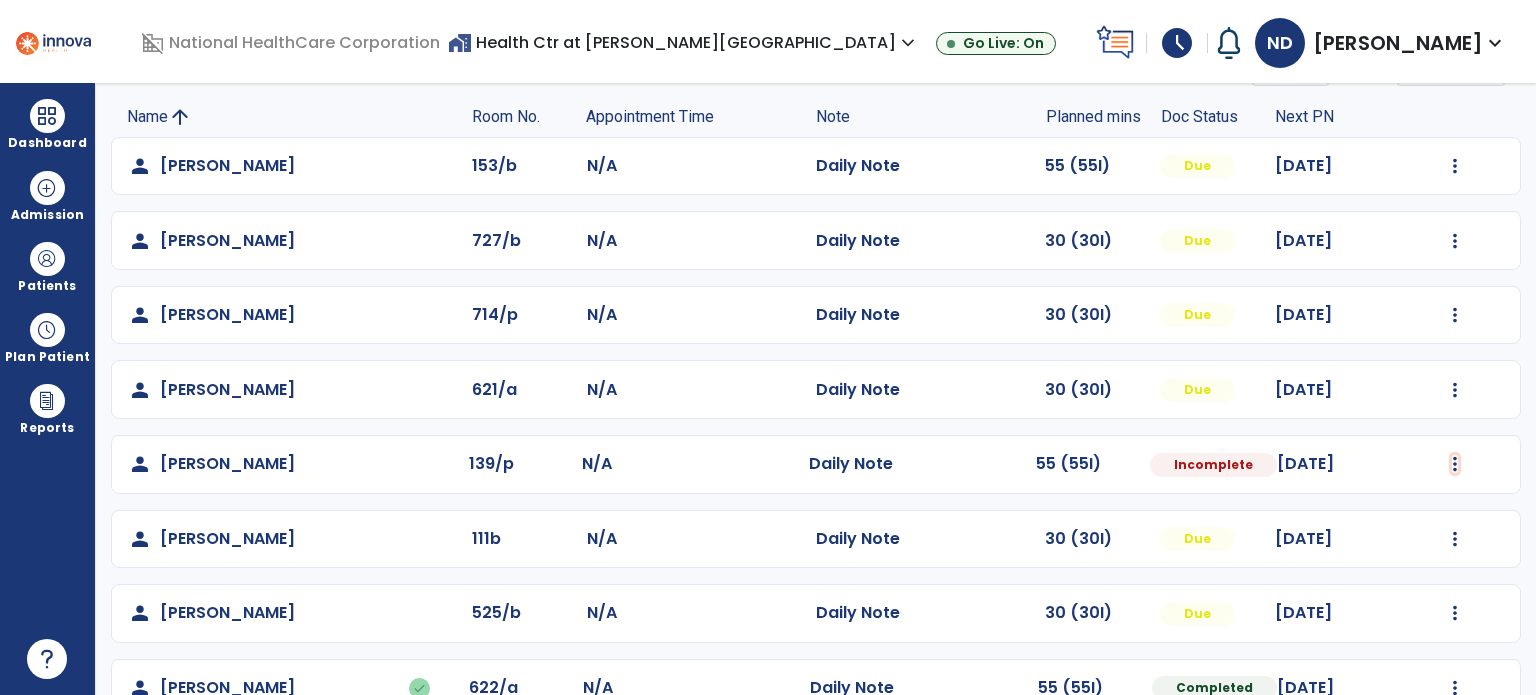 click at bounding box center (1455, 166) 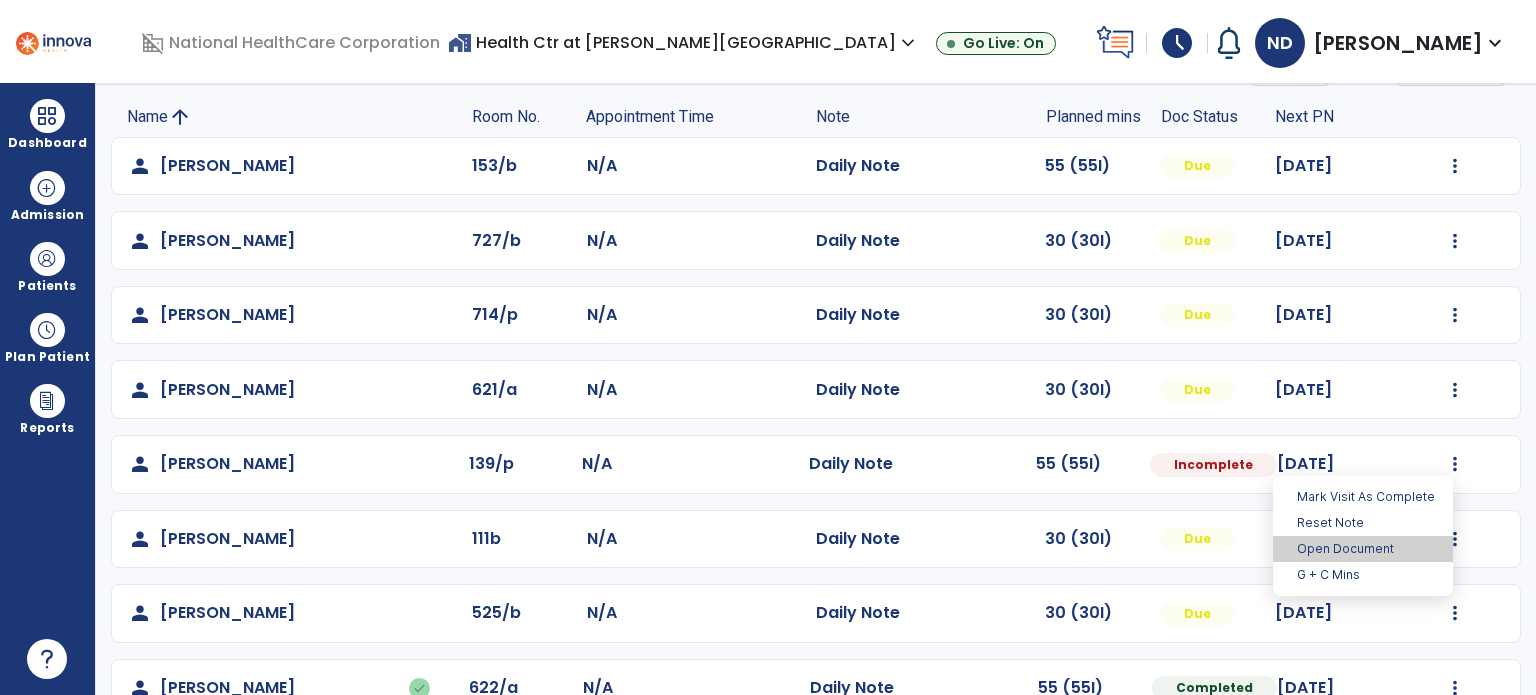 click on "Open Document" at bounding box center [1363, 549] 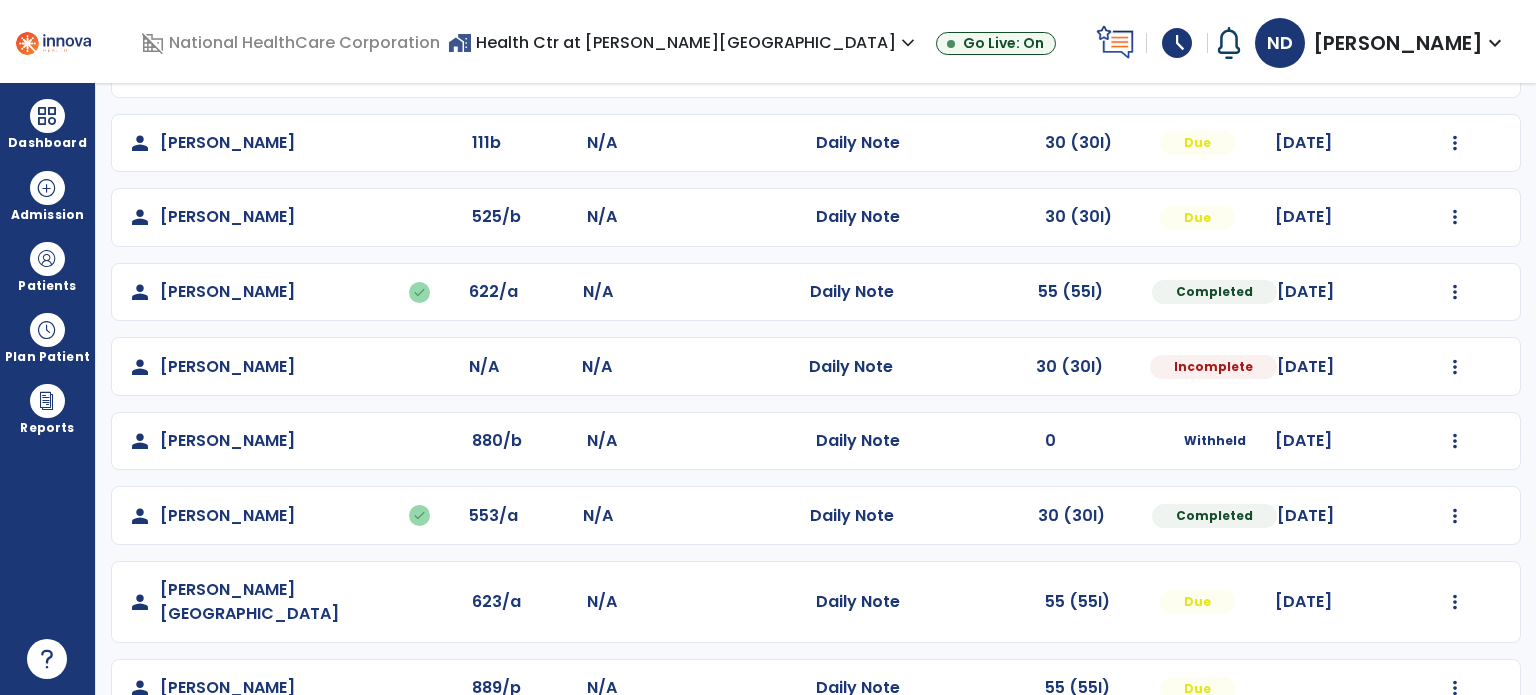 select on "*" 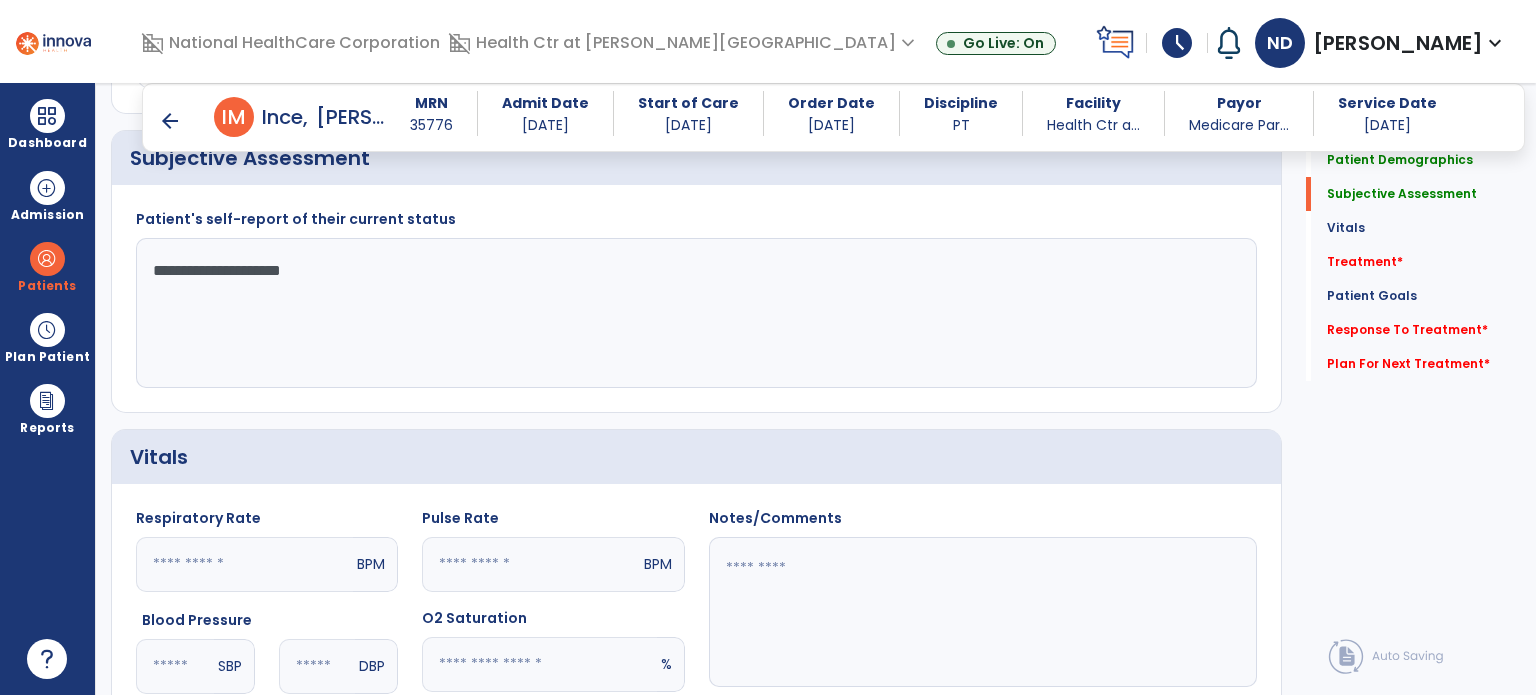 scroll, scrollTop: 555, scrollLeft: 0, axis: vertical 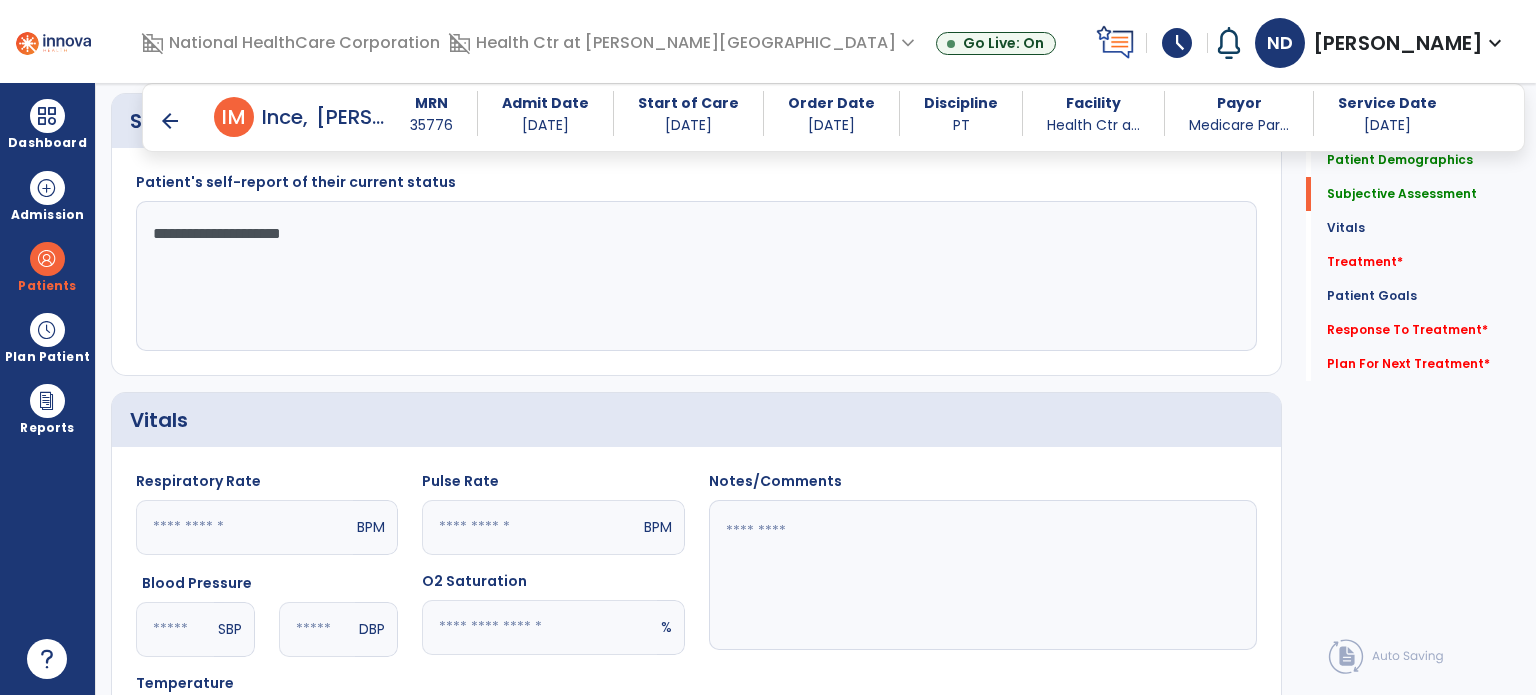 click on "Treatment   *" 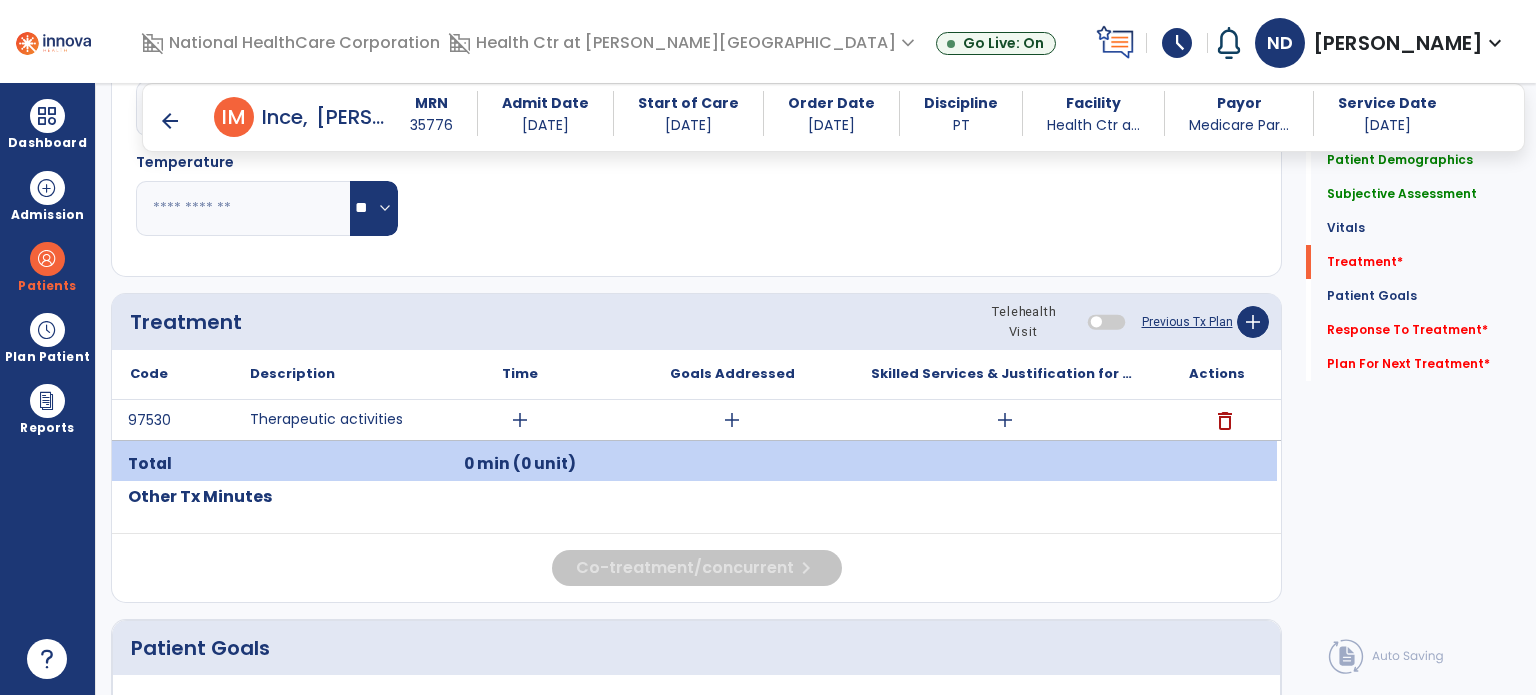 scroll, scrollTop: 1133, scrollLeft: 0, axis: vertical 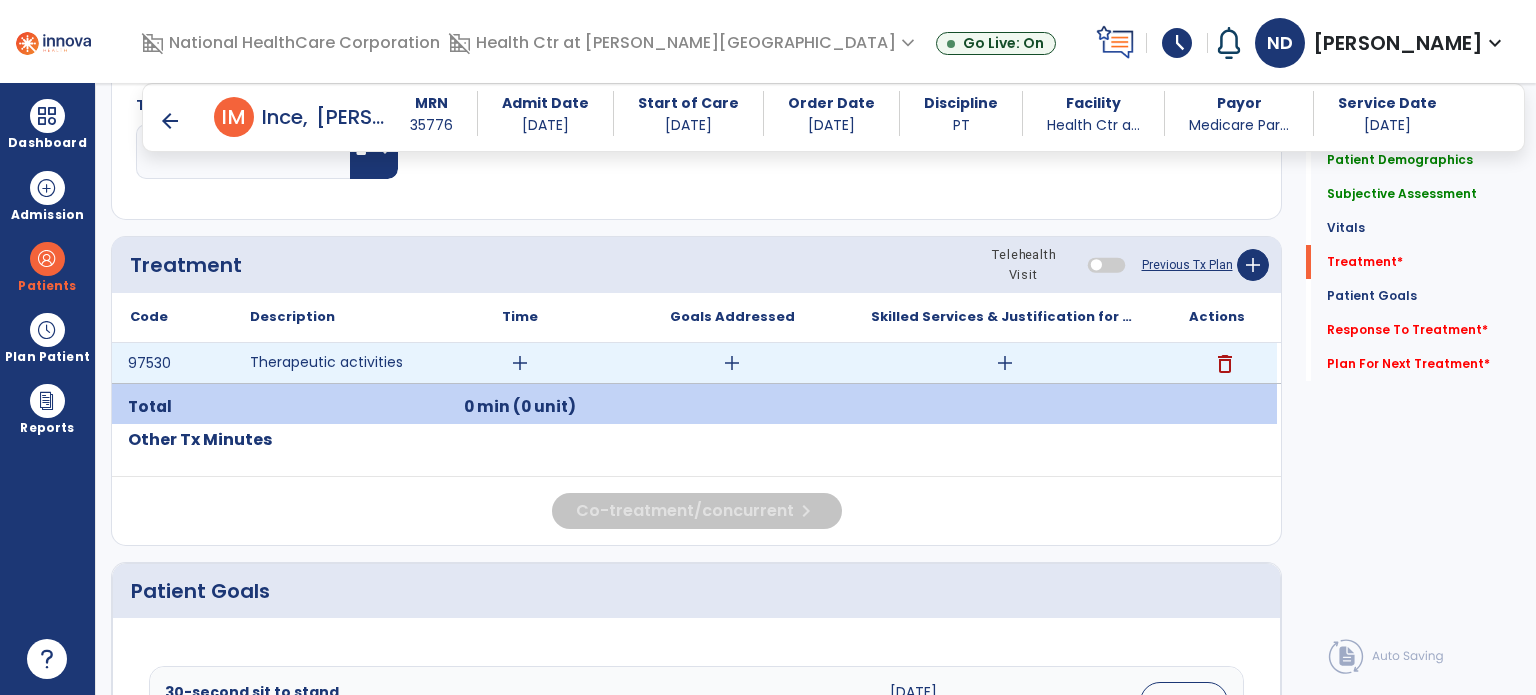 click on "add" at bounding box center [1004, 363] 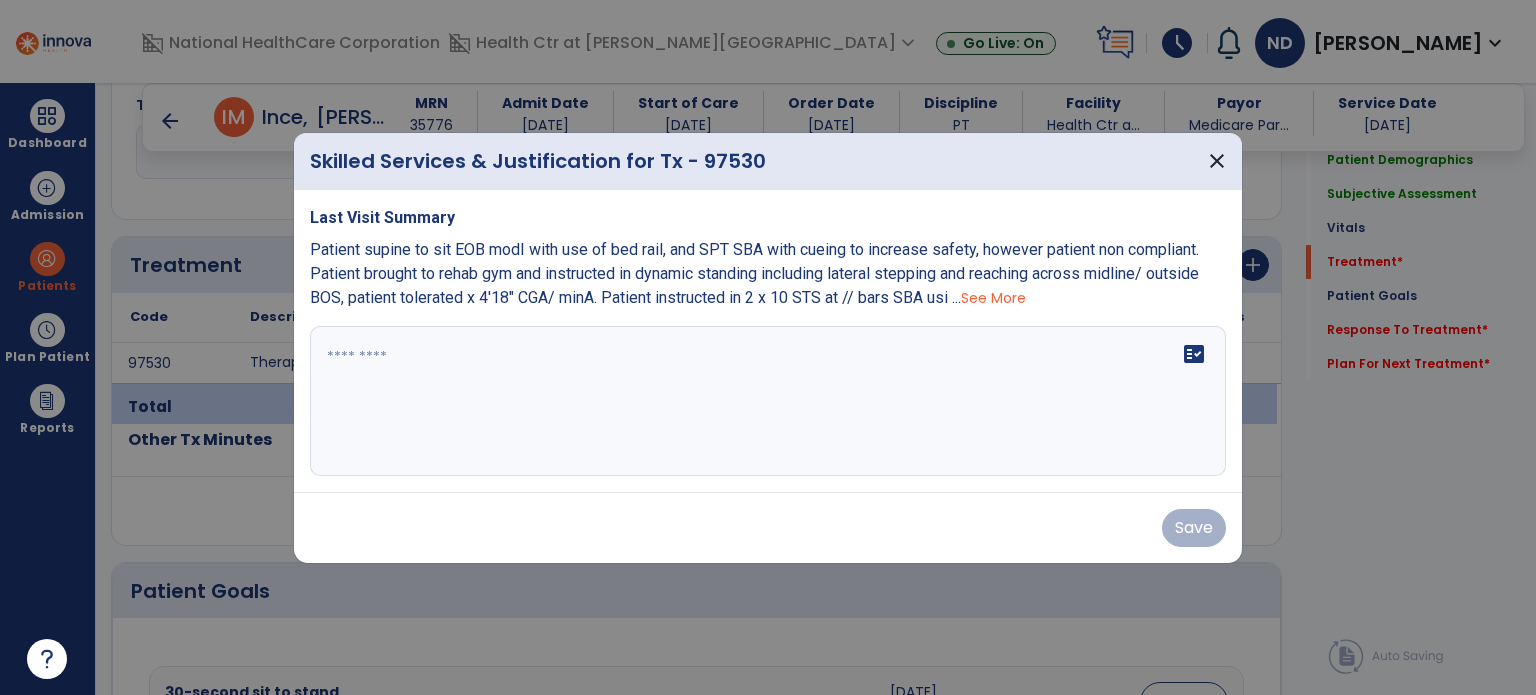 click on "Save" at bounding box center (768, 527) 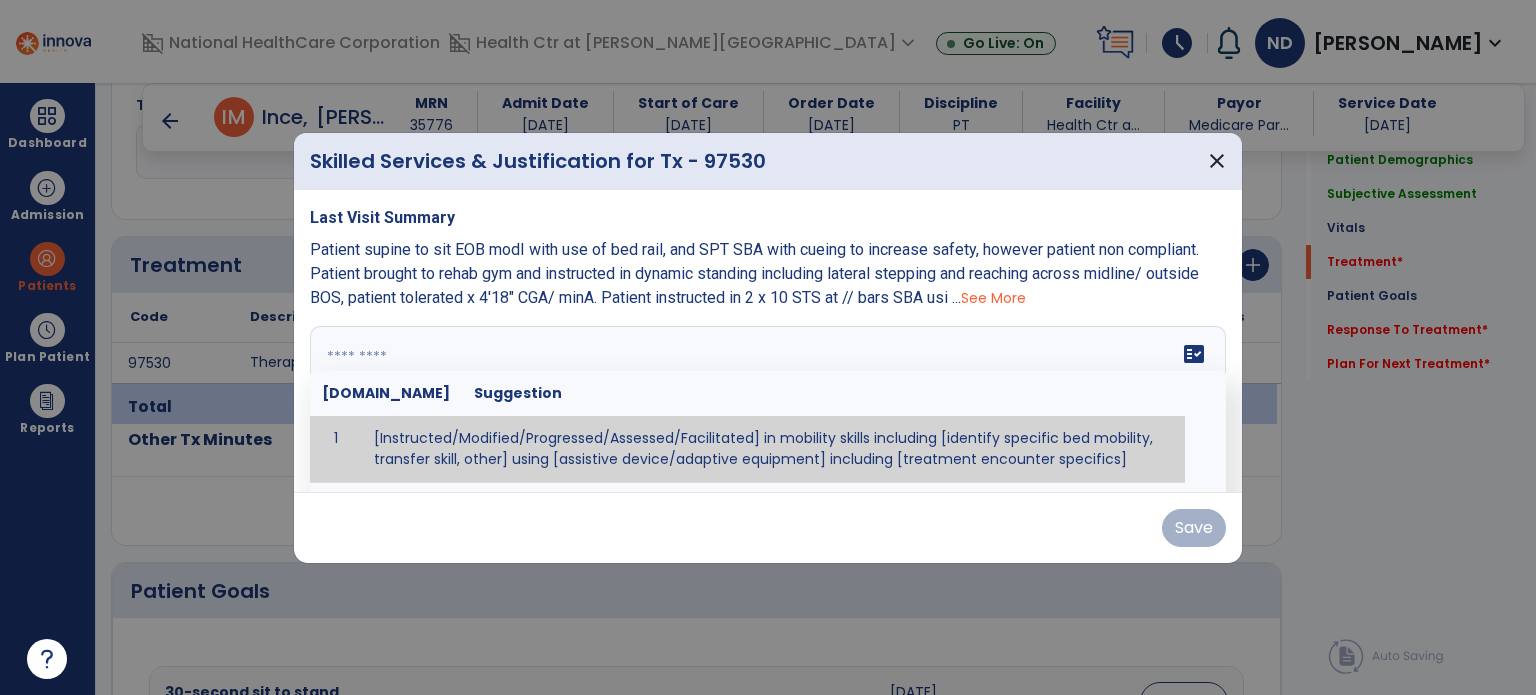 paste on "**********" 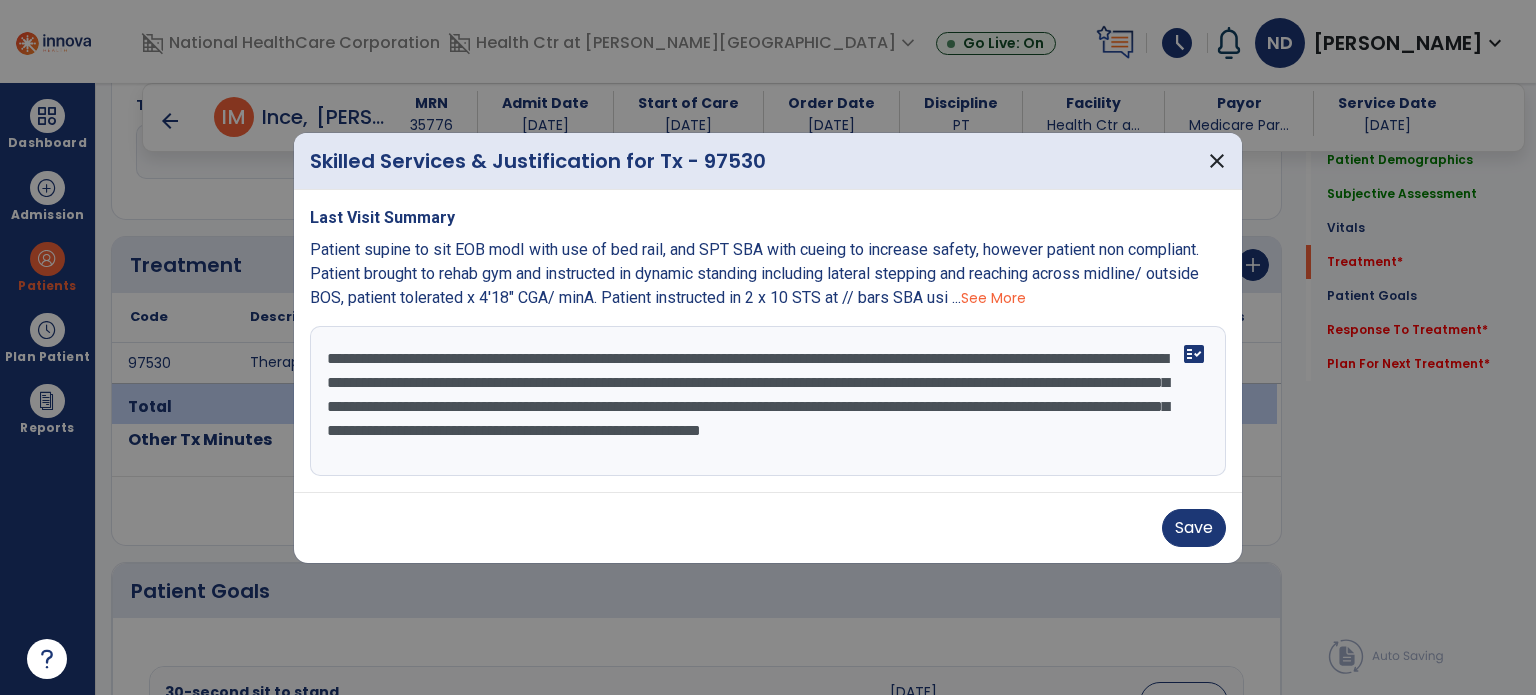 type on "**********" 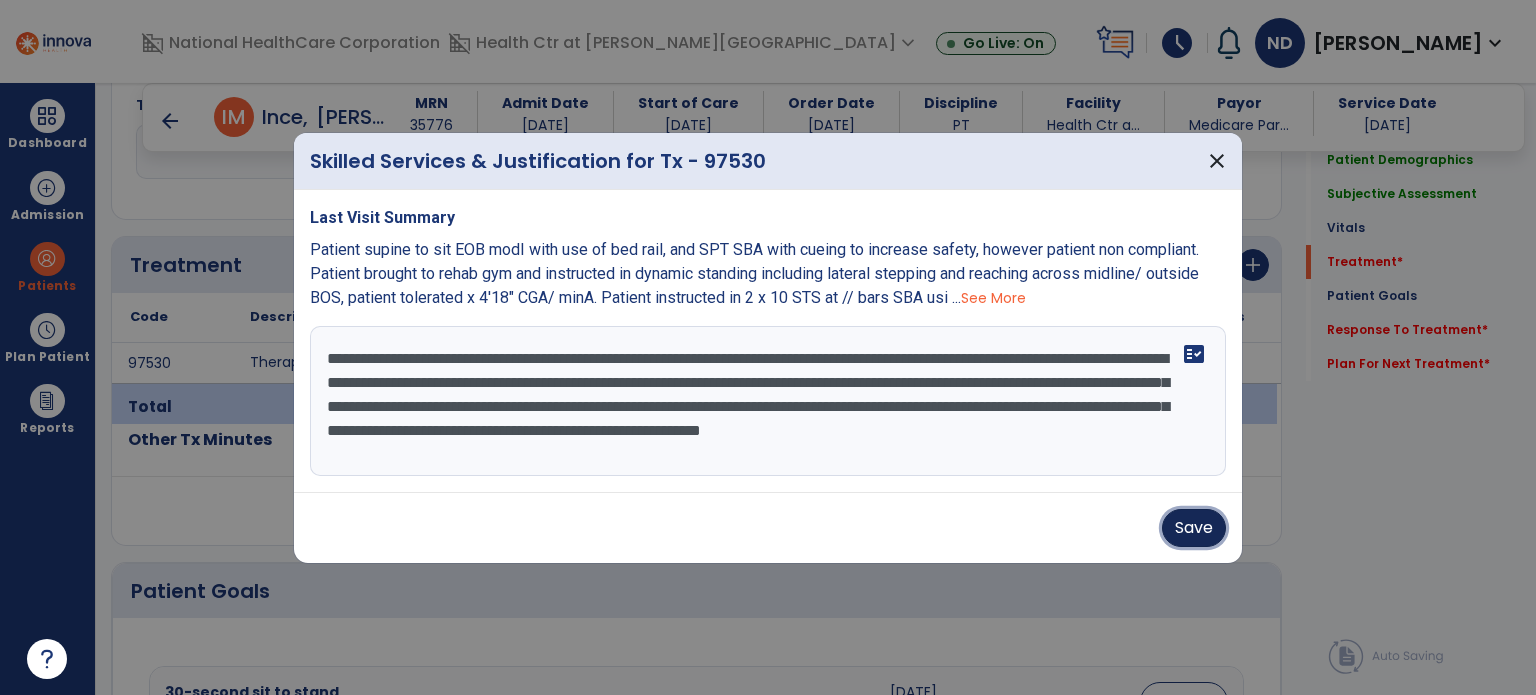 click on "Save" at bounding box center (1194, 528) 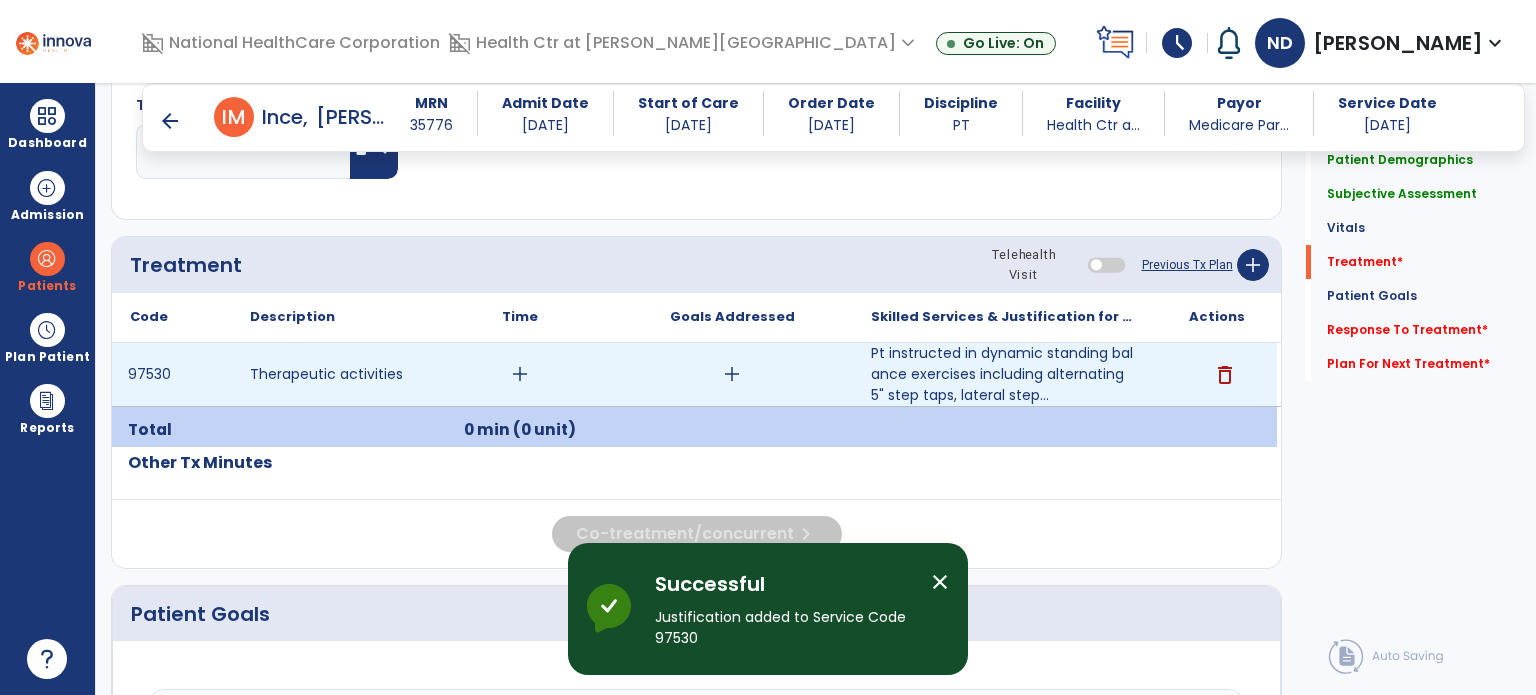 click on "add" at bounding box center [732, 374] 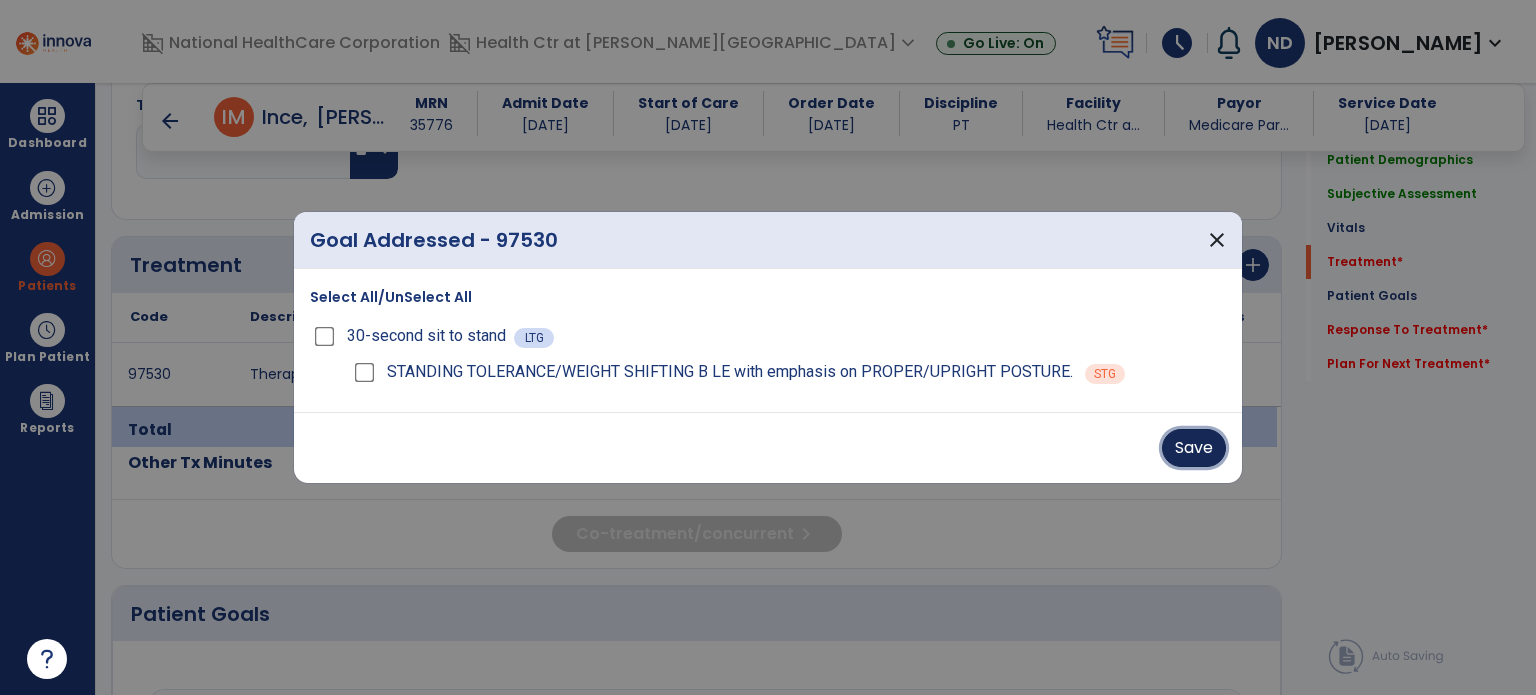 click on "Save" at bounding box center [1194, 448] 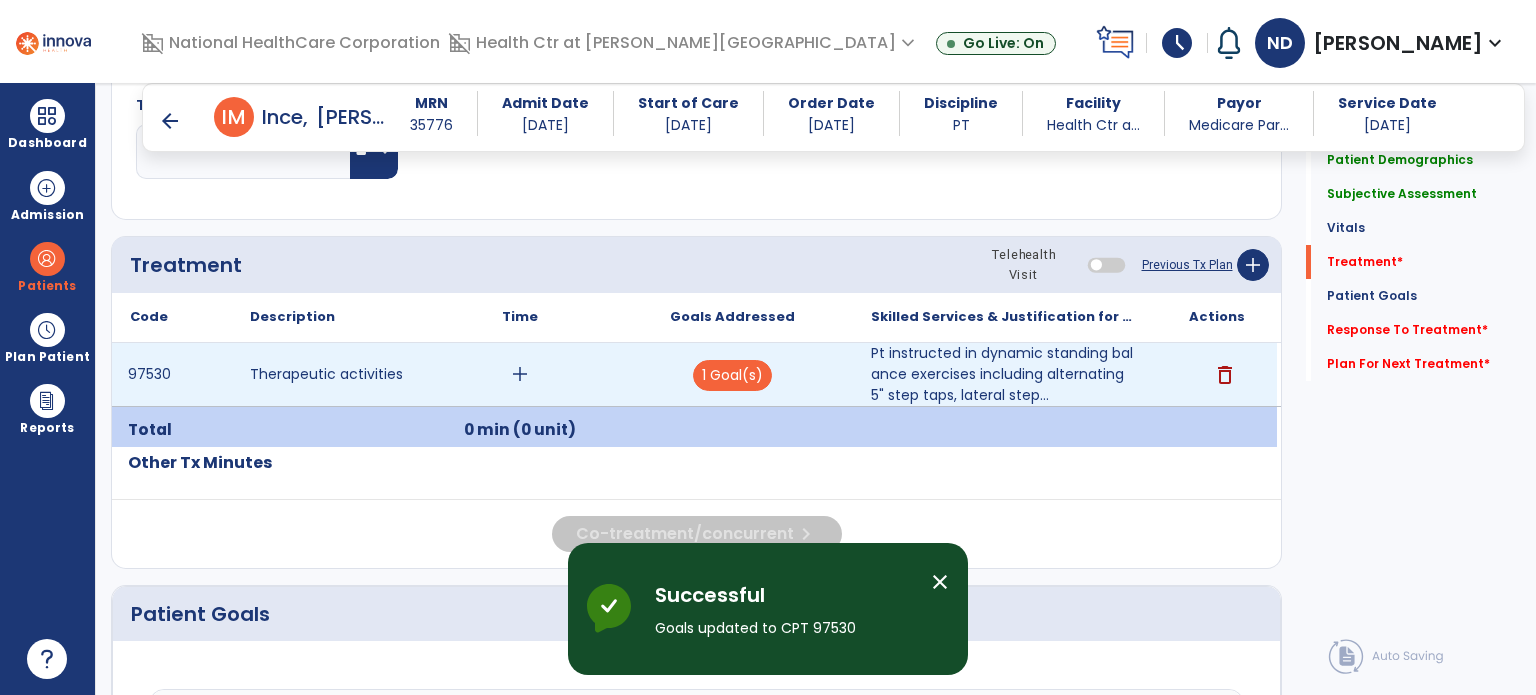 click on "add" at bounding box center [520, 374] 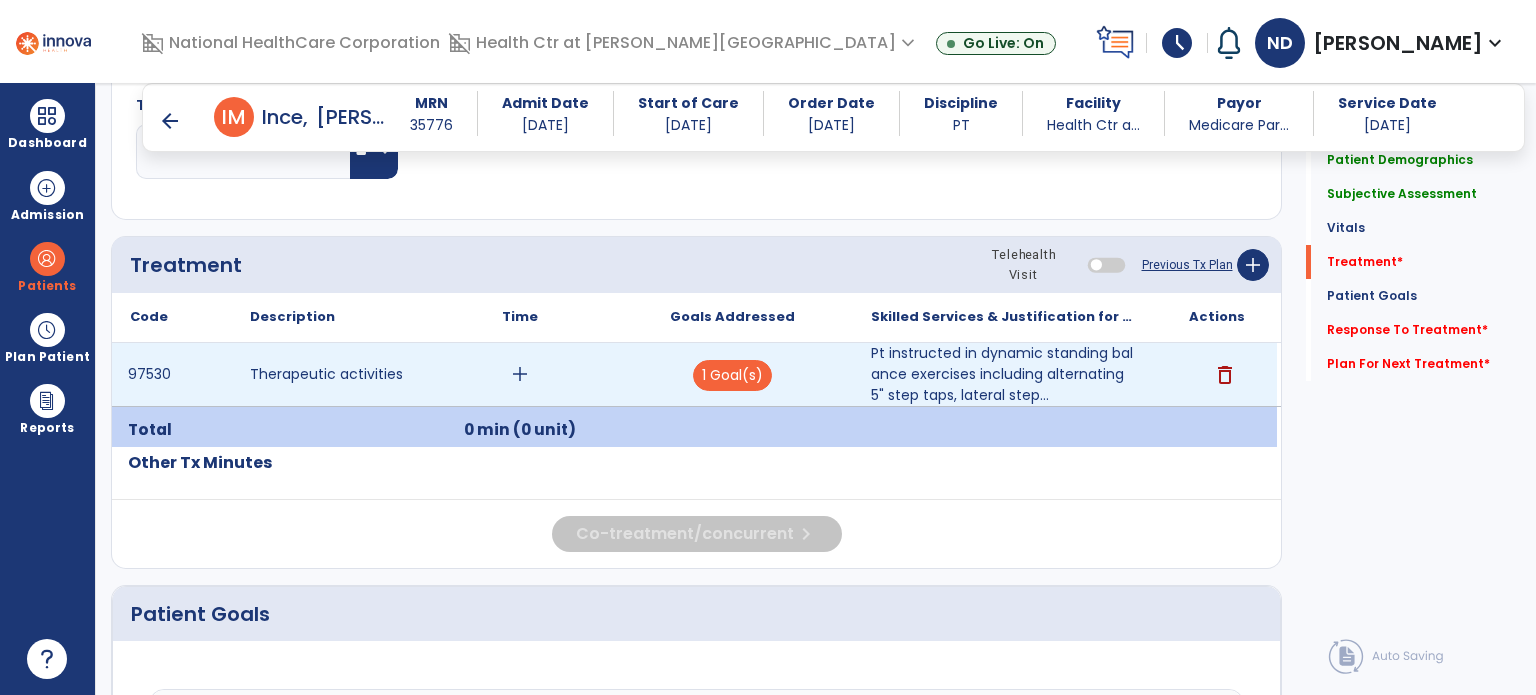 click on "add" at bounding box center [520, 374] 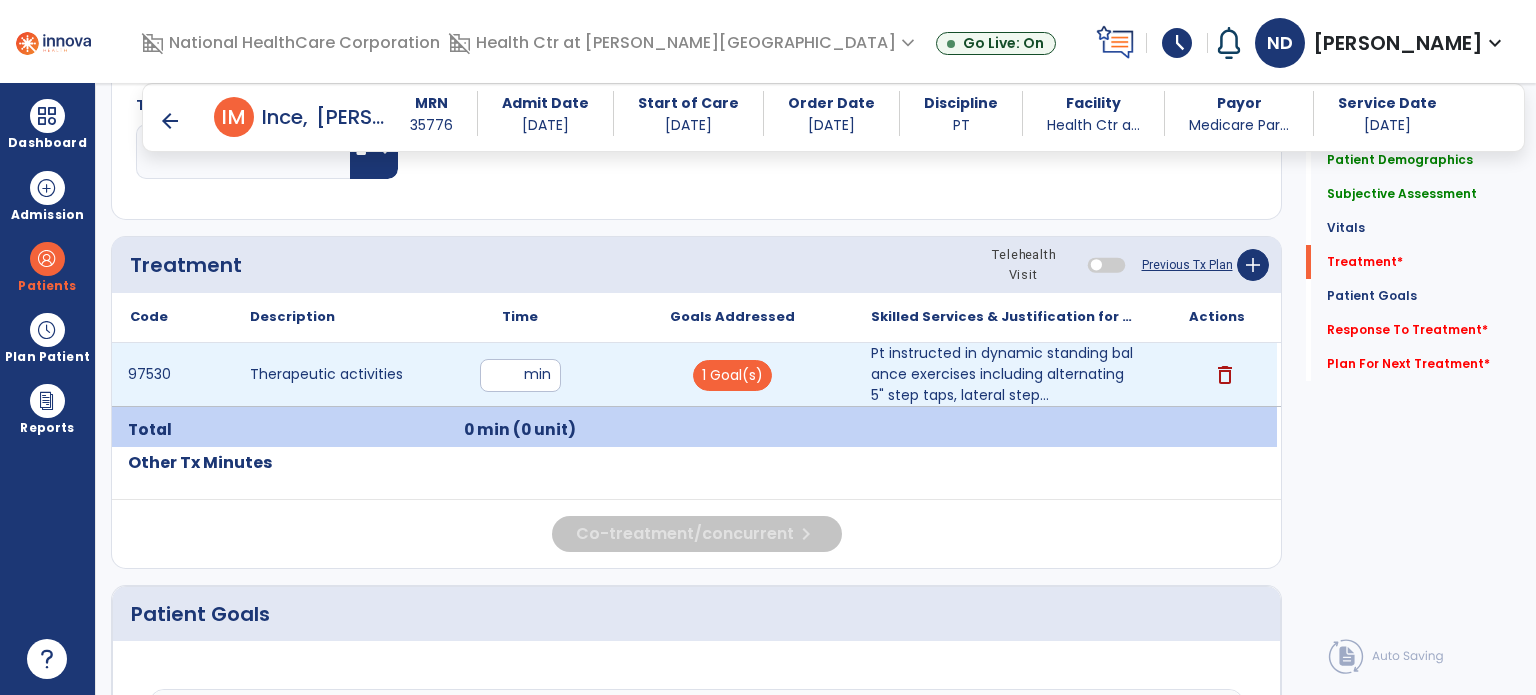 type on "**" 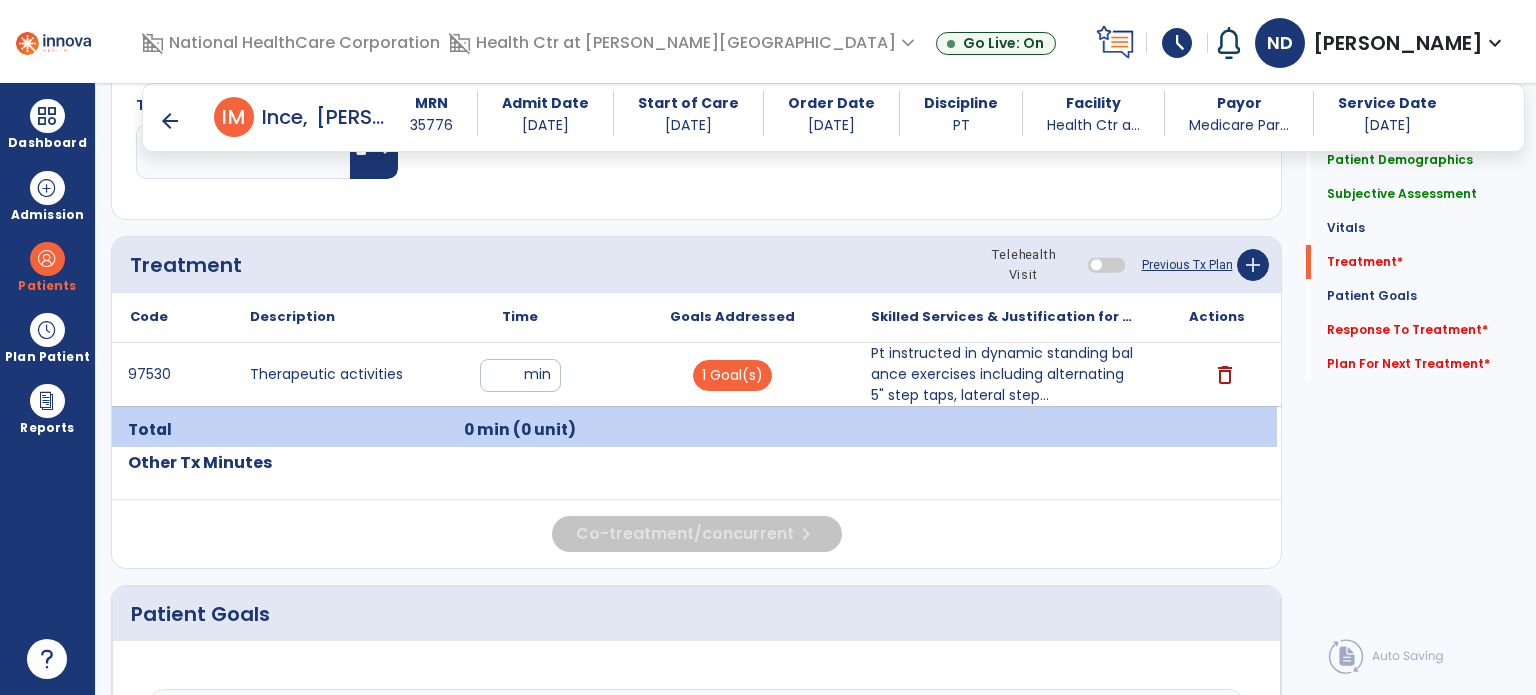 click on "Response To Treatment   *" 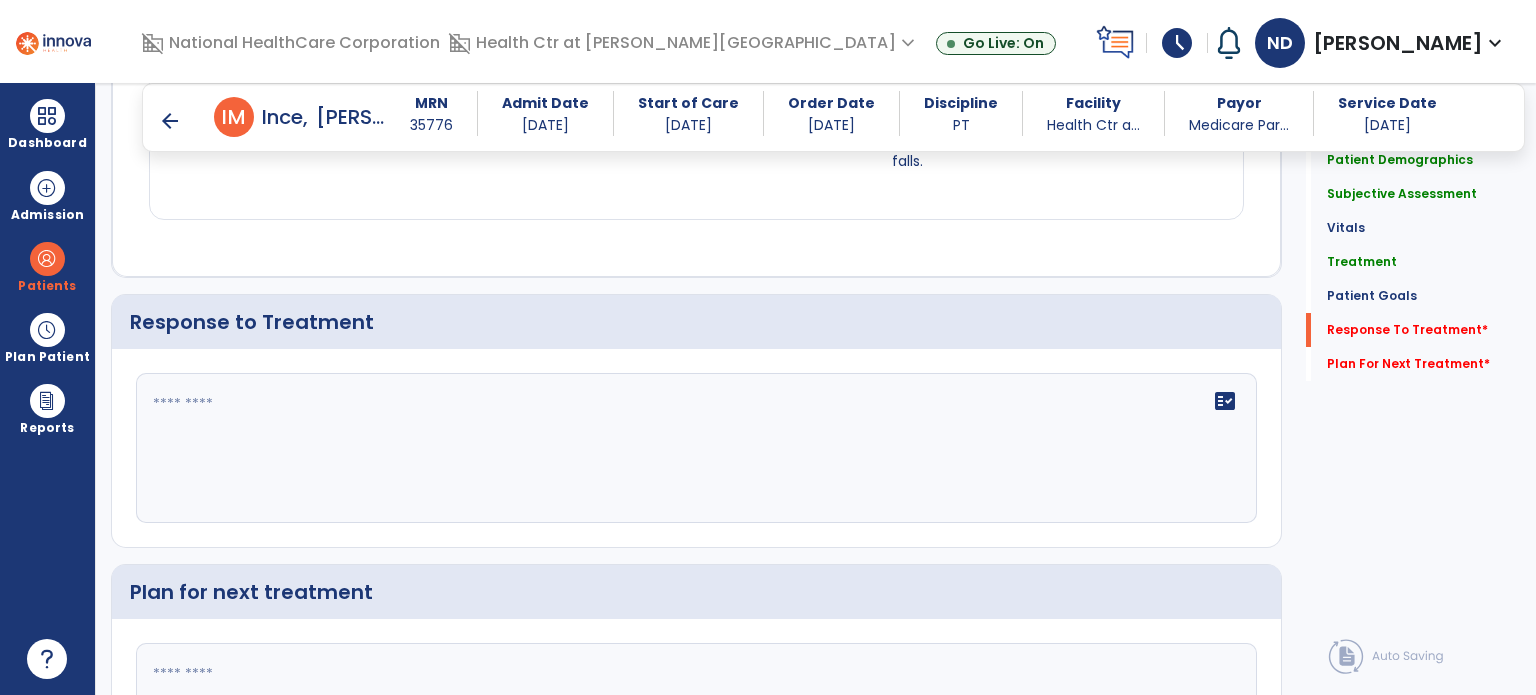scroll, scrollTop: 2104, scrollLeft: 0, axis: vertical 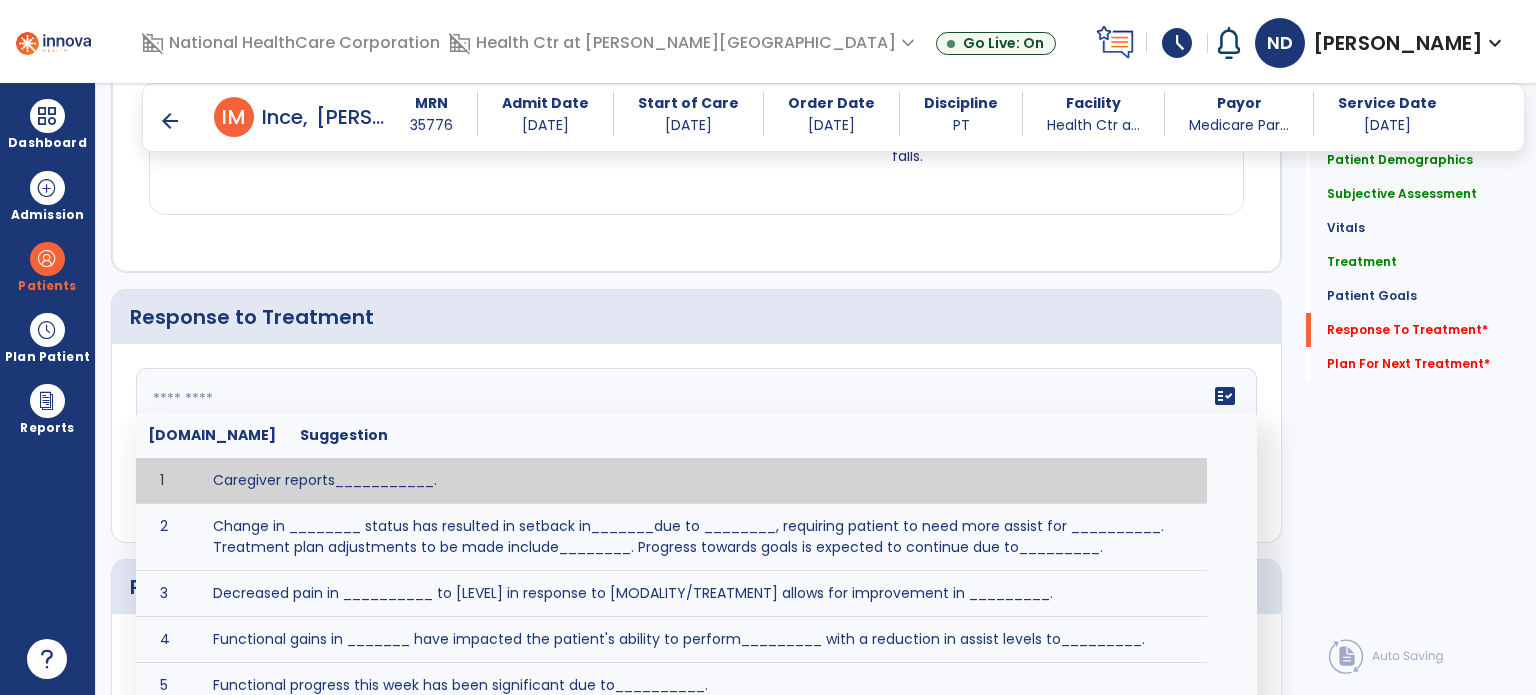 click on "fact_check  [DOMAIN_NAME] Suggestion 1 Caregiver reports___________. 2 Change in ________ status has resulted in setback in_______due to ________, requiring patient to need more assist for __________.   Treatment plan adjustments to be made include________.  Progress towards goals is expected to continue due to_________. 3 Decreased pain in __________ to [LEVEL] in response to [MODALITY/TREATMENT] allows for improvement in _________. 4 Functional gains in _______ have impacted the patient's ability to perform_________ with a reduction in assist levels to_________. 5 Functional progress this week has been significant due to__________. 6 Gains in ________ have improved the patient's ability to perform ______with decreased levels of assist to___________. 7 Improvement in ________allows patient to tolerate higher levels of challenges in_________. 8 Pain in [AREA] has decreased to [LEVEL] in response to [TREATMENT/MODALITY], allowing fore ease in completing__________. 9 10 11 12 13 14 15 16 17 18 19 20 21" 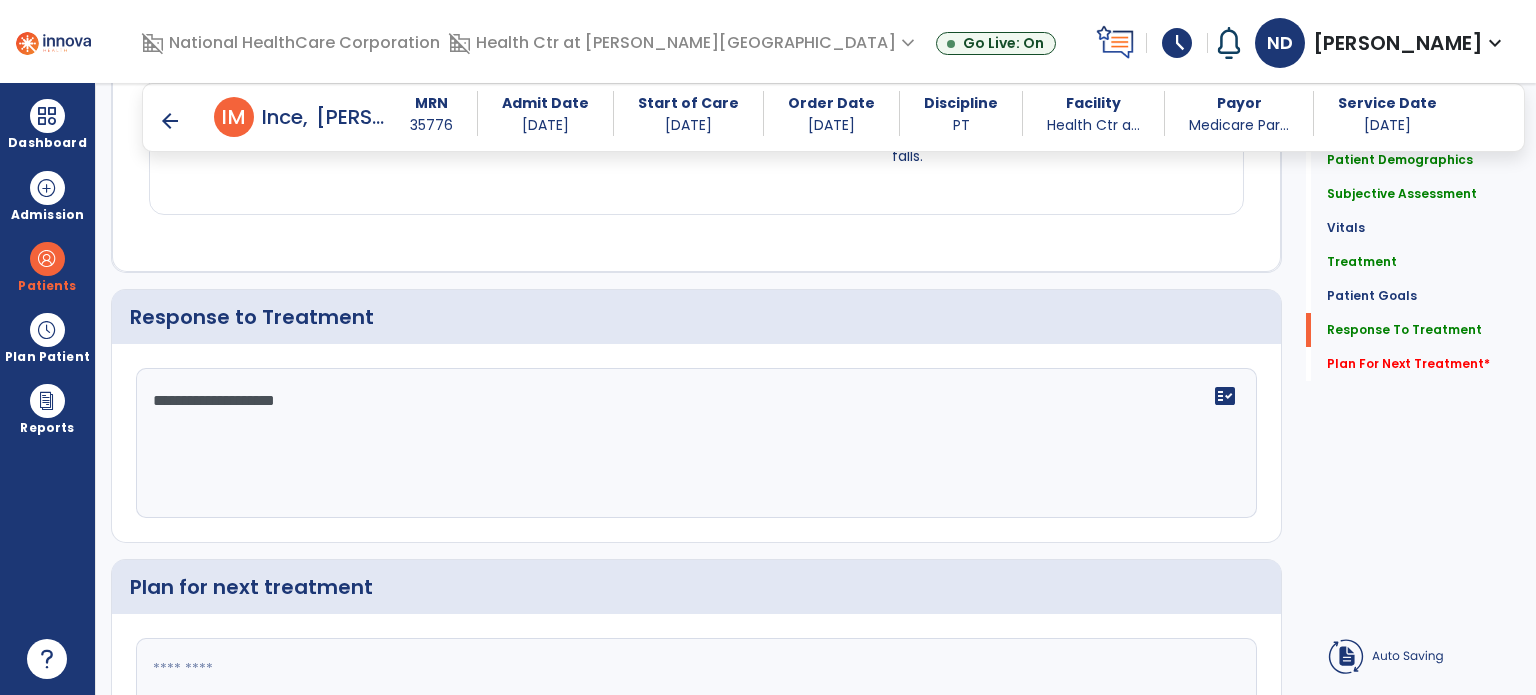 type on "**********" 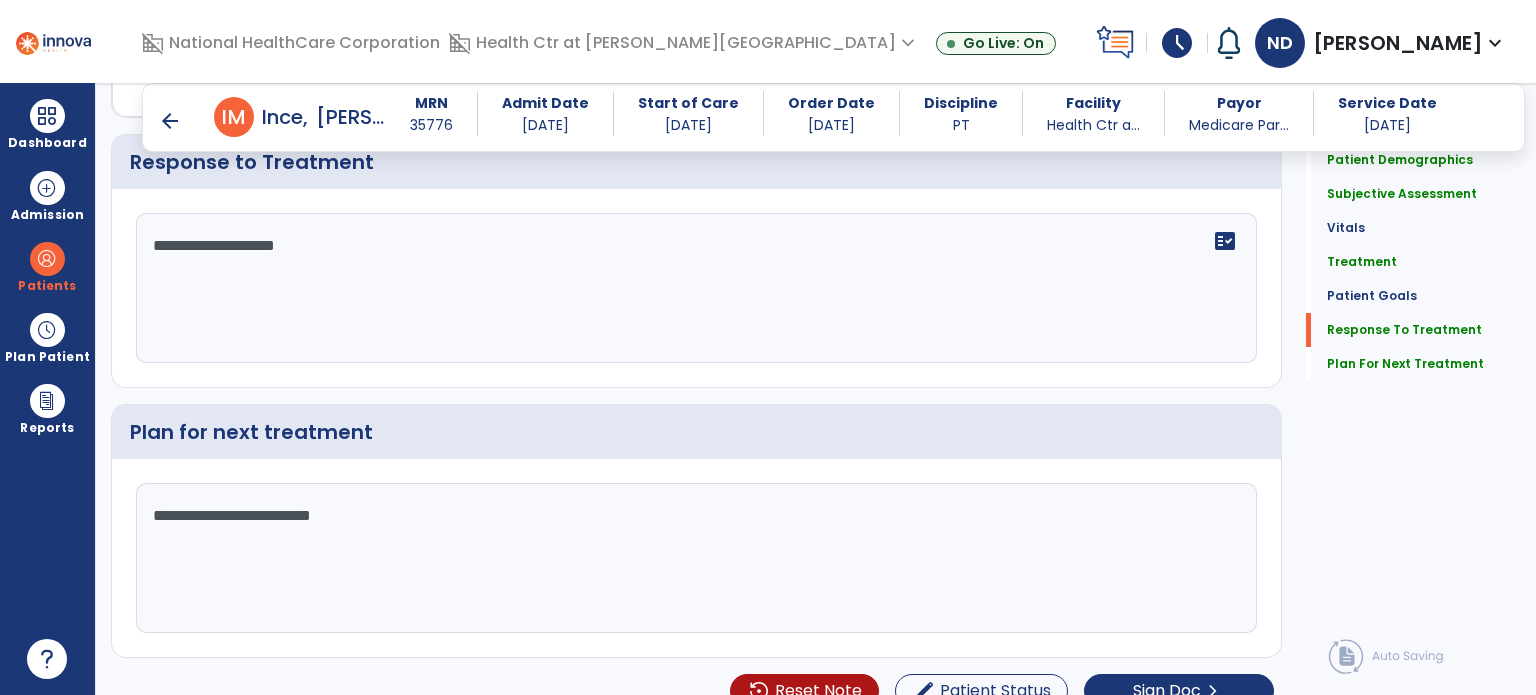scroll, scrollTop: 2282, scrollLeft: 0, axis: vertical 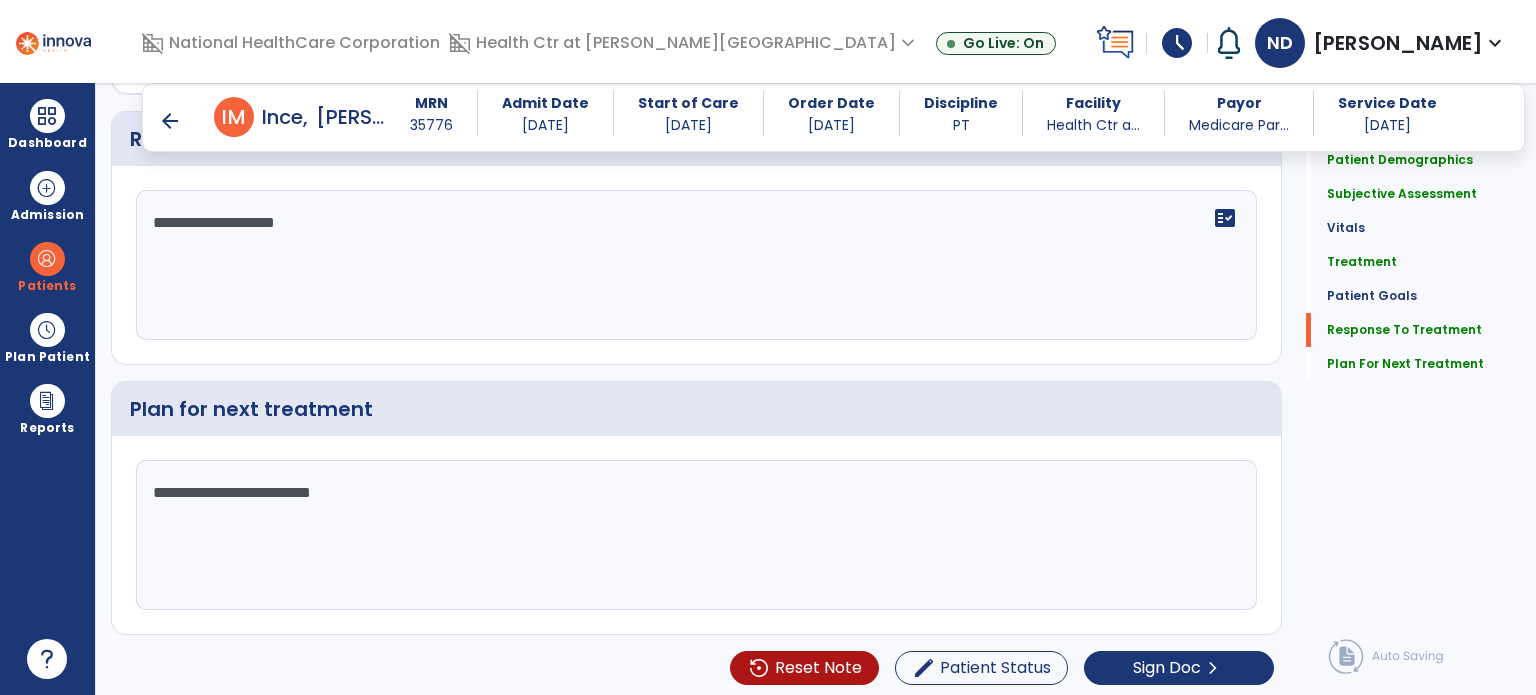 type on "**********" 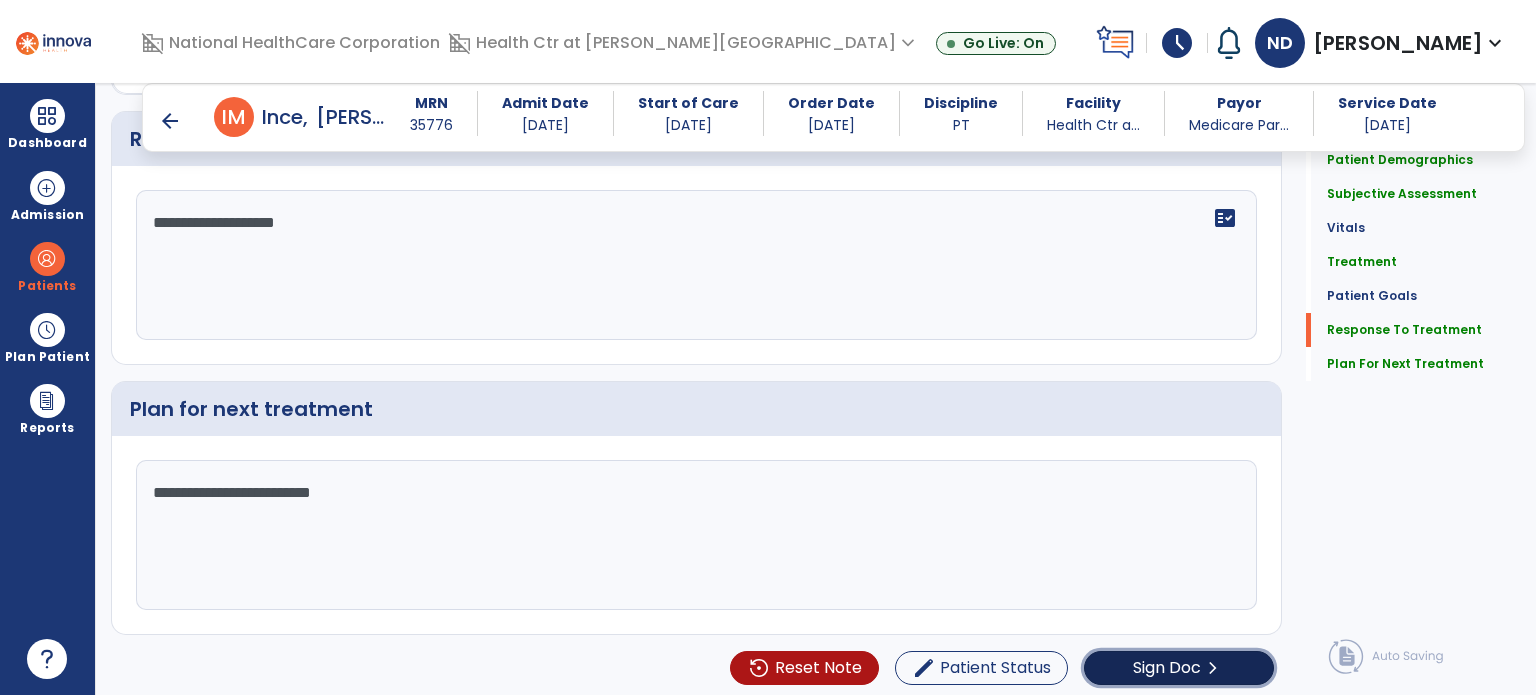 click on "chevron_right" 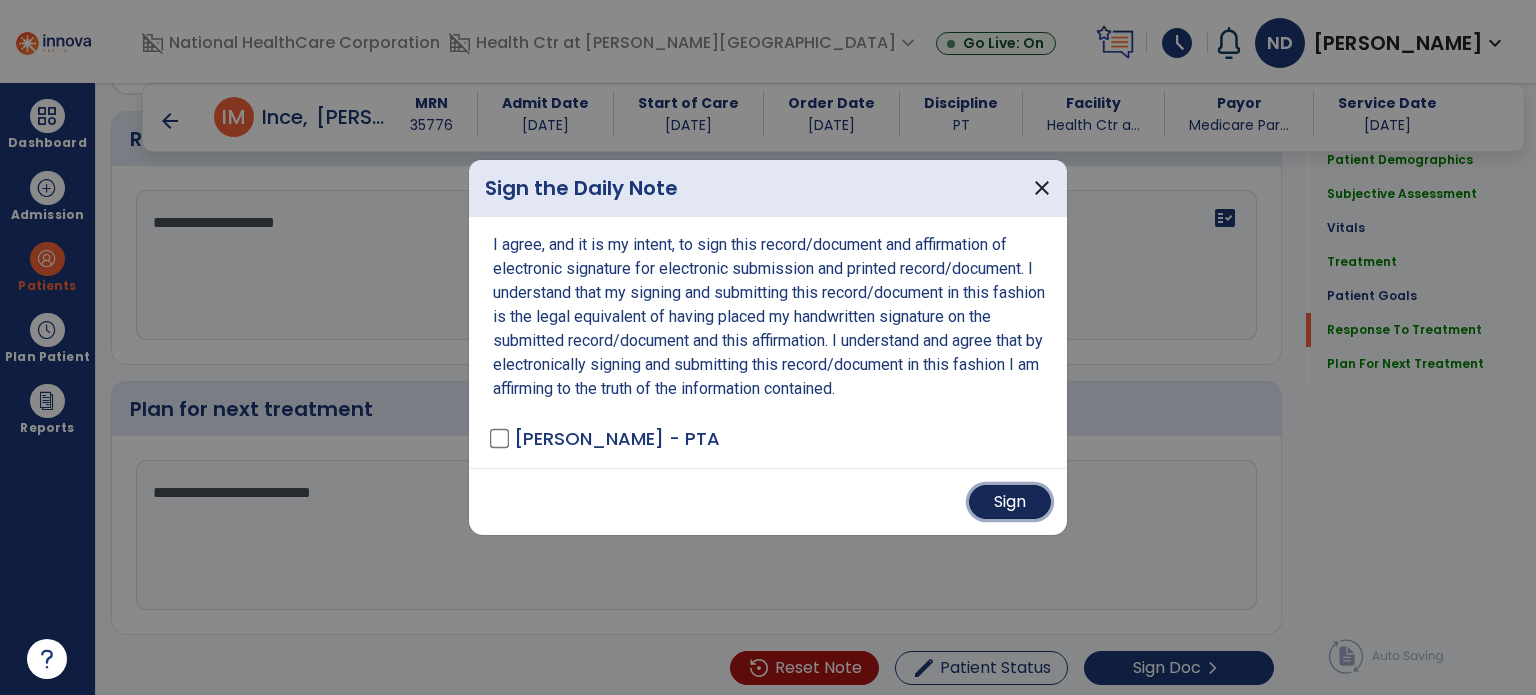 click on "Sign" at bounding box center [1010, 502] 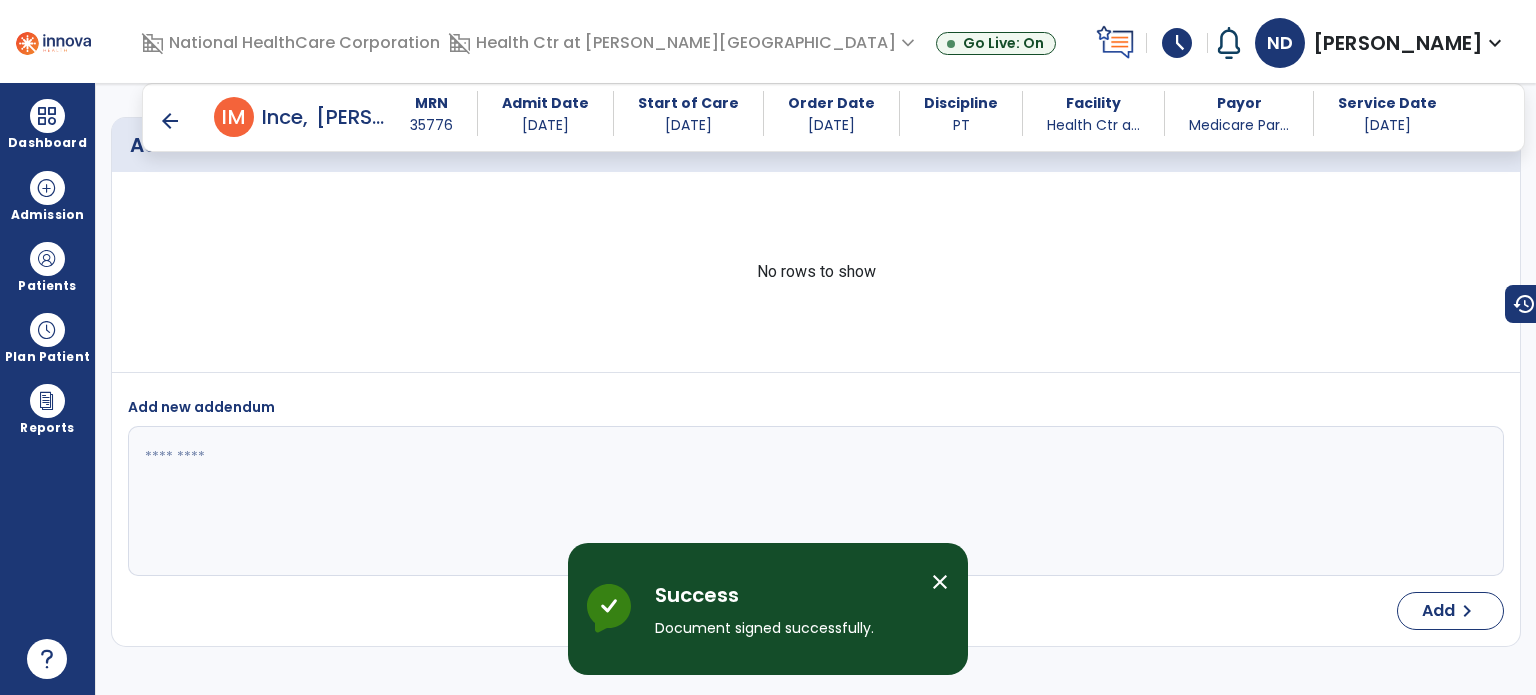 scroll, scrollTop: 3192, scrollLeft: 0, axis: vertical 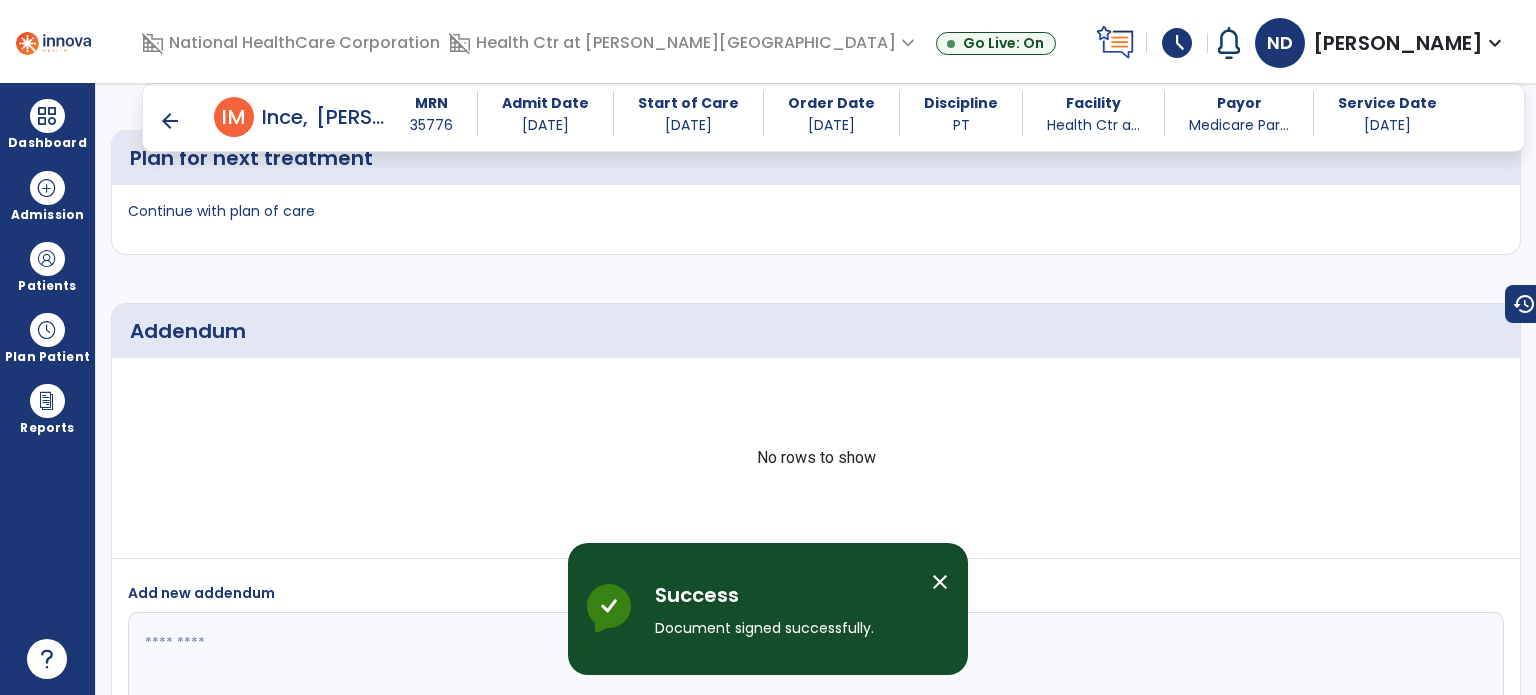 click on "arrow_back" at bounding box center [170, 121] 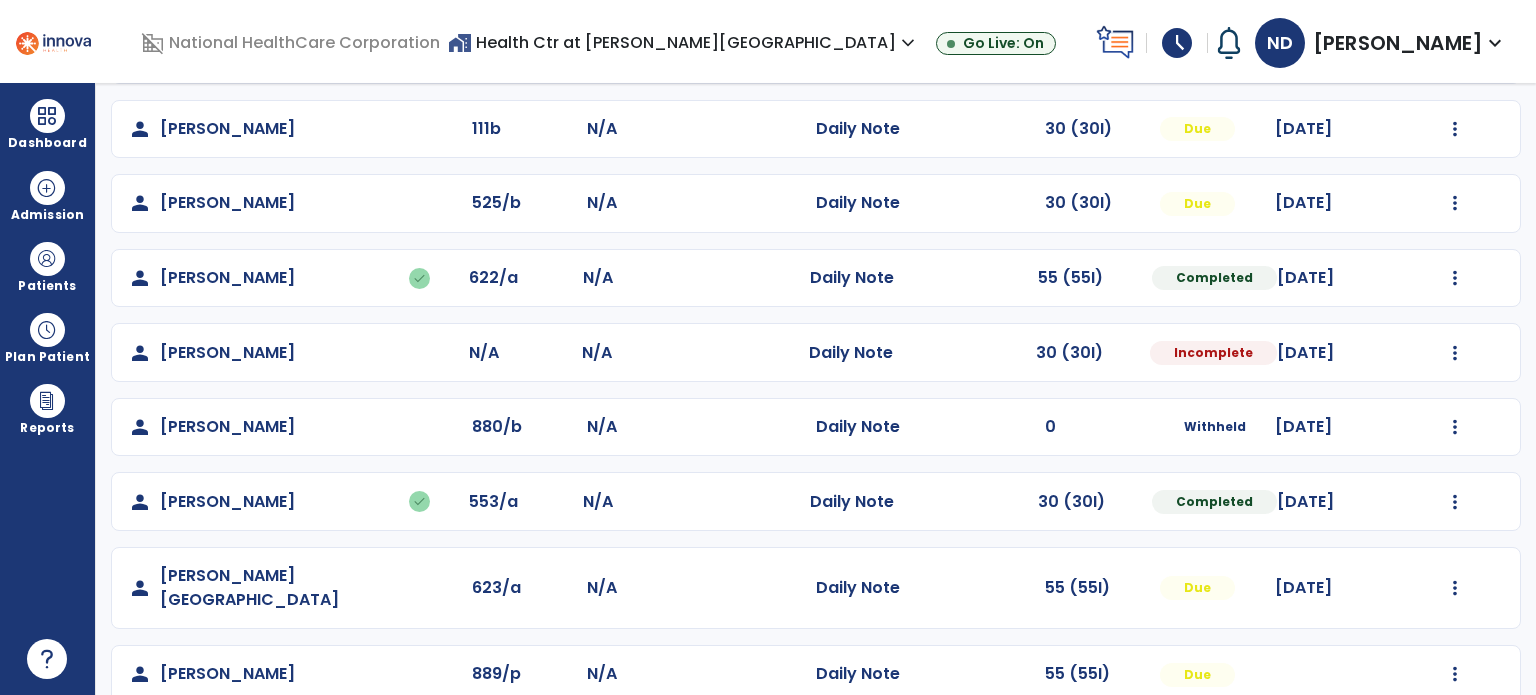 scroll, scrollTop: 535, scrollLeft: 0, axis: vertical 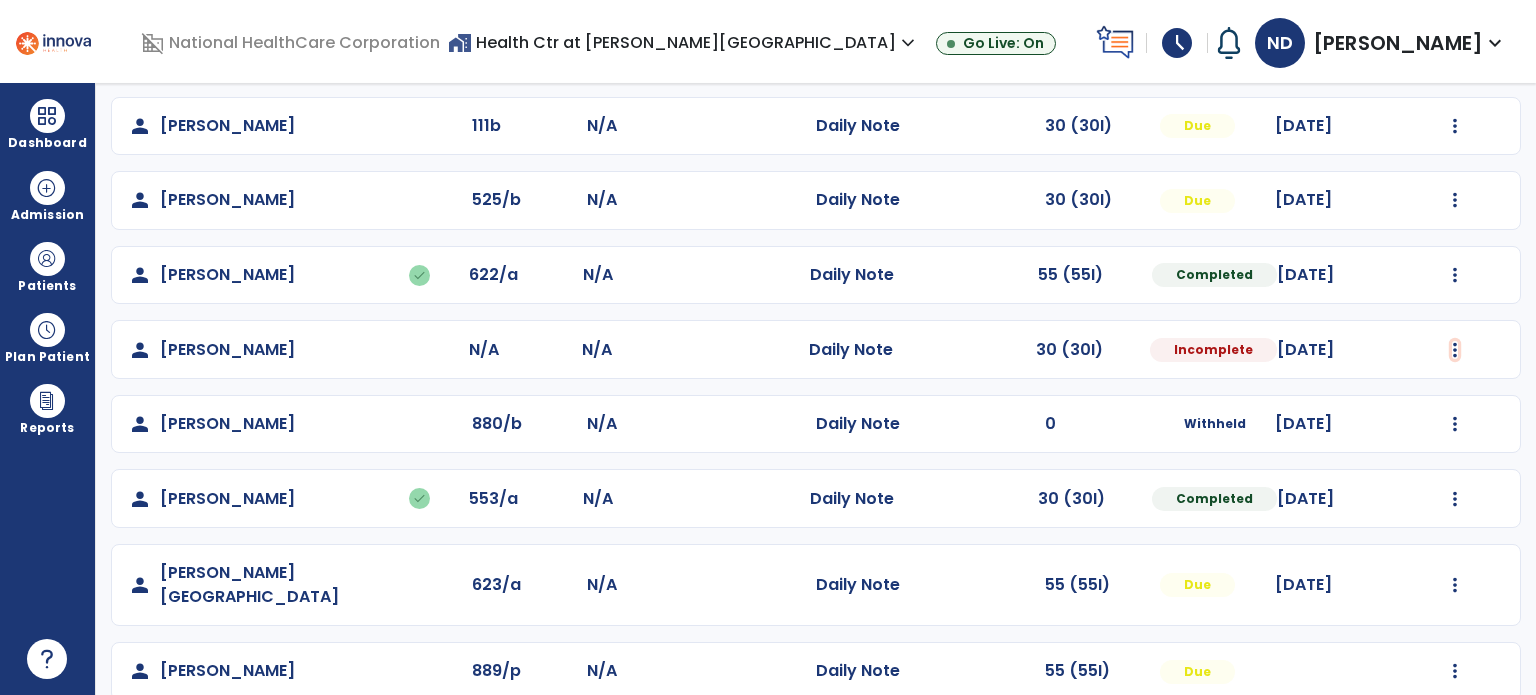 click at bounding box center (1455, -247) 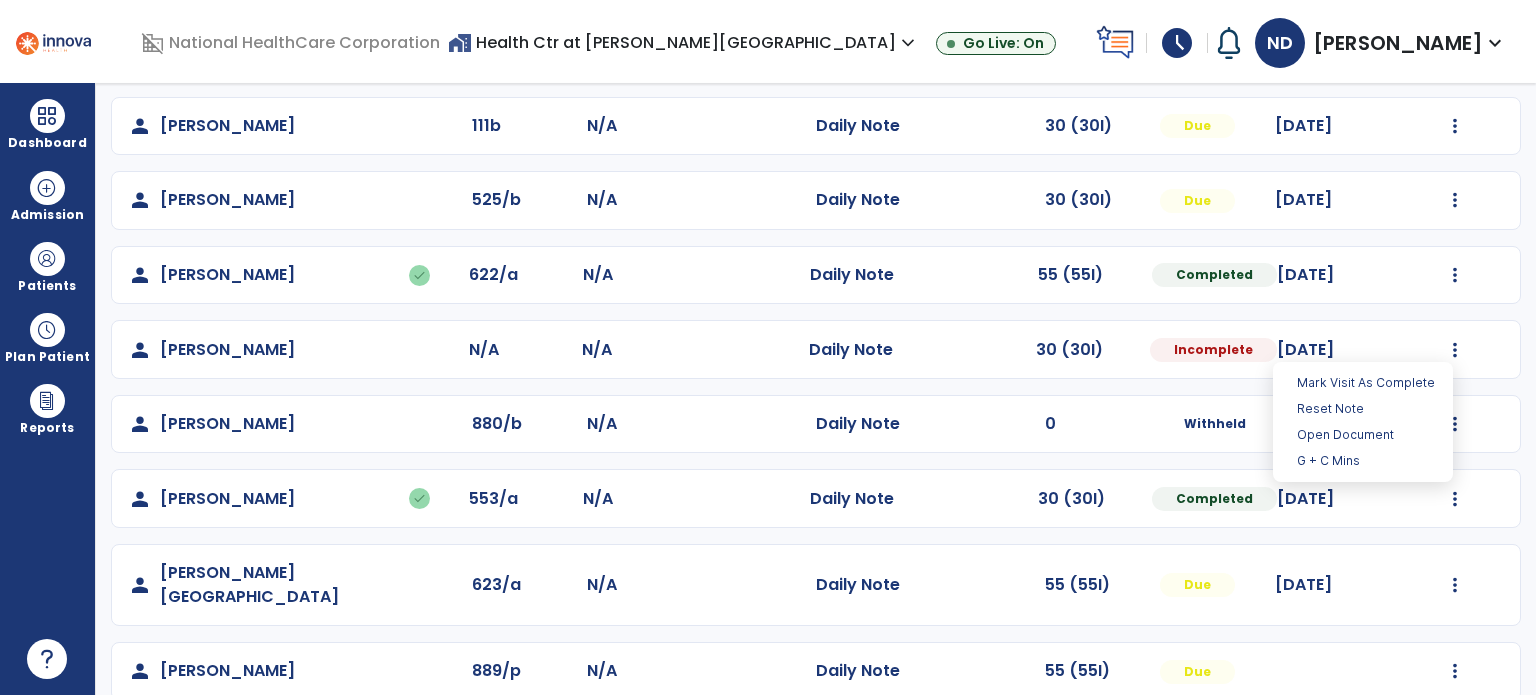 click on "person   [PERSON_NAME]  880/b N/A  Daily Note   0  Withheld [DATE]  Mark Visit As Complete   Reset Note   Open Document   G + C Mins" 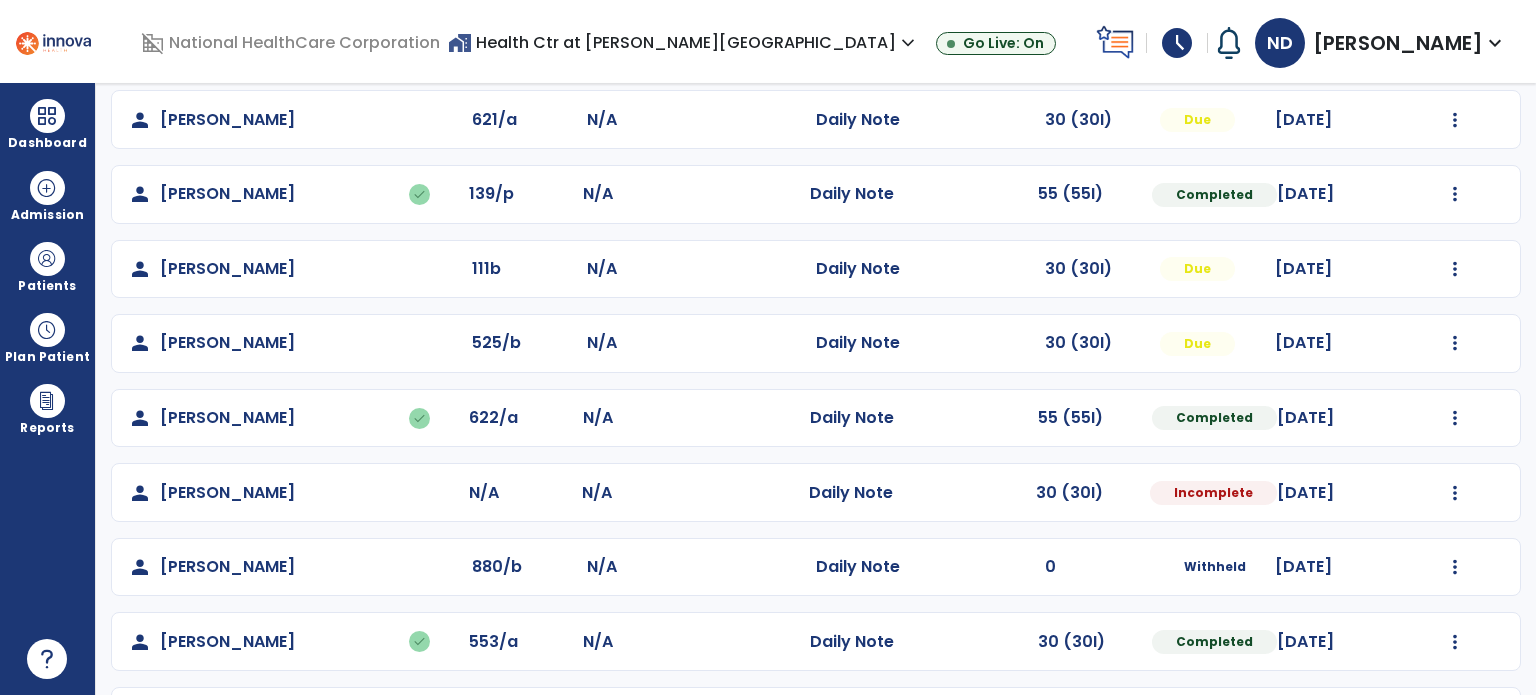 scroll, scrollTop: 391, scrollLeft: 0, axis: vertical 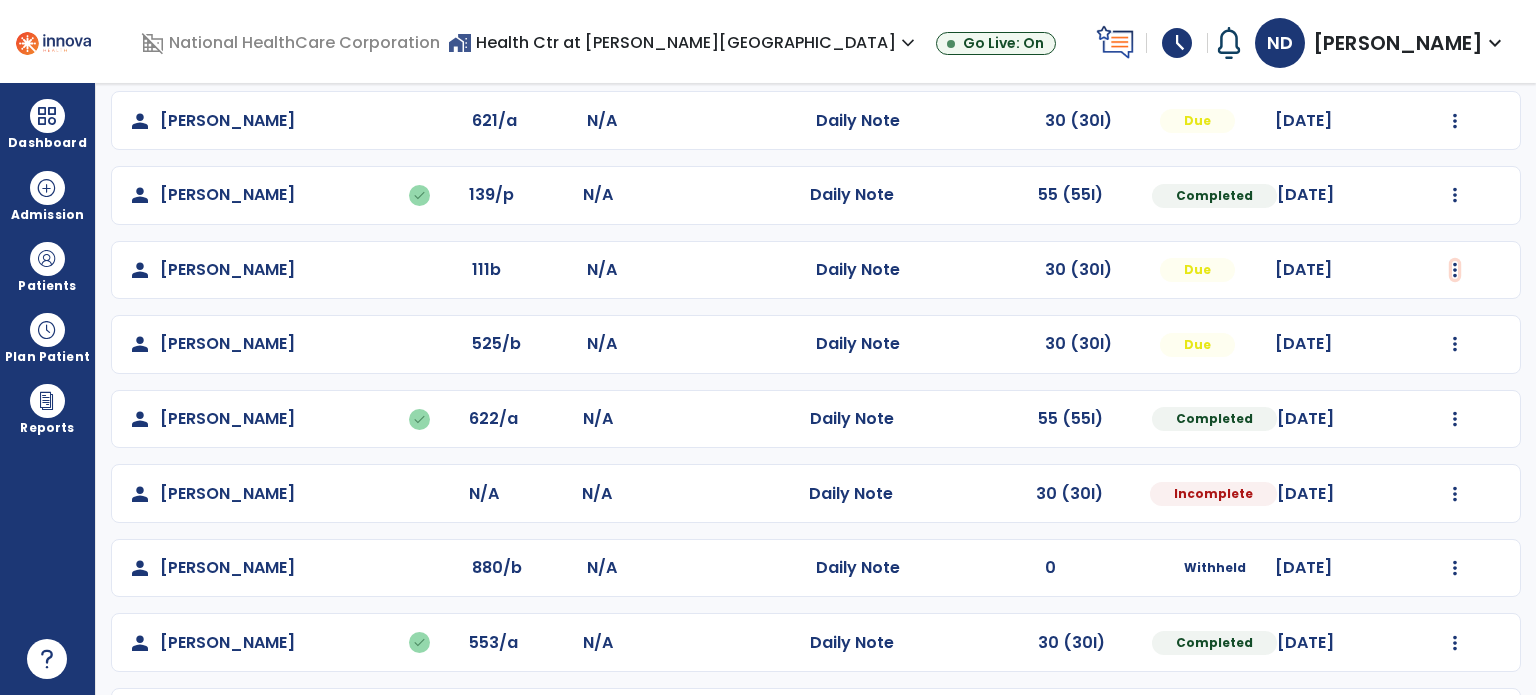 click at bounding box center (1455, -103) 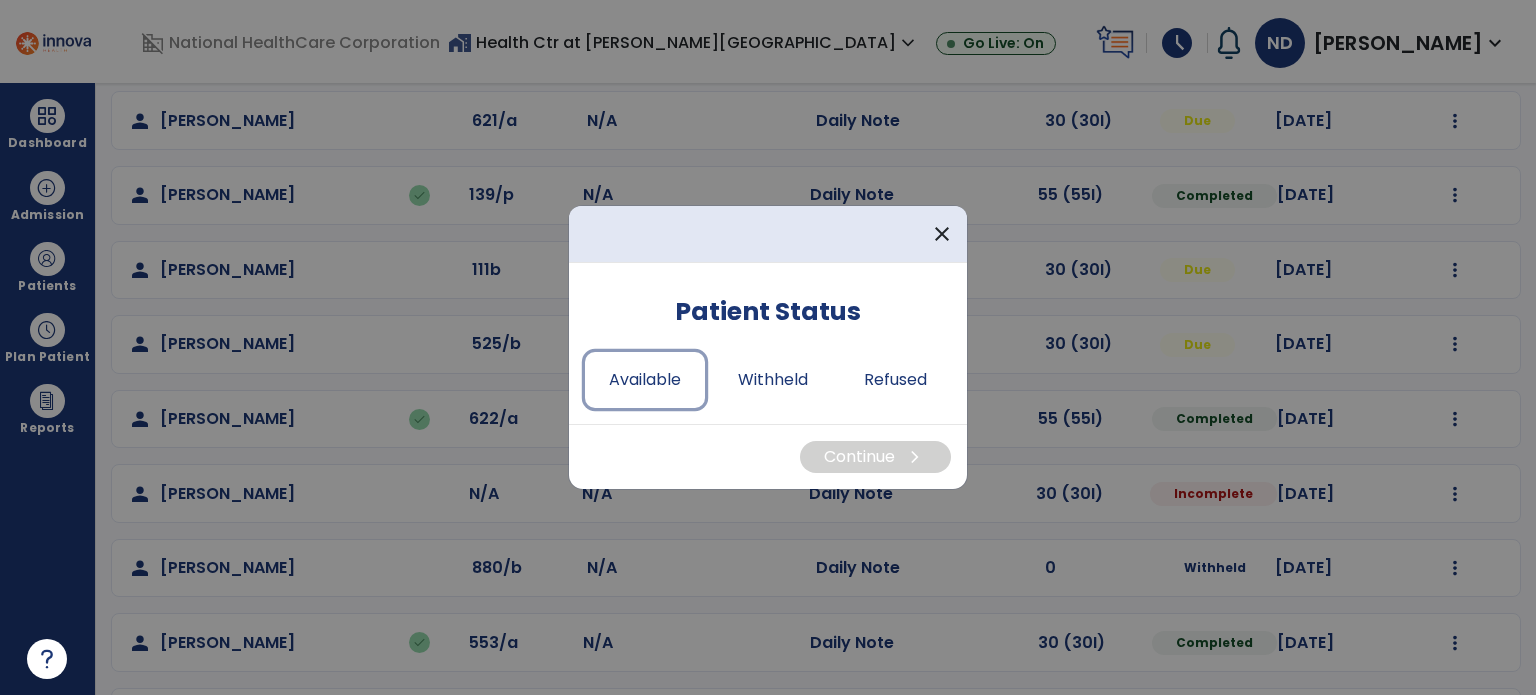 click on "Available" at bounding box center (645, 380) 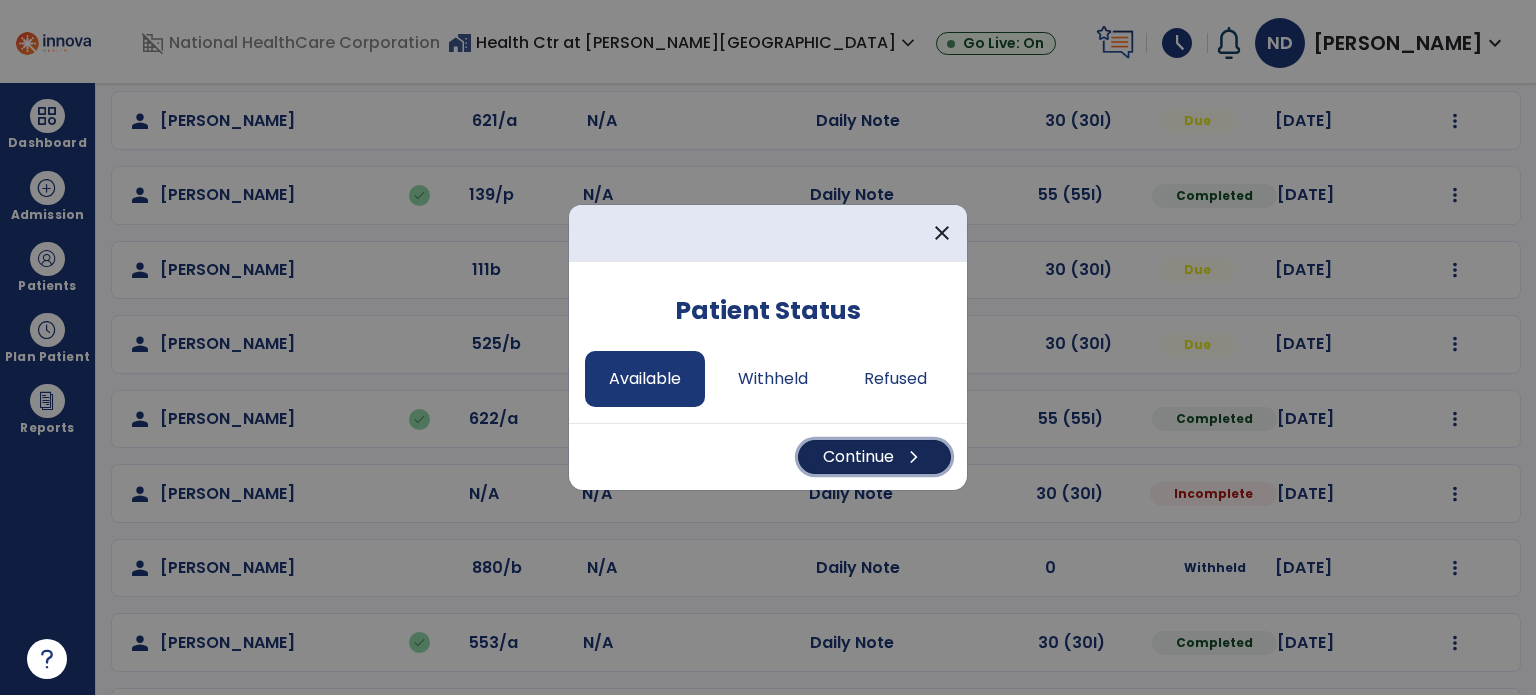 click on "Continue   chevron_right" at bounding box center (874, 457) 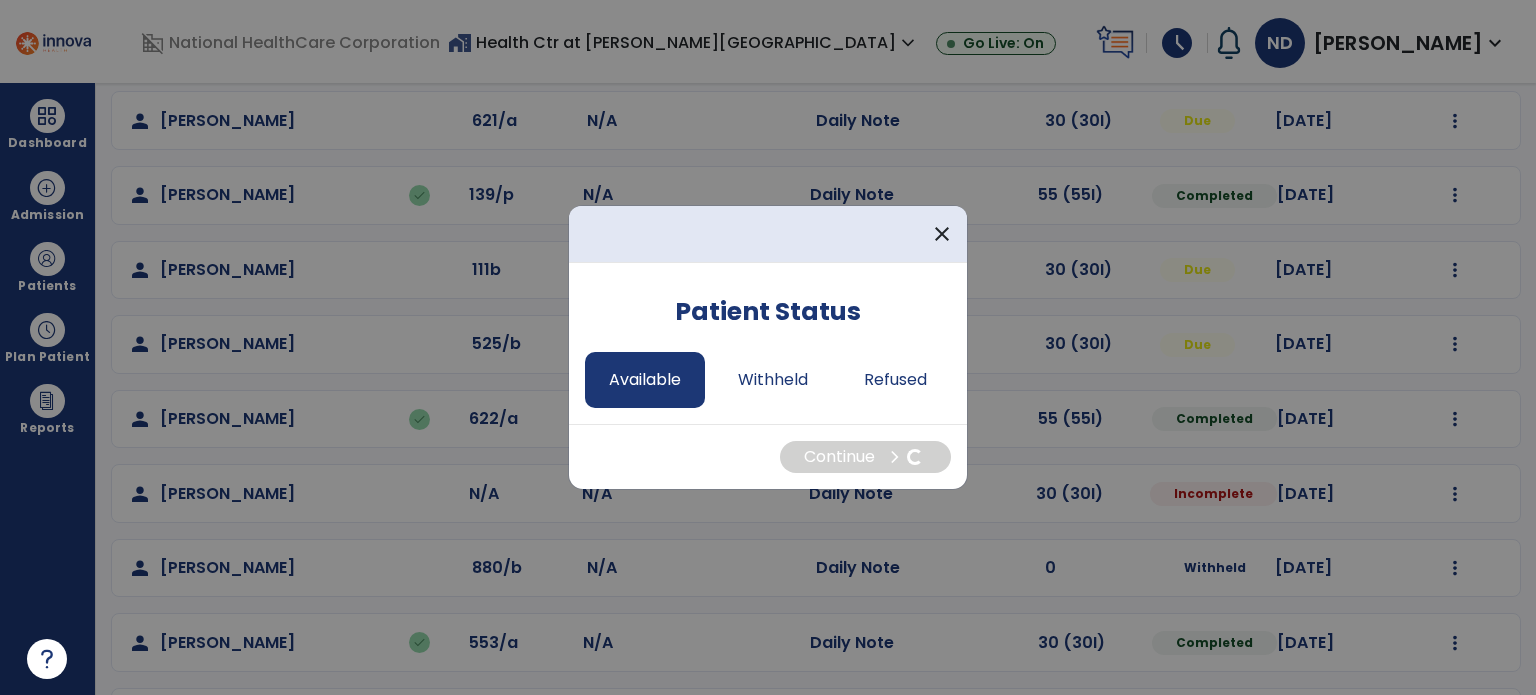 select on "*" 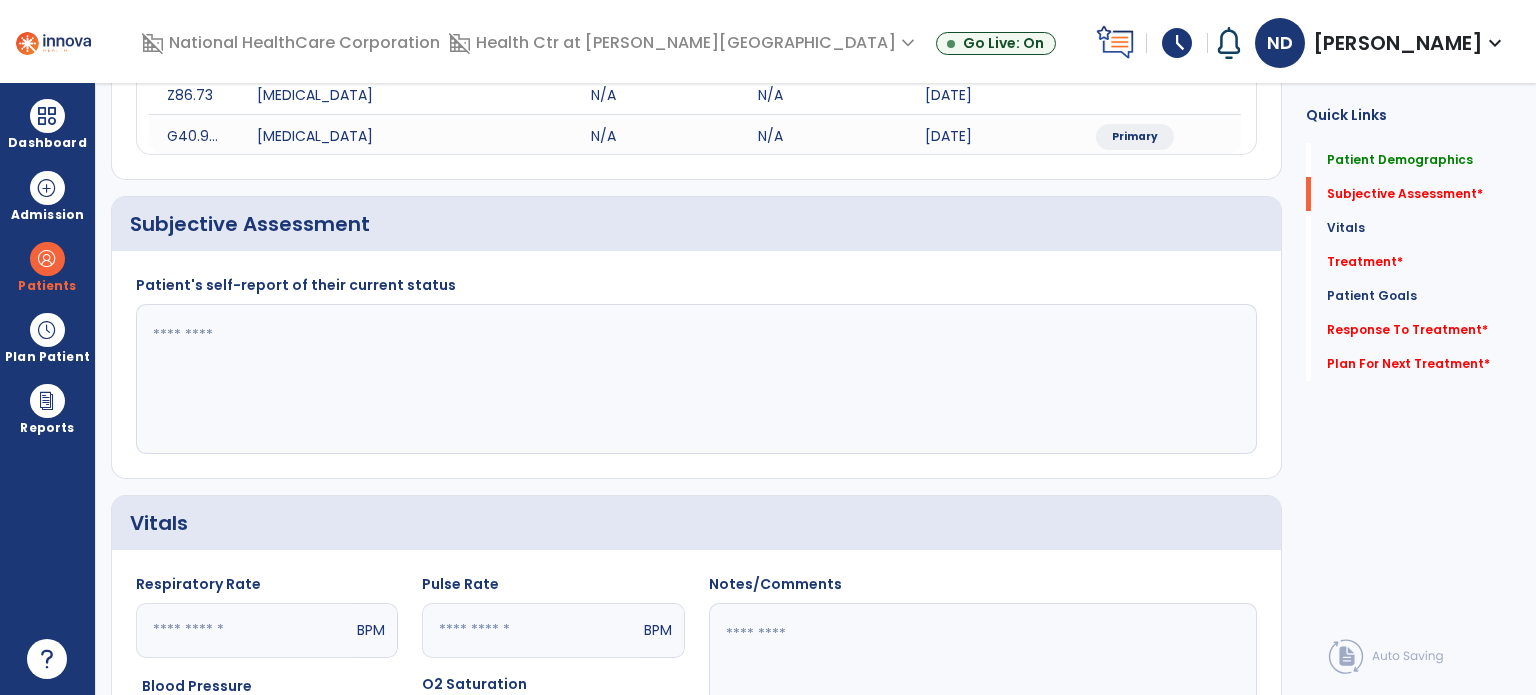 click 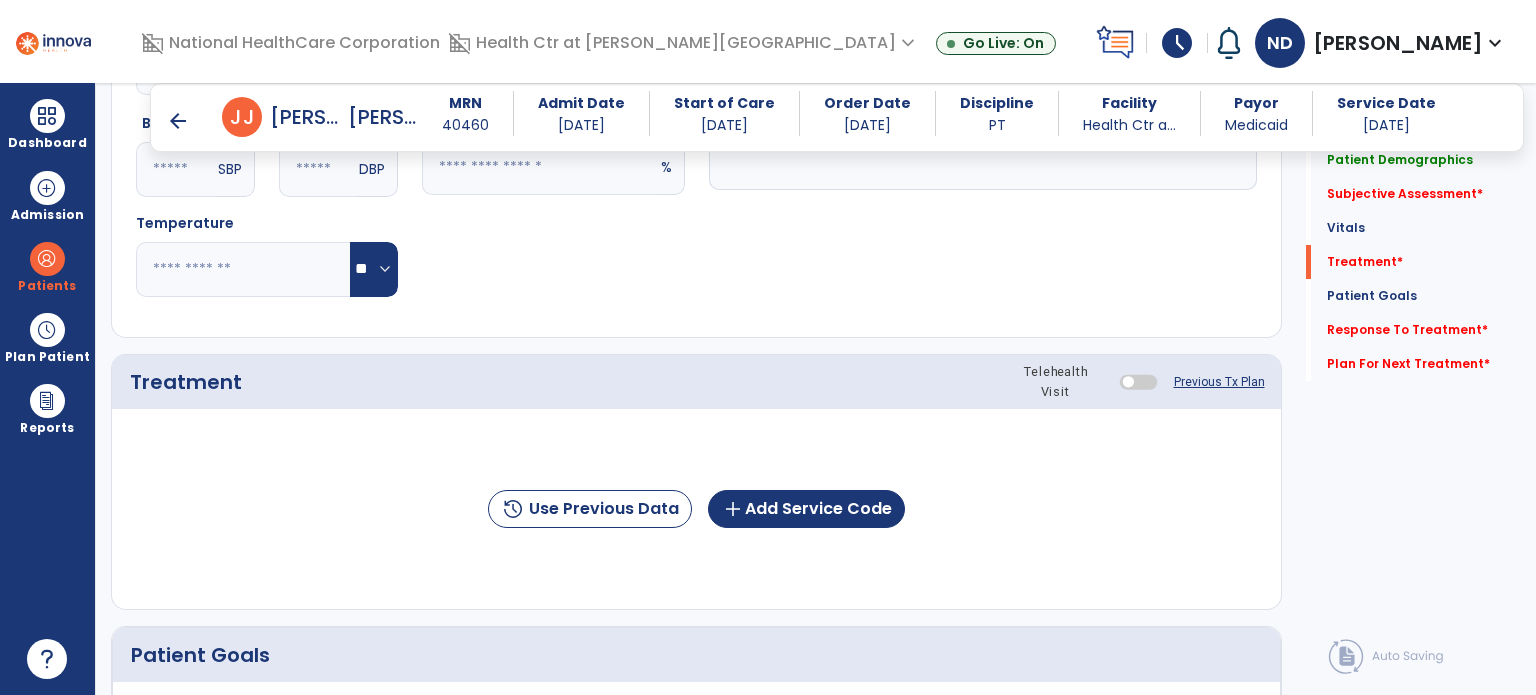 scroll, scrollTop: 956, scrollLeft: 0, axis: vertical 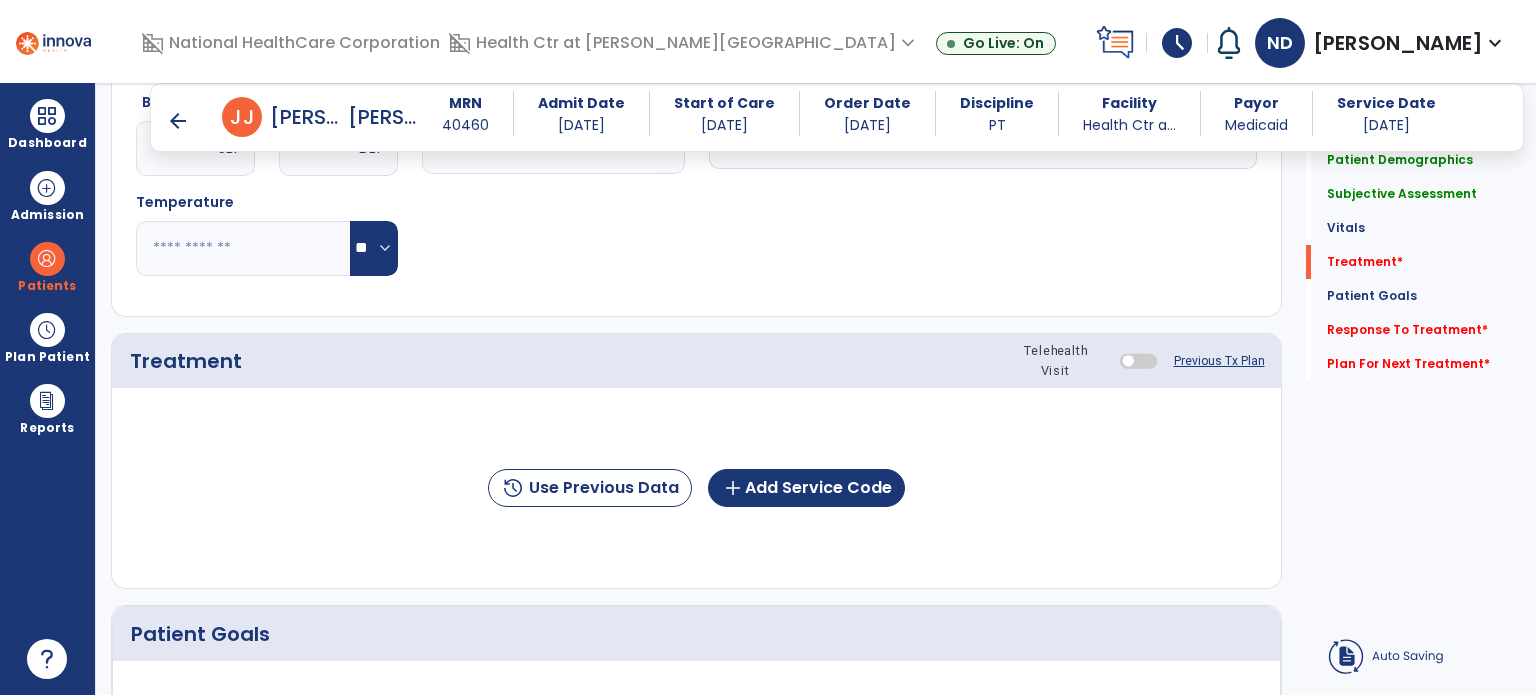 type on "**********" 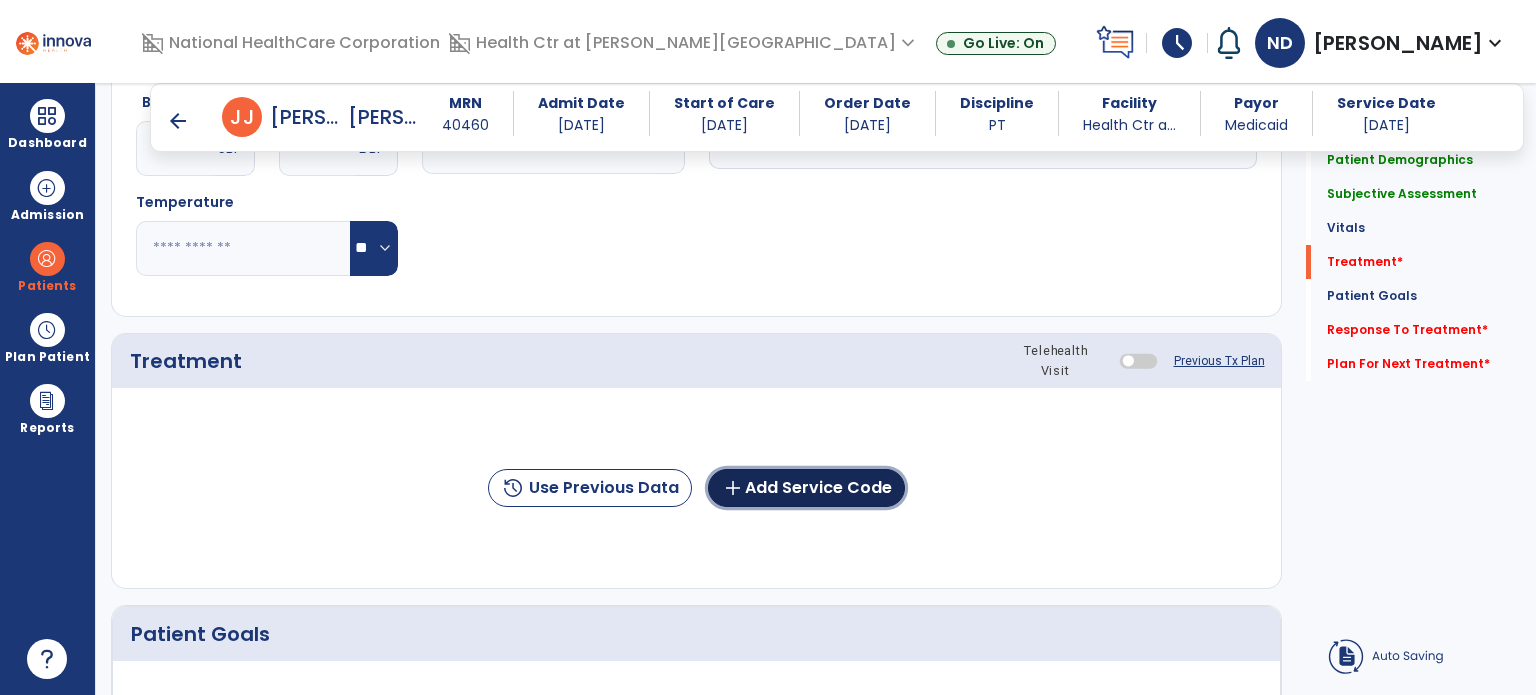 click on "add  Add Service Code" 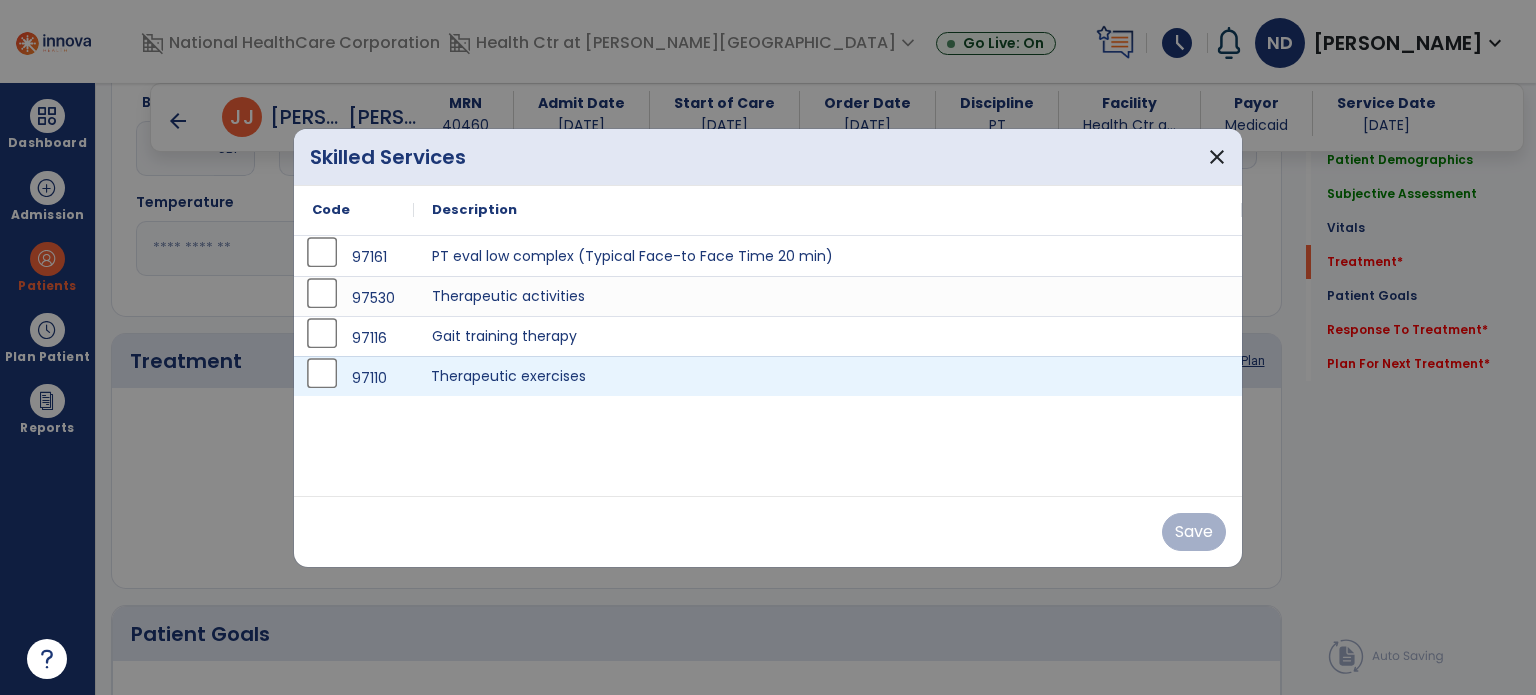 click on "Therapeutic exercises" at bounding box center [828, 376] 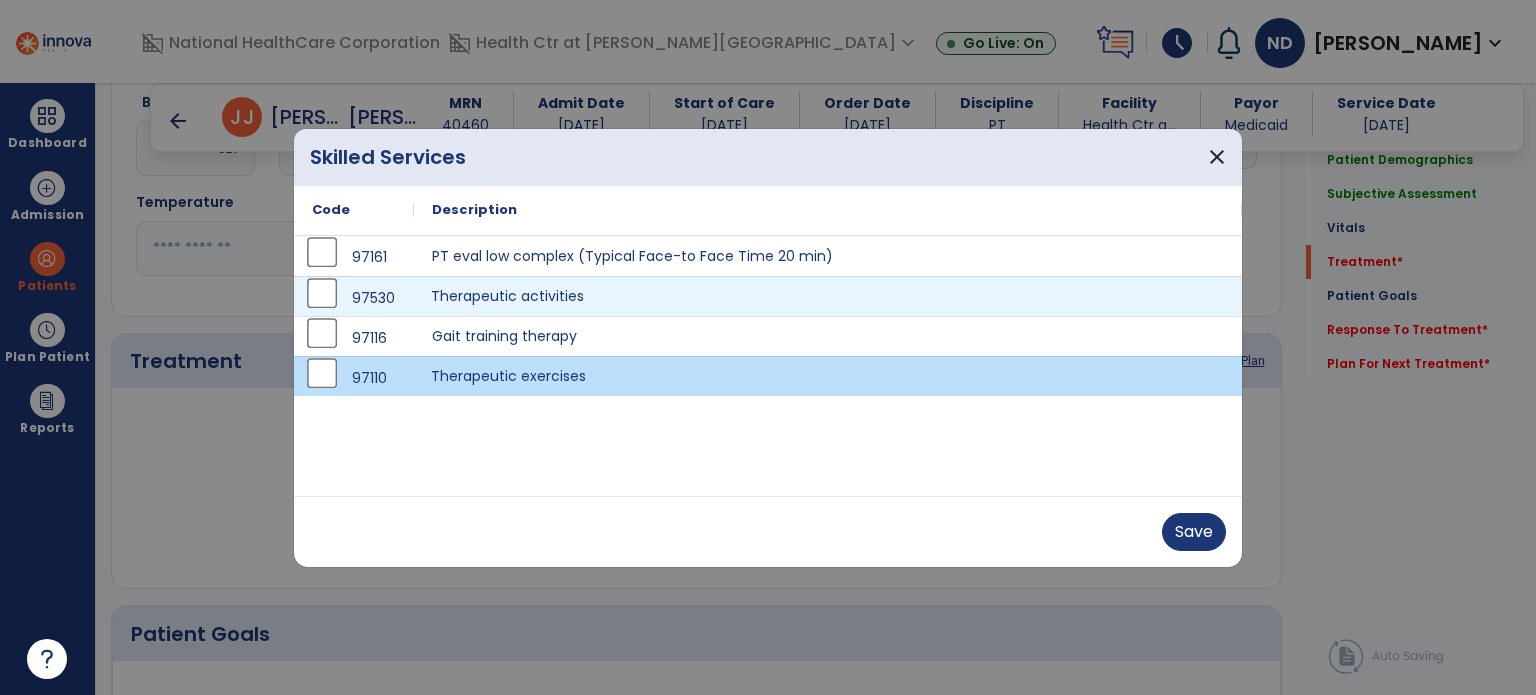 click on "Therapeutic activities" at bounding box center [828, 296] 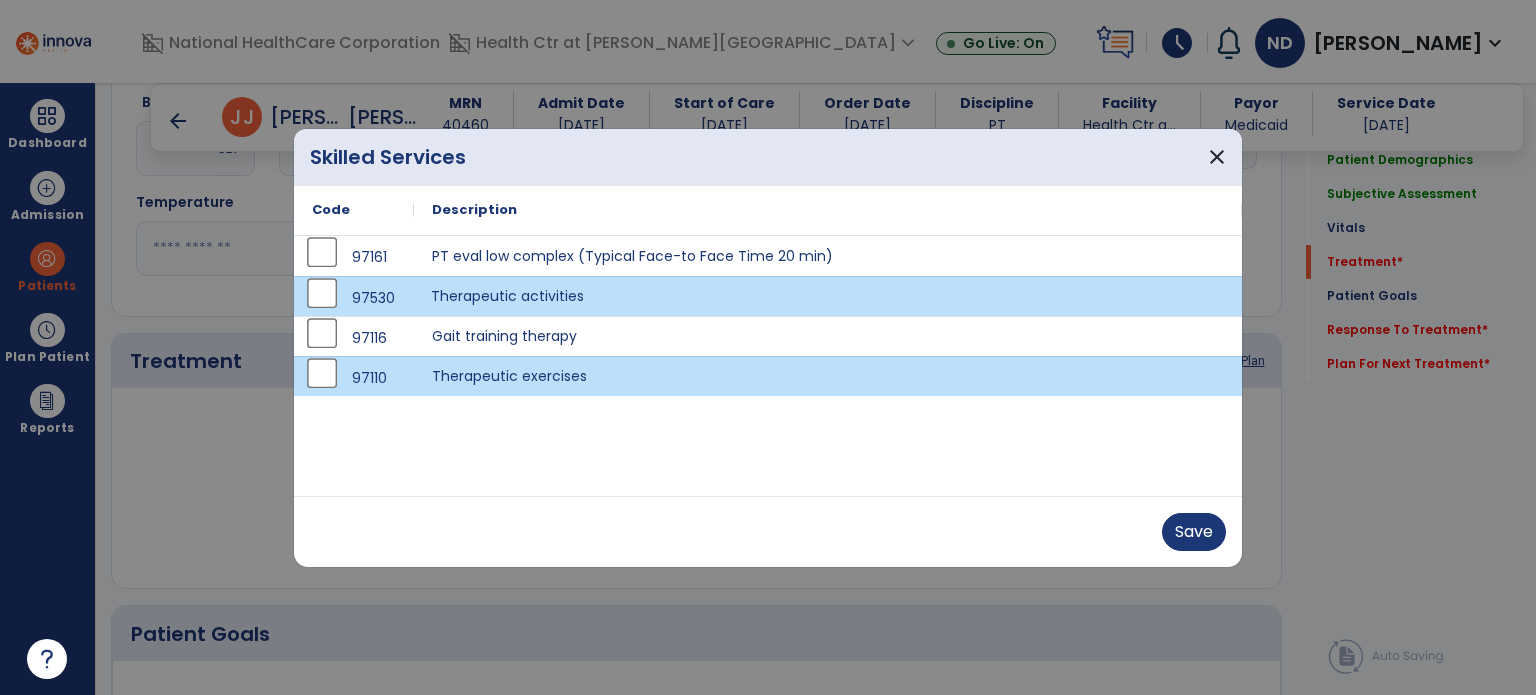 click on "Therapeutic activities" at bounding box center [828, 296] 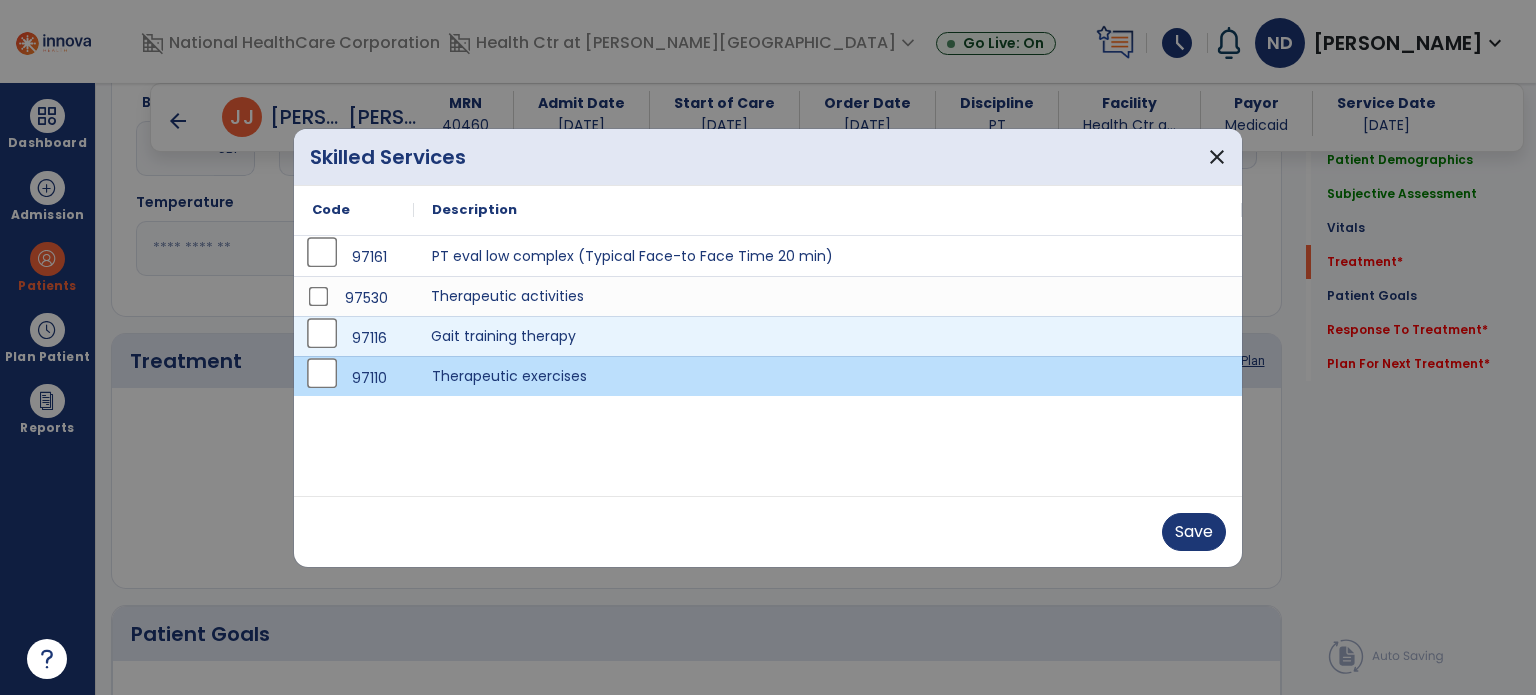 click on "Gait training therapy" at bounding box center [828, 336] 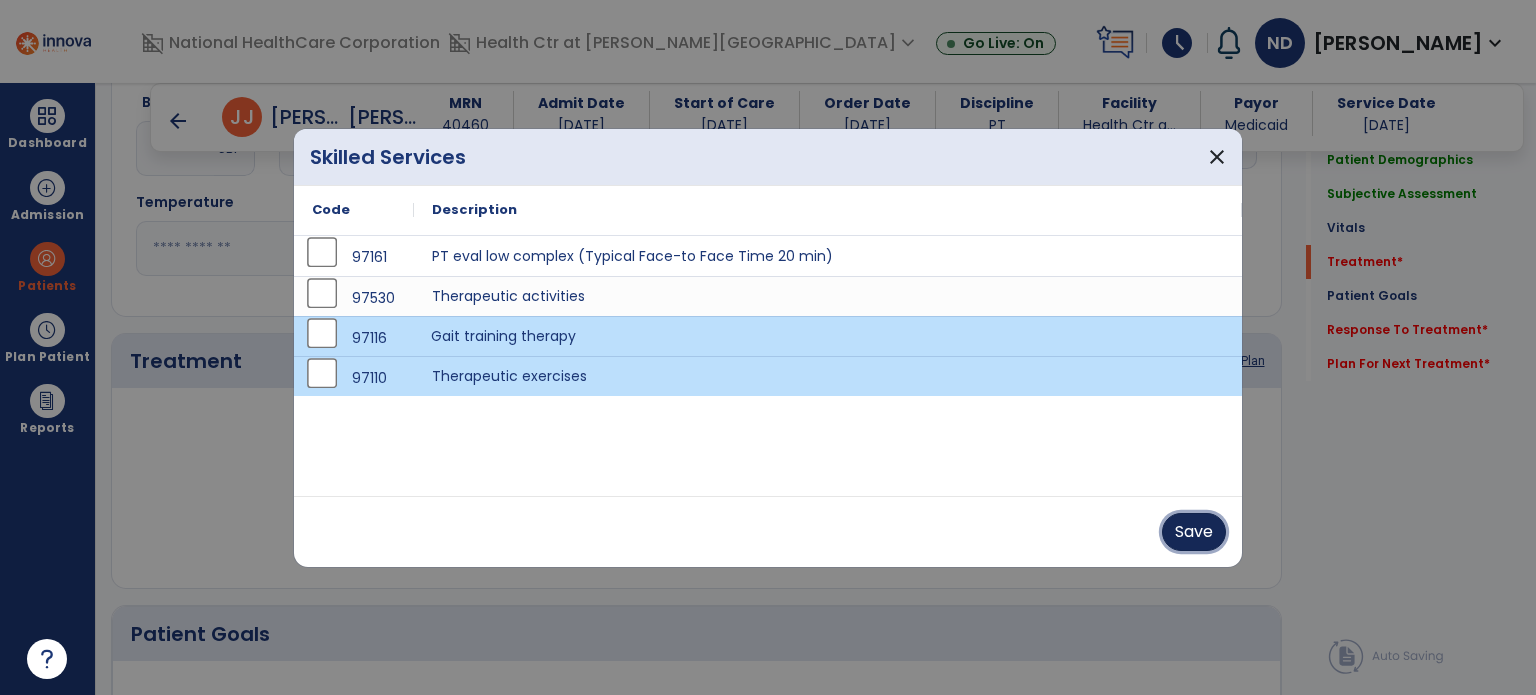 click on "Save" at bounding box center [1194, 532] 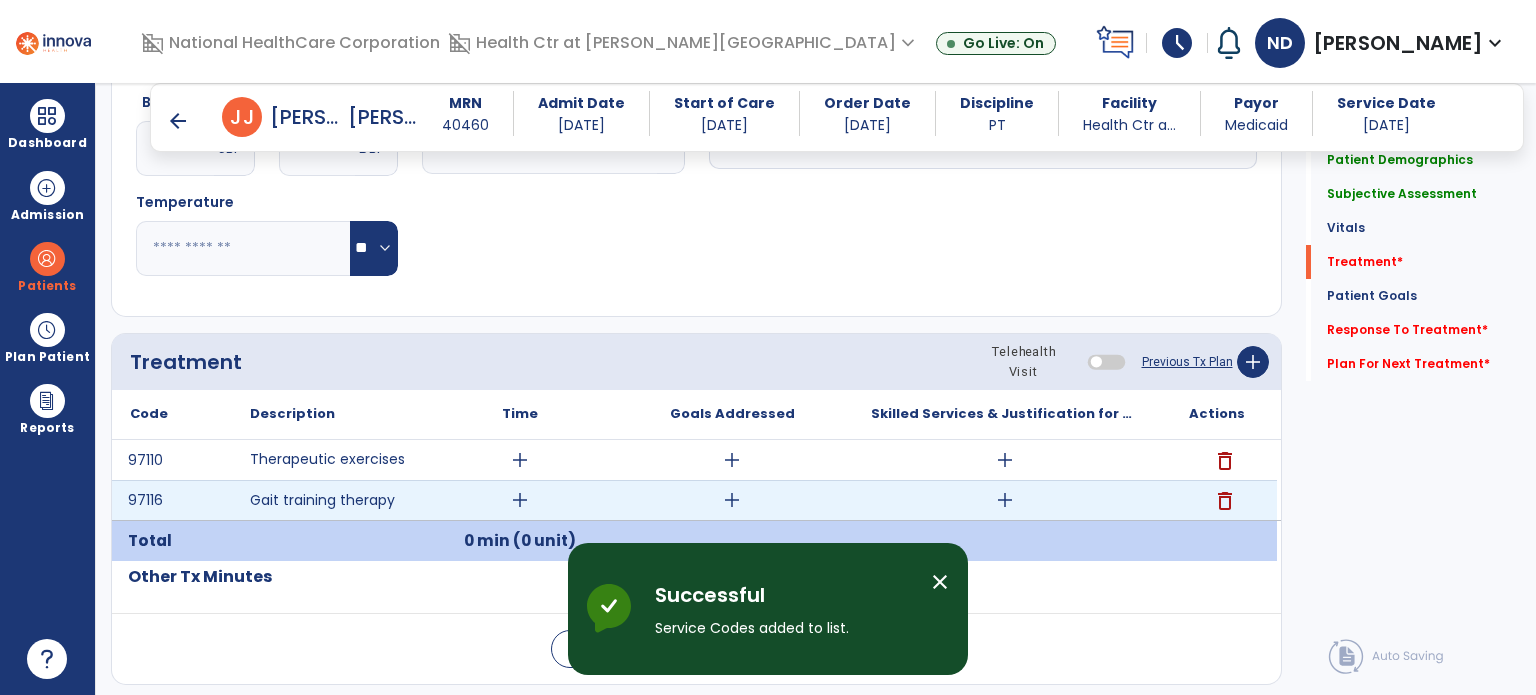 click on "add" at bounding box center [1004, 500] 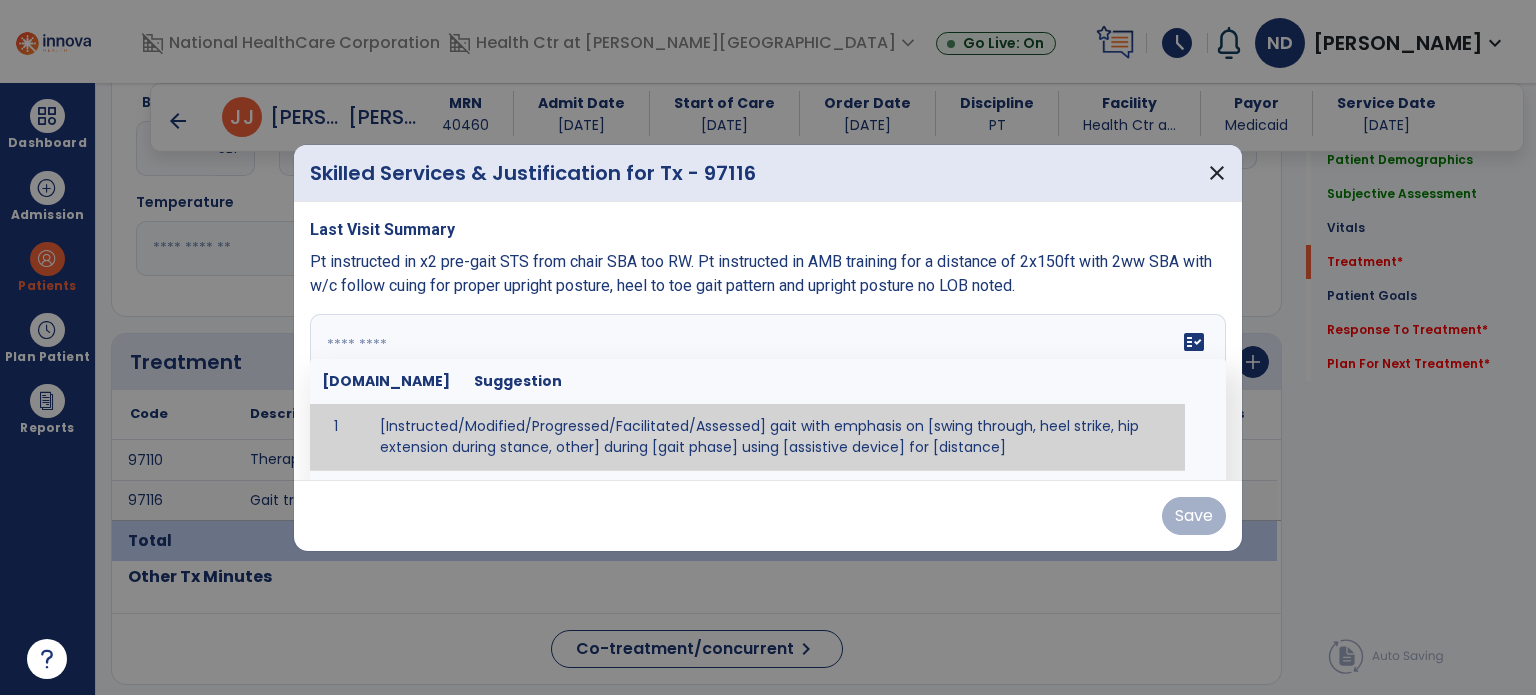 click on "fact_check  [DOMAIN_NAME] Suggestion 1 [Instructed/Modified/Progressed/Facilitated/Assessed] gait with emphasis on [swing through, heel strike, hip extension during stance, other] during [gait phase] using [assistive device] for [distance] 2 [Instructed/Modified/Progressed/Facilitated/Assessed] use of [assistive device] and [NWB, PWB, step-to gait pattern, step through gait pattern] 3 [Instructed/Modified/Progressed/Facilitated/Assessed] patient's ability to [ascend/descend # of steps, perform directional changes, walk on even/uneven surfaces, pick-up objects off floor, velocity changes, other] using [assistive device]. 4 [Instructed/Modified/Progressed/Facilitated/Assessed] pre-gait activities including [identify exercise] in order to prepare for gait training. 5" at bounding box center (768, 389) 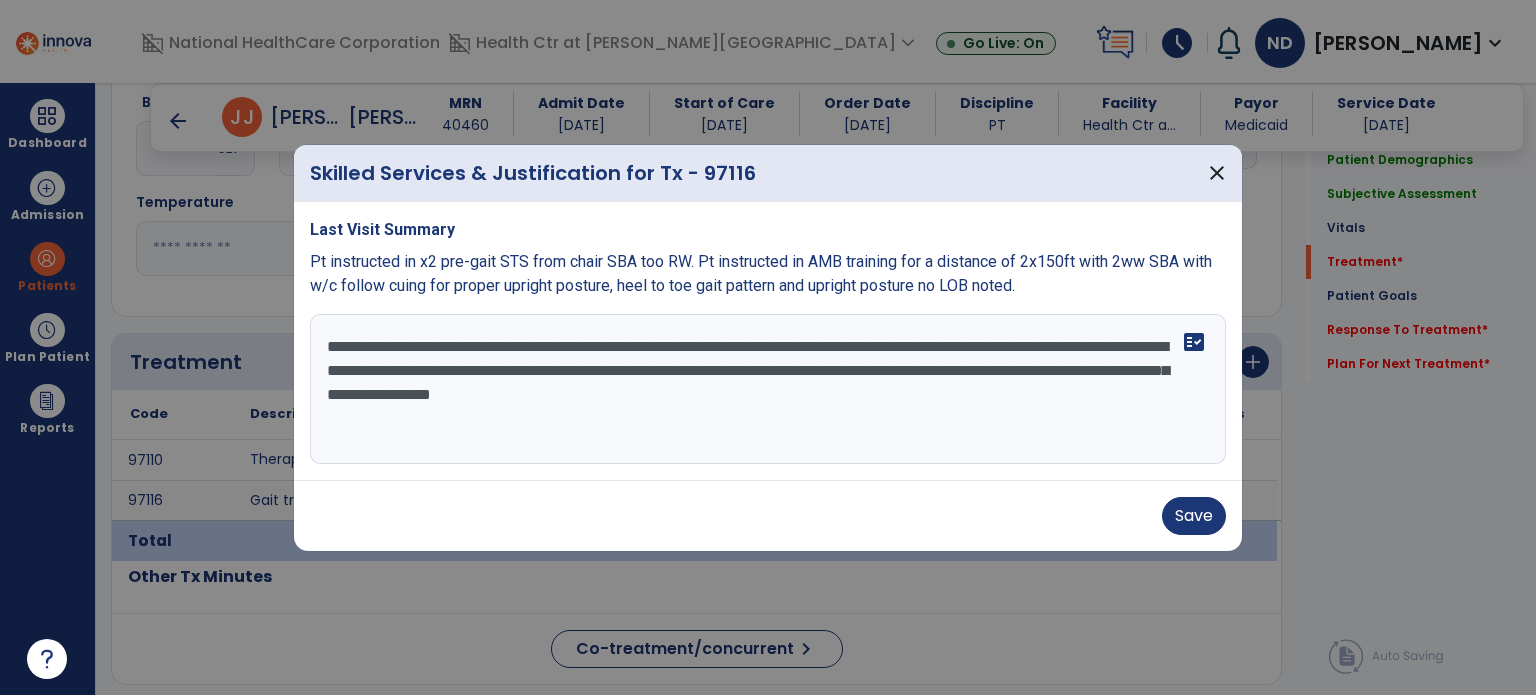click on "**********" at bounding box center (768, 389) 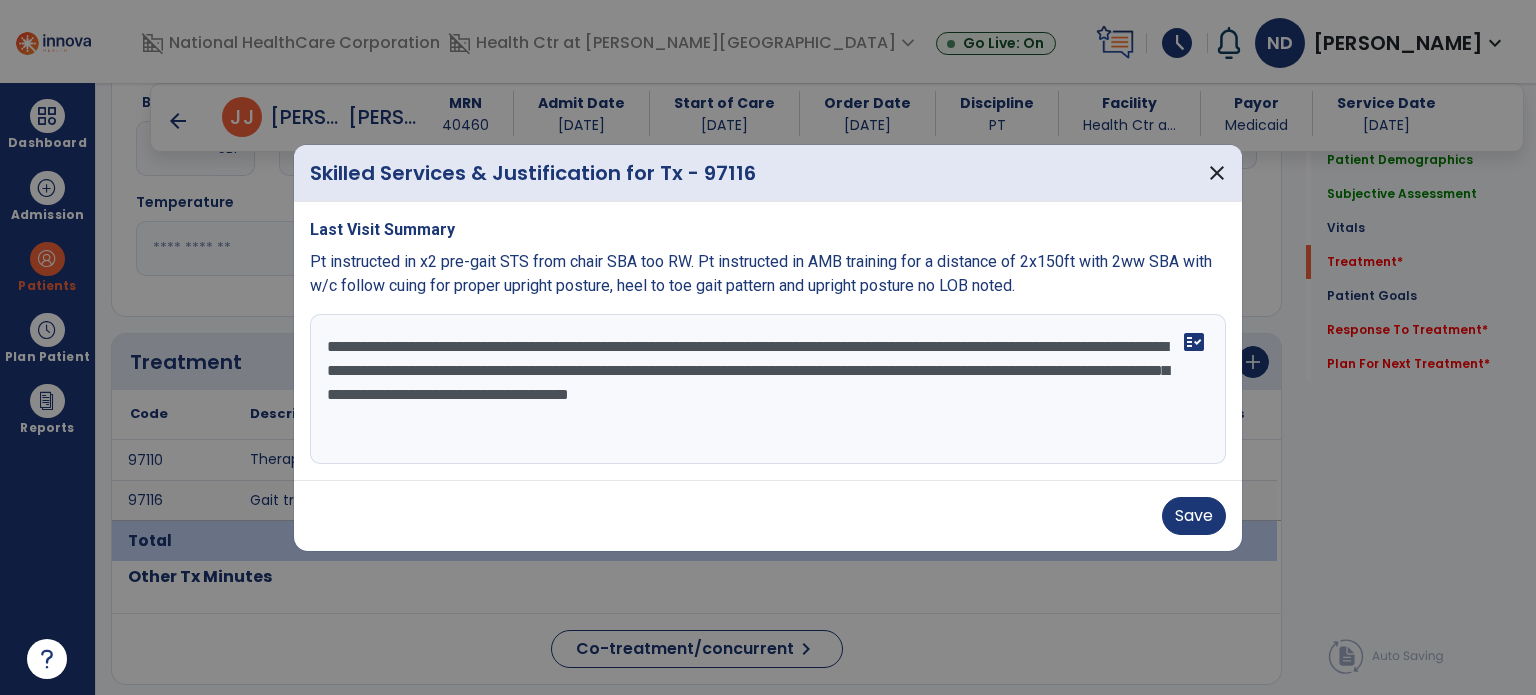 type on "**********" 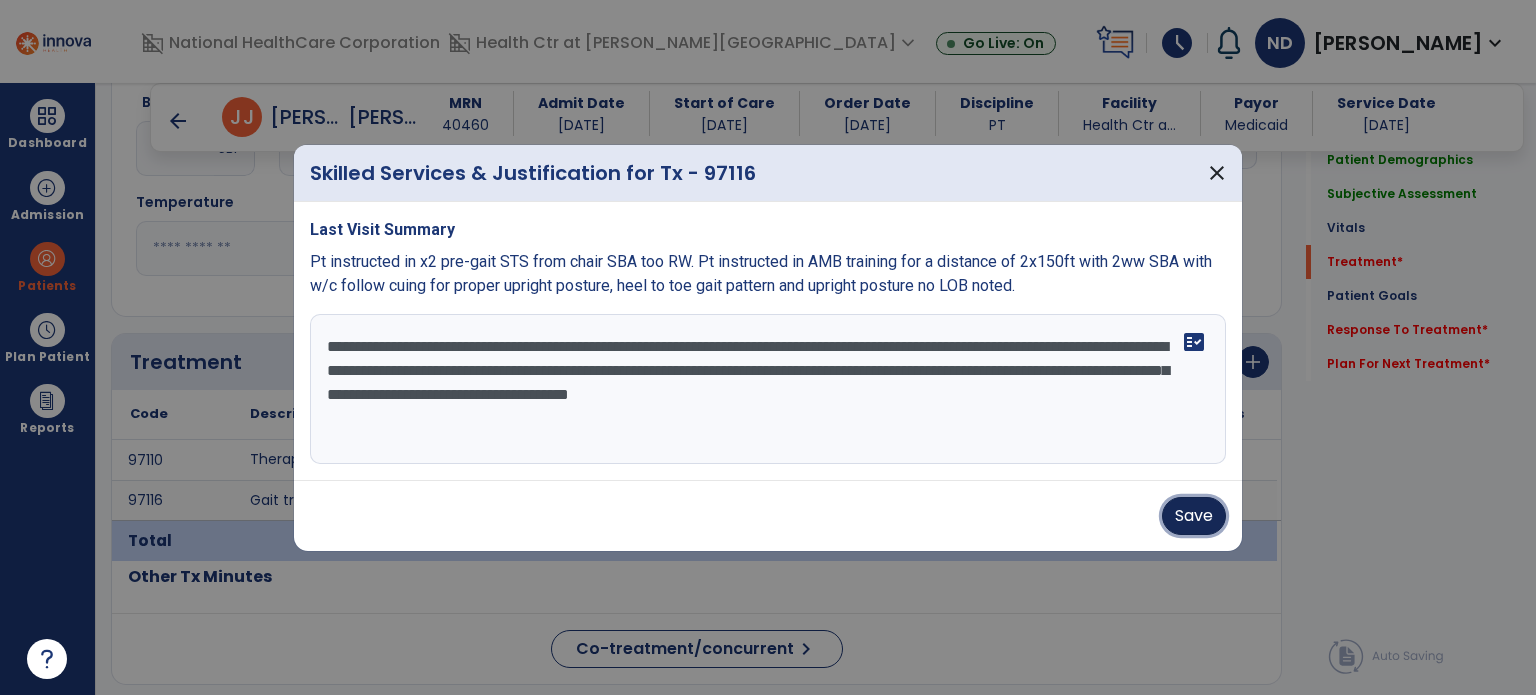 click on "Save" at bounding box center [1194, 516] 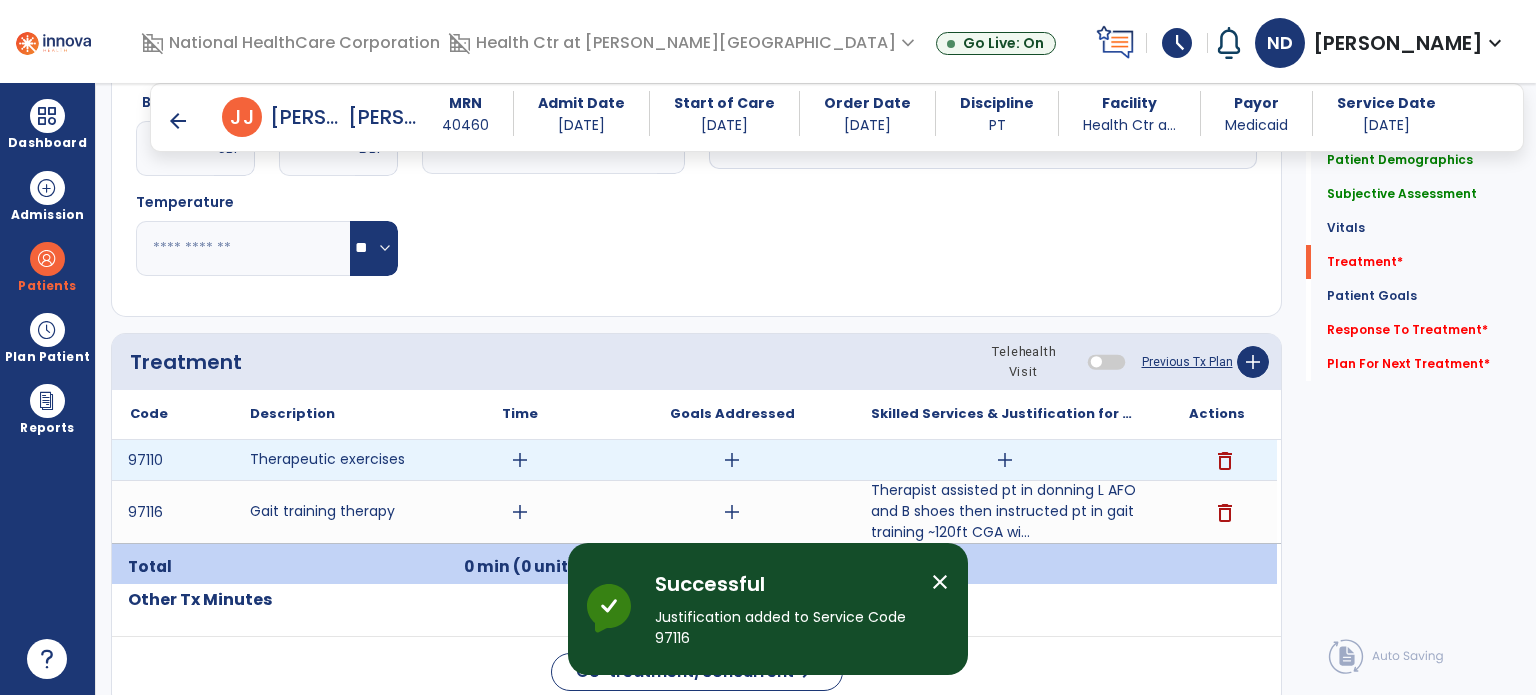 click on "add" at bounding box center (1005, 460) 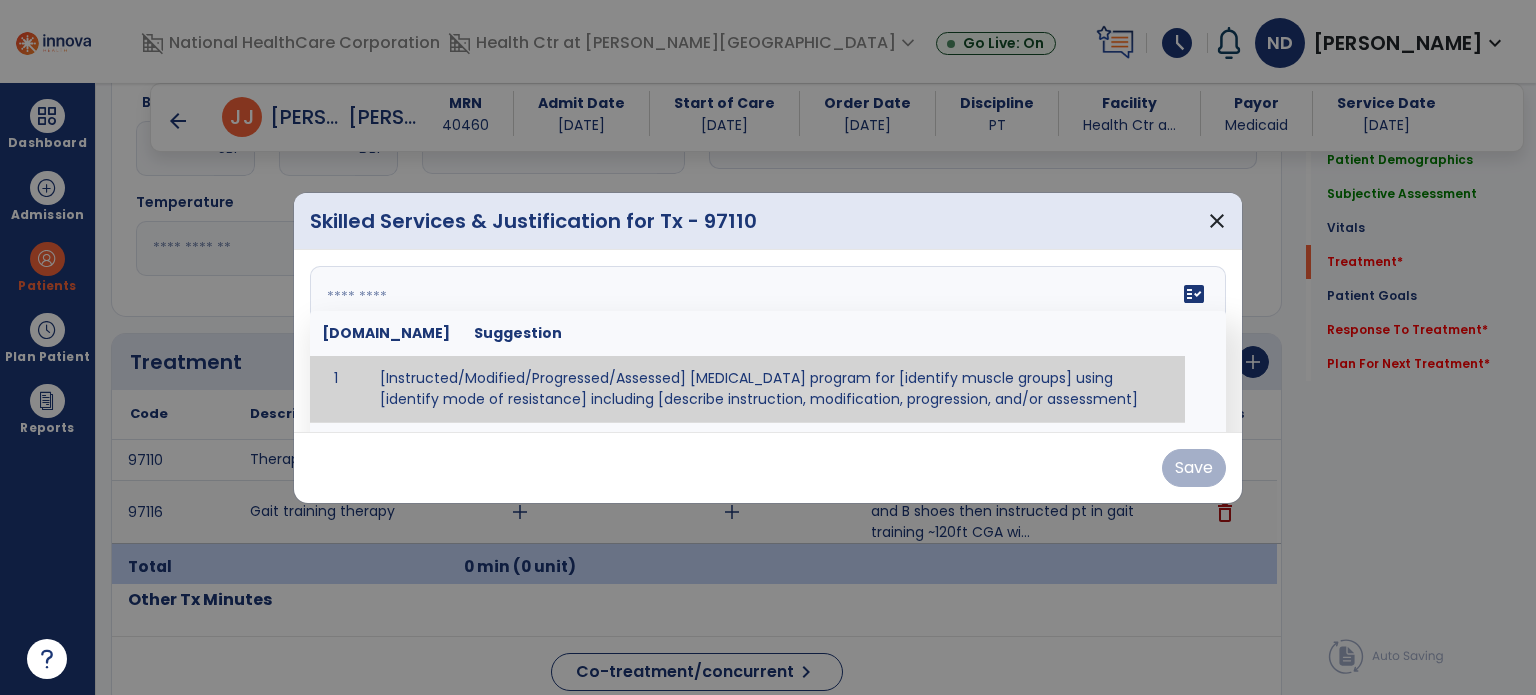 click on "fact_check  [DOMAIN_NAME] Suggestion 1 [Instructed/Modified/Progressed/Assessed] [MEDICAL_DATA] program for [identify muscle groups] using [identify mode of resistance] including [describe instruction, modification, progression, and/or assessment] 2 [Instructed/Modified/Progressed/Assessed] aerobic exercise program using [identify equipment/mode] including [describe instruction, modification,progression, and/or assessment] 3 [Instructed/Modified/Progressed/Assessed] [PROM/A/AROM/AROM] program for [identify joint movements] using [contract-relax, over-pressure, inhibitory techniques, other] 4 [Assessed/Tested] aerobic capacity with administration of [aerobic capacity test]" at bounding box center (768, 341) 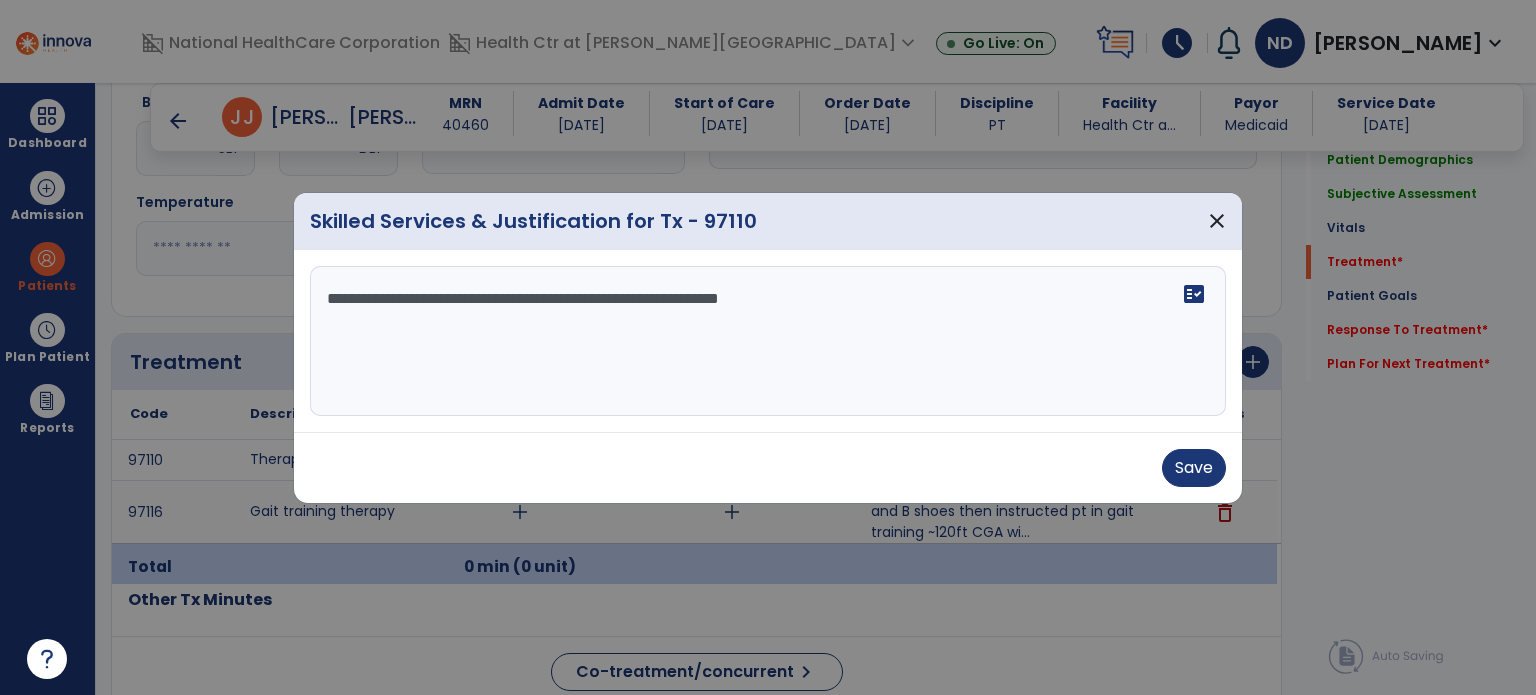 click on "**********" at bounding box center [768, 341] 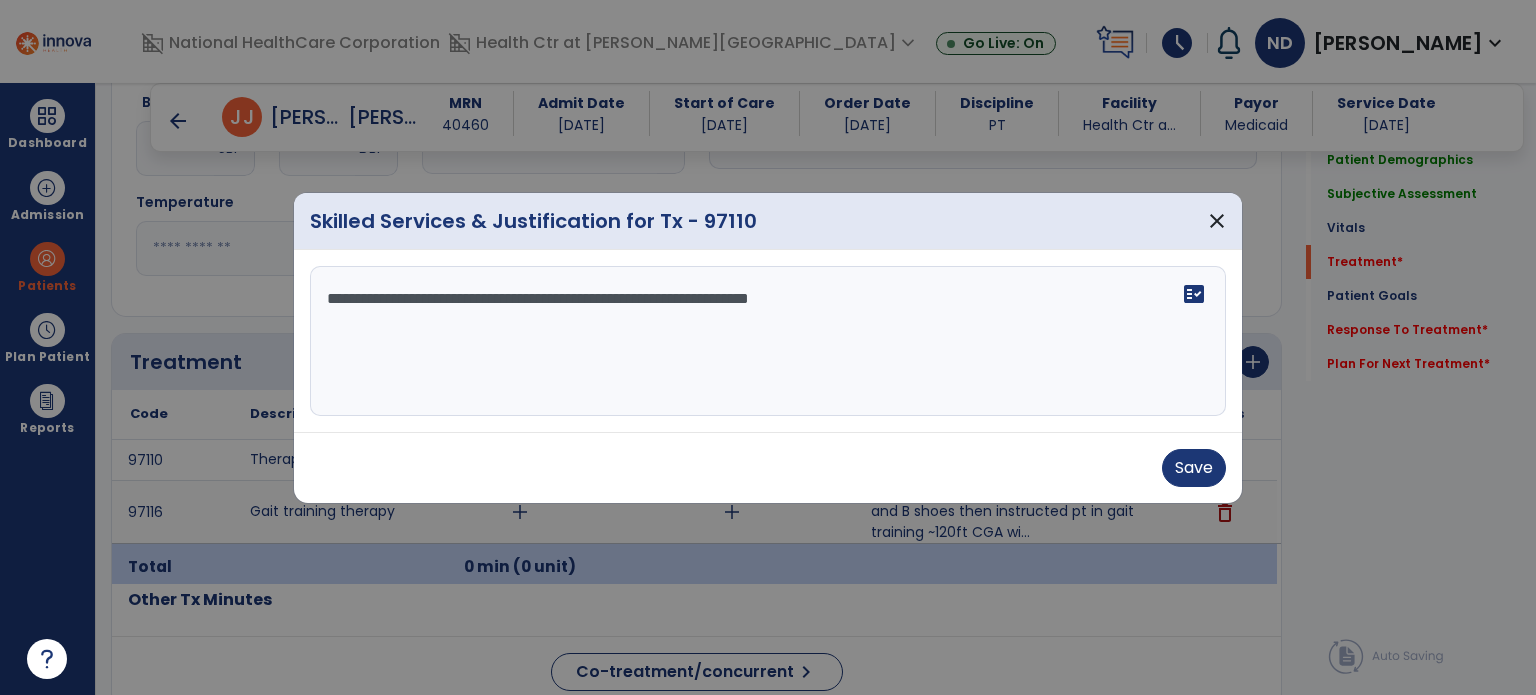 click on "**********" at bounding box center (768, 341) 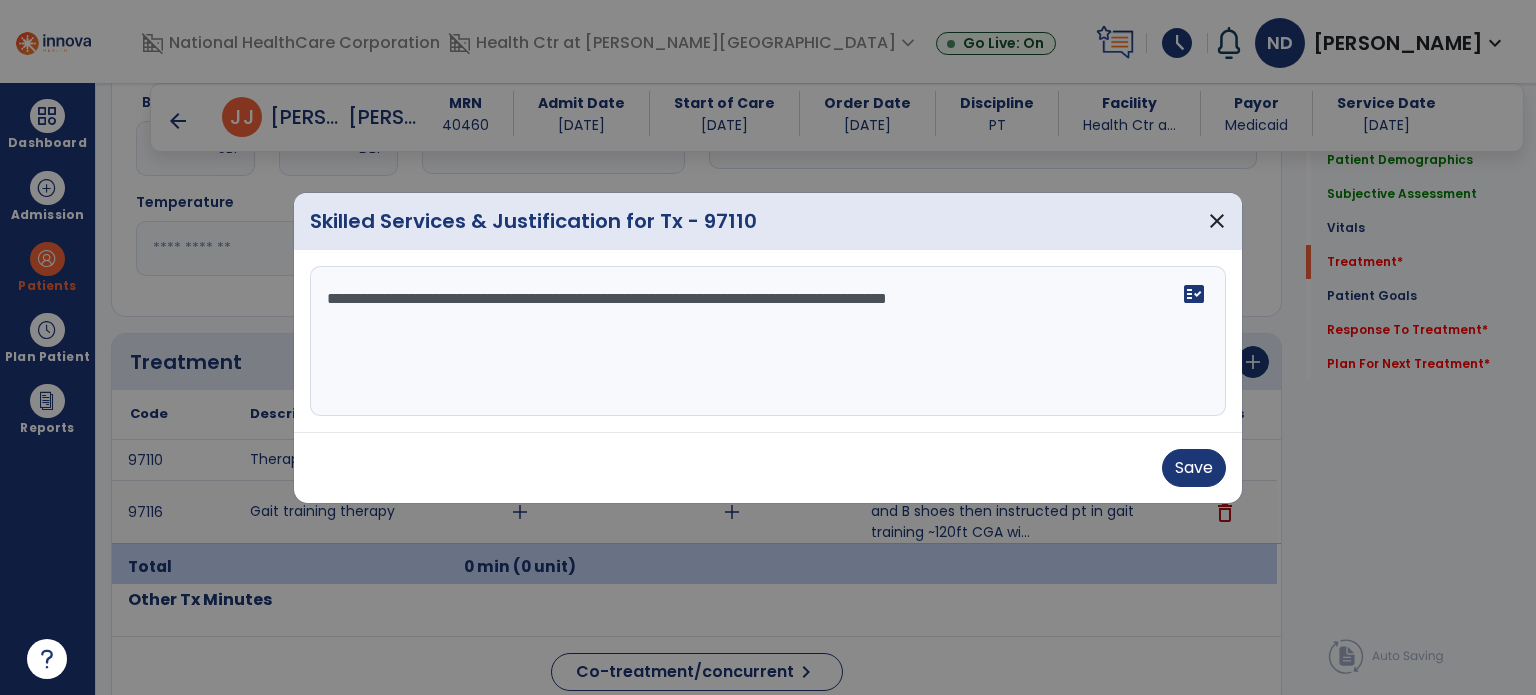 click on "**********" at bounding box center [768, 341] 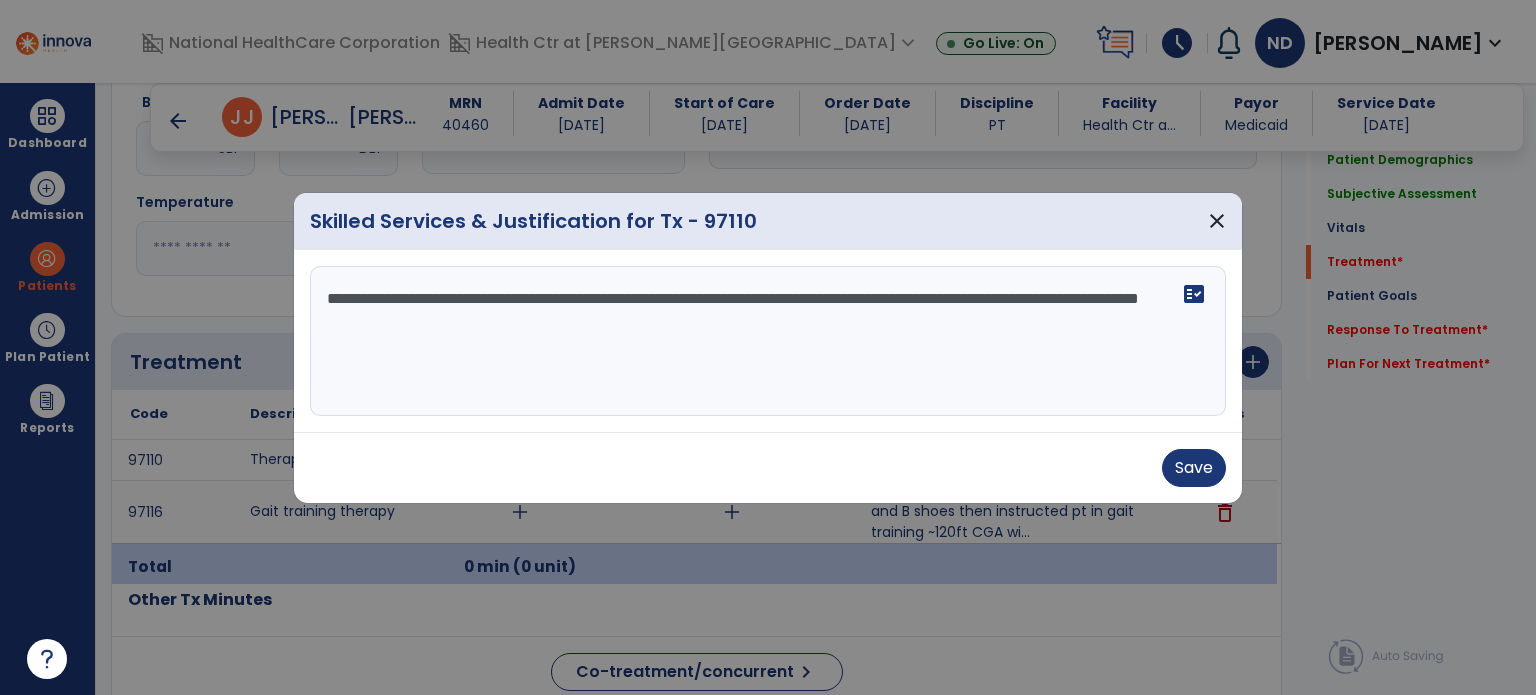 click on "**********" at bounding box center (768, 341) 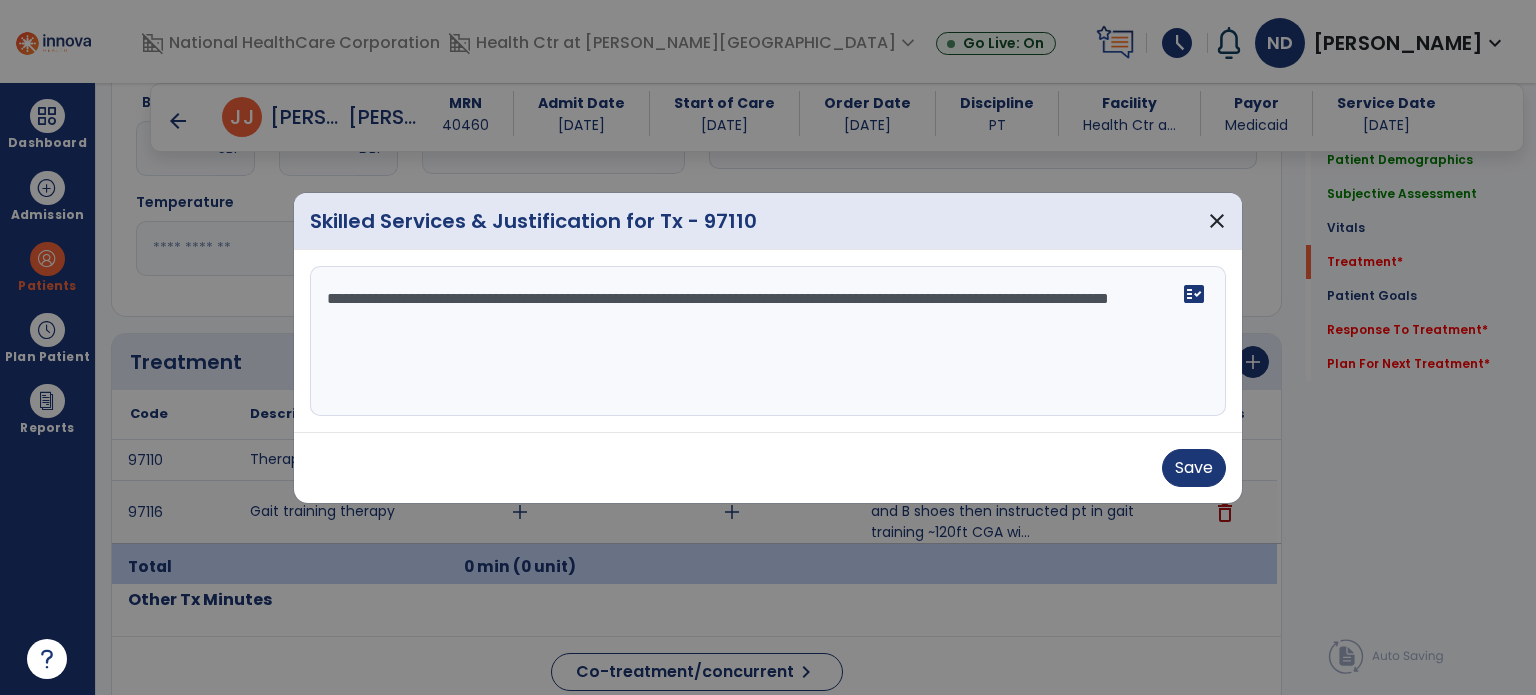 click on "**********" at bounding box center [768, 341] 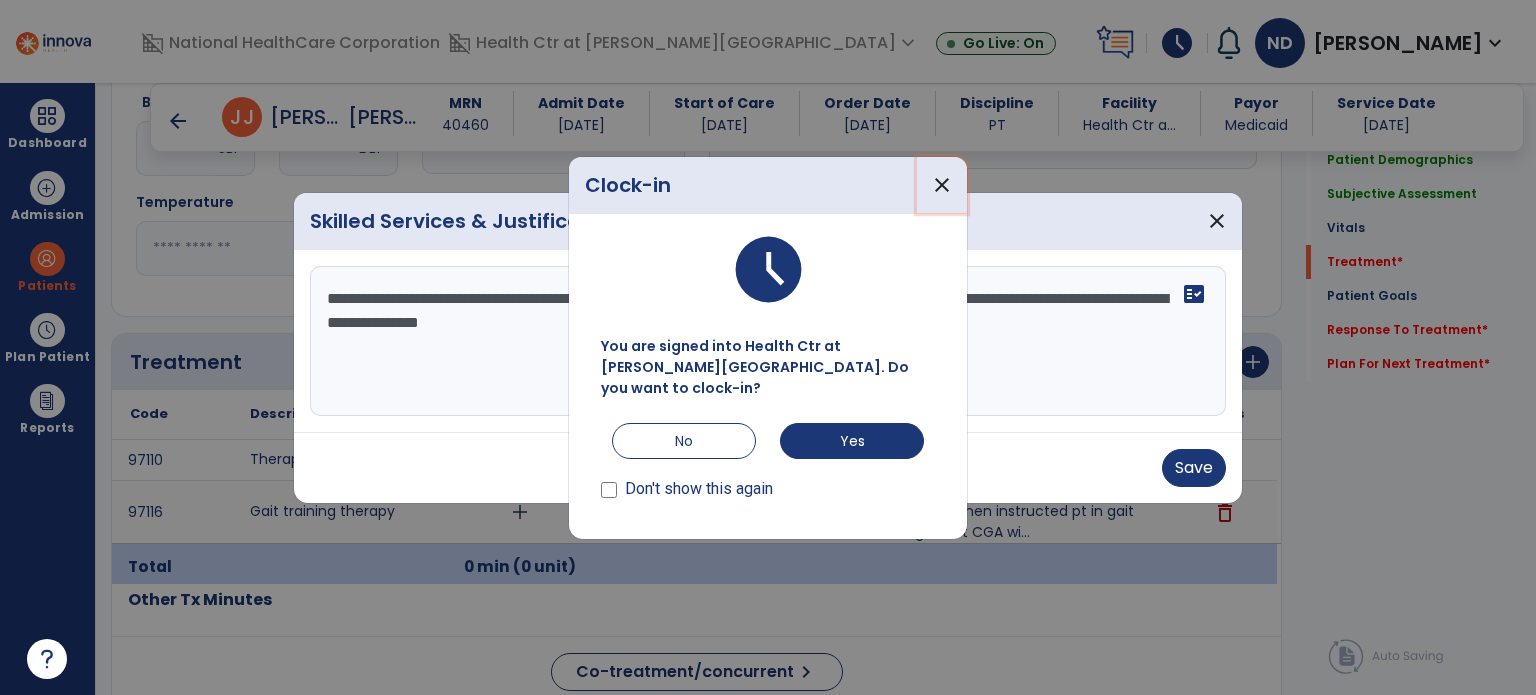 click on "close" at bounding box center (942, 185) 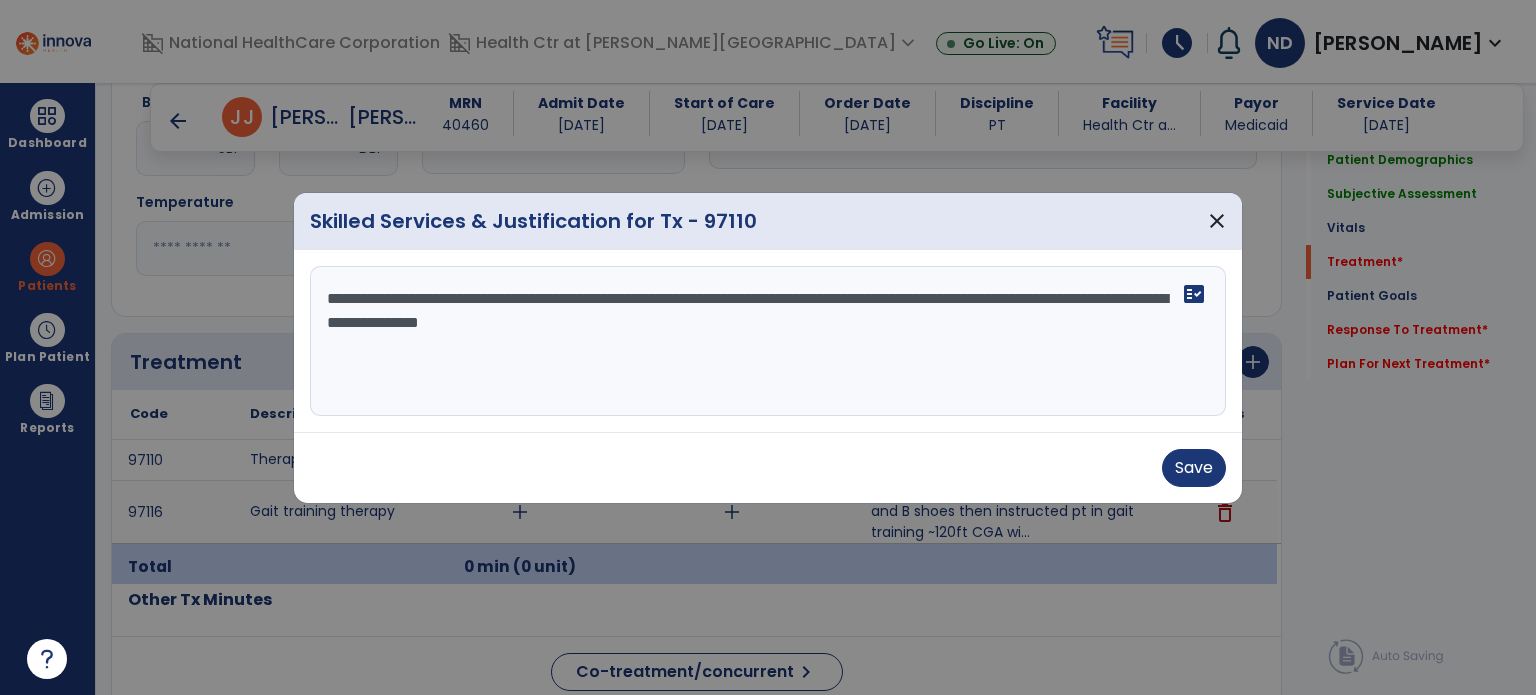 click on "**********" at bounding box center (768, 341) 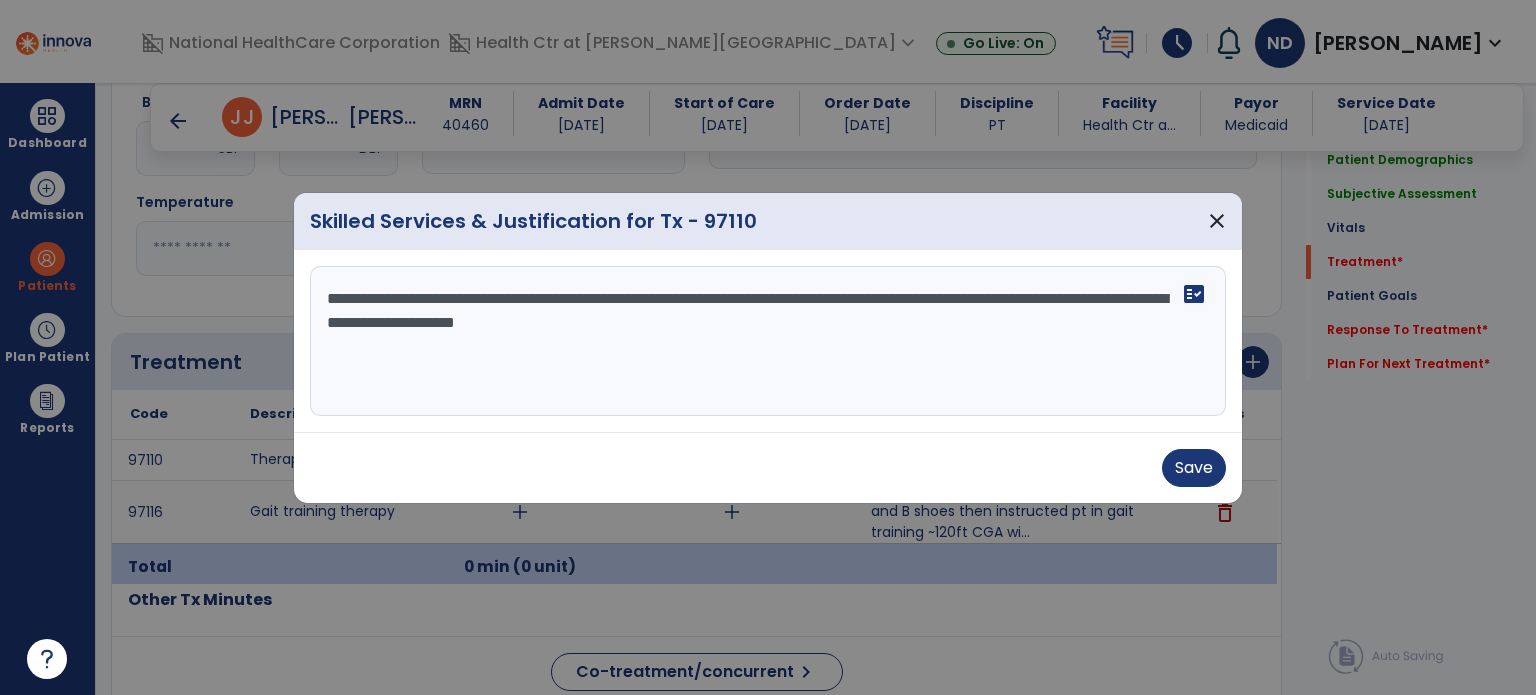 click on "**********" at bounding box center (768, 341) 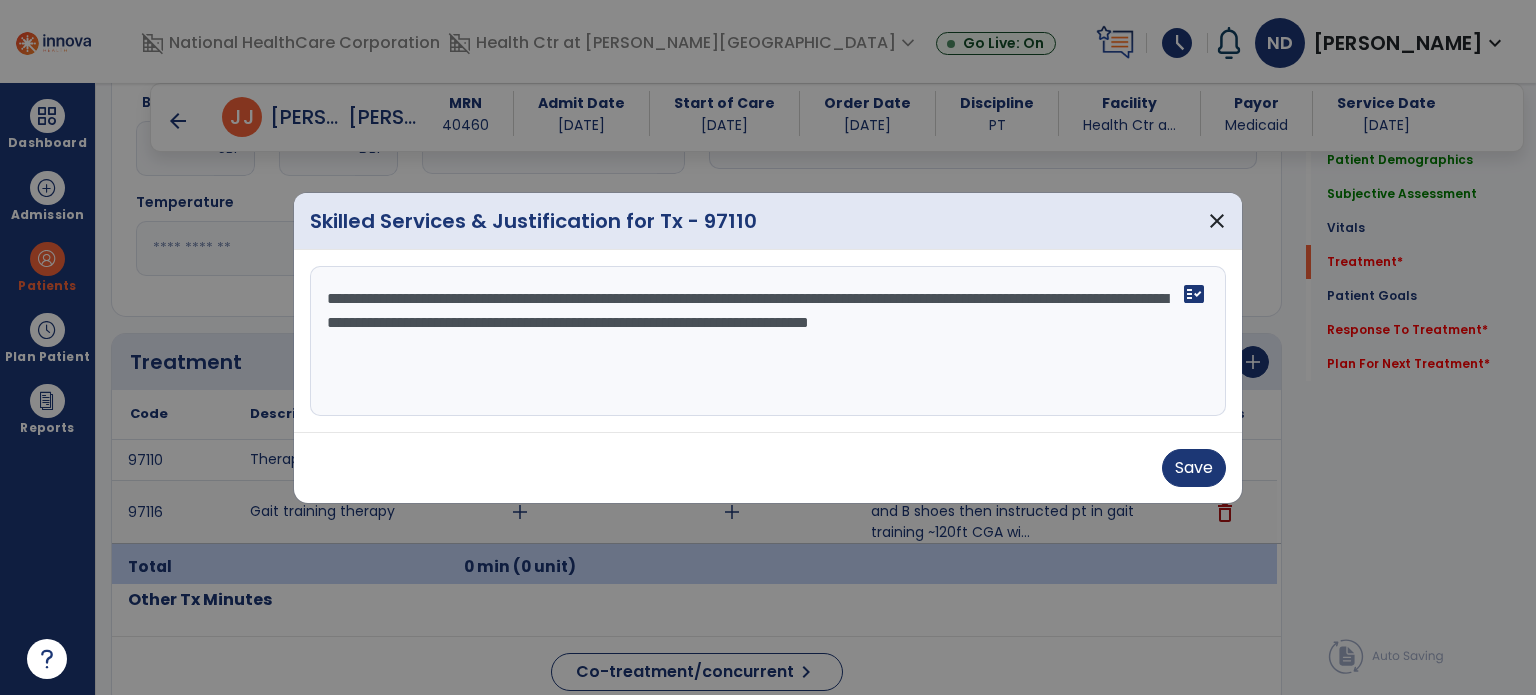 click on "**********" at bounding box center (768, 341) 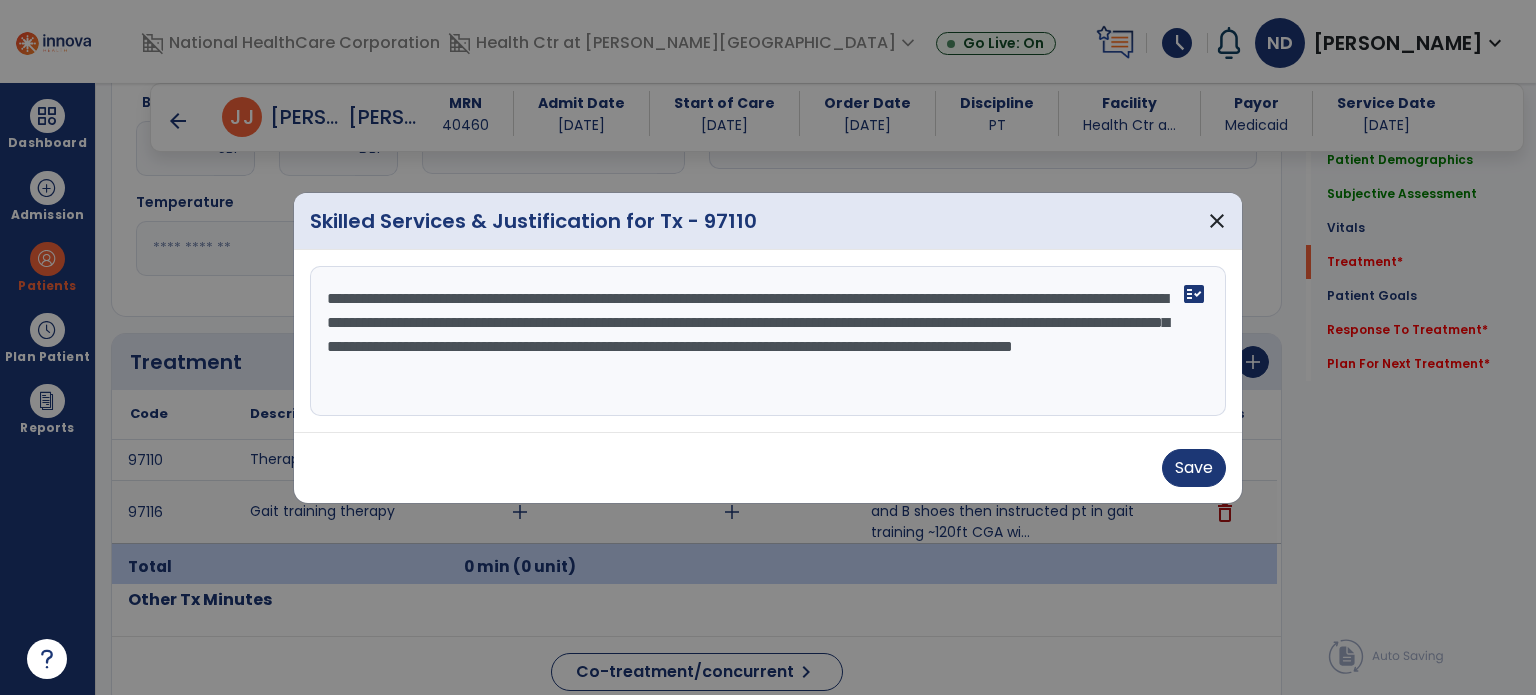 type on "**********" 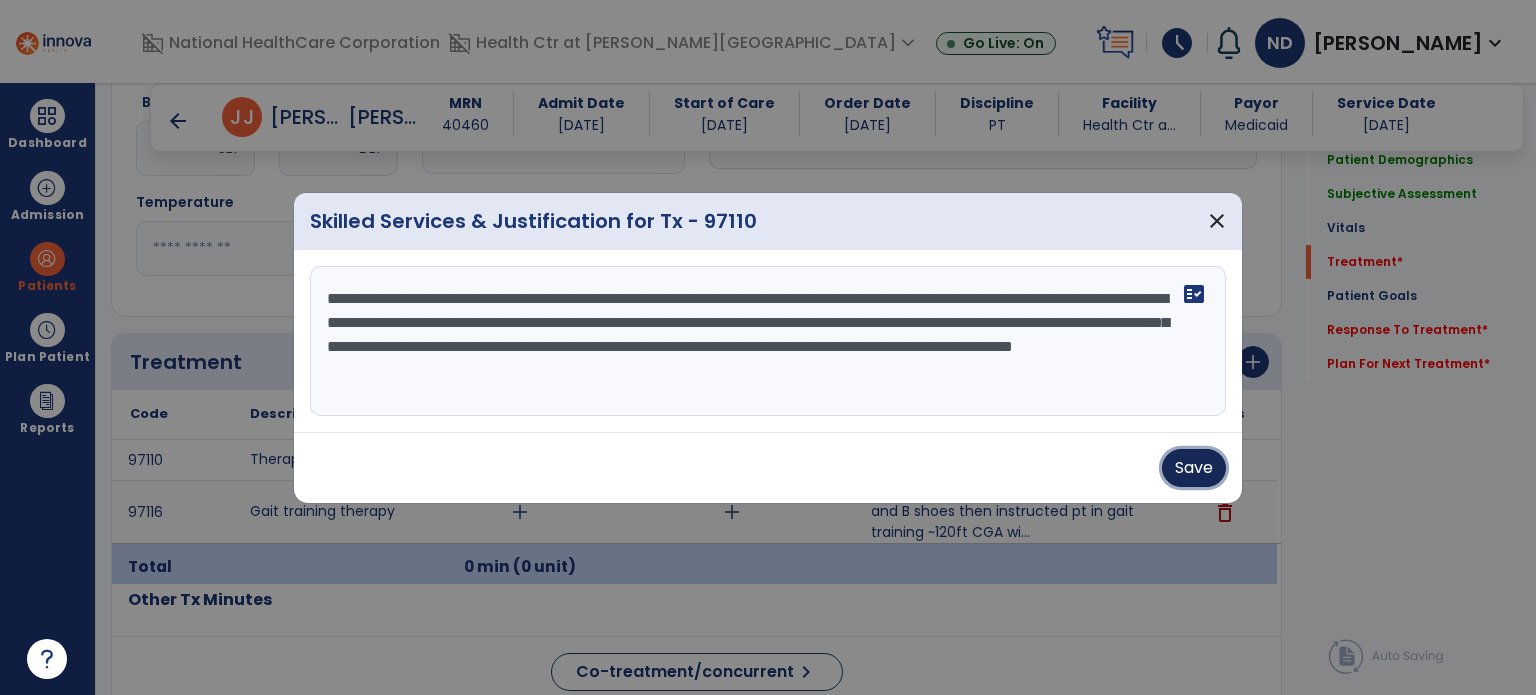 click on "Save" at bounding box center (1194, 468) 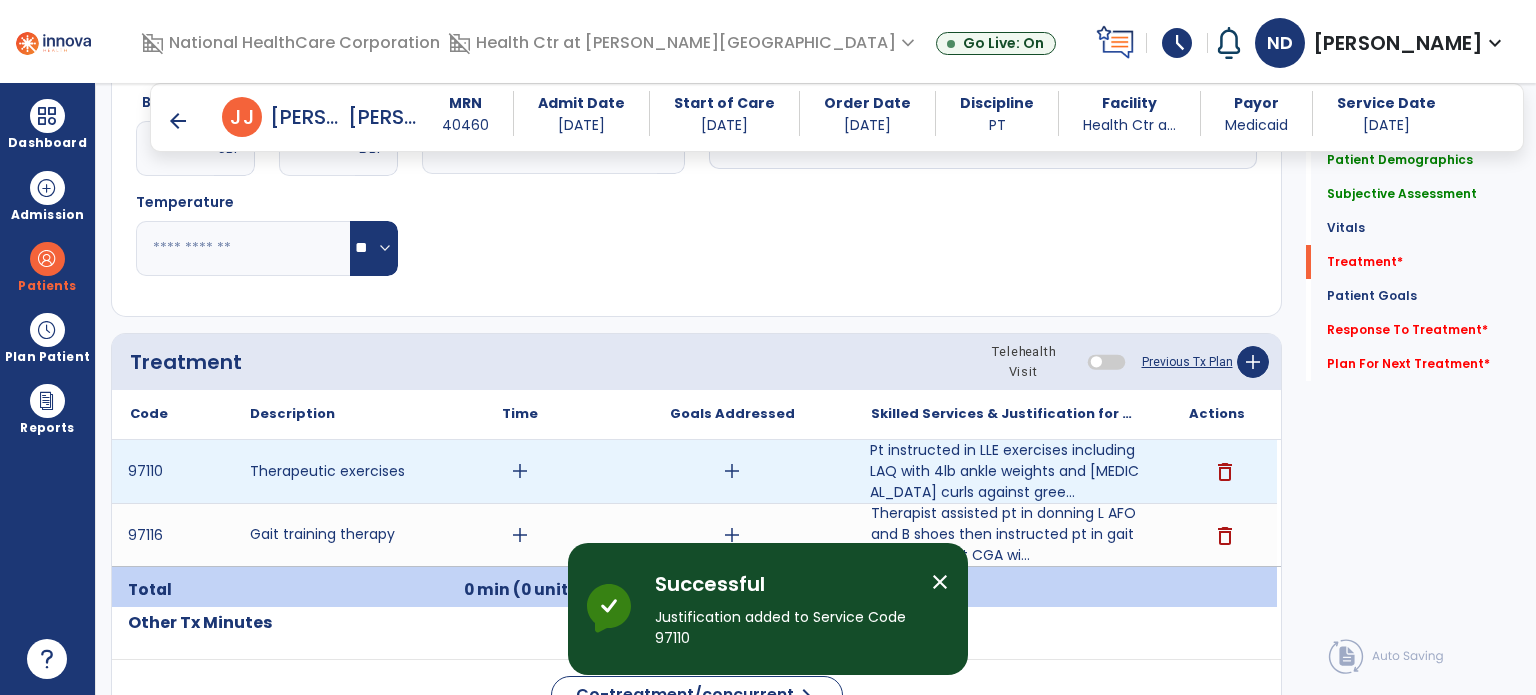 scroll, scrollTop: 1040, scrollLeft: 0, axis: vertical 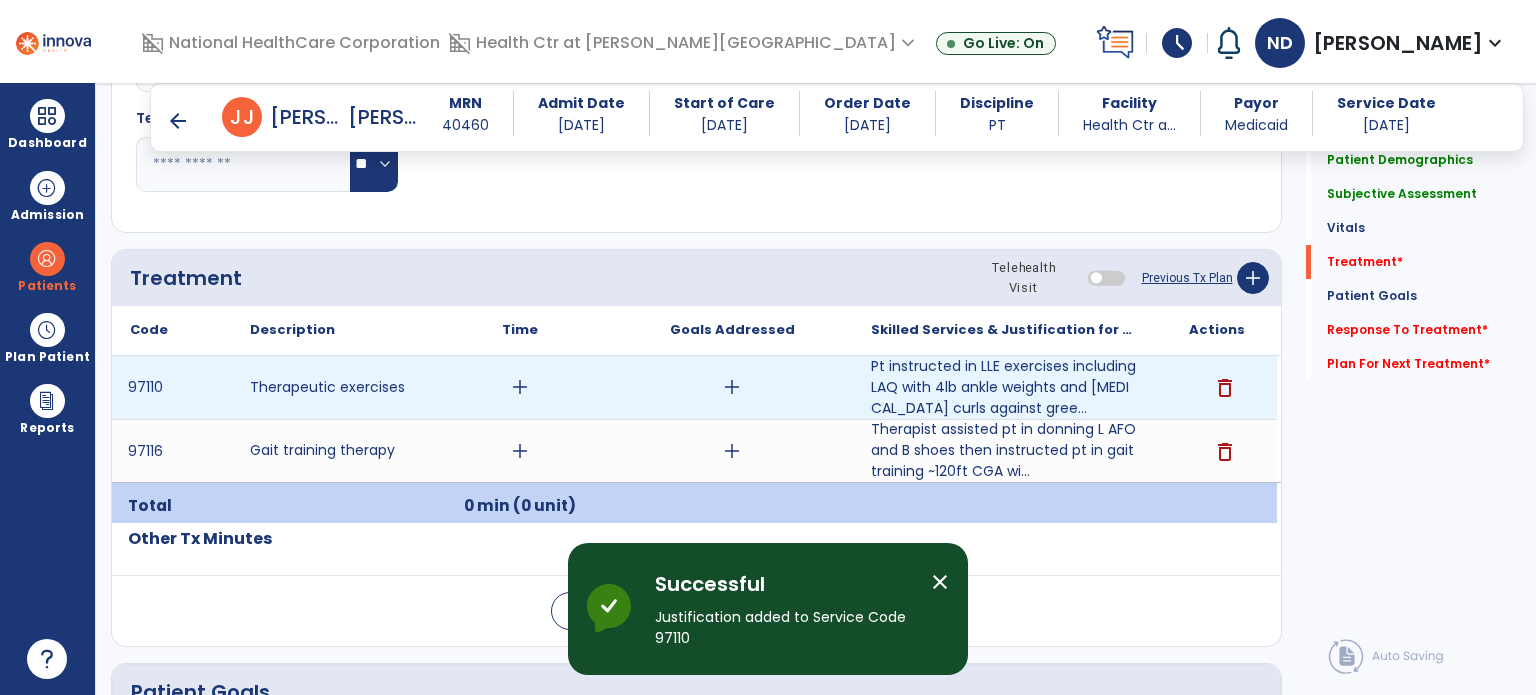 click on "add" at bounding box center [520, 387] 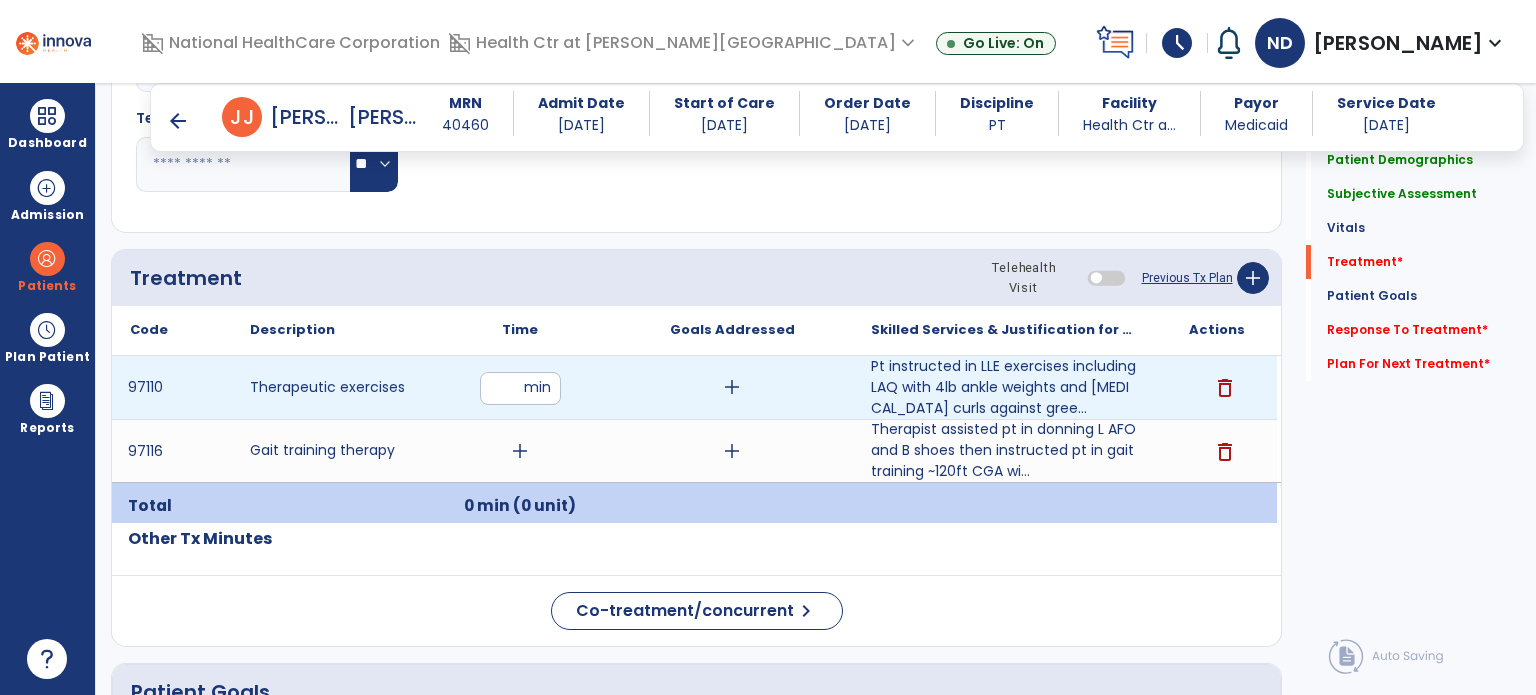 type on "**" 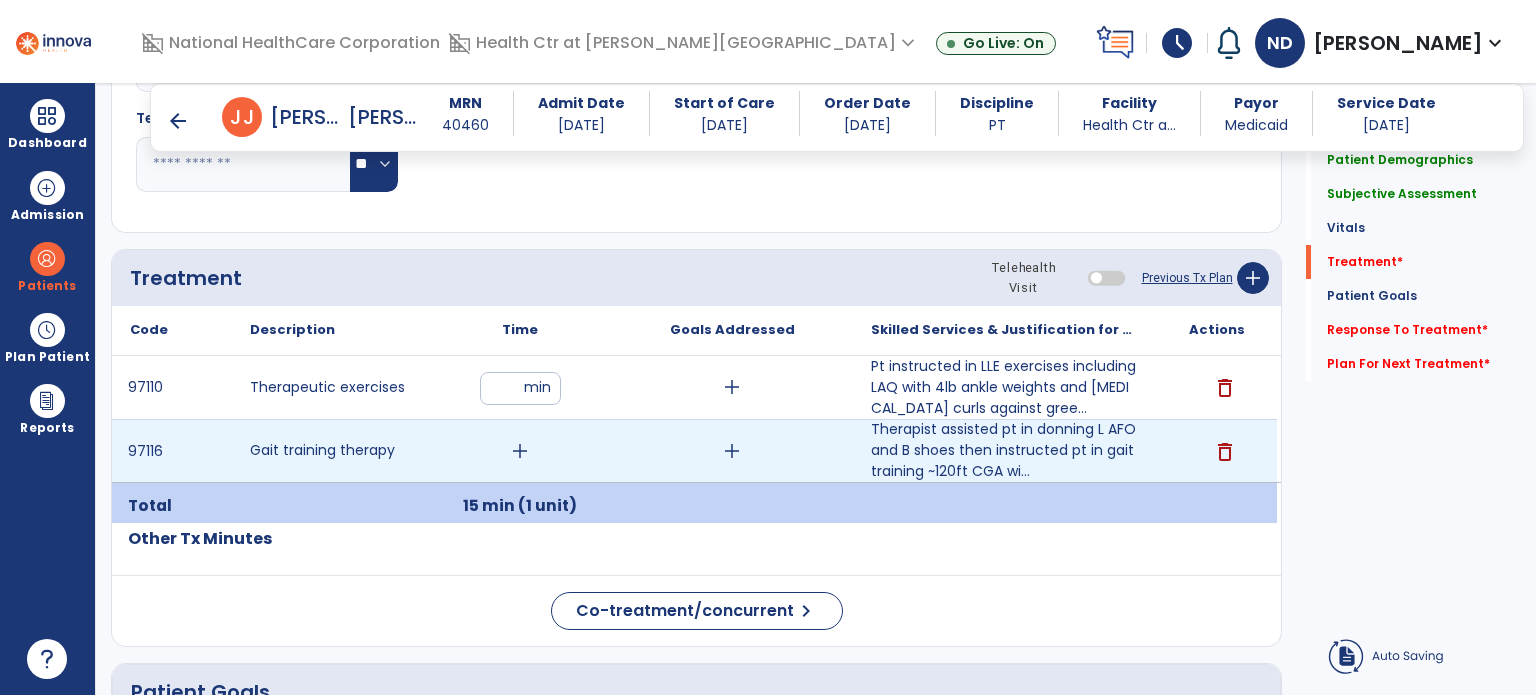 click on "Code
Description
Time" at bounding box center (696, 414) 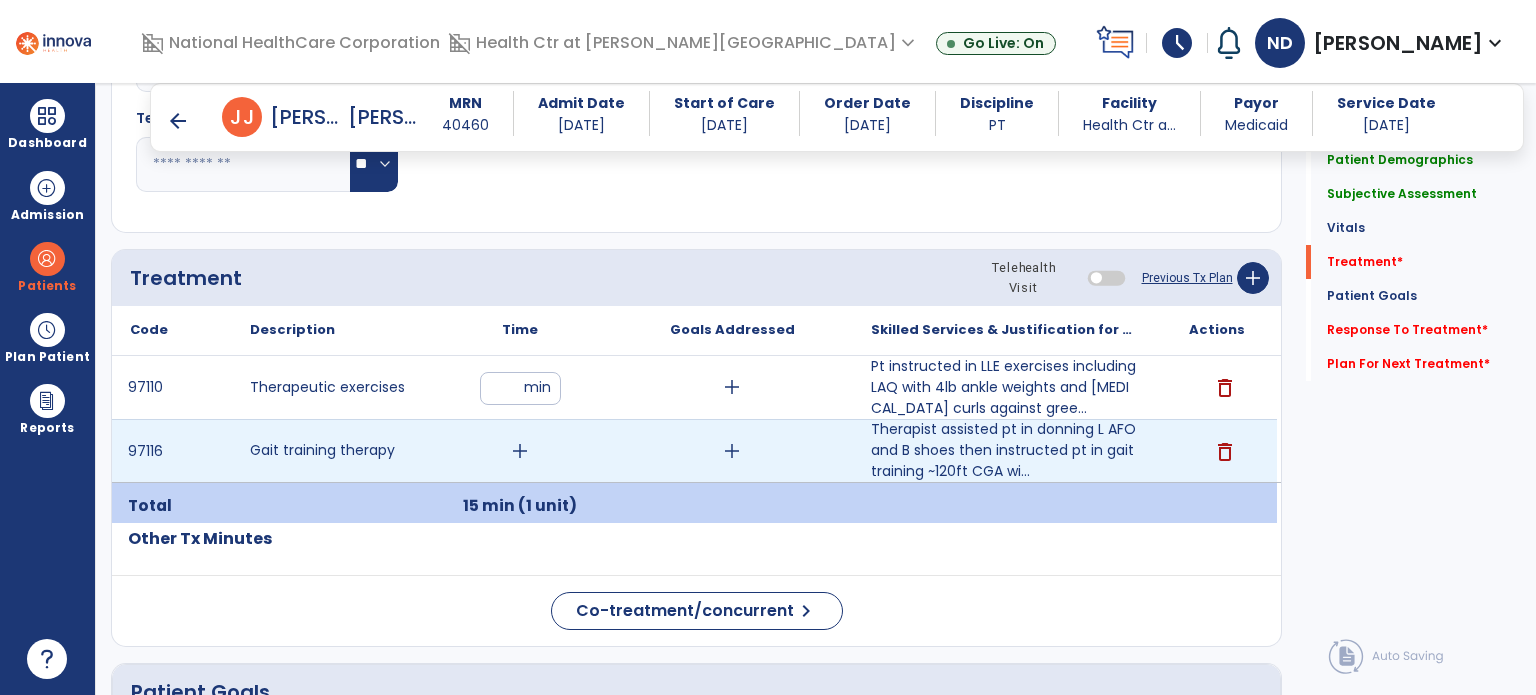 click on "add" at bounding box center (520, 451) 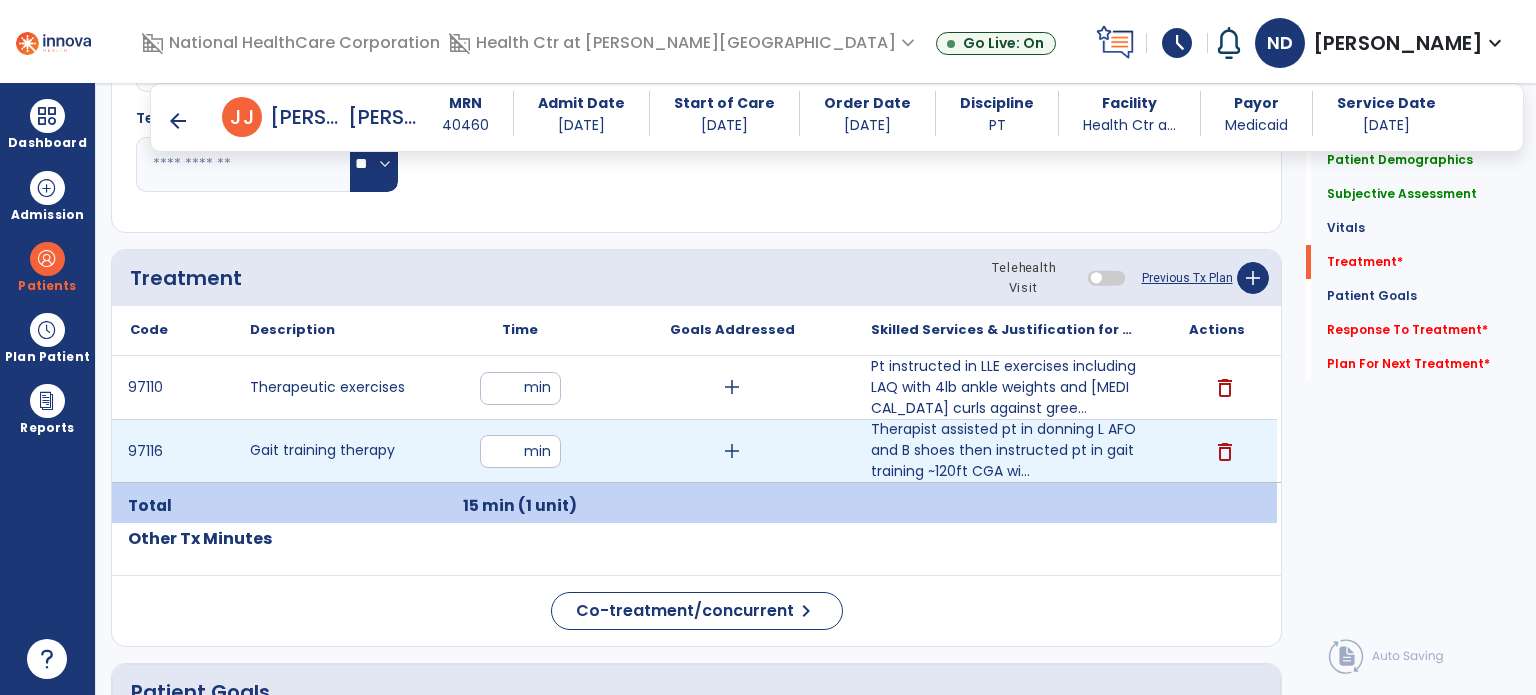 type on "**" 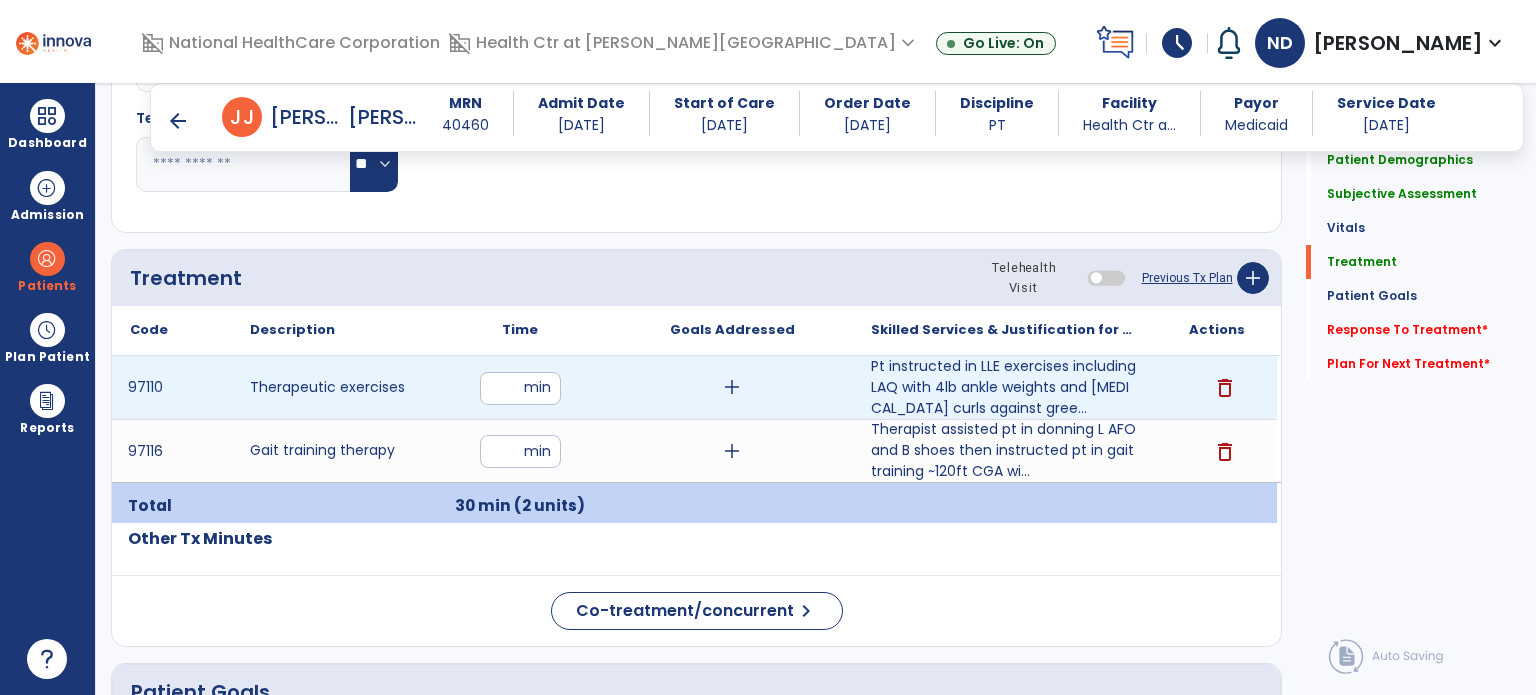 click on "add" at bounding box center [732, 387] 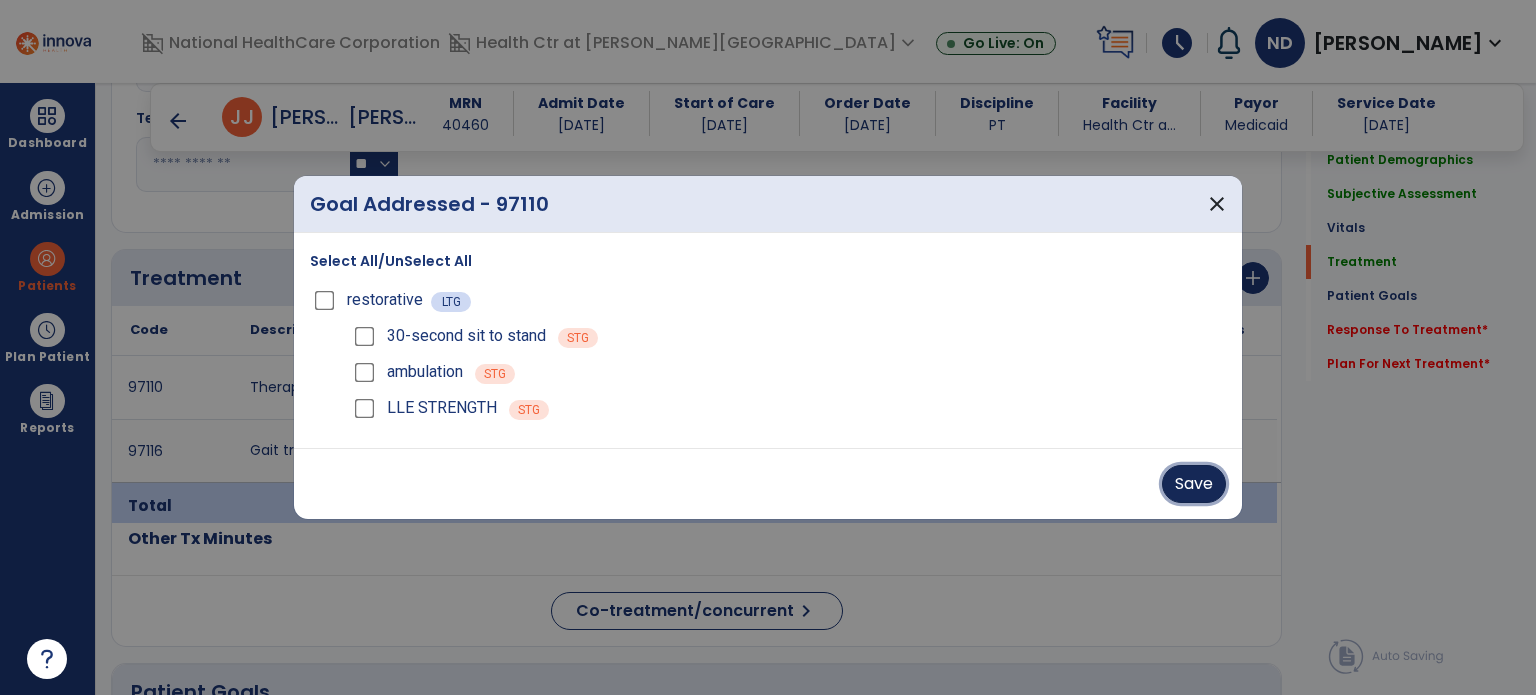 click on "Save" at bounding box center (1194, 484) 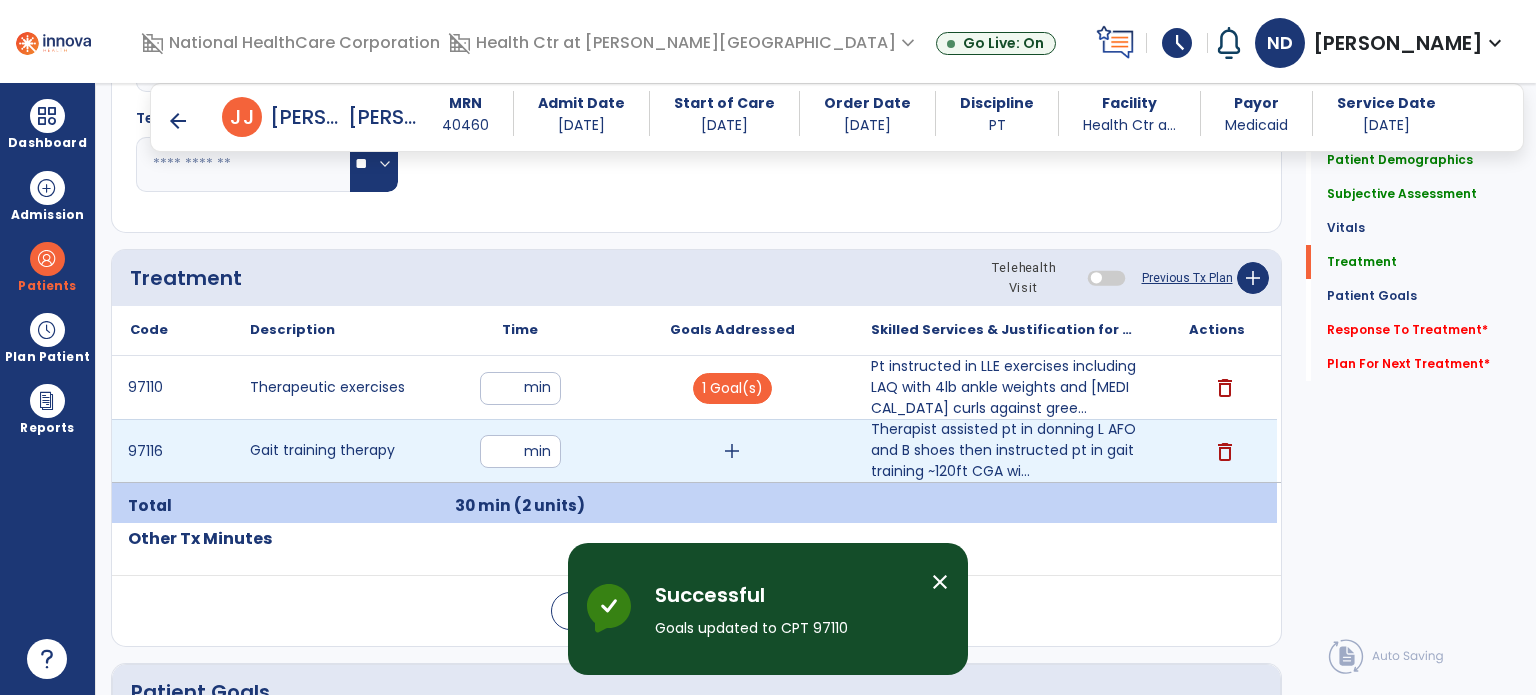 click on "add" at bounding box center [732, 451] 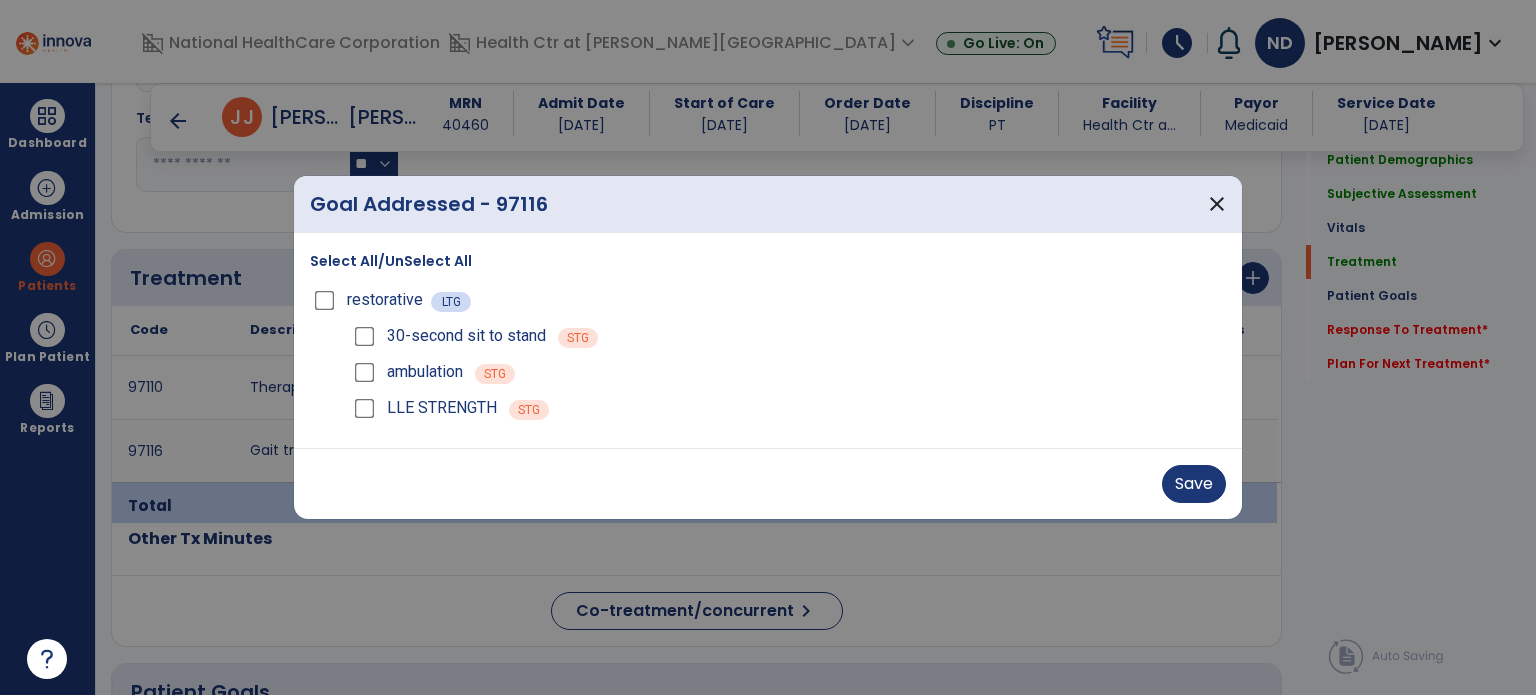 click on "ambulation   STG" at bounding box center [788, 372] 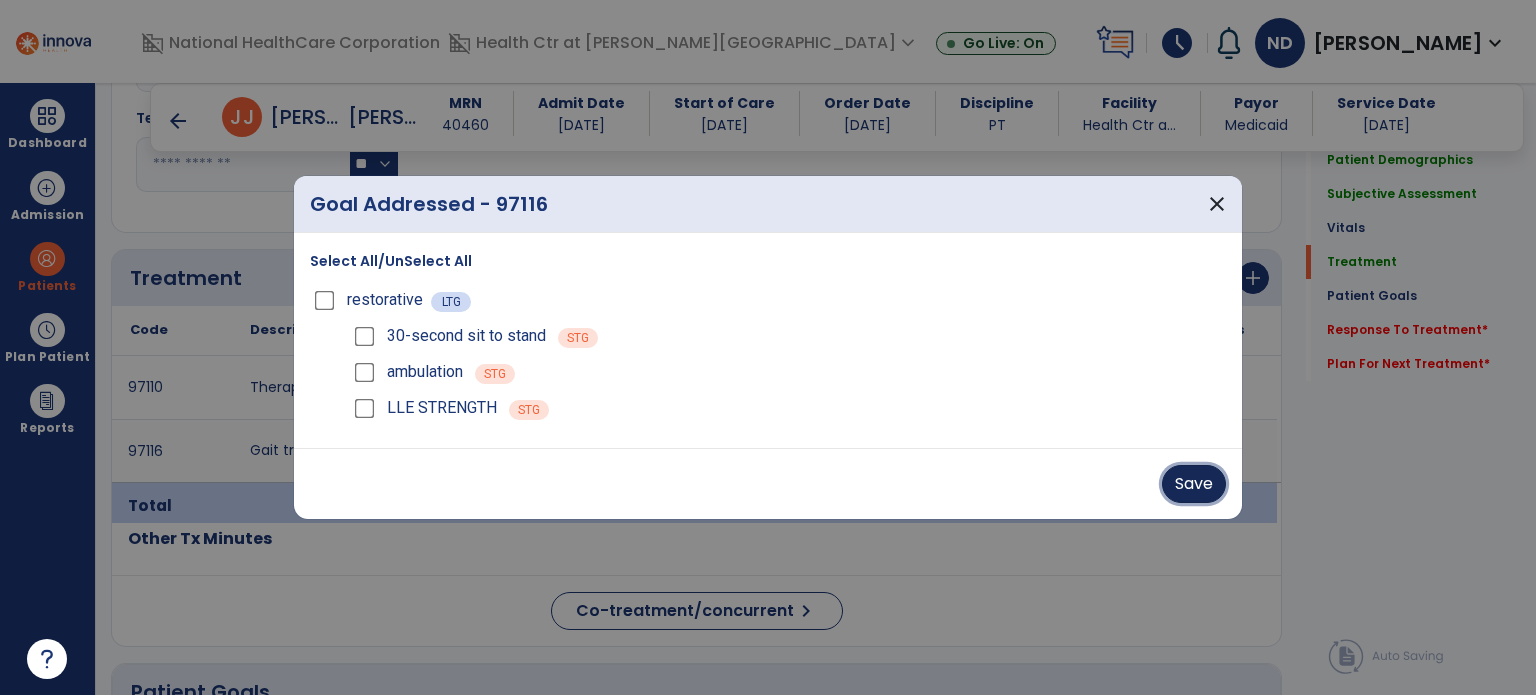 click on "Save" at bounding box center (1194, 484) 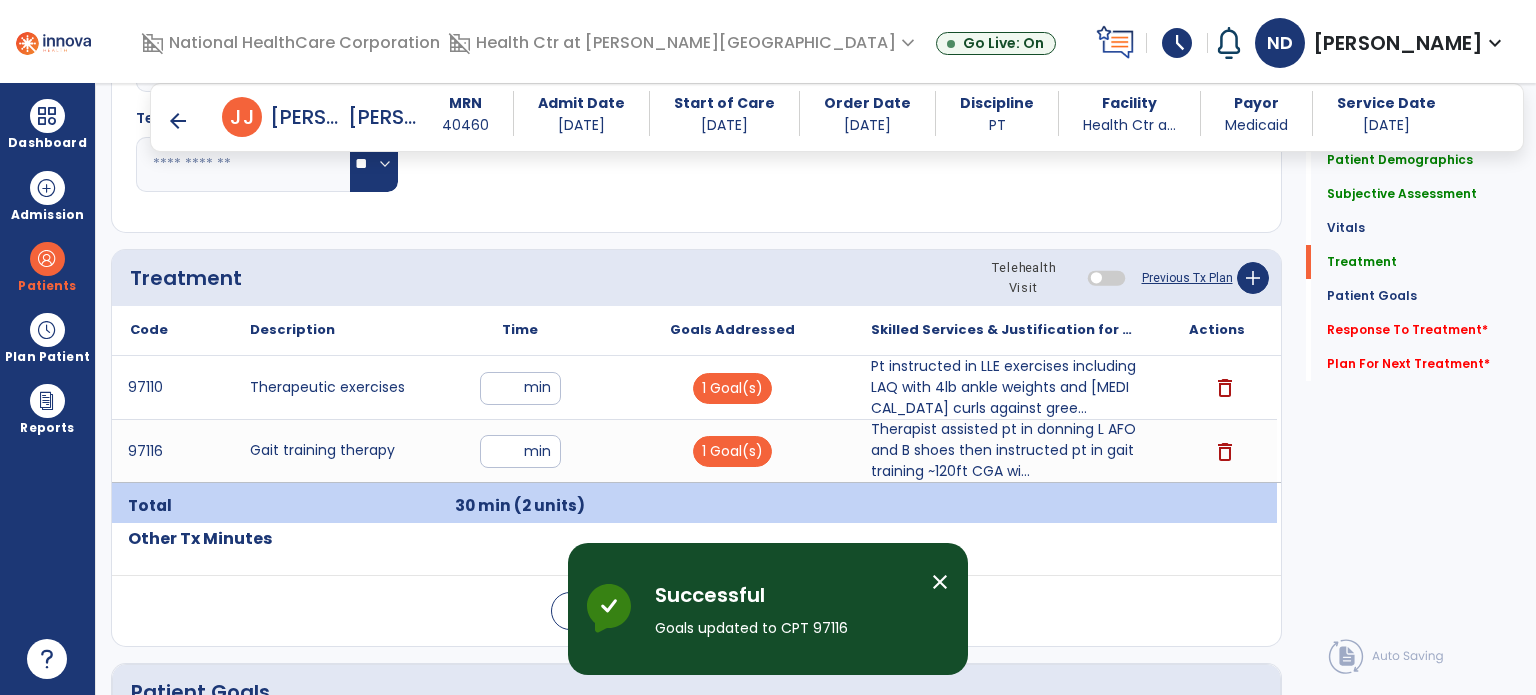 click on "Response To Treatment   *" 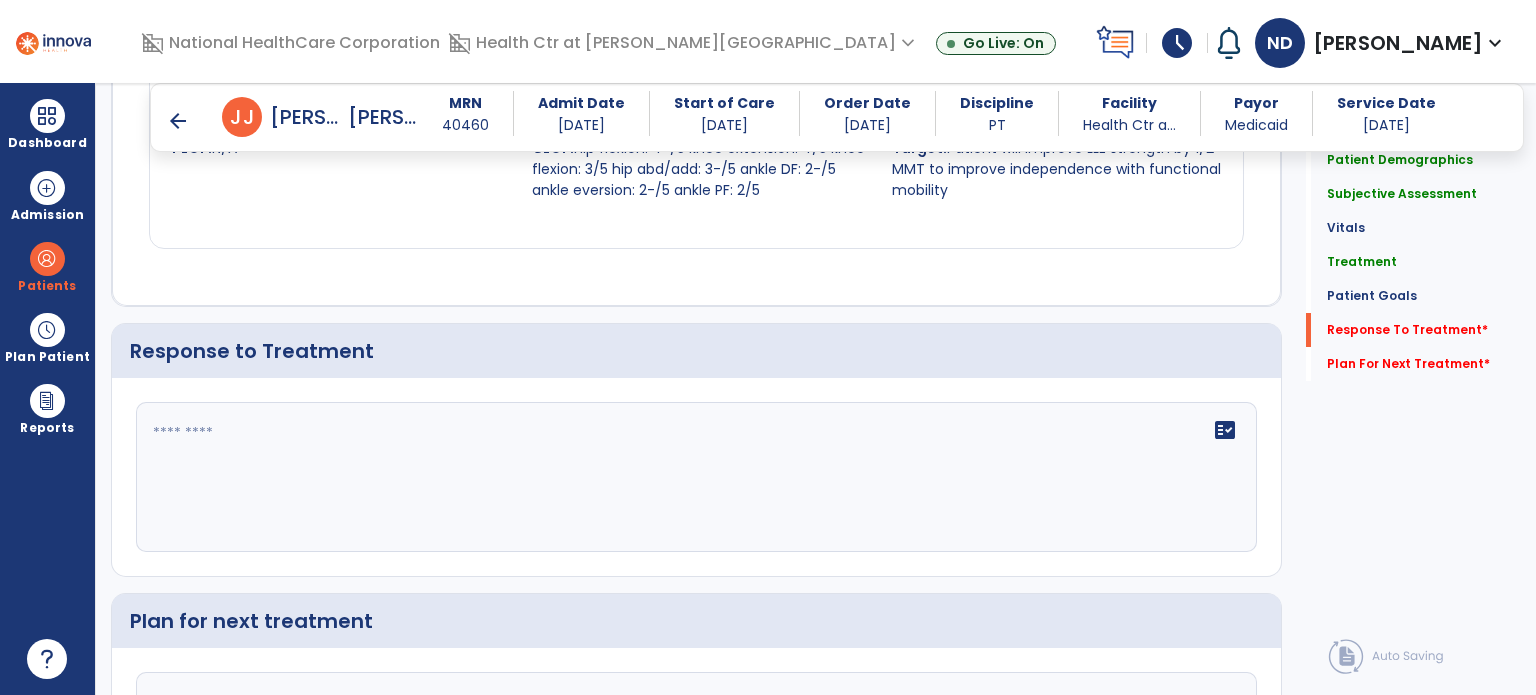 scroll, scrollTop: 2316, scrollLeft: 0, axis: vertical 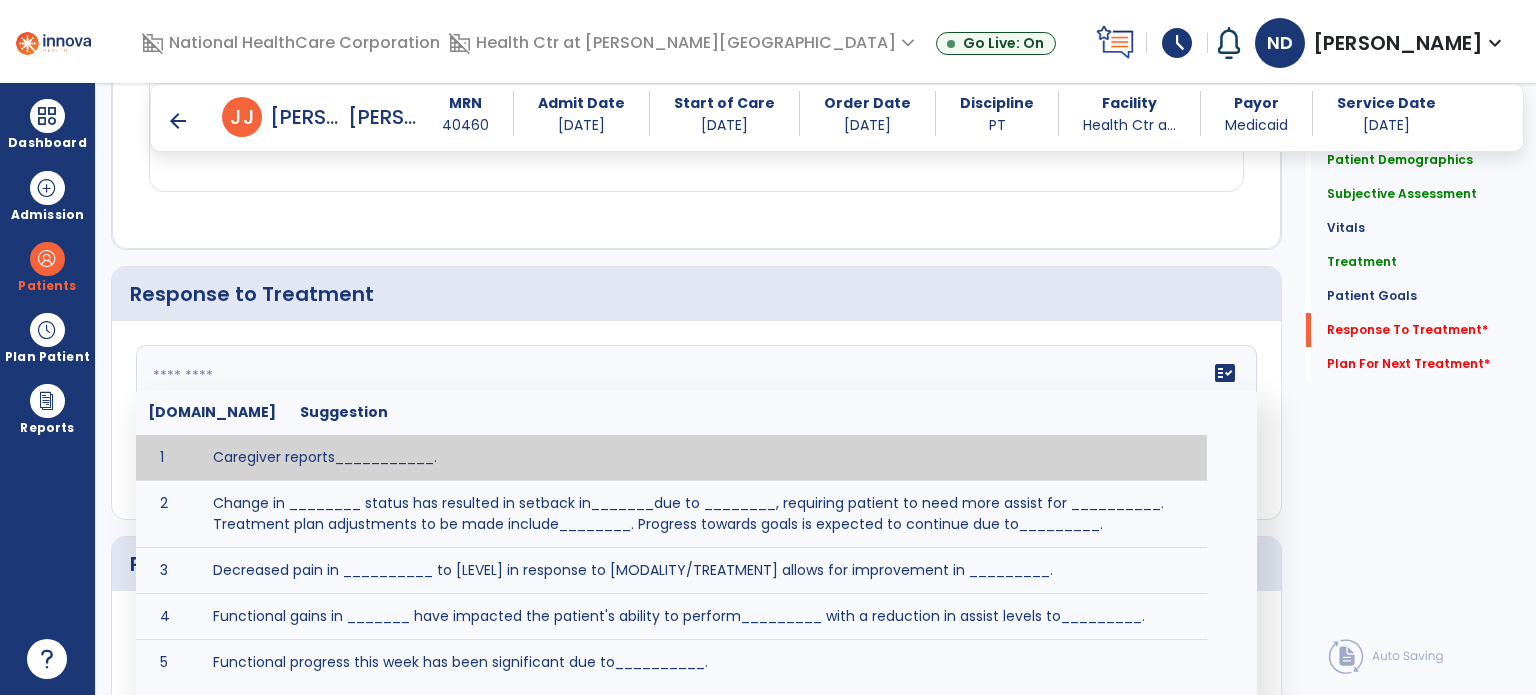 click on "fact_check  [DOMAIN_NAME] Suggestion 1 Caregiver reports___________. 2 Change in ________ status has resulted in setback in_______due to ________, requiring patient to need more assist for __________.   Treatment plan adjustments to be made include________.  Progress towards goals is expected to continue due to_________. 3 Decreased pain in __________ to [LEVEL] in response to [MODALITY/TREATMENT] allows for improvement in _________. 4 Functional gains in _______ have impacted the patient's ability to perform_________ with a reduction in assist levels to_________. 5 Functional progress this week has been significant due to__________. 6 Gains in ________ have improved the patient's ability to perform ______with decreased levels of assist to___________. 7 Improvement in ________allows patient to tolerate higher levels of challenges in_________. 8 Pain in [AREA] has decreased to [LEVEL] in response to [TREATMENT/MODALITY], allowing fore ease in completing__________. 9 10 11 12 13 14 15 16 17 18 19 20 21" 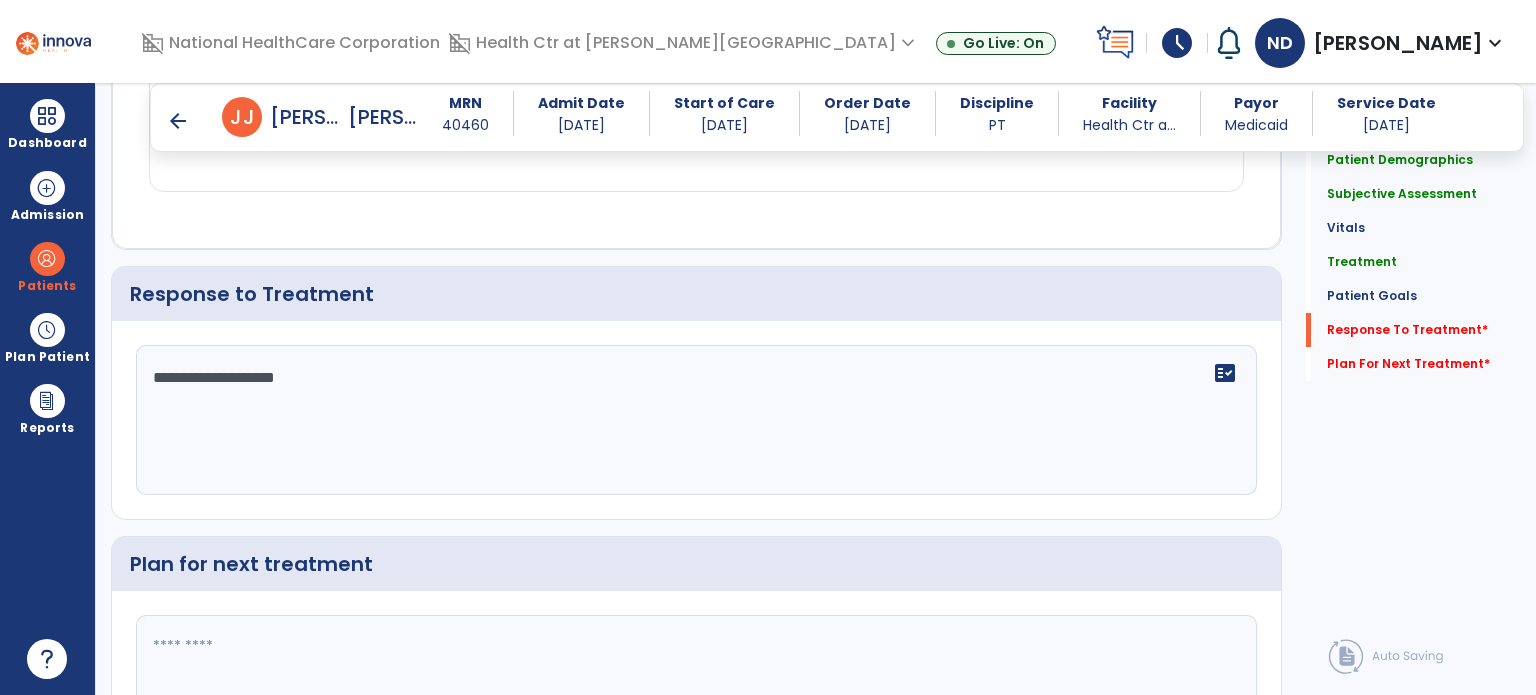 type on "**********" 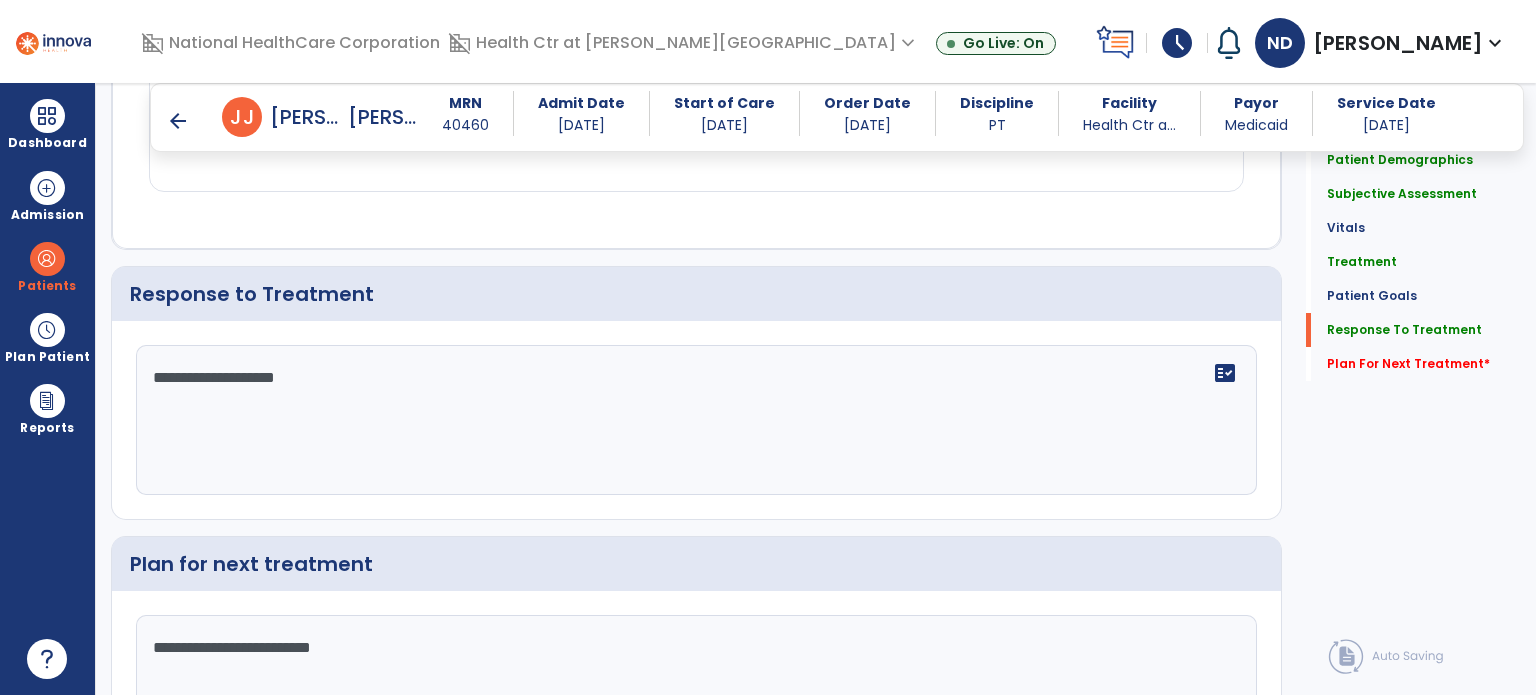 scroll, scrollTop: 2471, scrollLeft: 0, axis: vertical 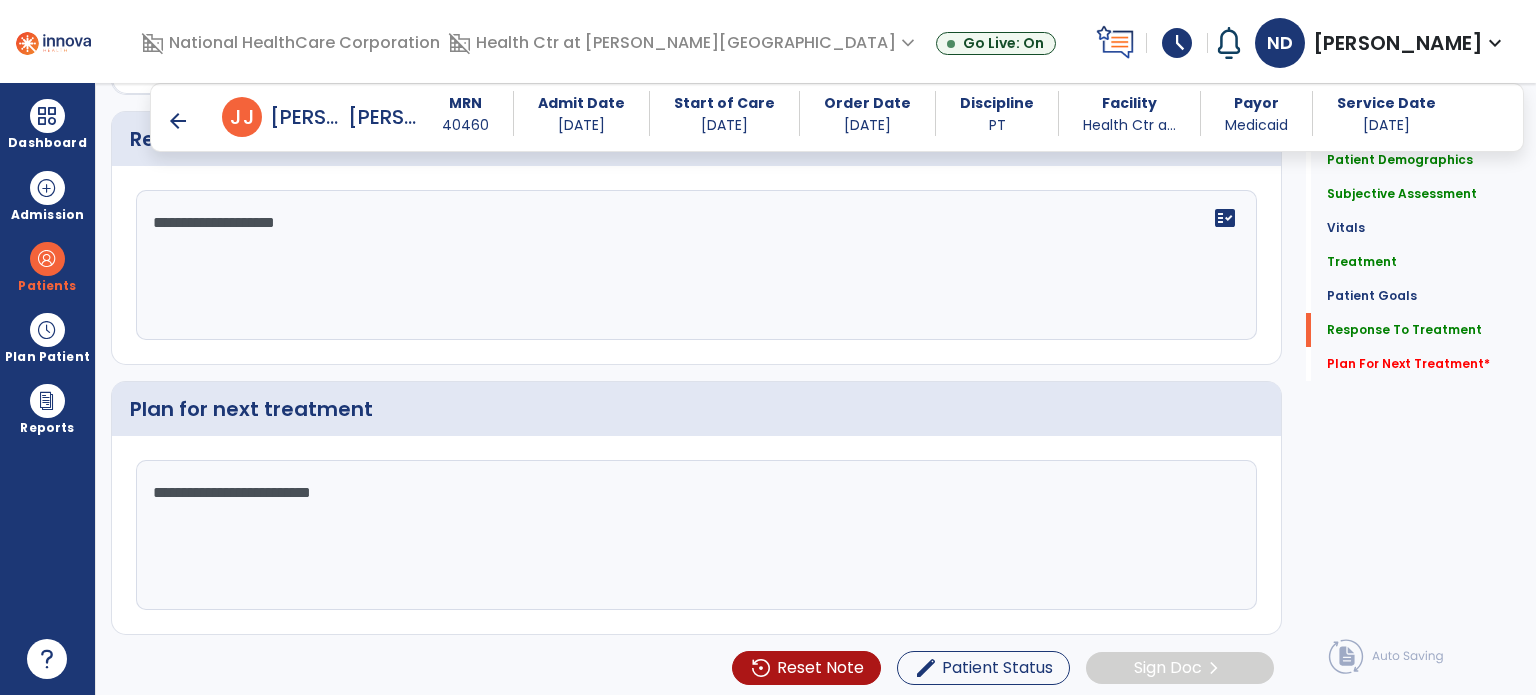 type on "**********" 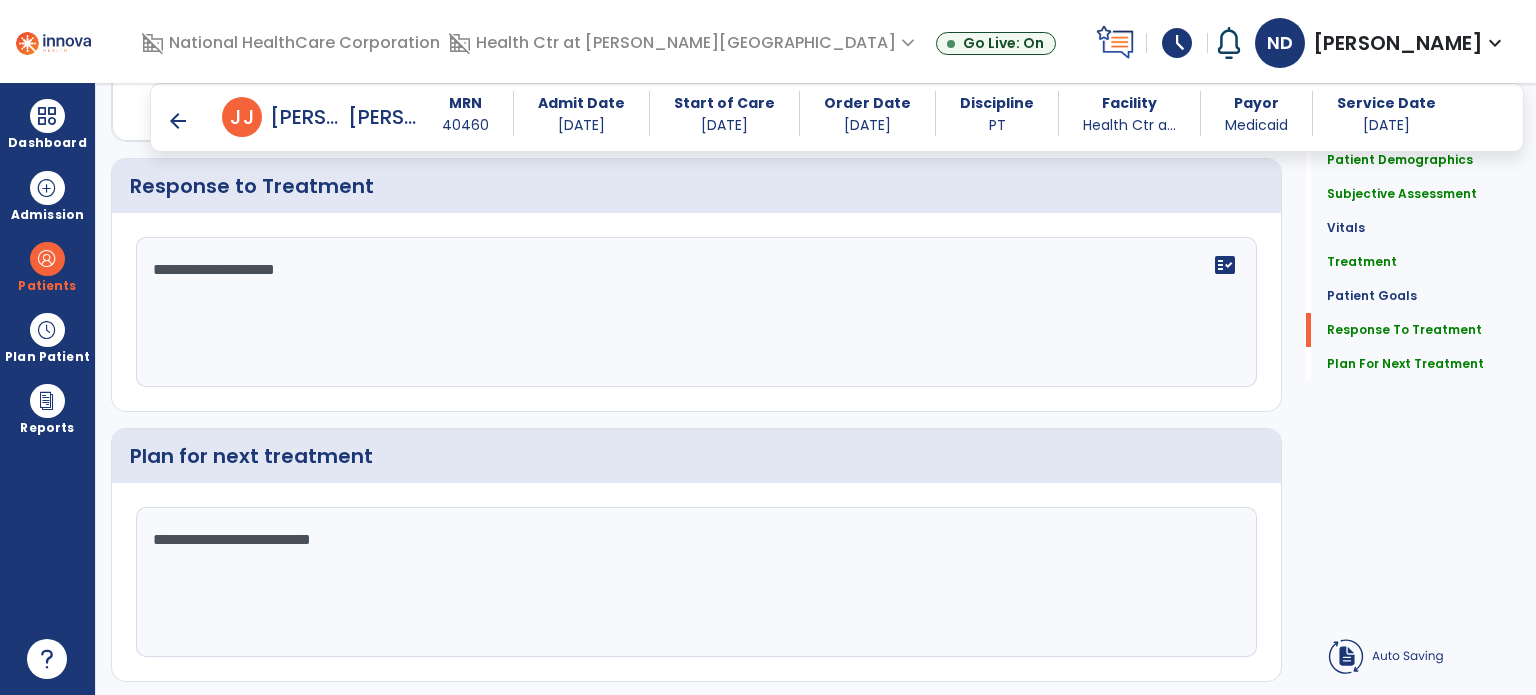 click on "Sign Doc" 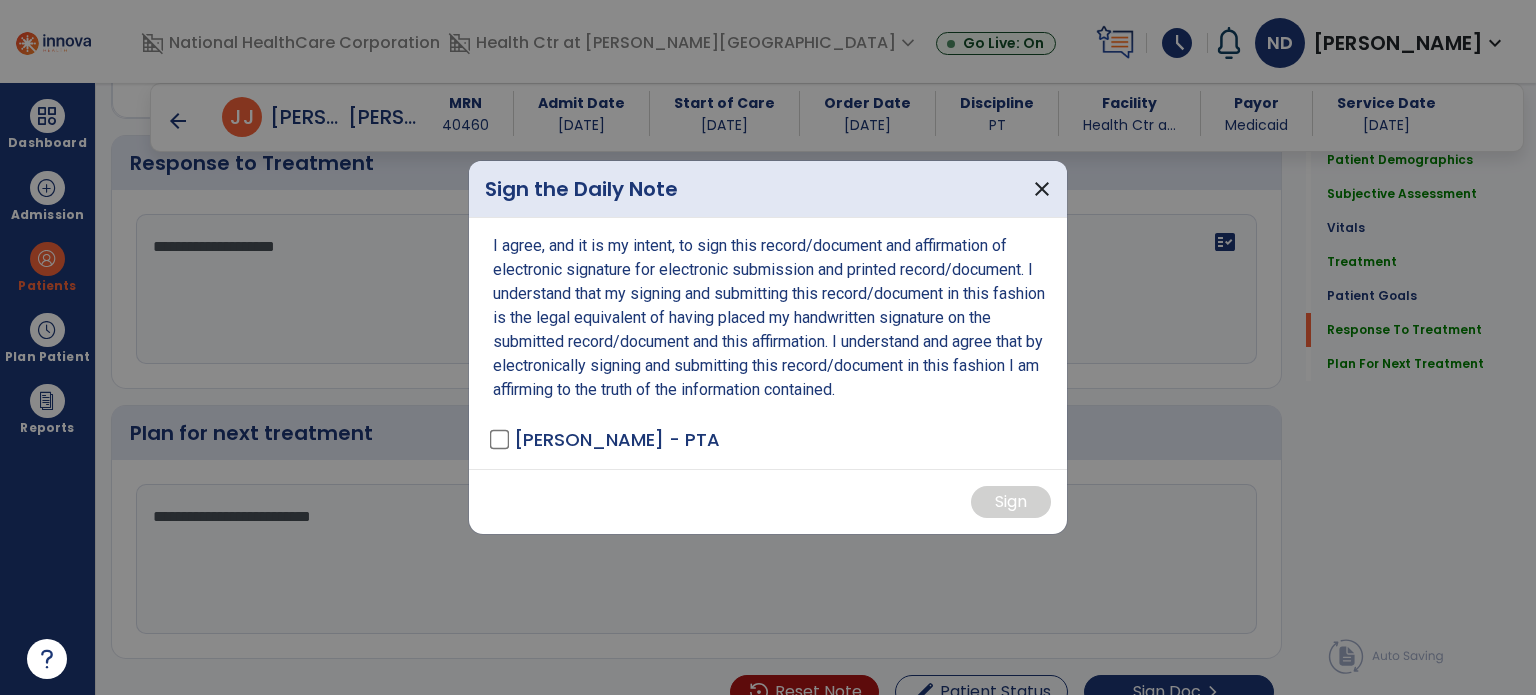 scroll, scrollTop: 2470, scrollLeft: 0, axis: vertical 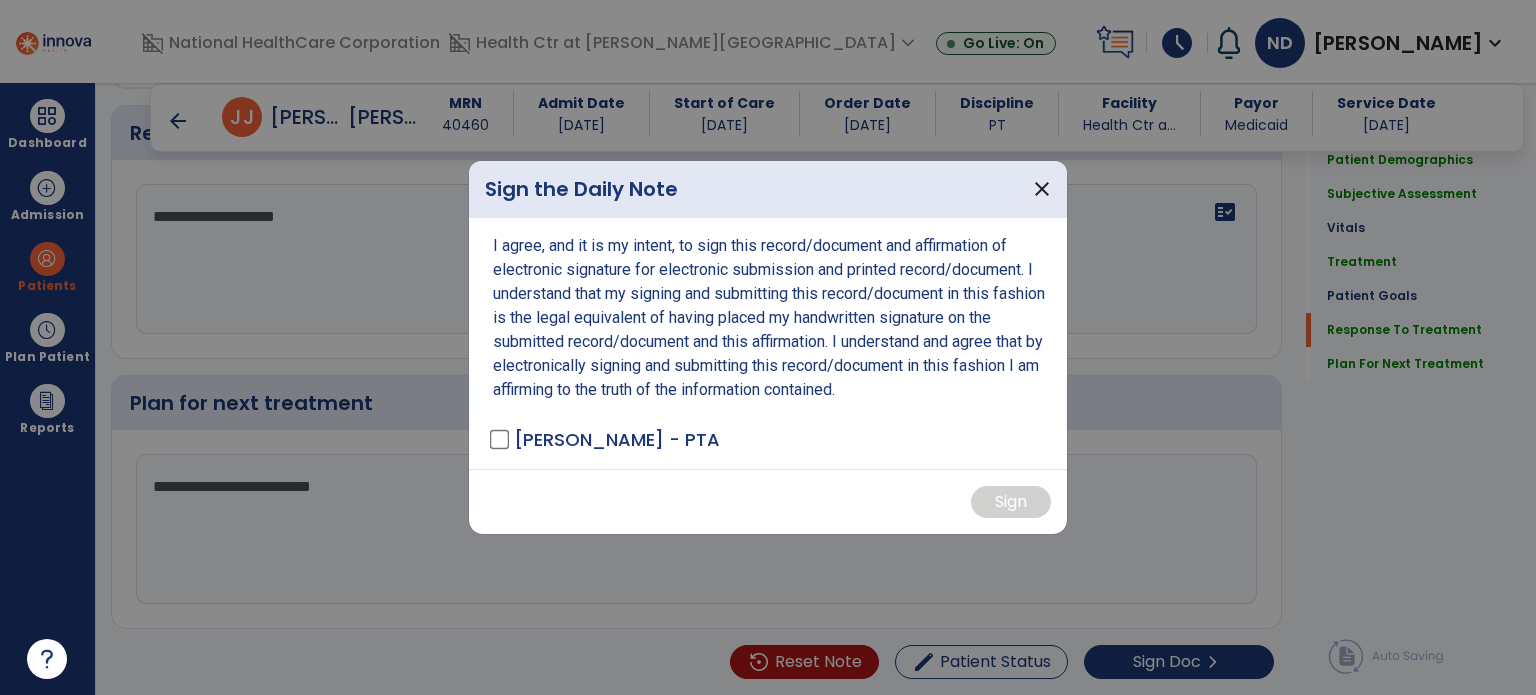 click at bounding box center (768, 347) 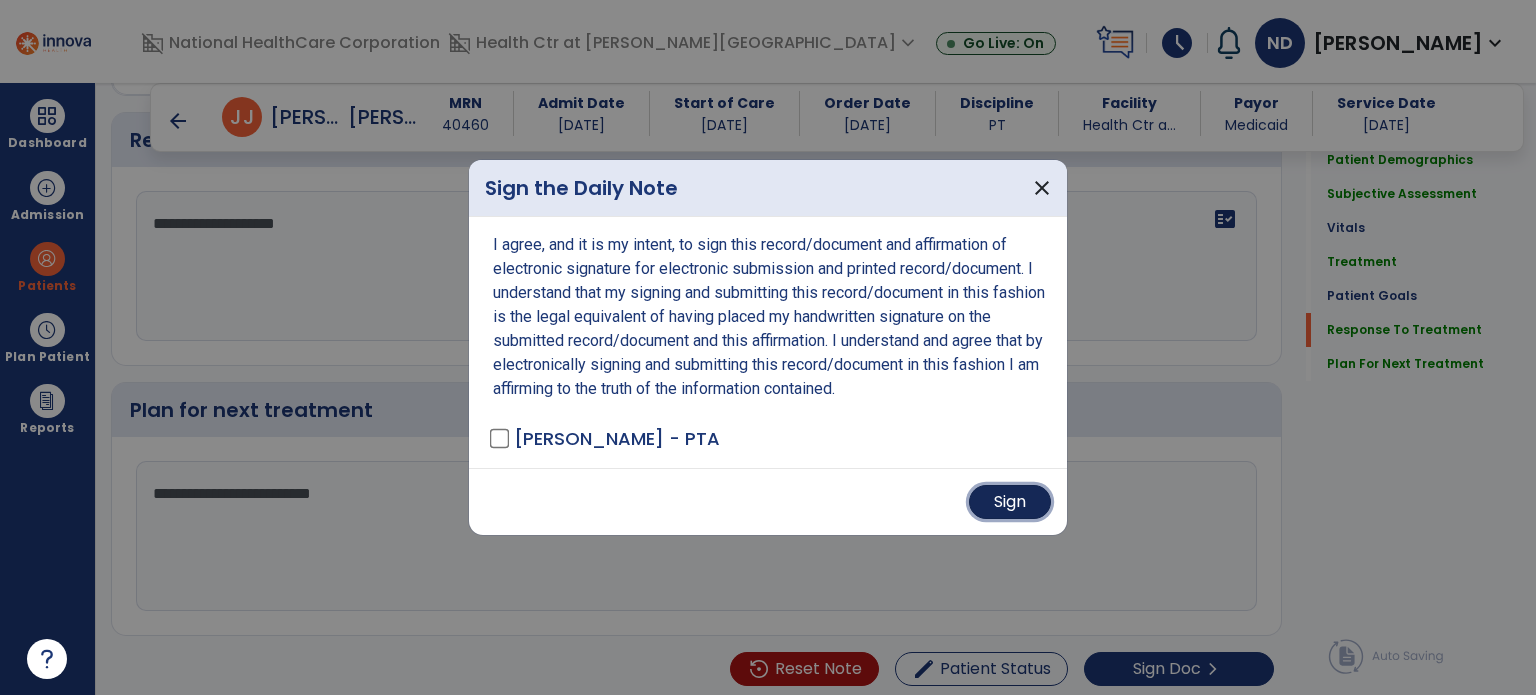 click on "Sign" at bounding box center (1010, 502) 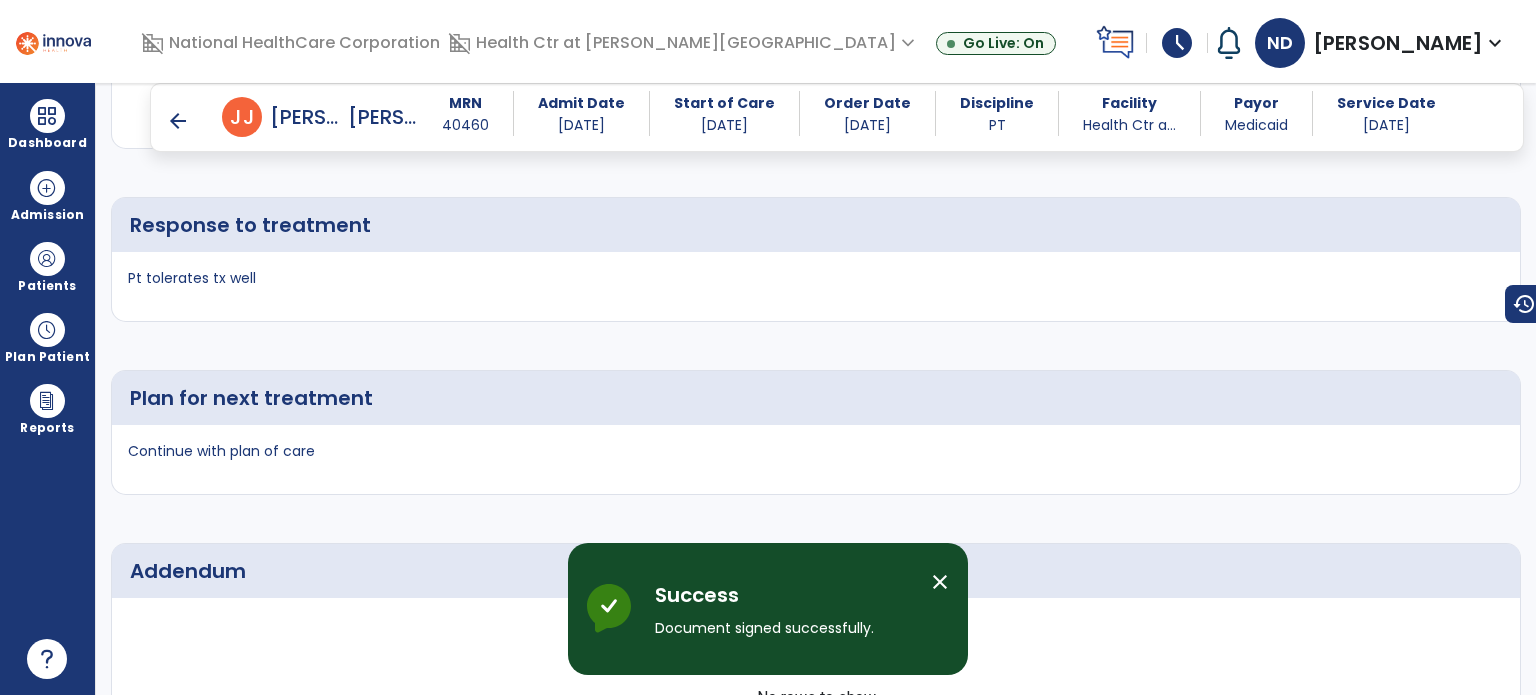 scroll, scrollTop: 3626, scrollLeft: 0, axis: vertical 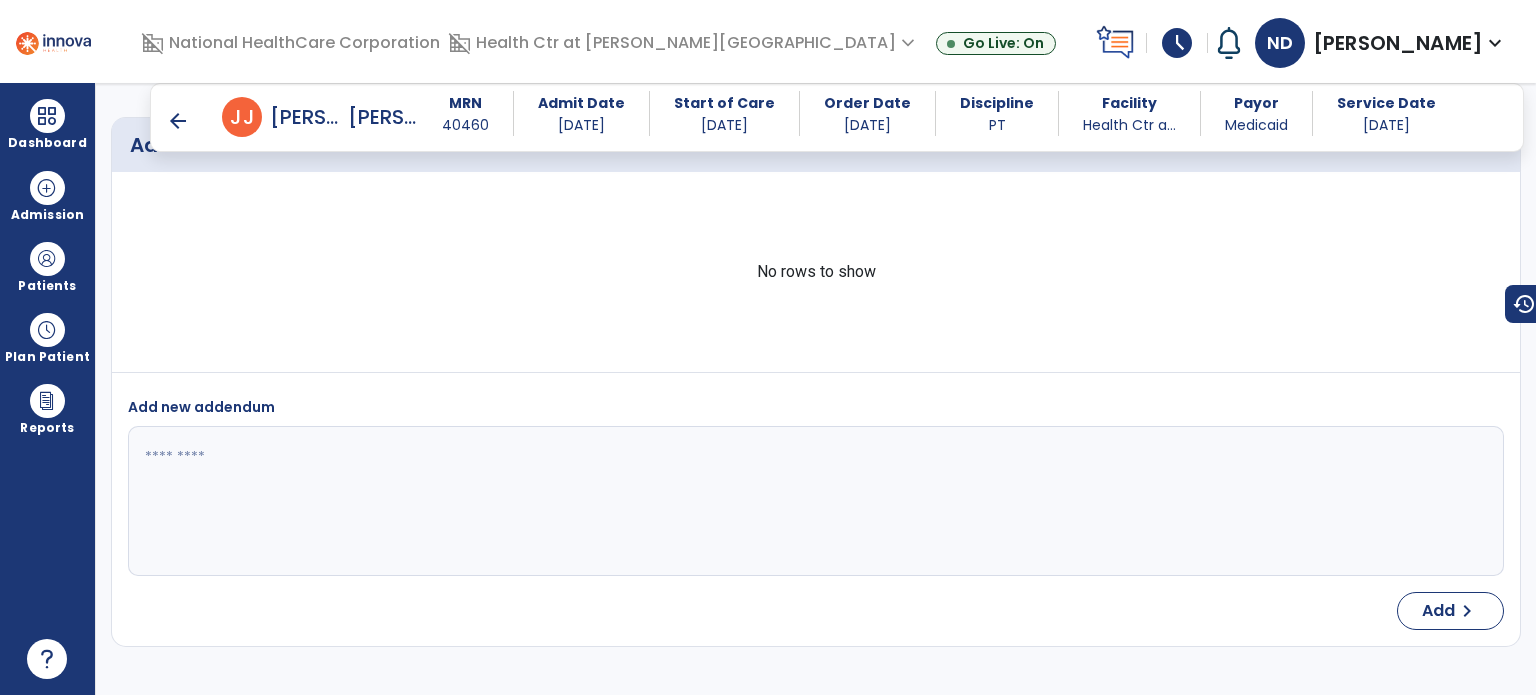 click on "arrow_back" at bounding box center (178, 121) 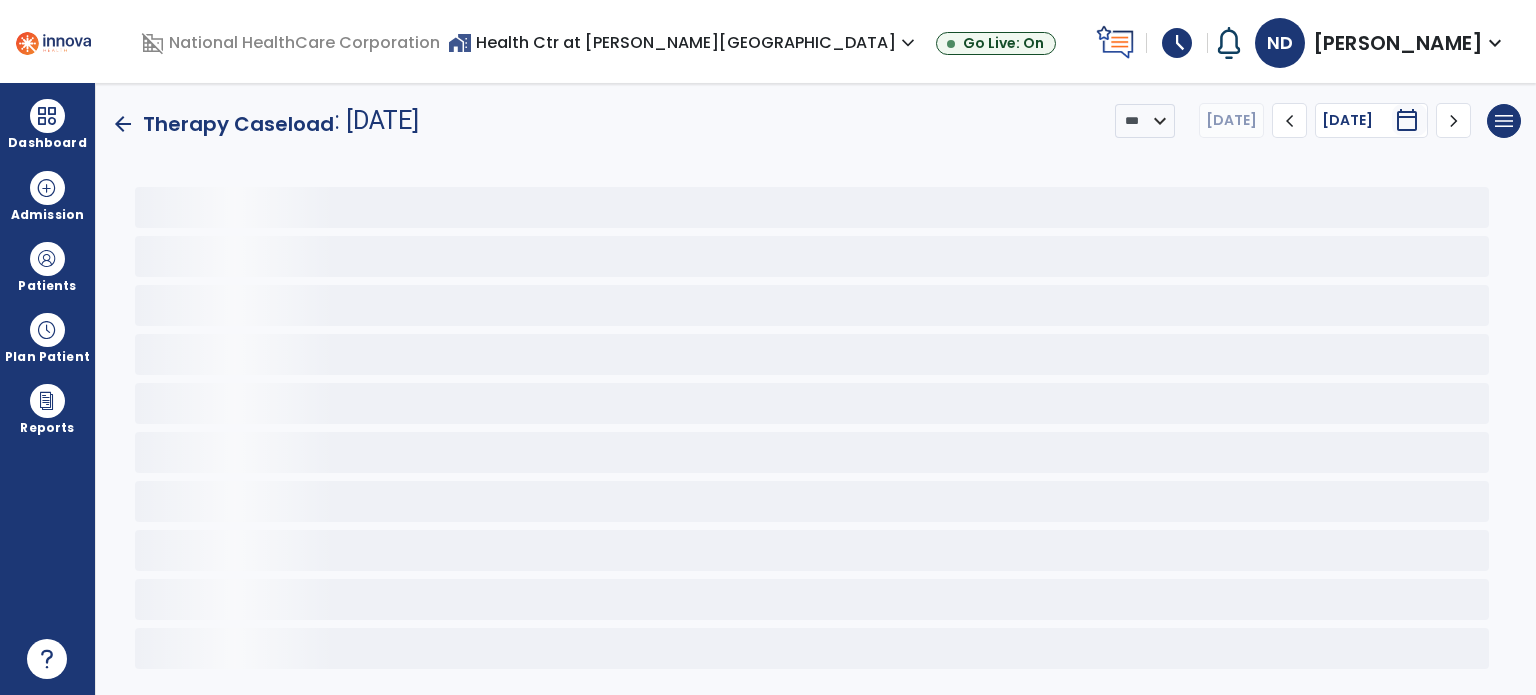 scroll, scrollTop: 0, scrollLeft: 0, axis: both 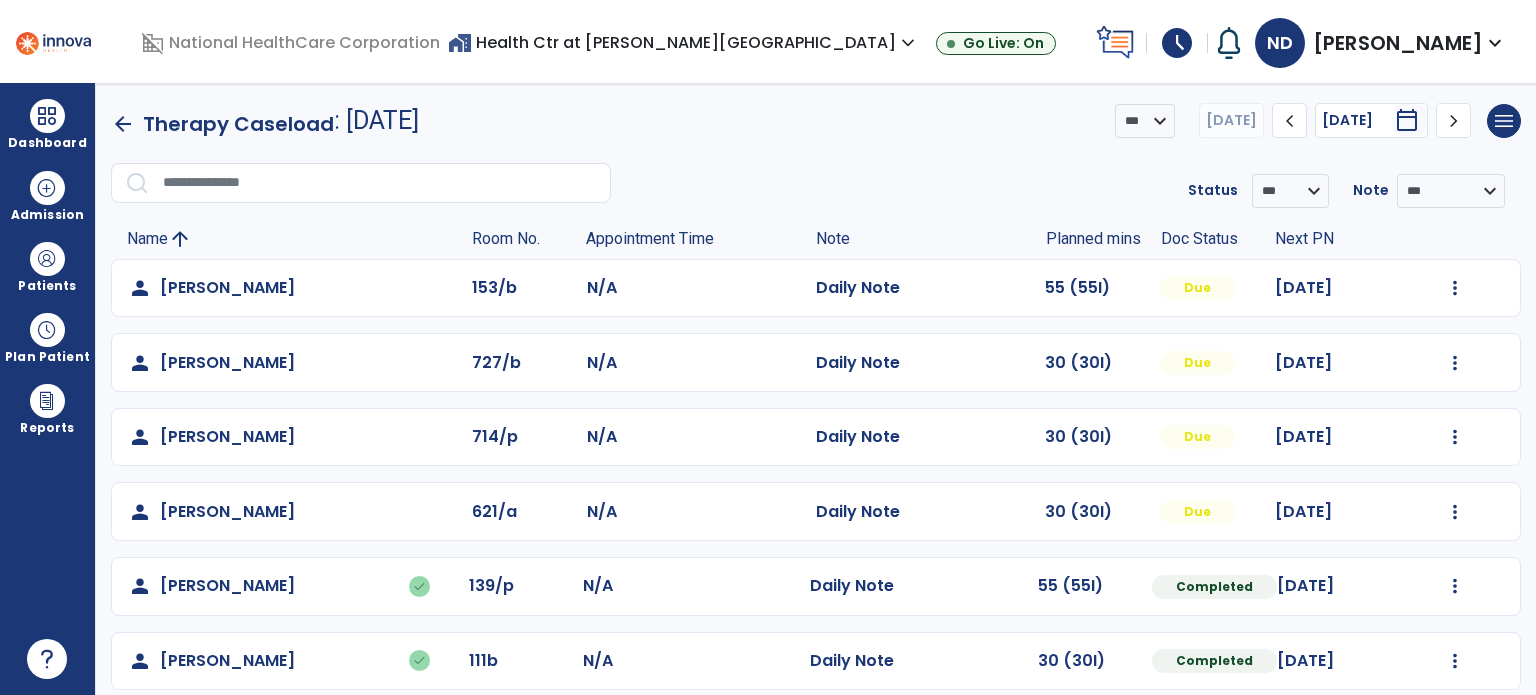 click on "schedule" at bounding box center [1177, 43] 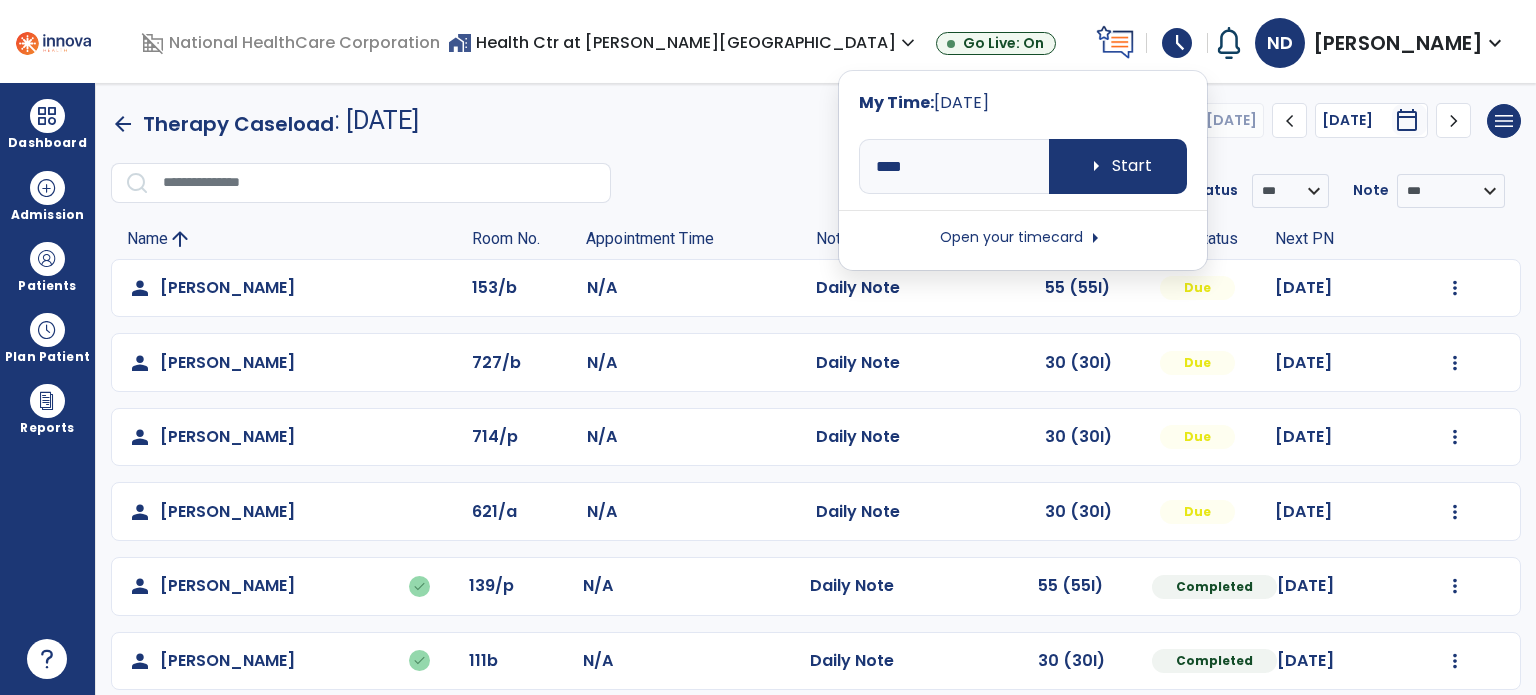 click on "Open your timecard  arrow_right" at bounding box center [1023, 238] 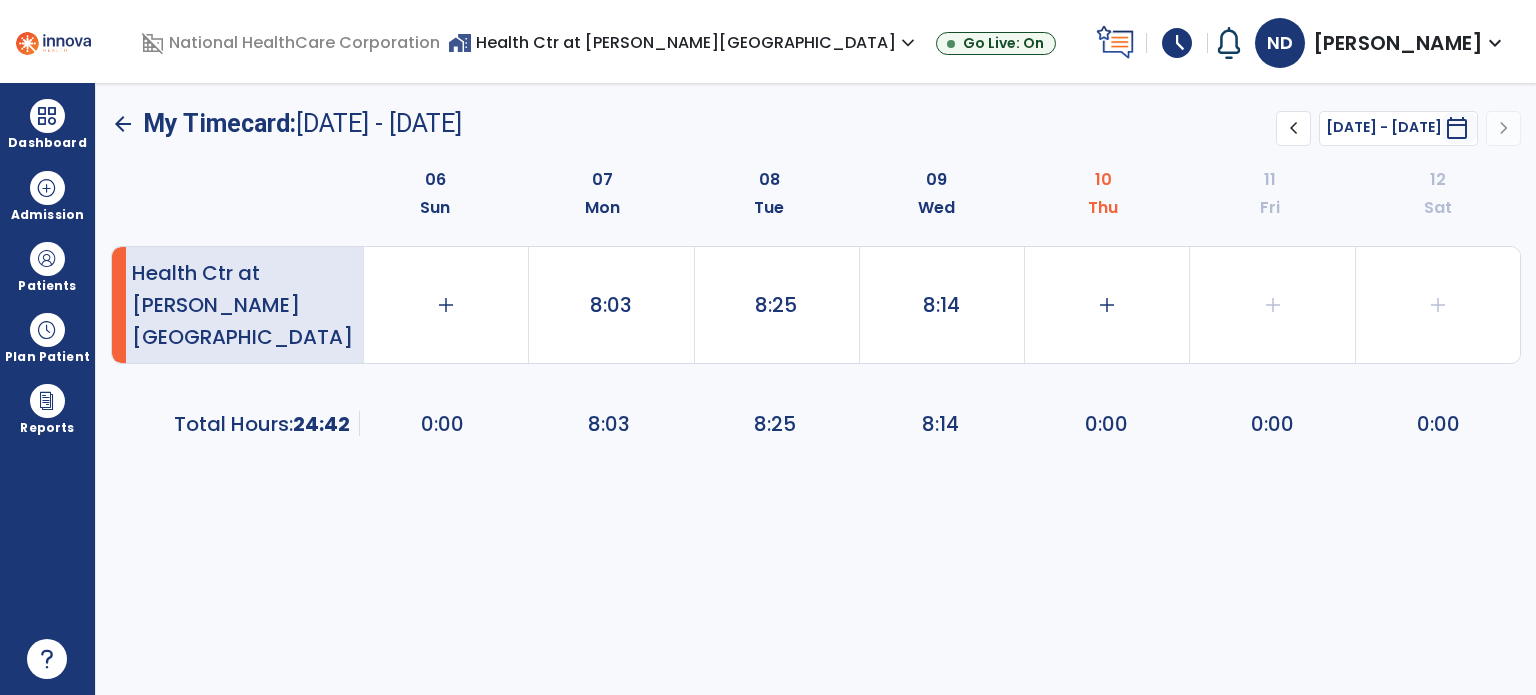 click on "add" 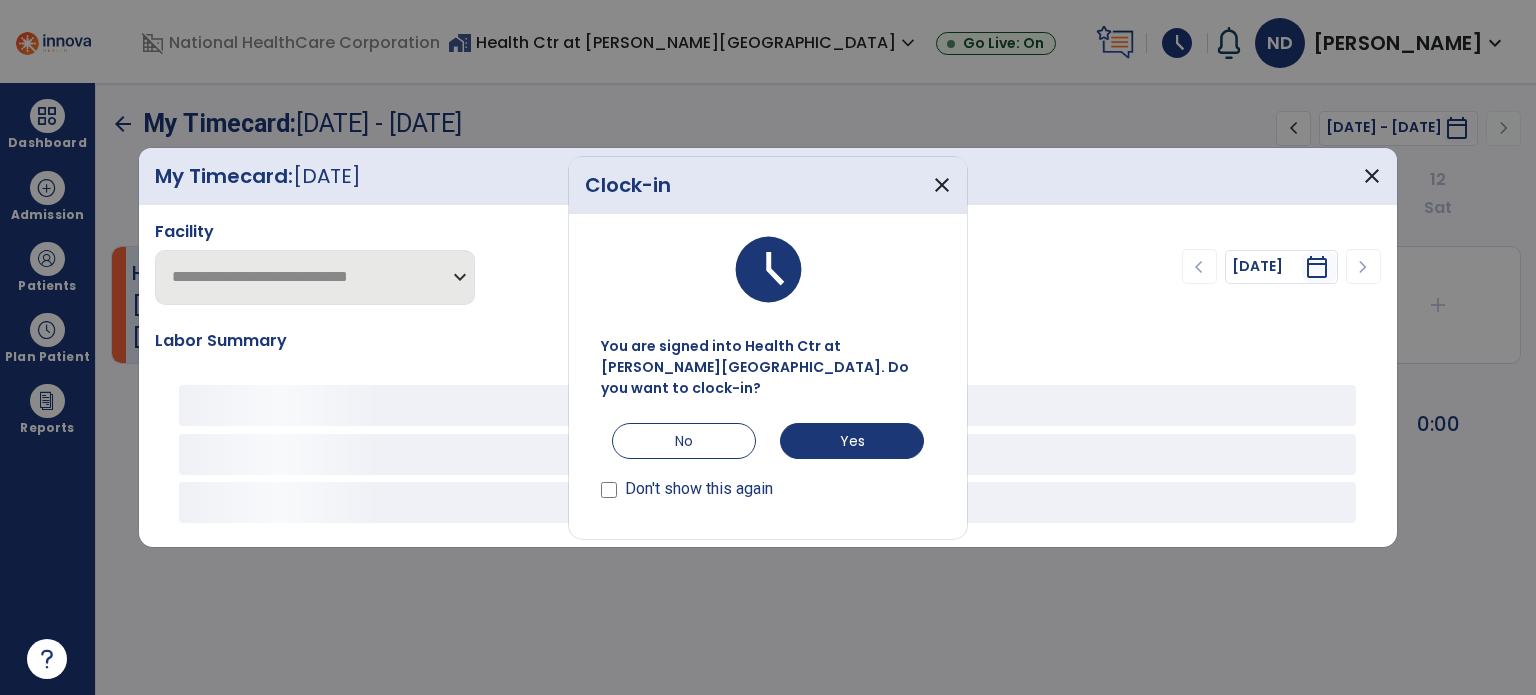 click on "close" at bounding box center [942, 185] 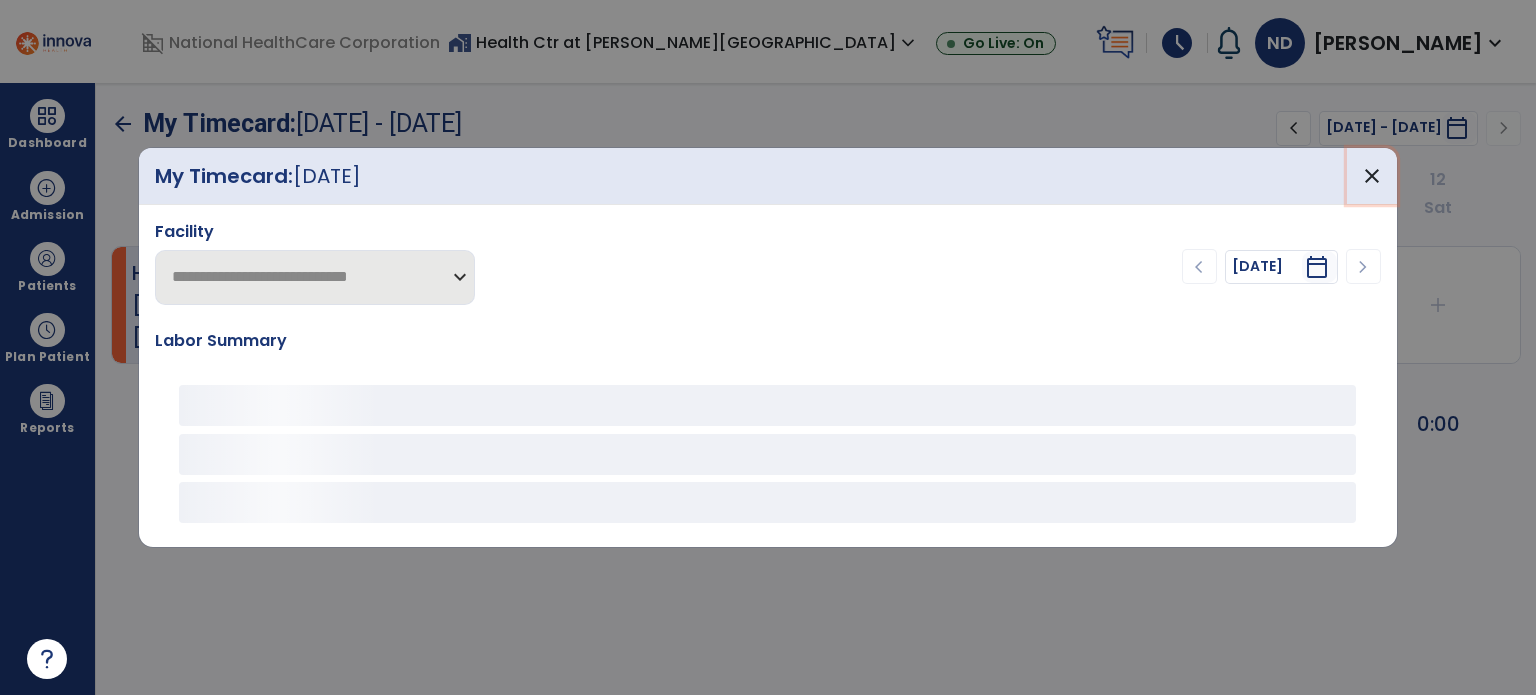click on "close" at bounding box center [1372, 176] 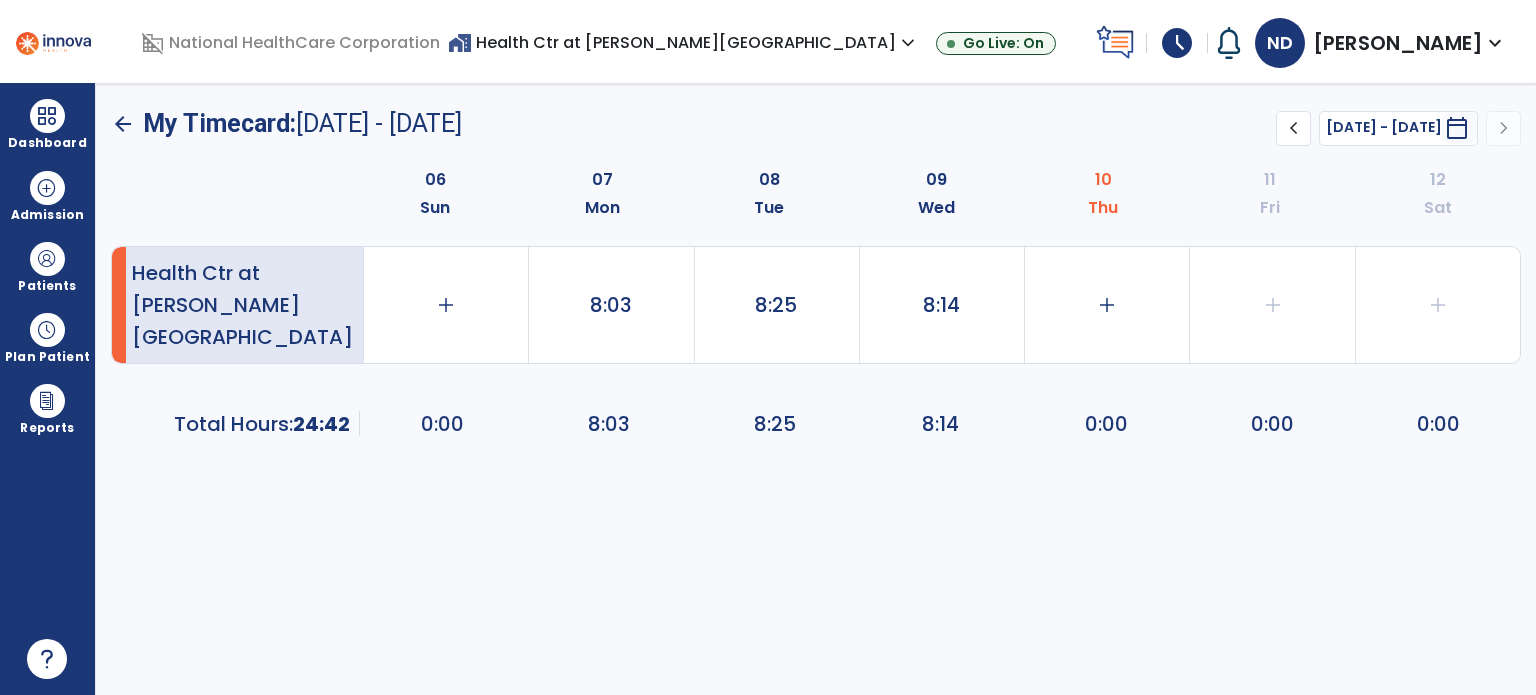 click at bounding box center [47, 116] 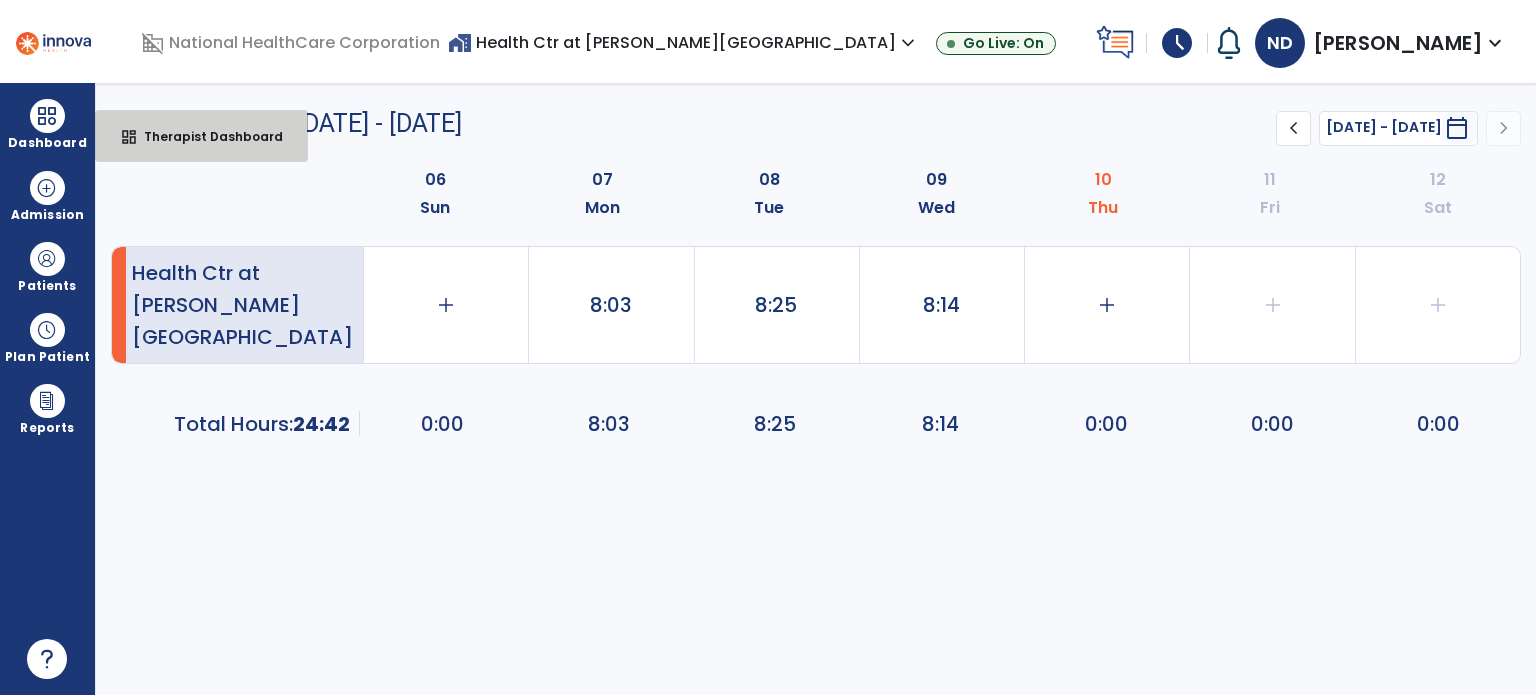 click on "dashboard  Therapist Dashboard" at bounding box center [201, 136] 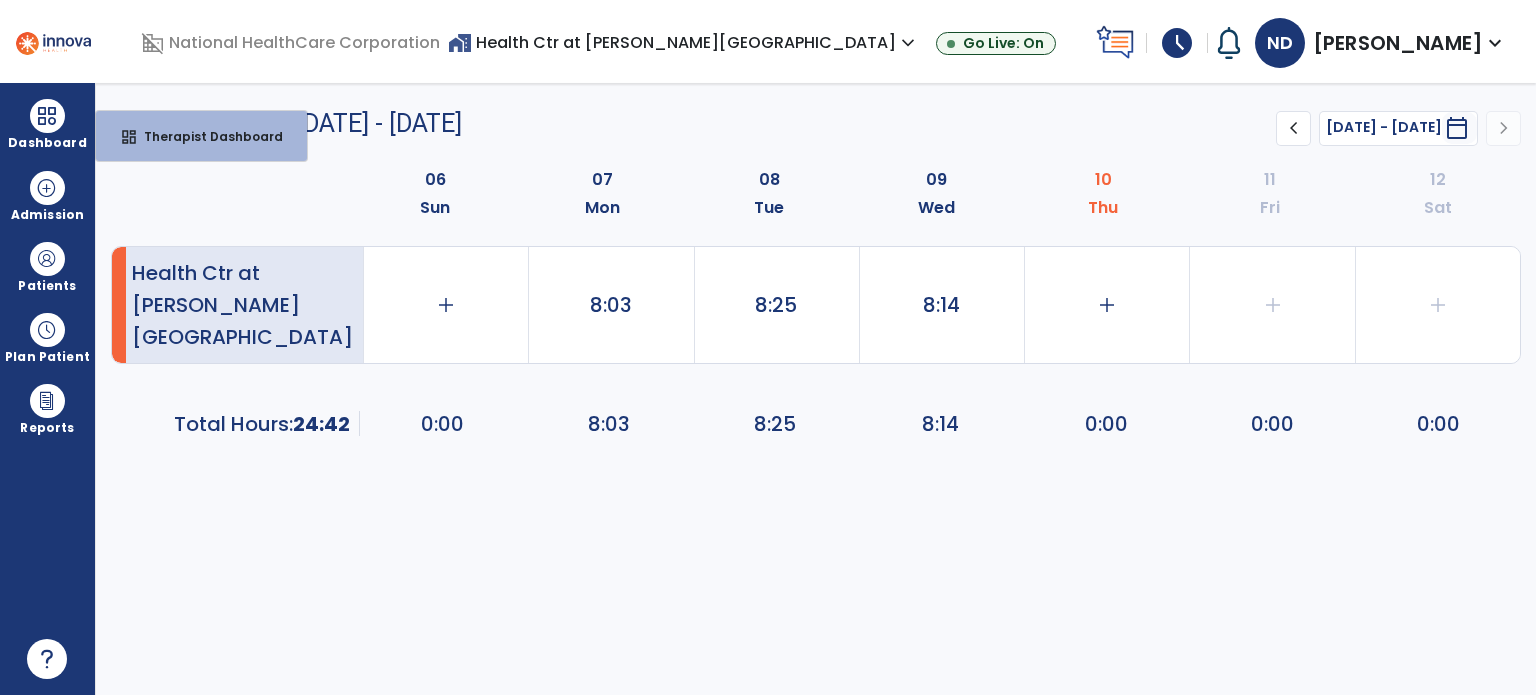 select on "****" 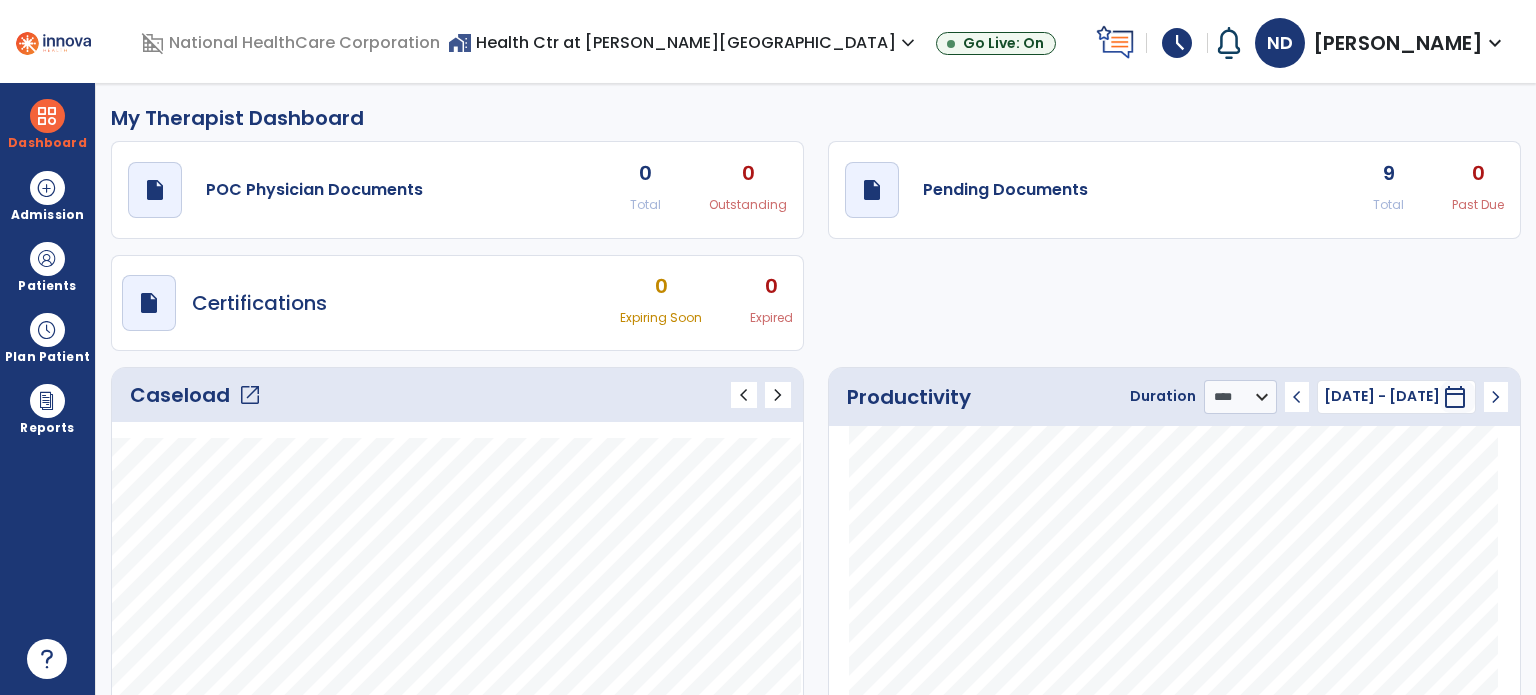 click on "open_in_new" 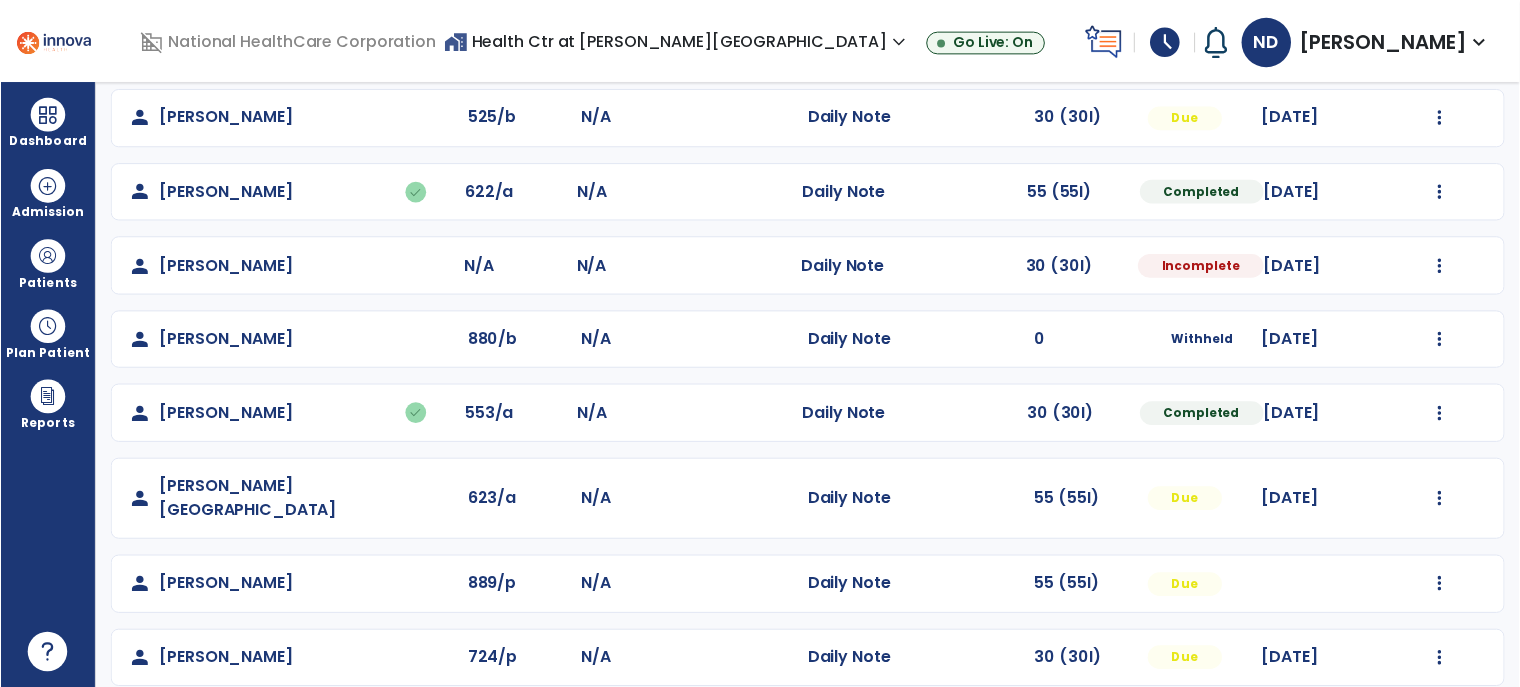 scroll, scrollTop: 617, scrollLeft: 0, axis: vertical 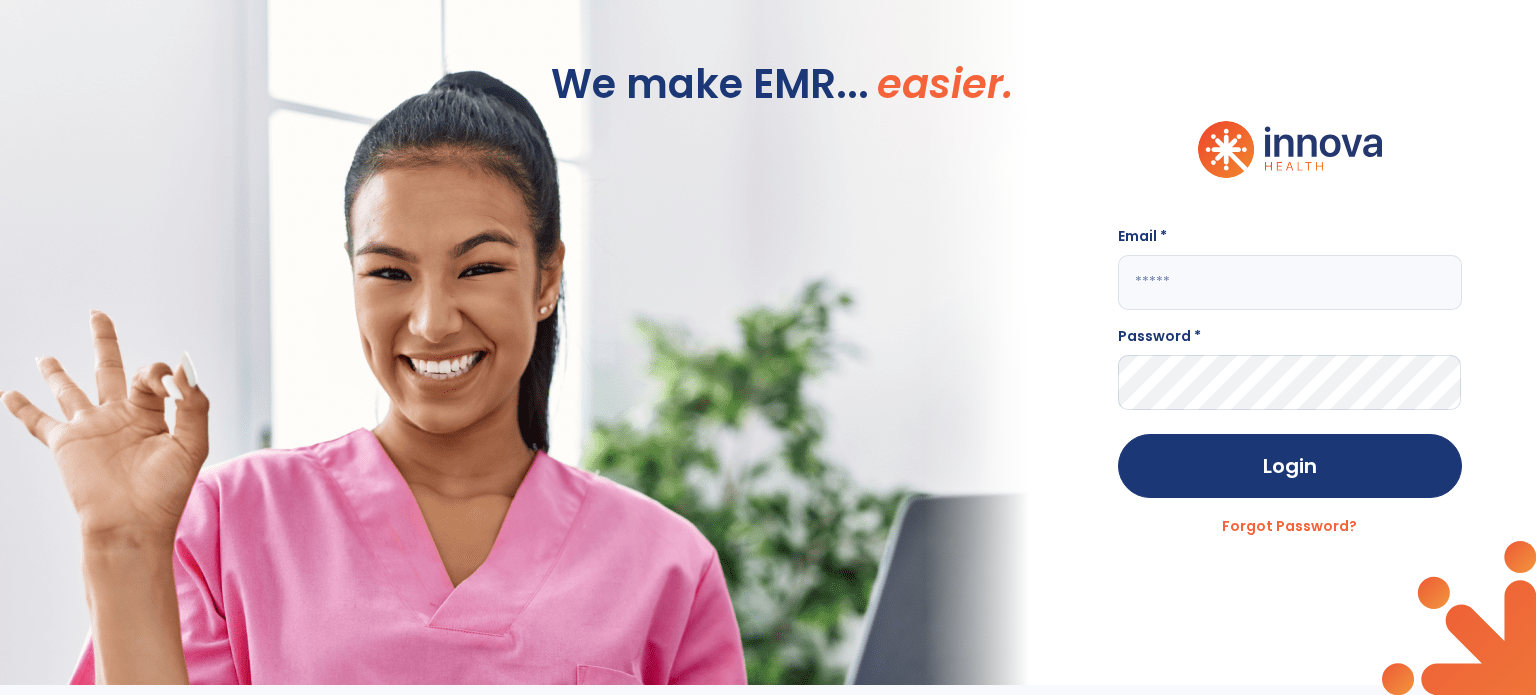 click 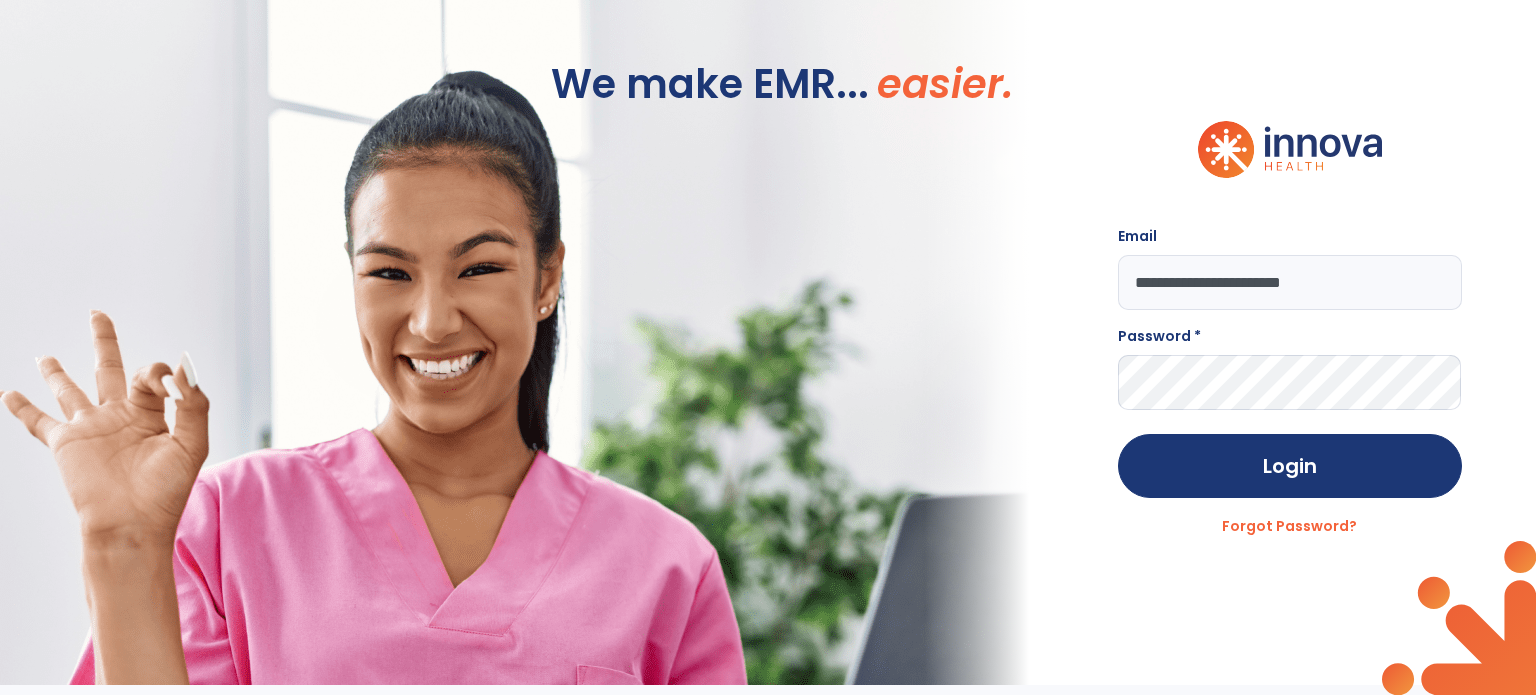 type on "**********" 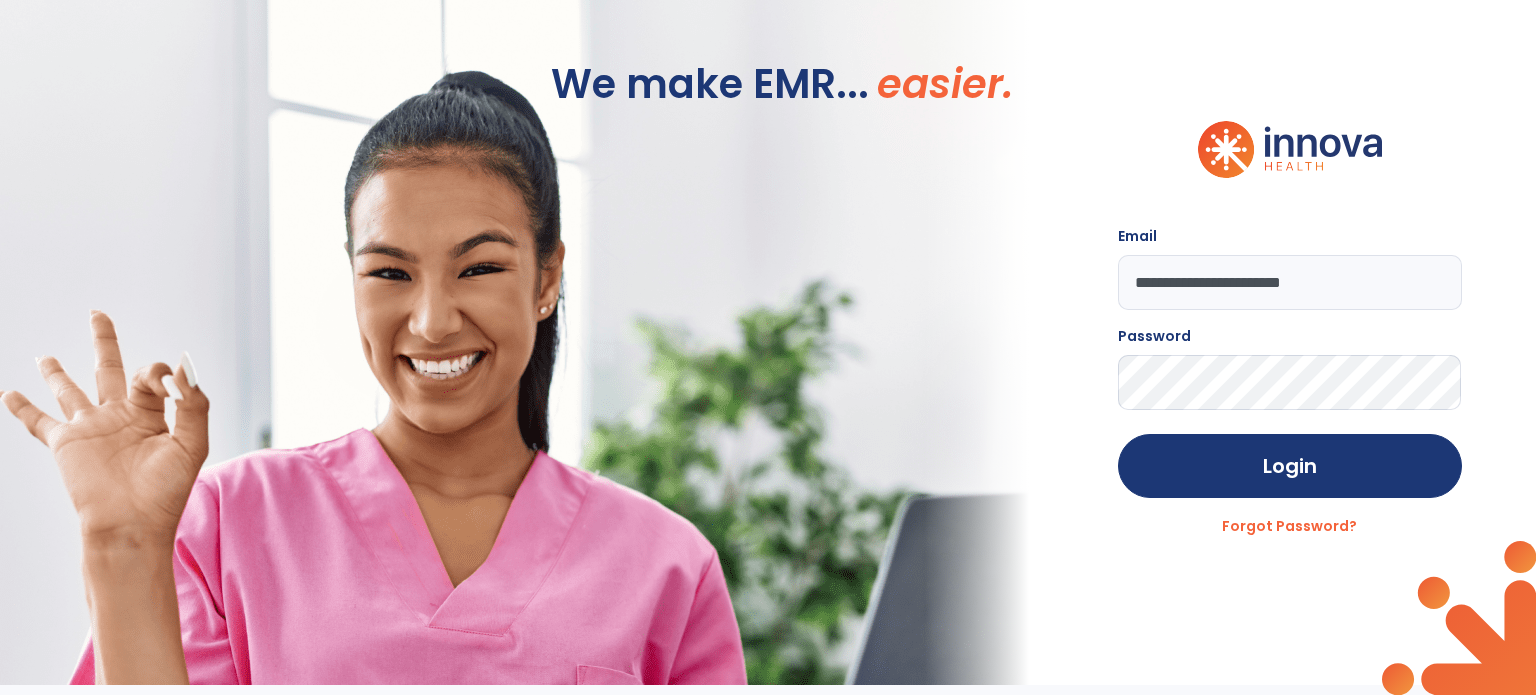 click on "Login" 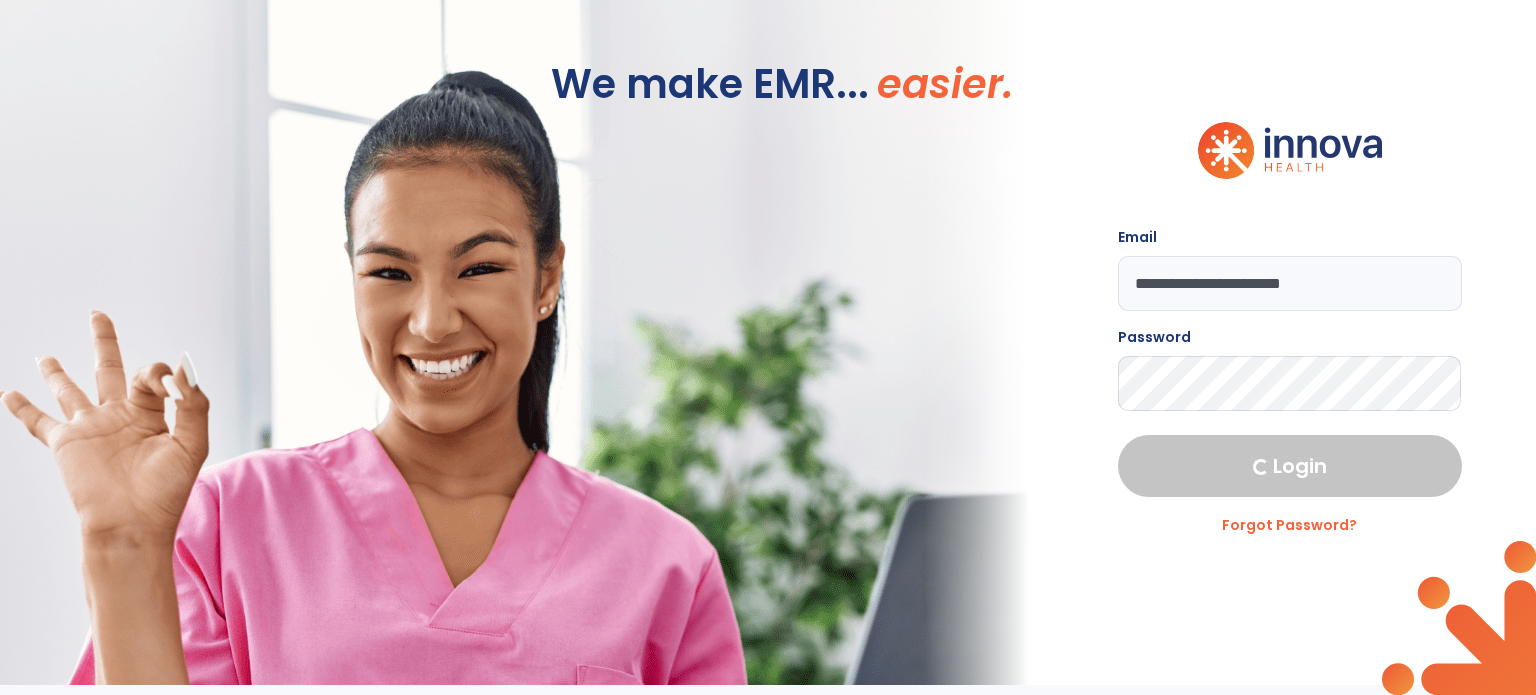 select on "****" 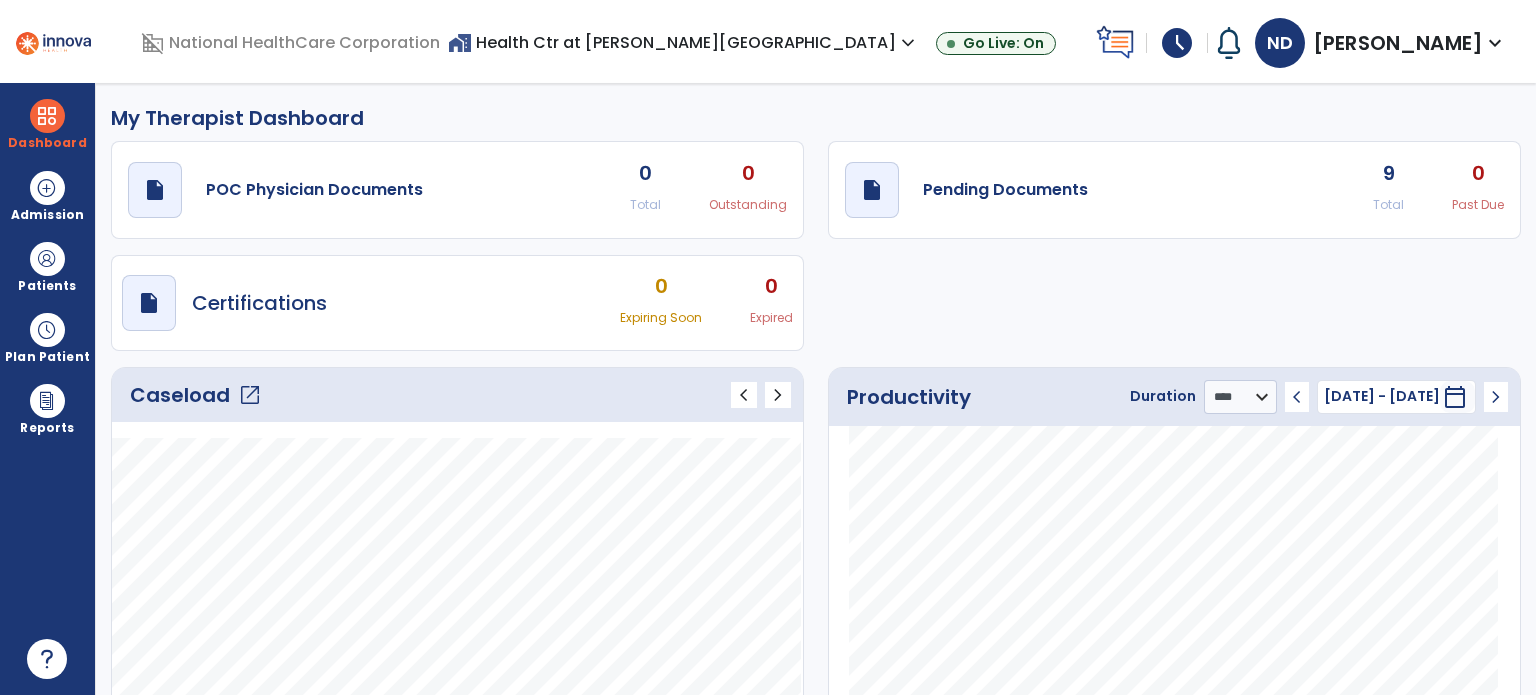 click on "open_in_new" 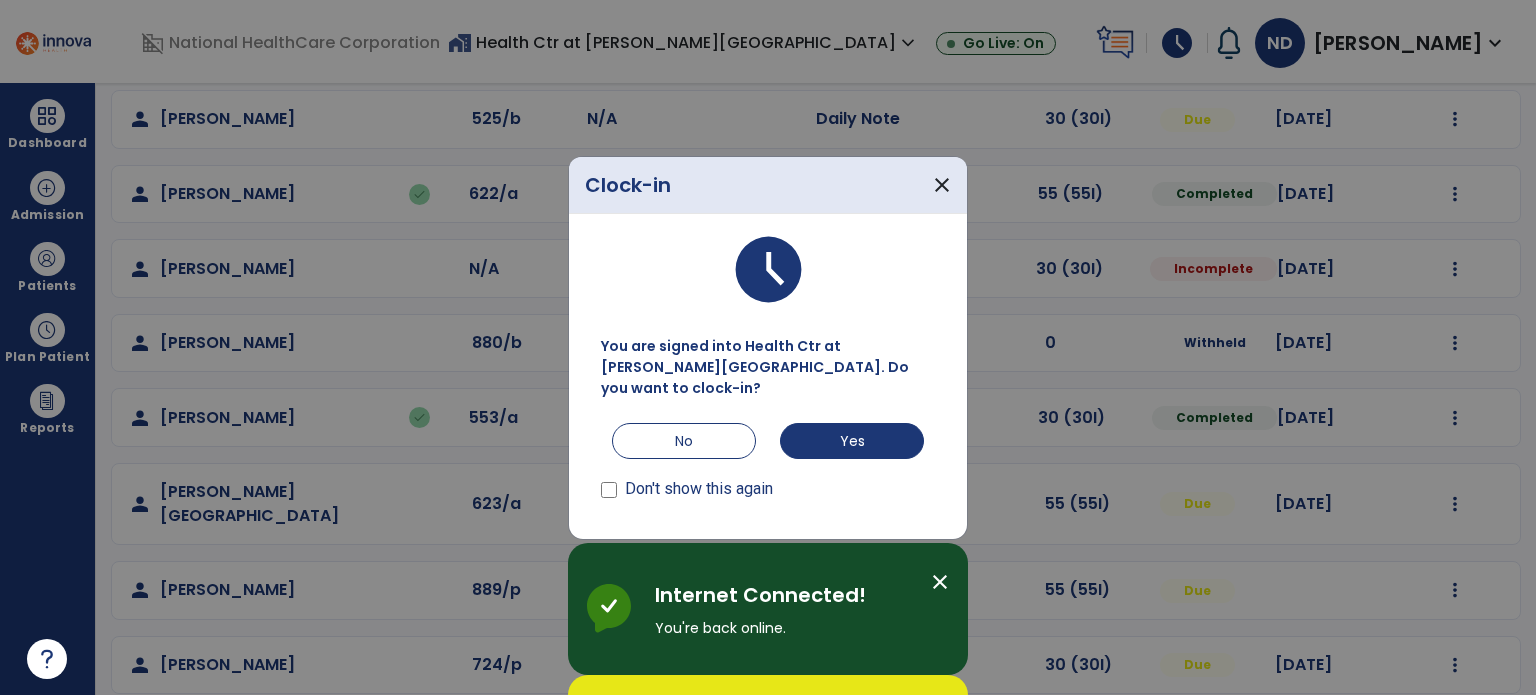 scroll, scrollTop: 425, scrollLeft: 0, axis: vertical 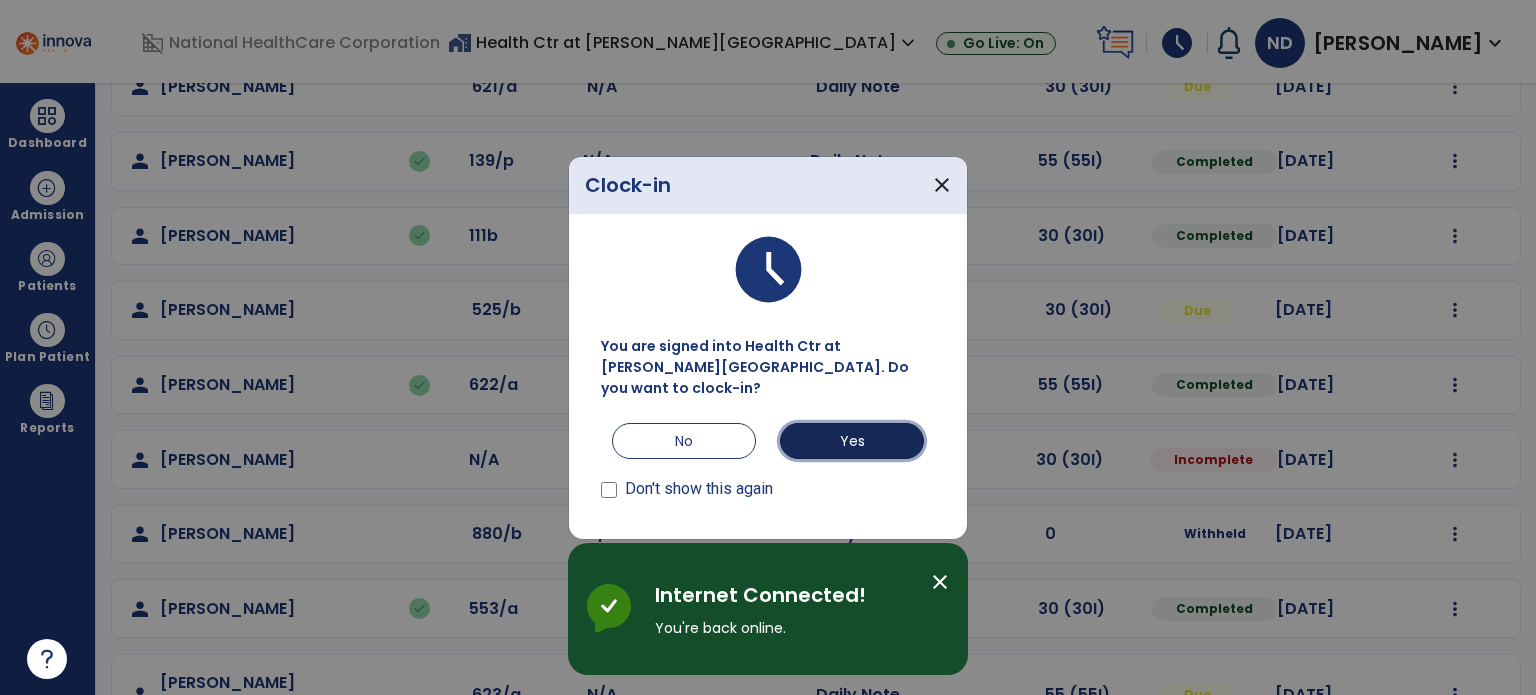 click on "Yes" at bounding box center (852, 441) 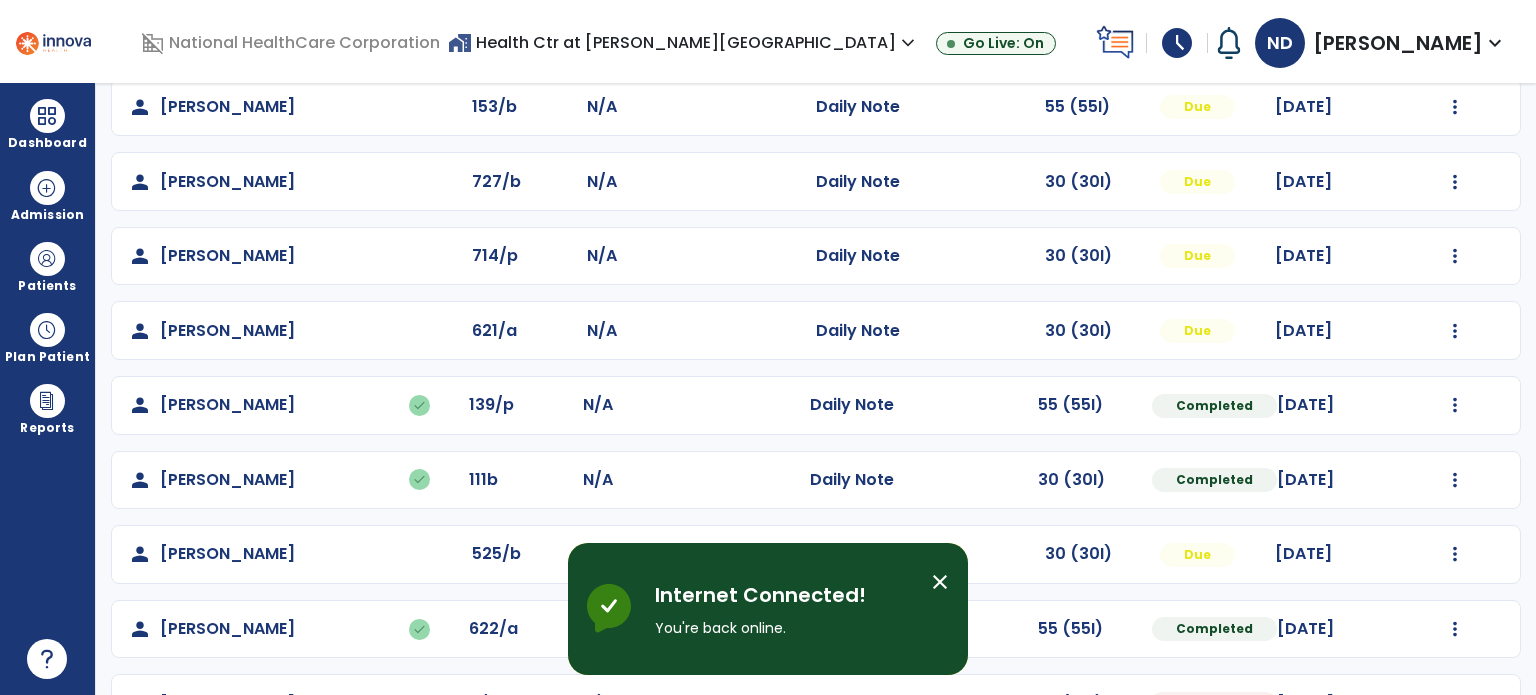 scroll, scrollTop: 182, scrollLeft: 0, axis: vertical 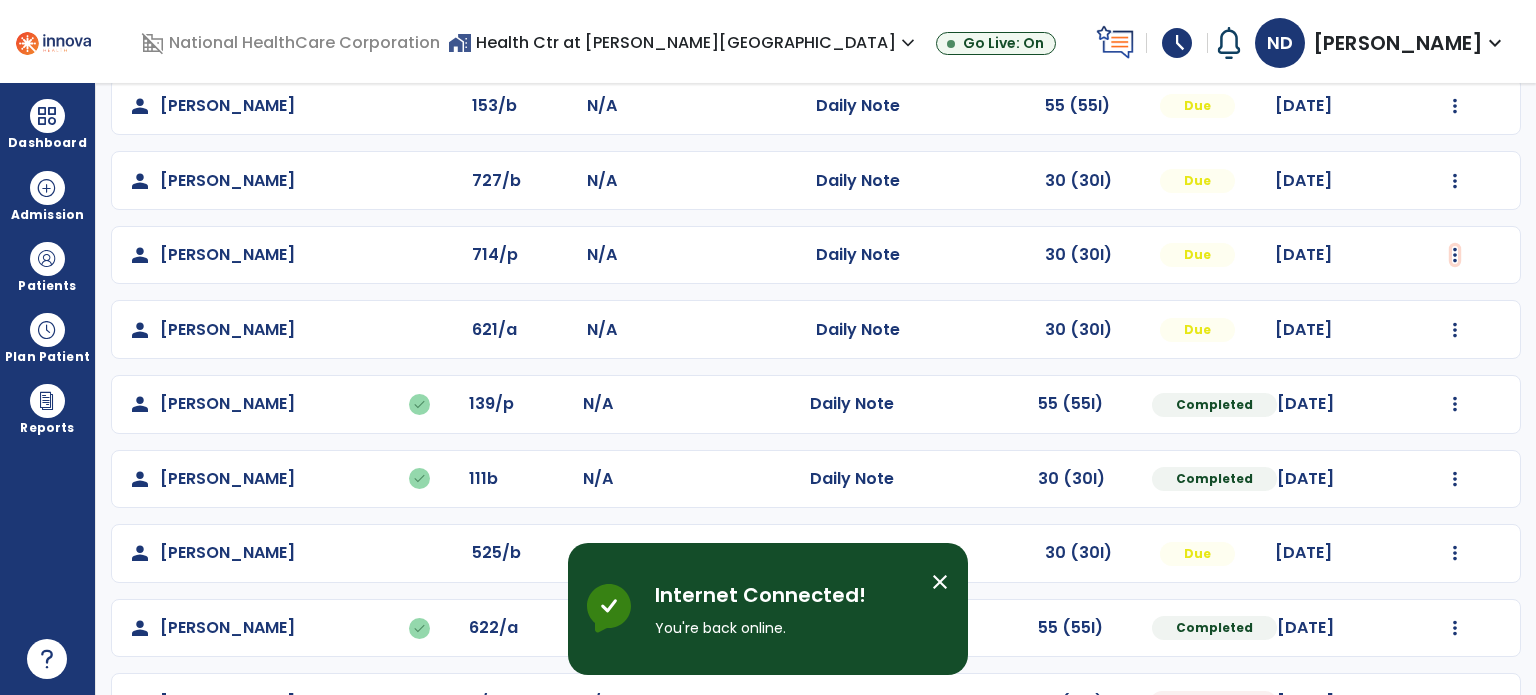 click at bounding box center (1455, 106) 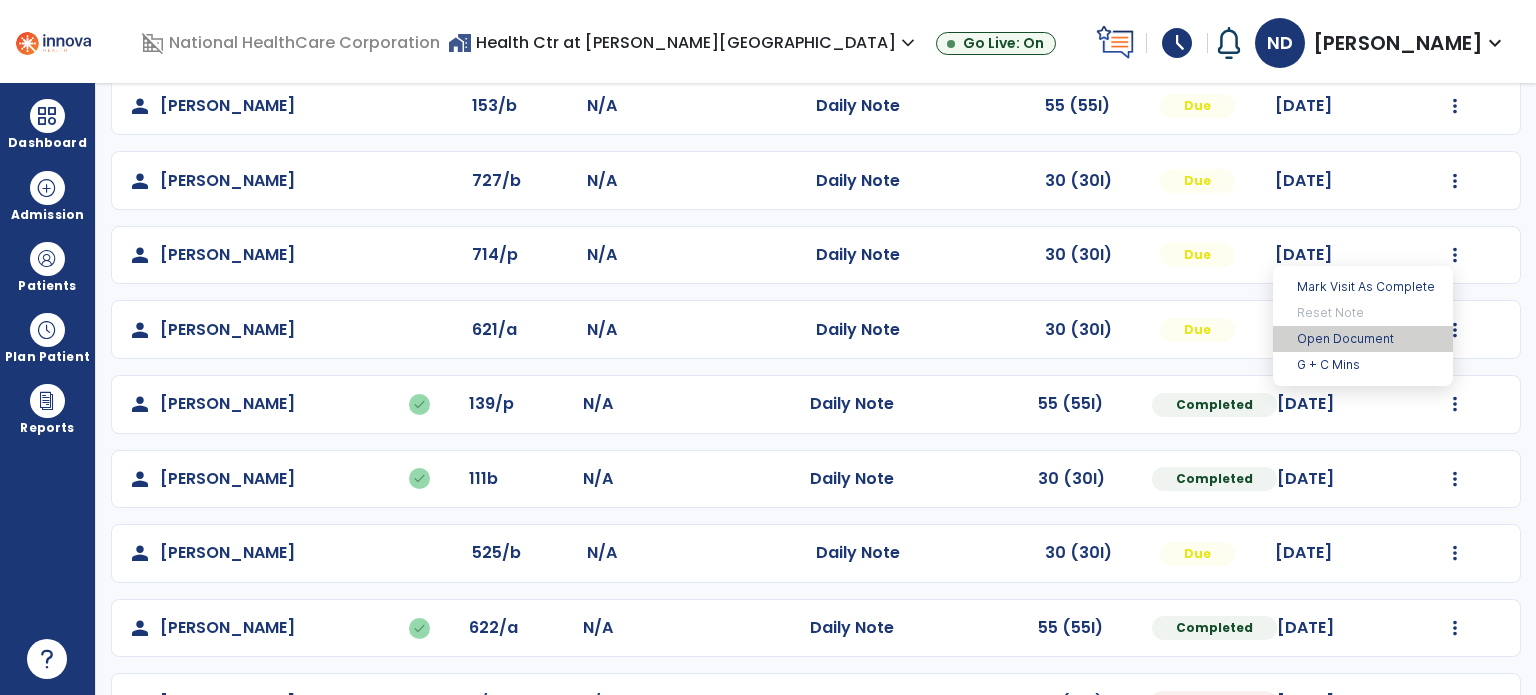 click on "Open Document" at bounding box center (1363, 339) 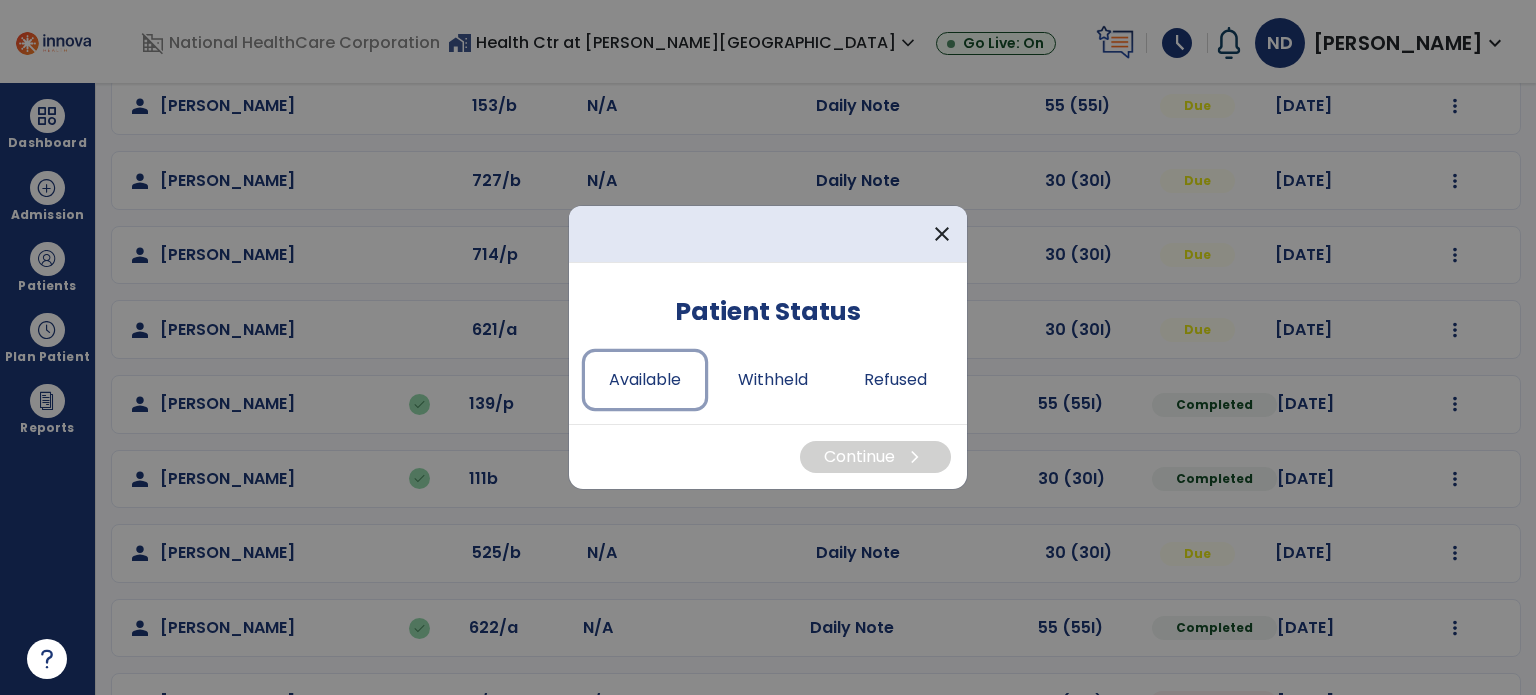 click on "Available" at bounding box center [645, 380] 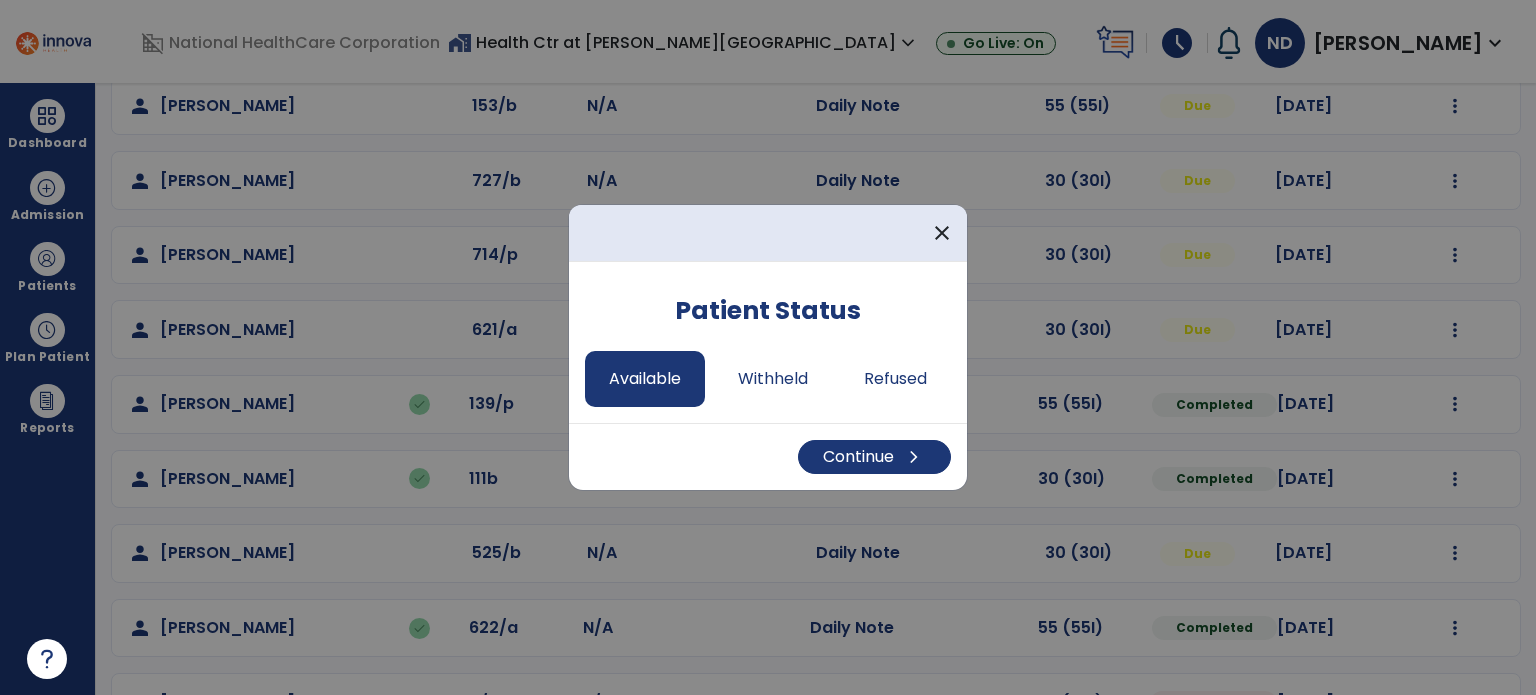 click on "Continue   chevron_right" at bounding box center (768, 457) 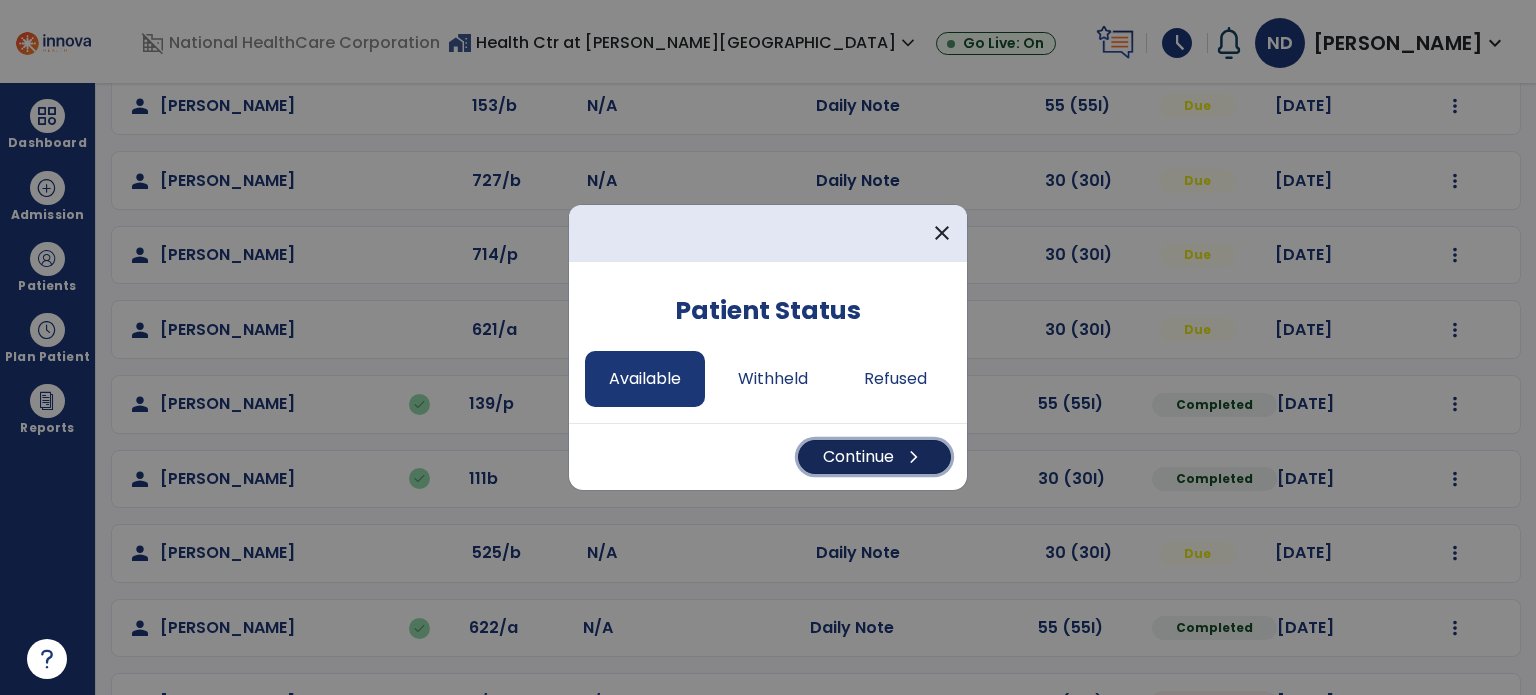 click on "Continue   chevron_right" at bounding box center [874, 457] 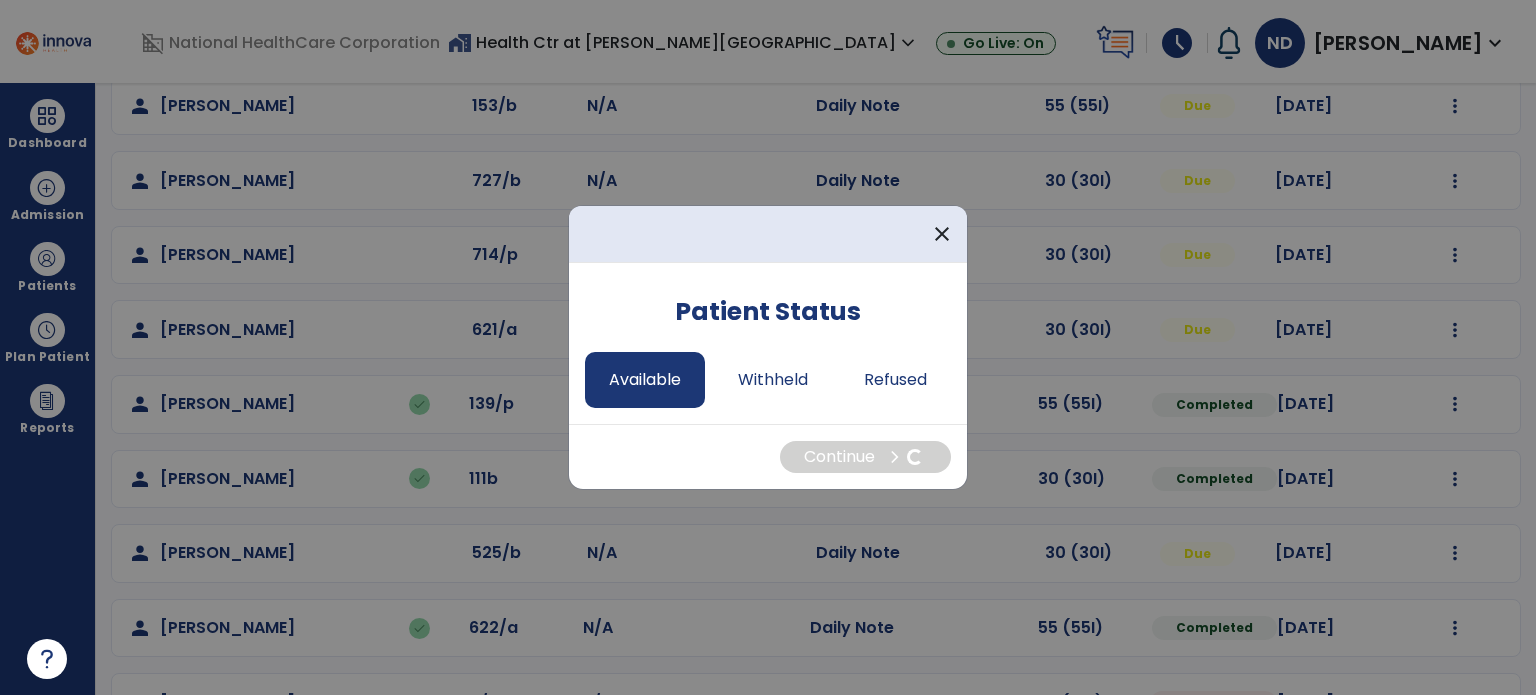 select on "*" 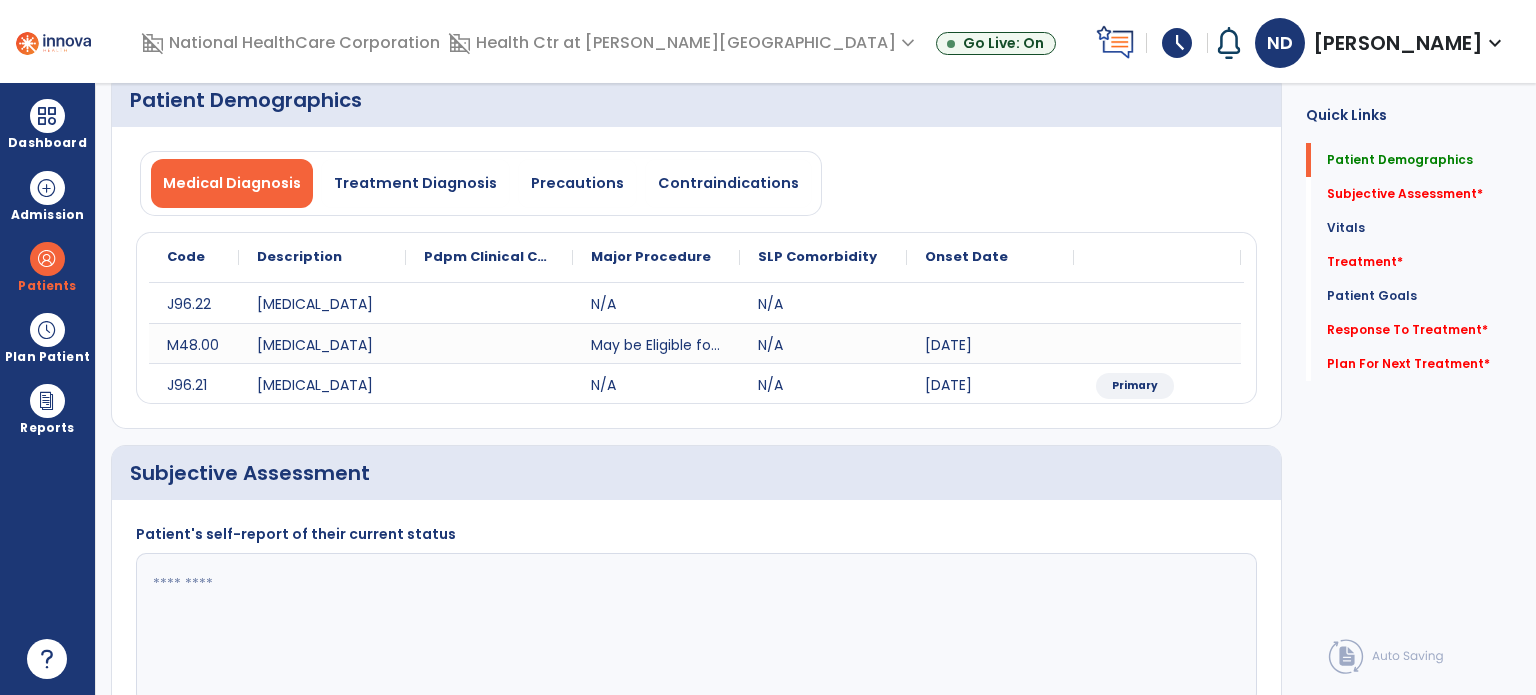 click 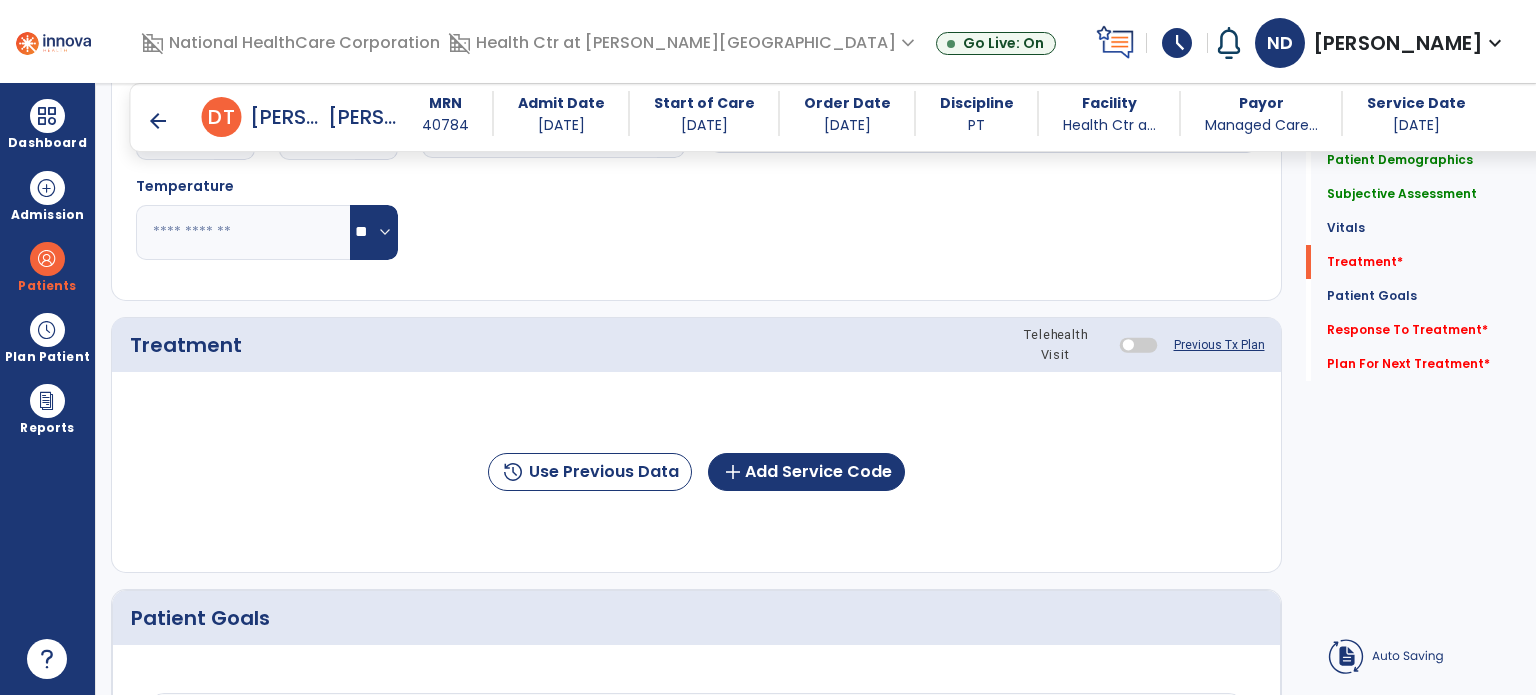 scroll, scrollTop: 1013, scrollLeft: 0, axis: vertical 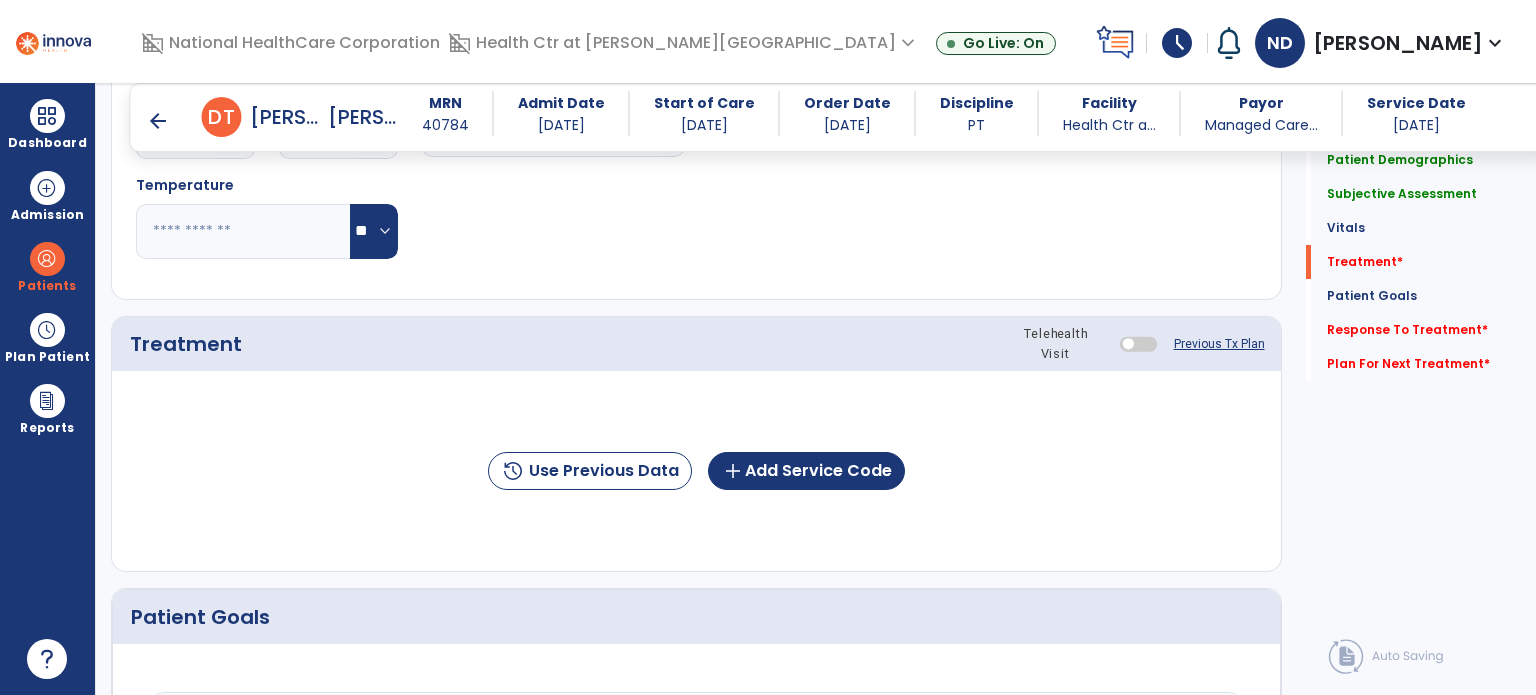 type on "**********" 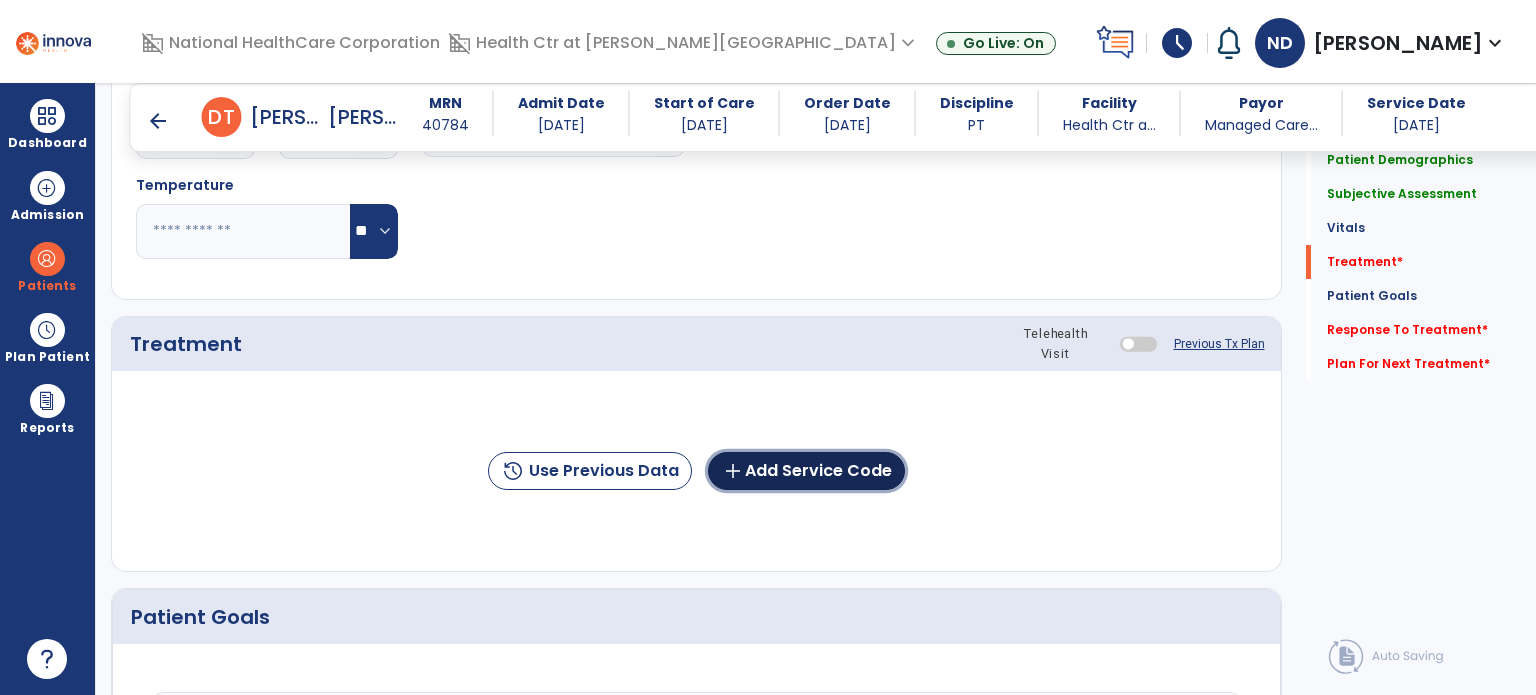 click on "add  Add Service Code" 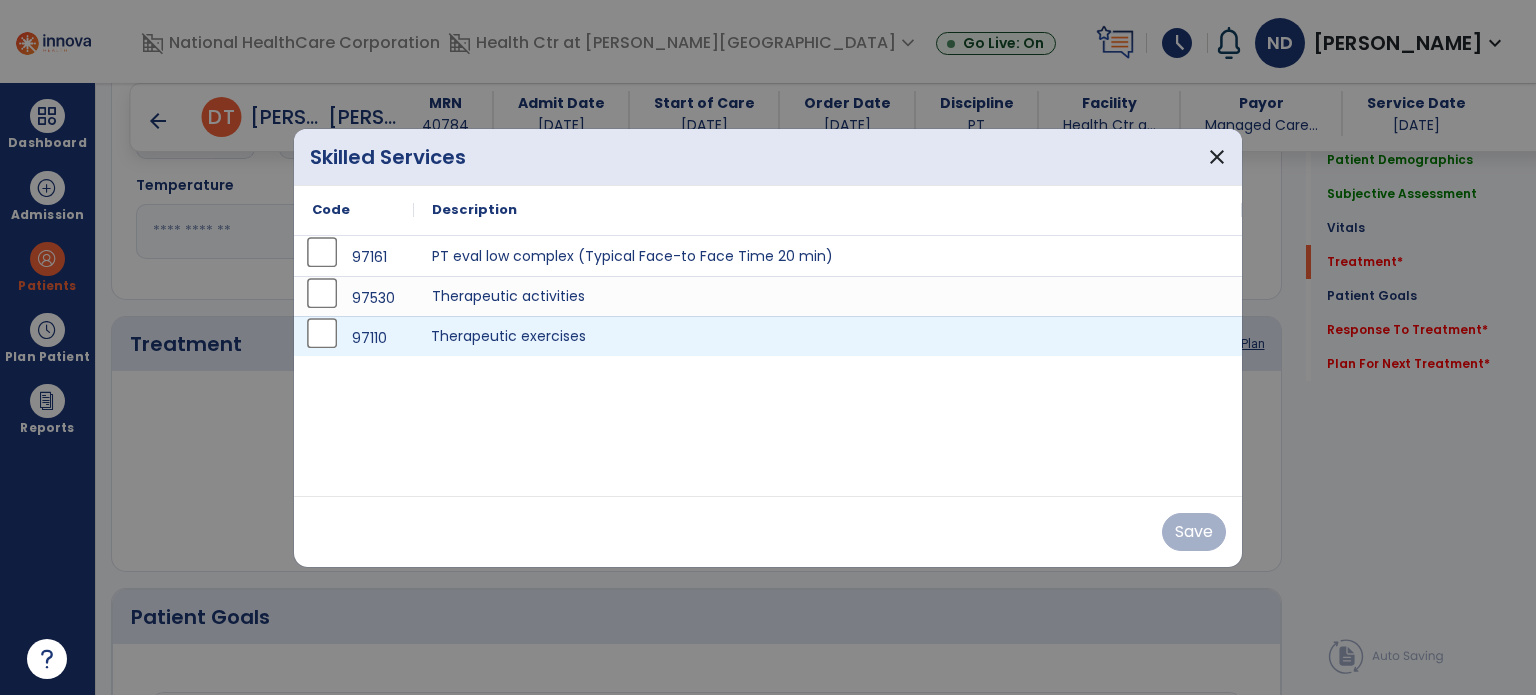 click on "Therapeutic exercises" at bounding box center [828, 336] 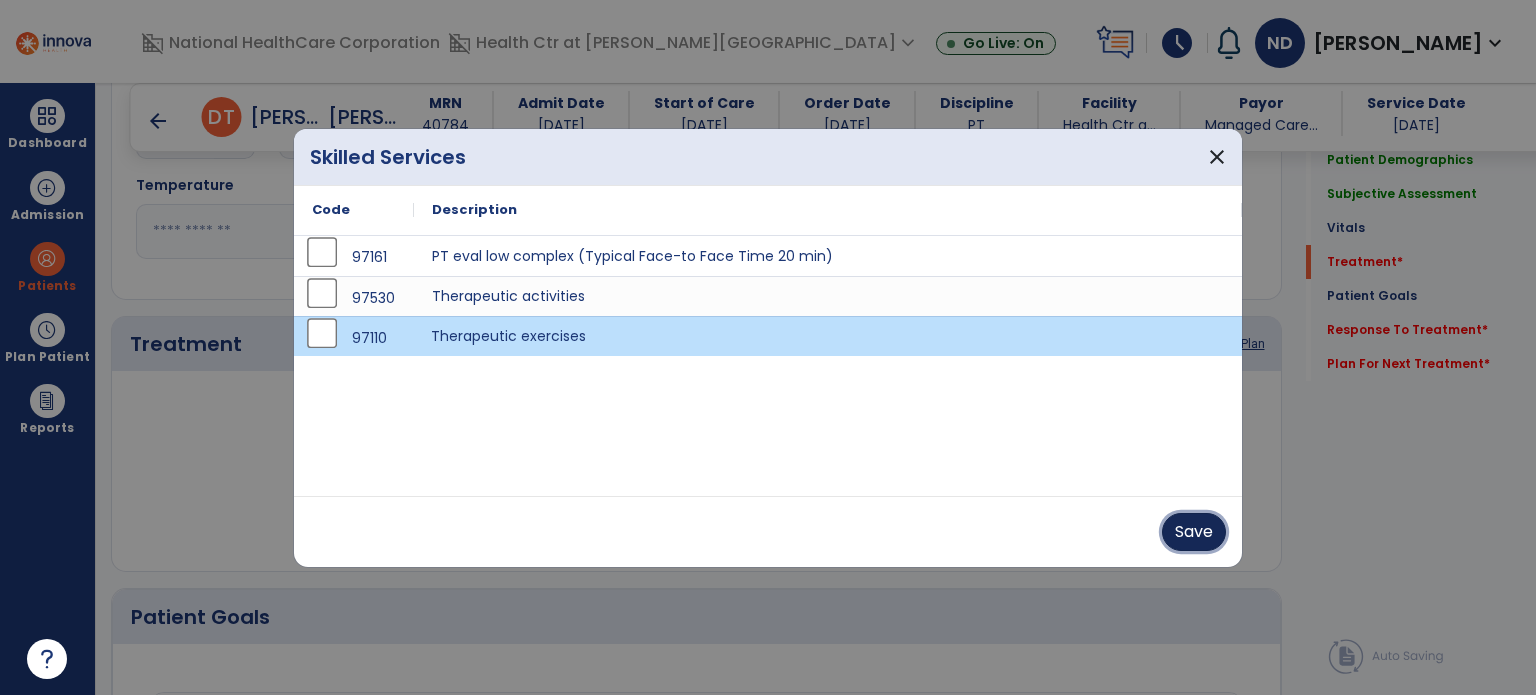 click on "Save" at bounding box center [1194, 532] 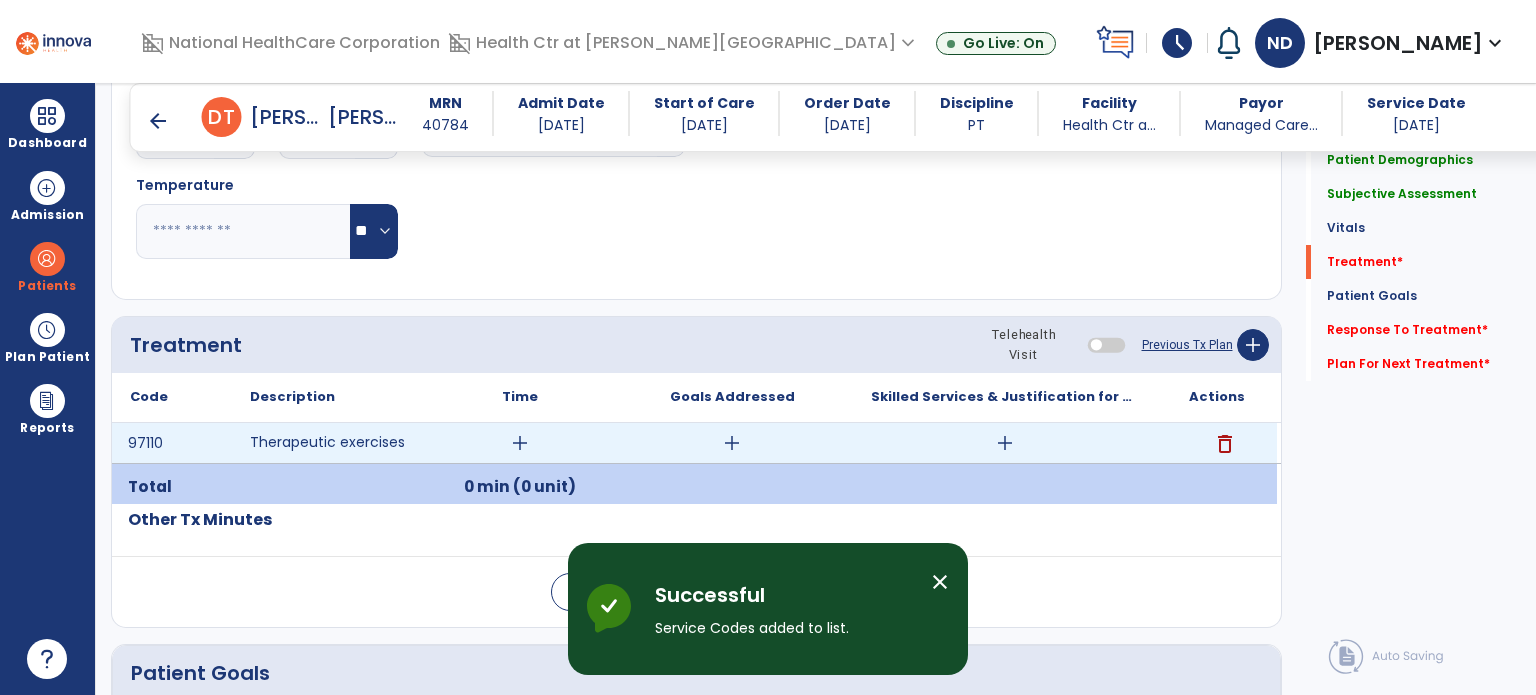 click on "add" at bounding box center [520, 443] 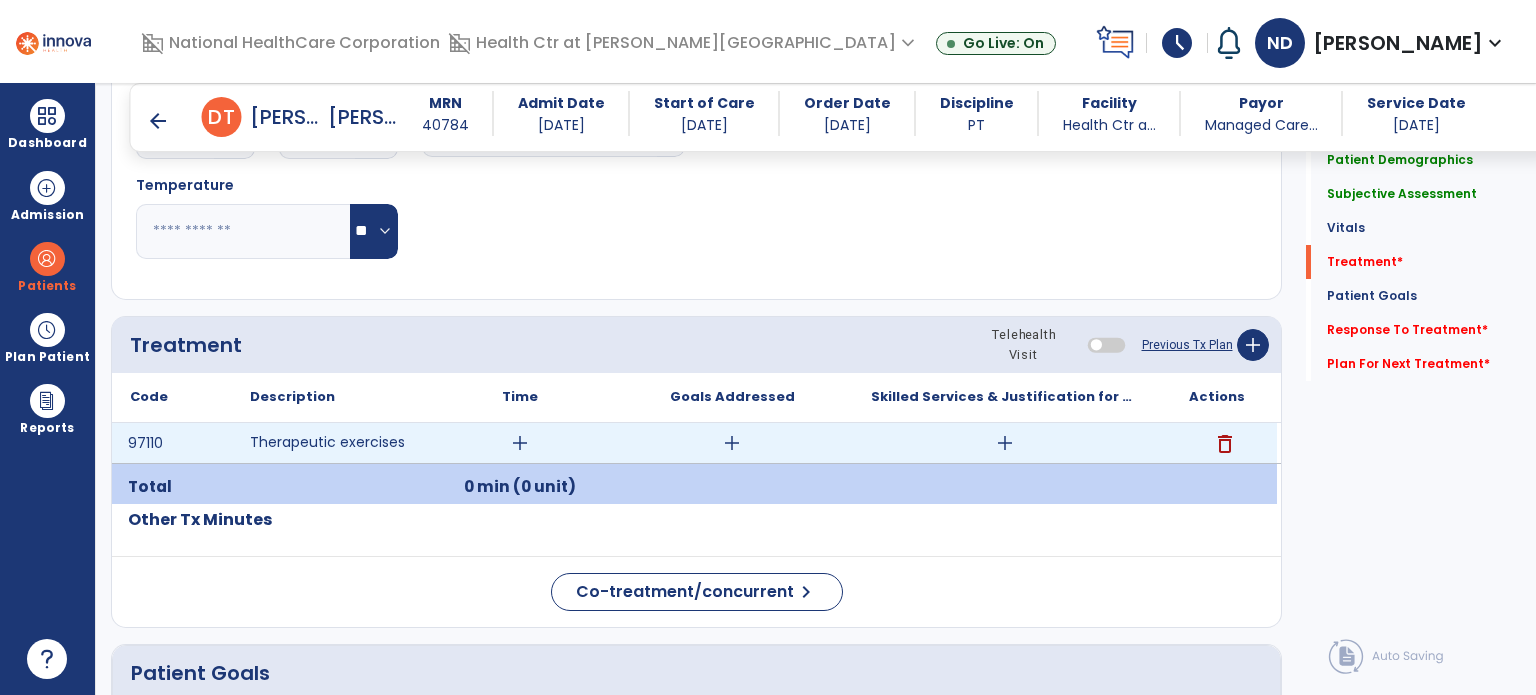 click on "add" at bounding box center (520, 443) 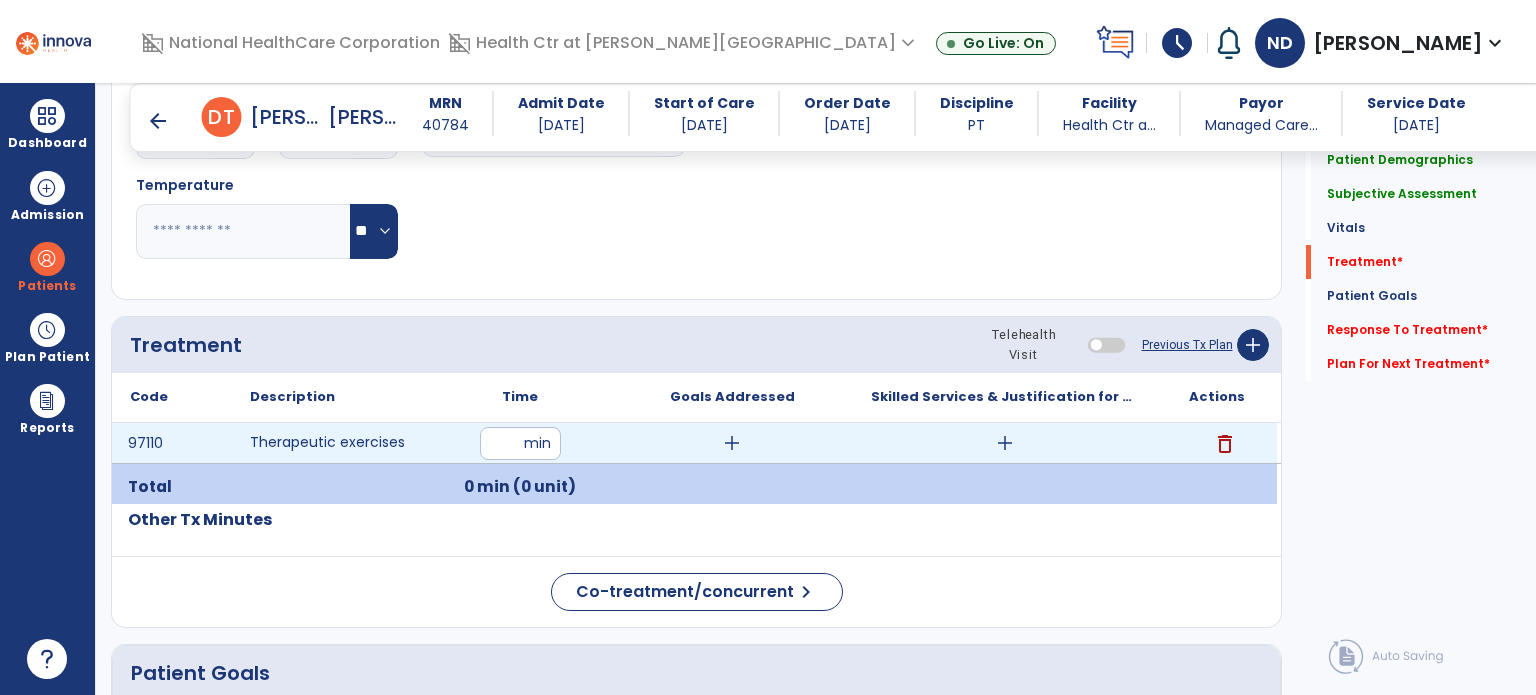 type on "**" 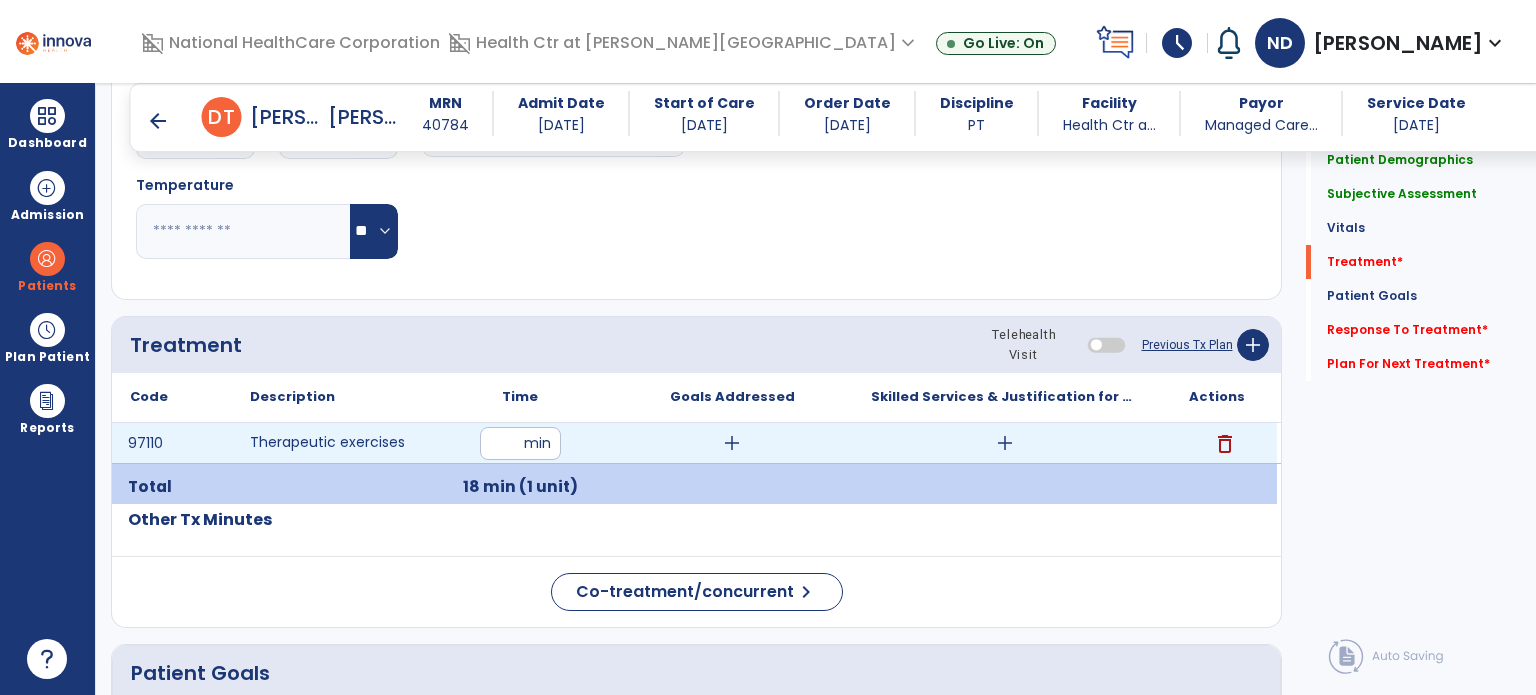 click on "add" at bounding box center [732, 443] 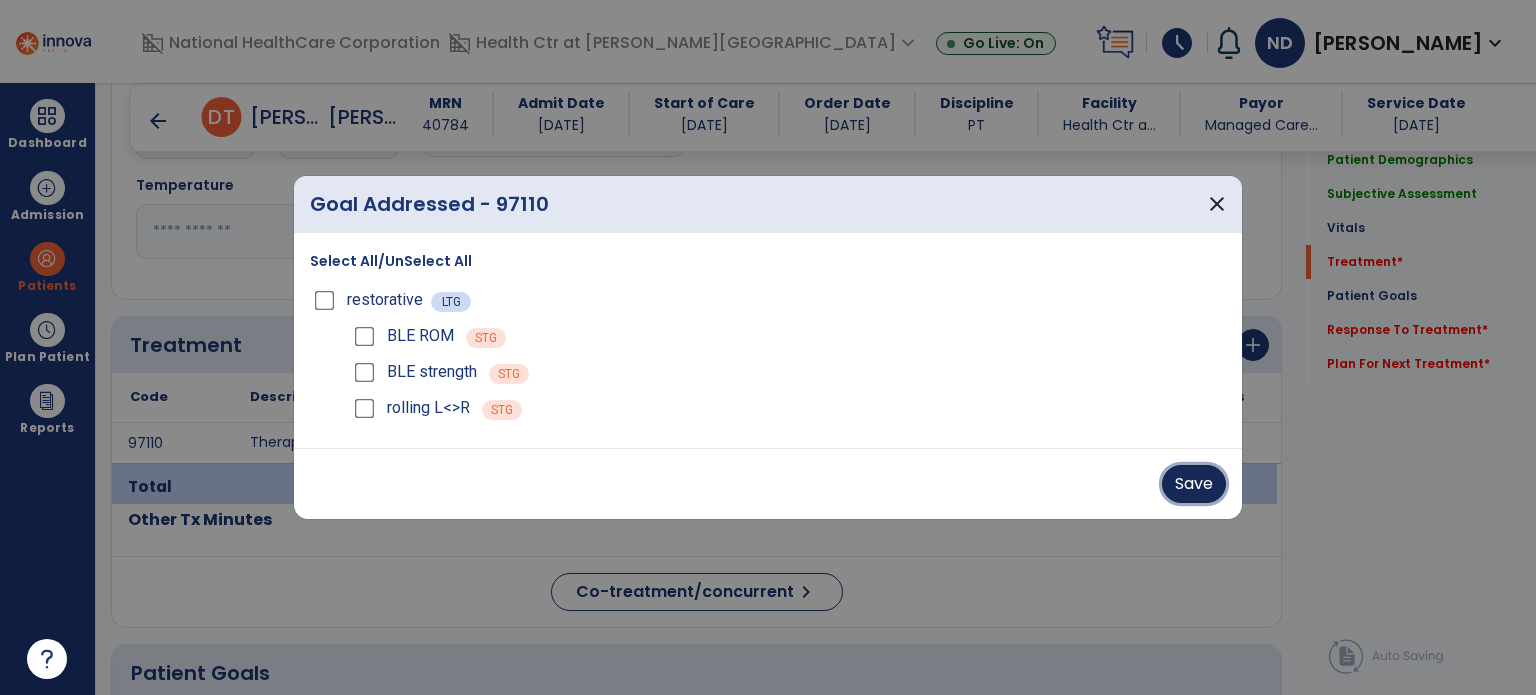 click on "Save" at bounding box center (1194, 484) 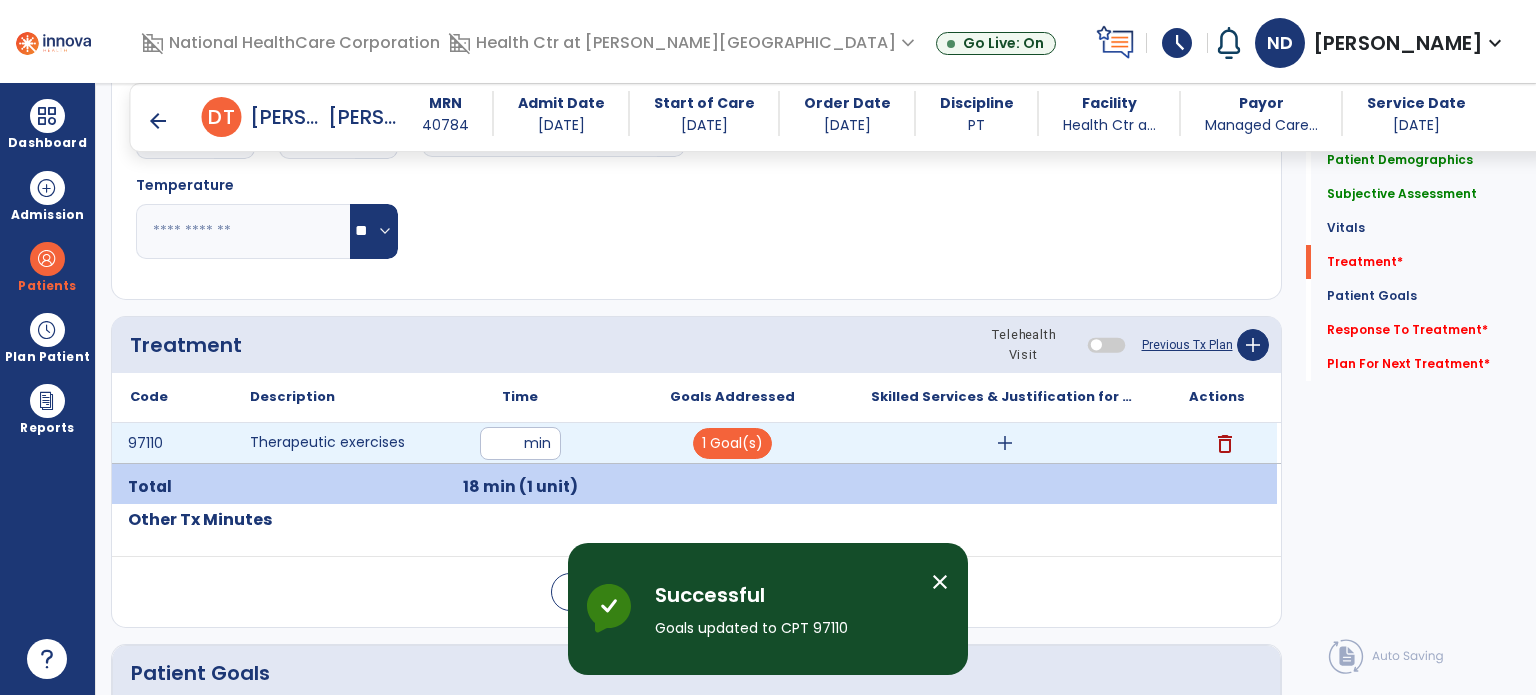click on "add" at bounding box center [1005, 443] 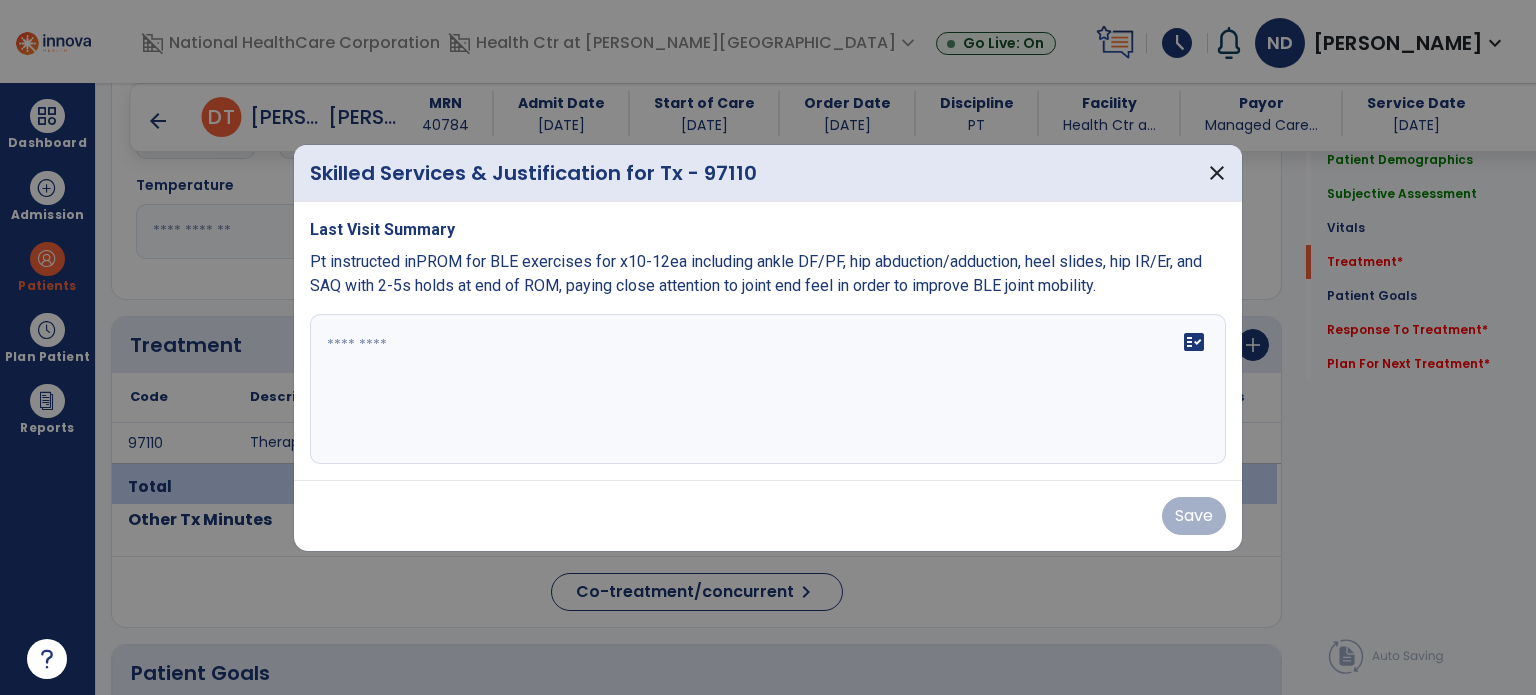 click at bounding box center (768, 389) 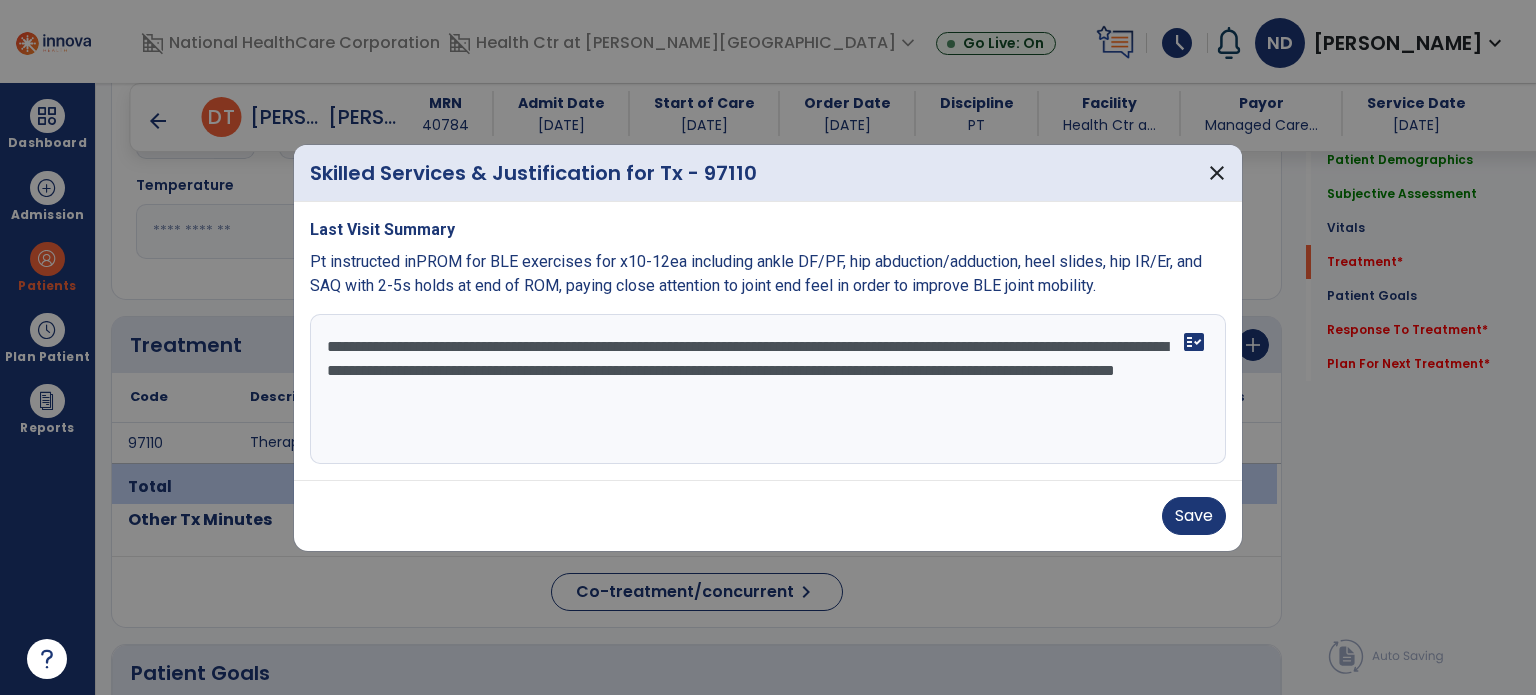 type on "**********" 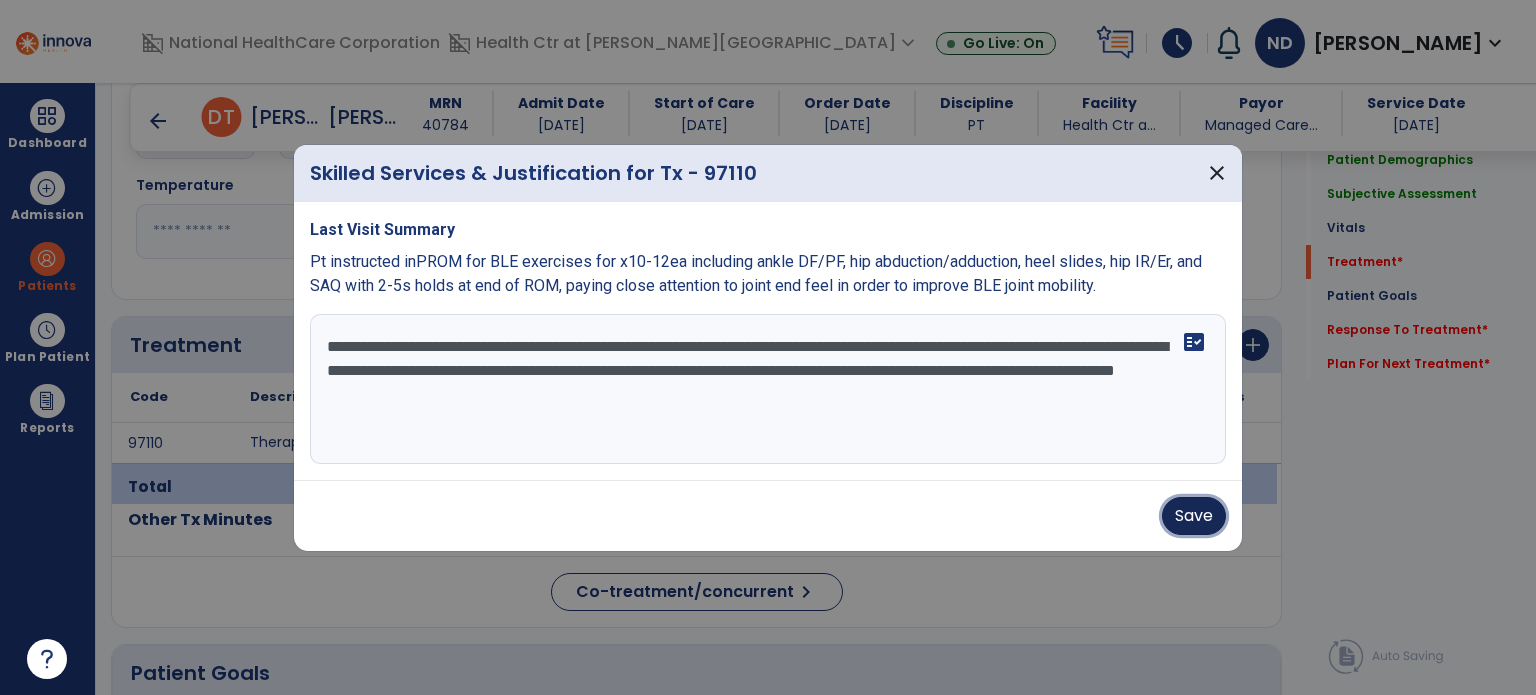 click on "Save" at bounding box center [1194, 516] 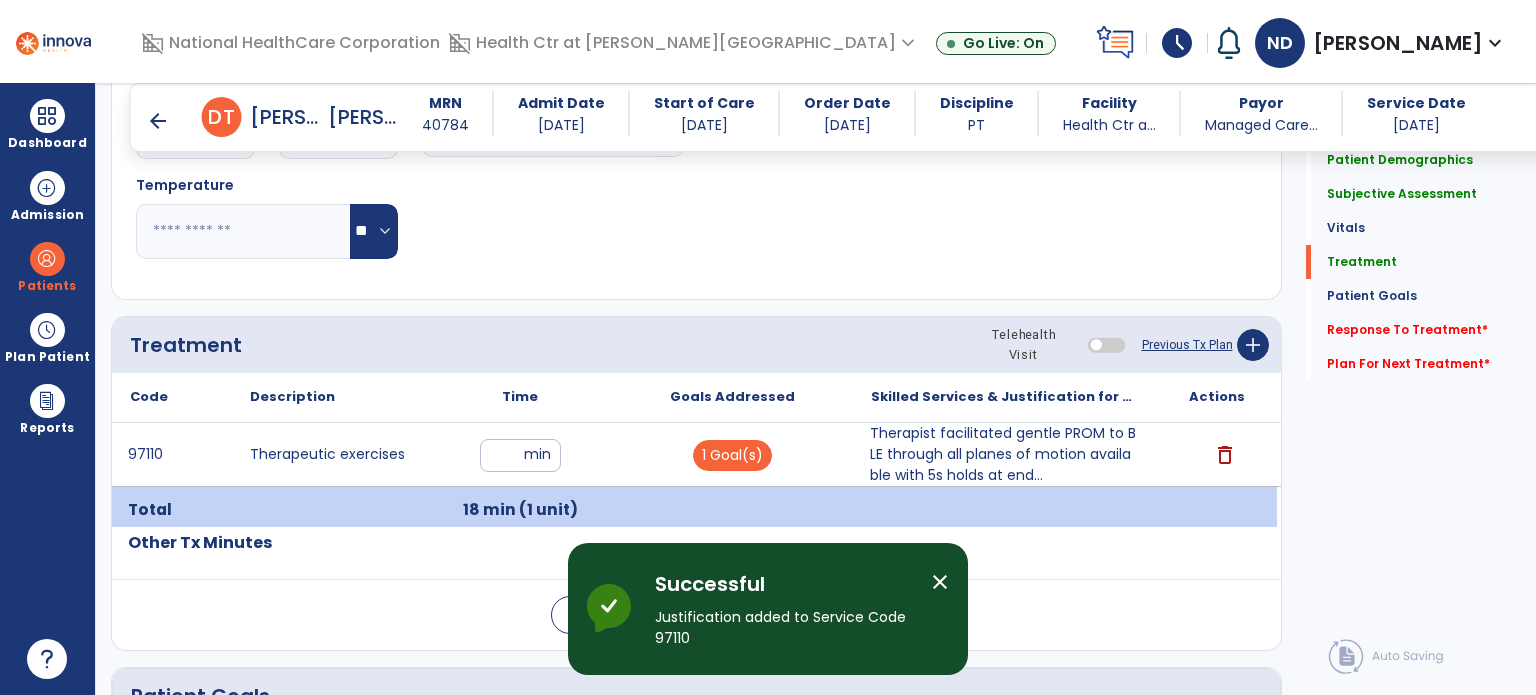 click on "Response To Treatment   *" 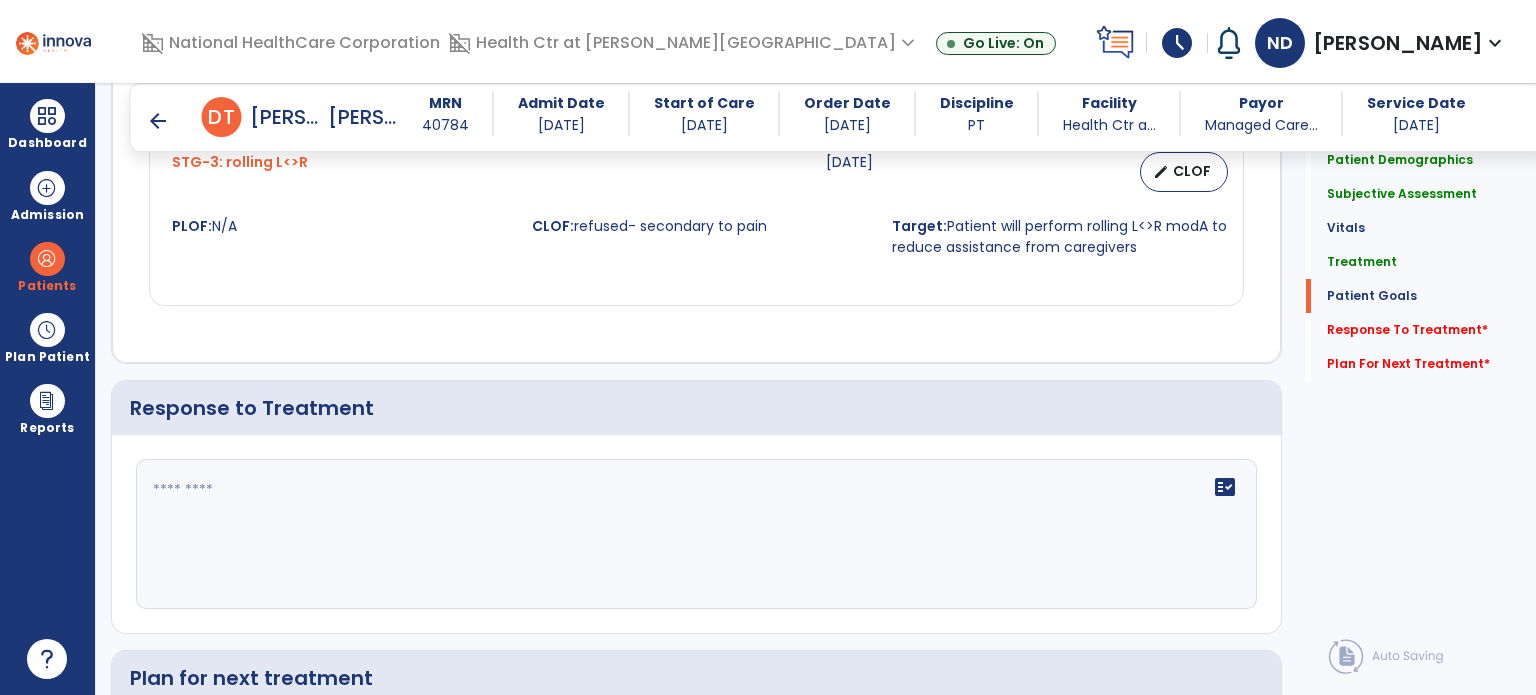 scroll, scrollTop: 2314, scrollLeft: 0, axis: vertical 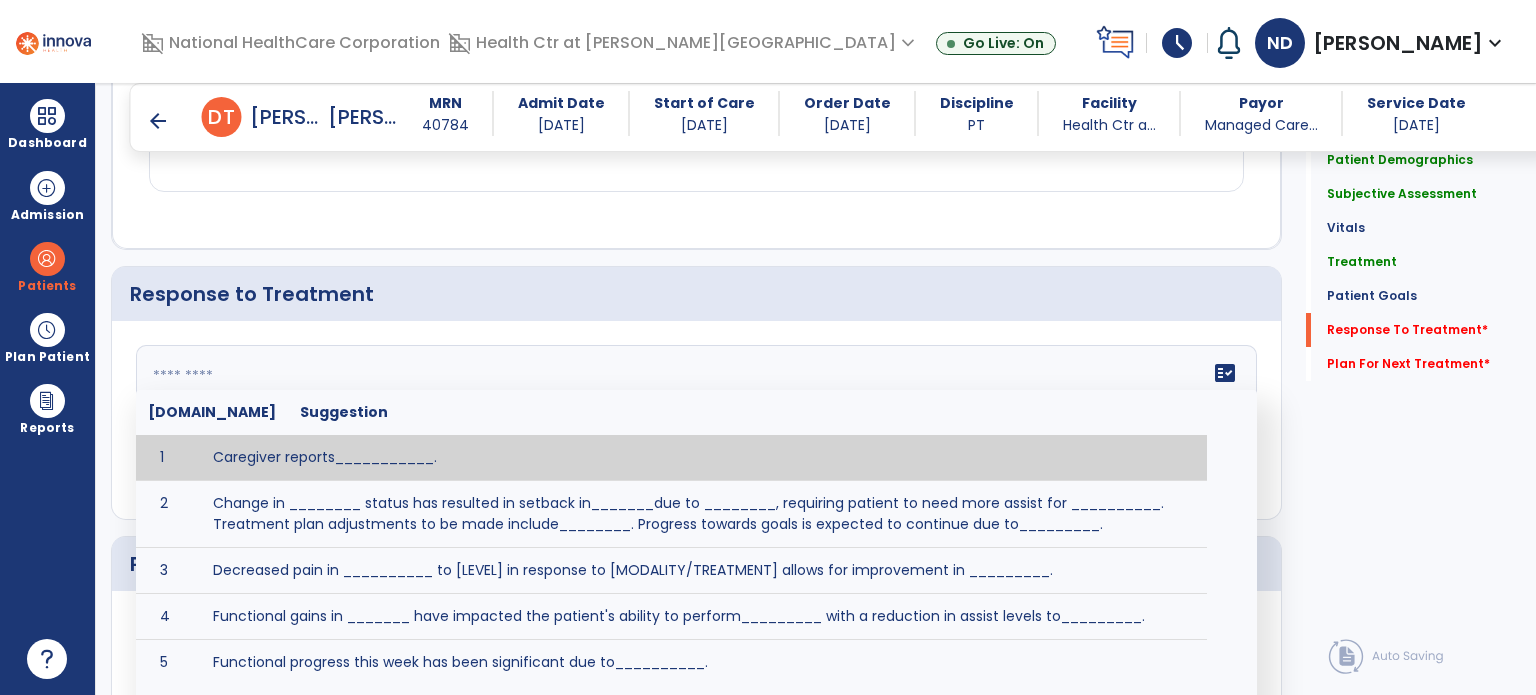 click on "fact_check  [DOMAIN_NAME] Suggestion 1 Caregiver reports___________. 2 Change in ________ status has resulted in setback in_______due to ________, requiring patient to need more assist for __________.   Treatment plan adjustments to be made include________.  Progress towards goals is expected to continue due to_________. 3 Decreased pain in __________ to [LEVEL] in response to [MODALITY/TREATMENT] allows for improvement in _________. 4 Functional gains in _______ have impacted the patient's ability to perform_________ with a reduction in assist levels to_________. 5 Functional progress this week has been significant due to__________. 6 Gains in ________ have improved the patient's ability to perform ______with decreased levels of assist to___________. 7 Improvement in ________allows patient to tolerate higher levels of challenges in_________. 8 Pain in [AREA] has decreased to [LEVEL] in response to [TREATMENT/MODALITY], allowing fore ease in completing__________. 9 10 11 12 13 14 15 16 17 18 19 20 21" 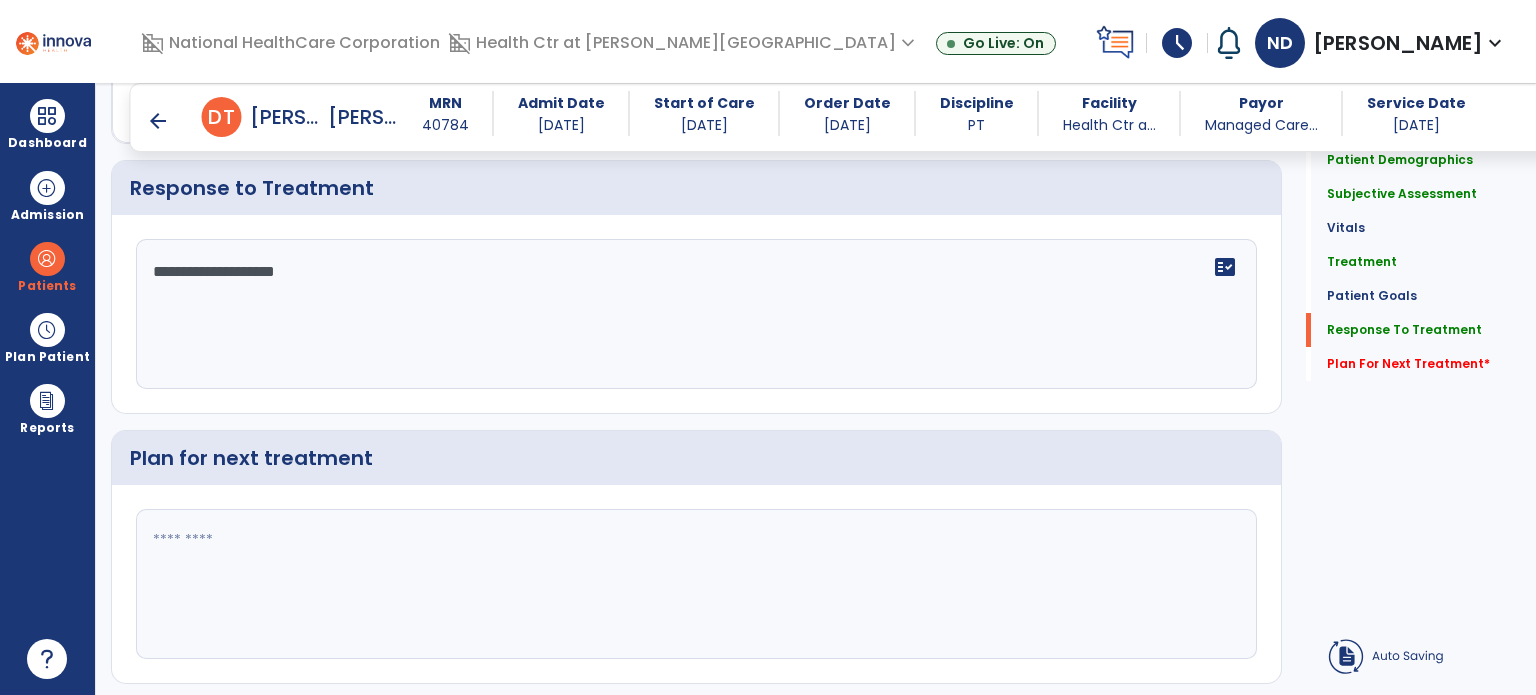 type on "**********" 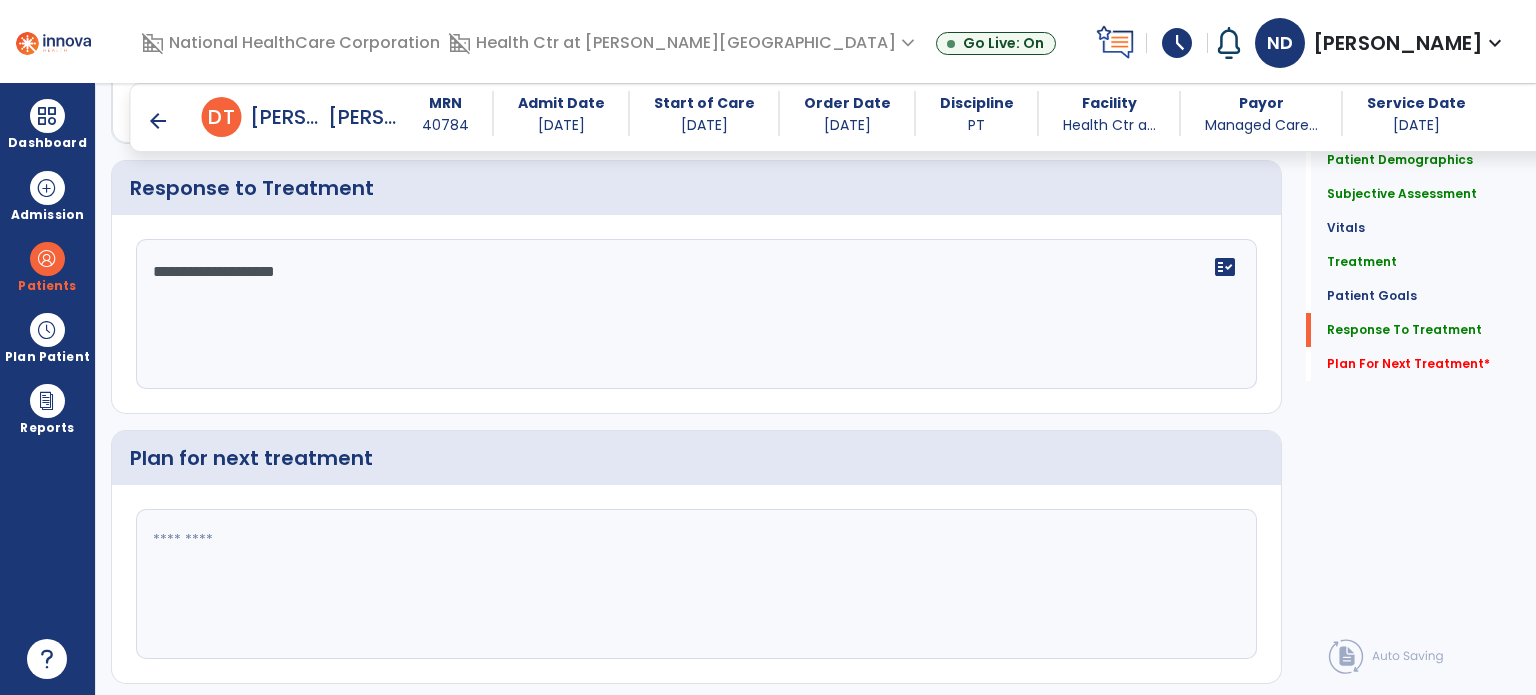 click 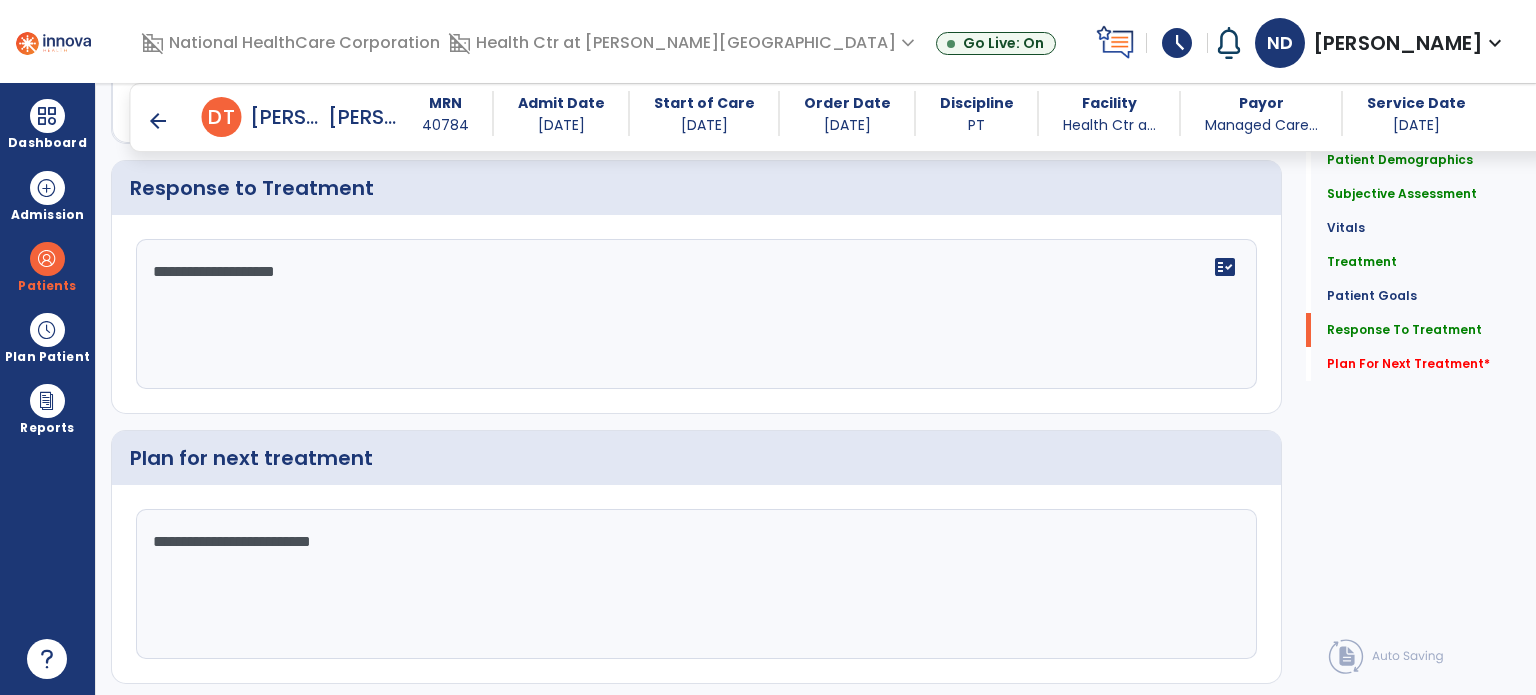 scroll, scrollTop: 2468, scrollLeft: 0, axis: vertical 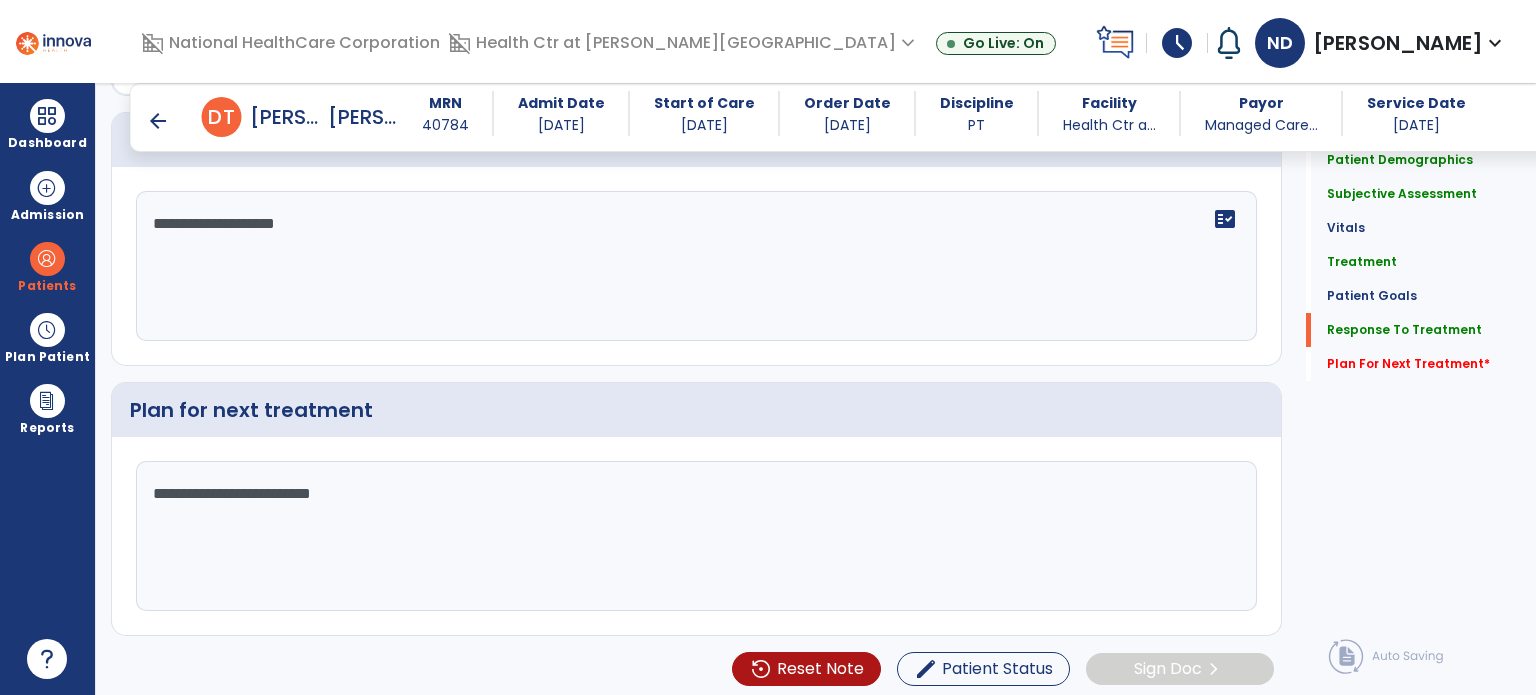 type on "**********" 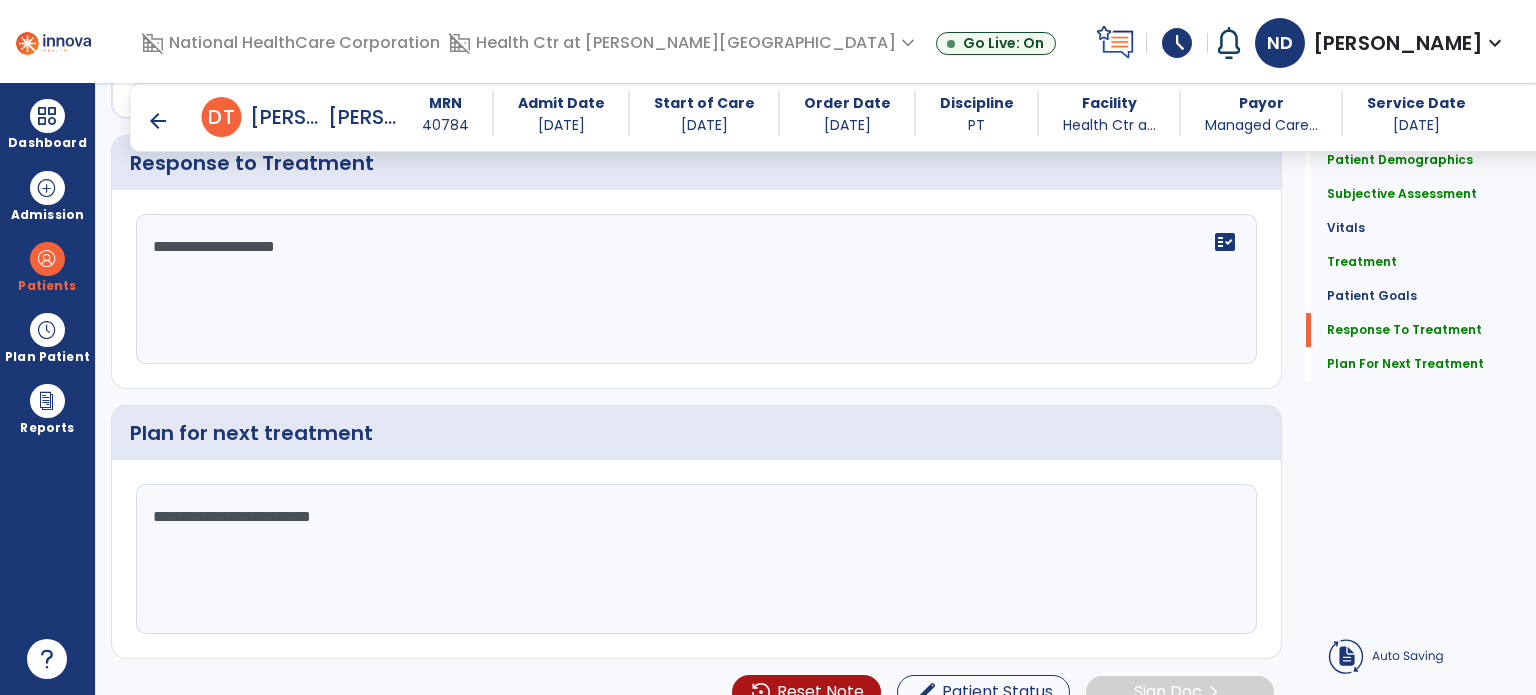 click on "Sign Doc" 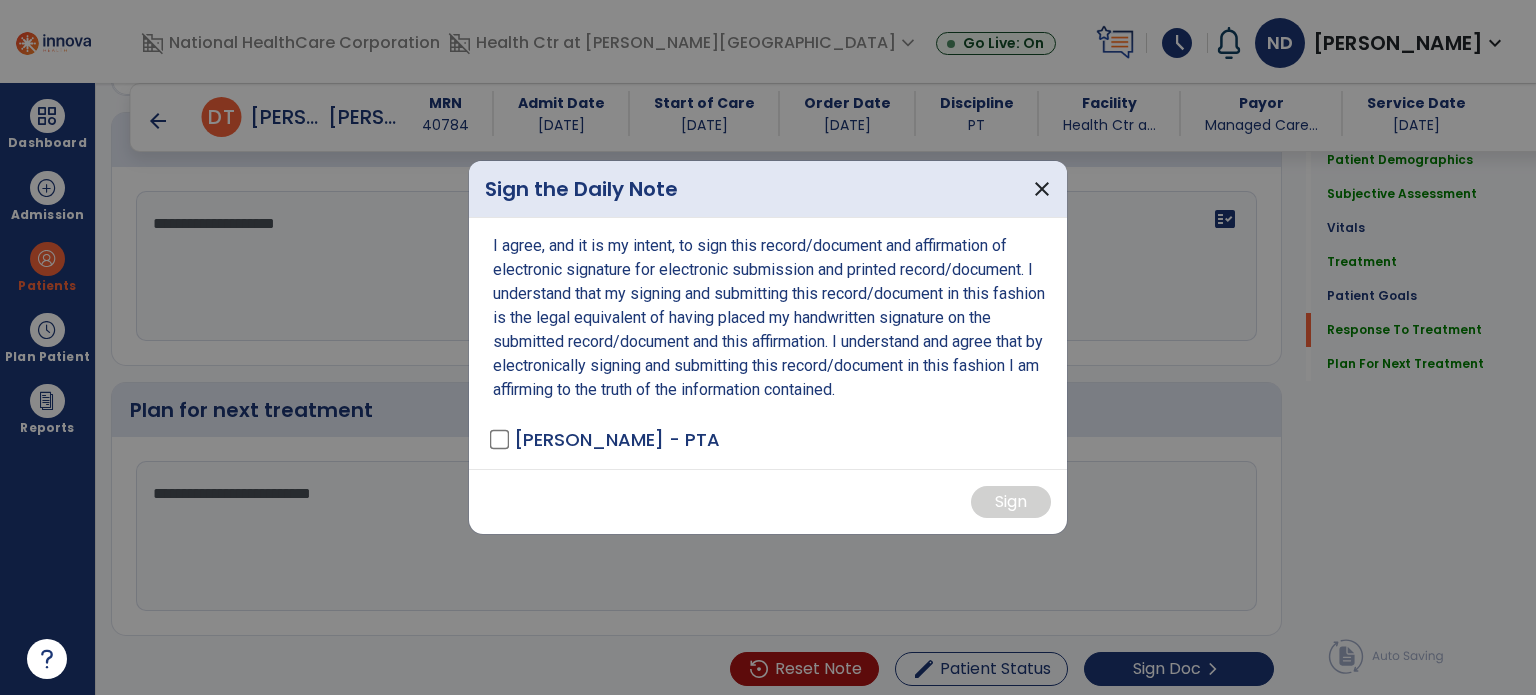 click at bounding box center (768, 347) 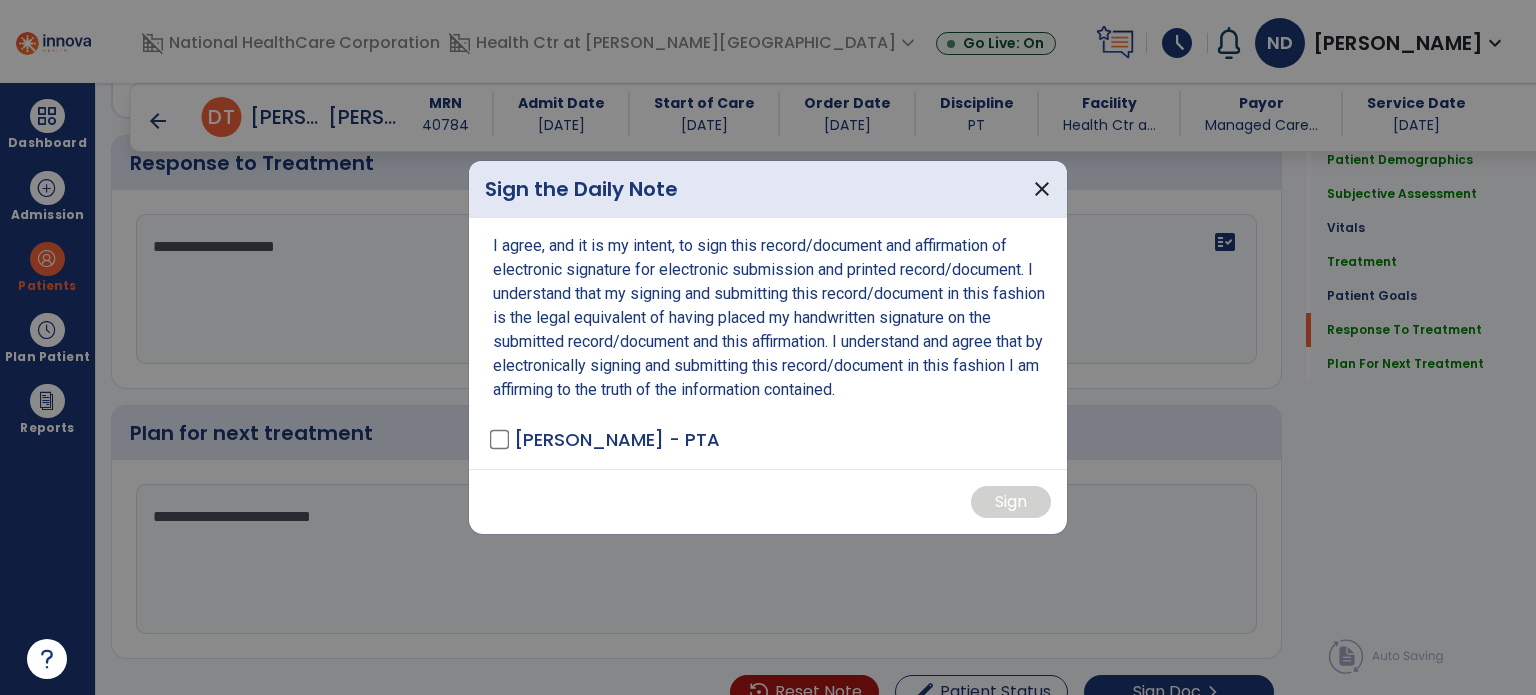 scroll, scrollTop: 2468, scrollLeft: 0, axis: vertical 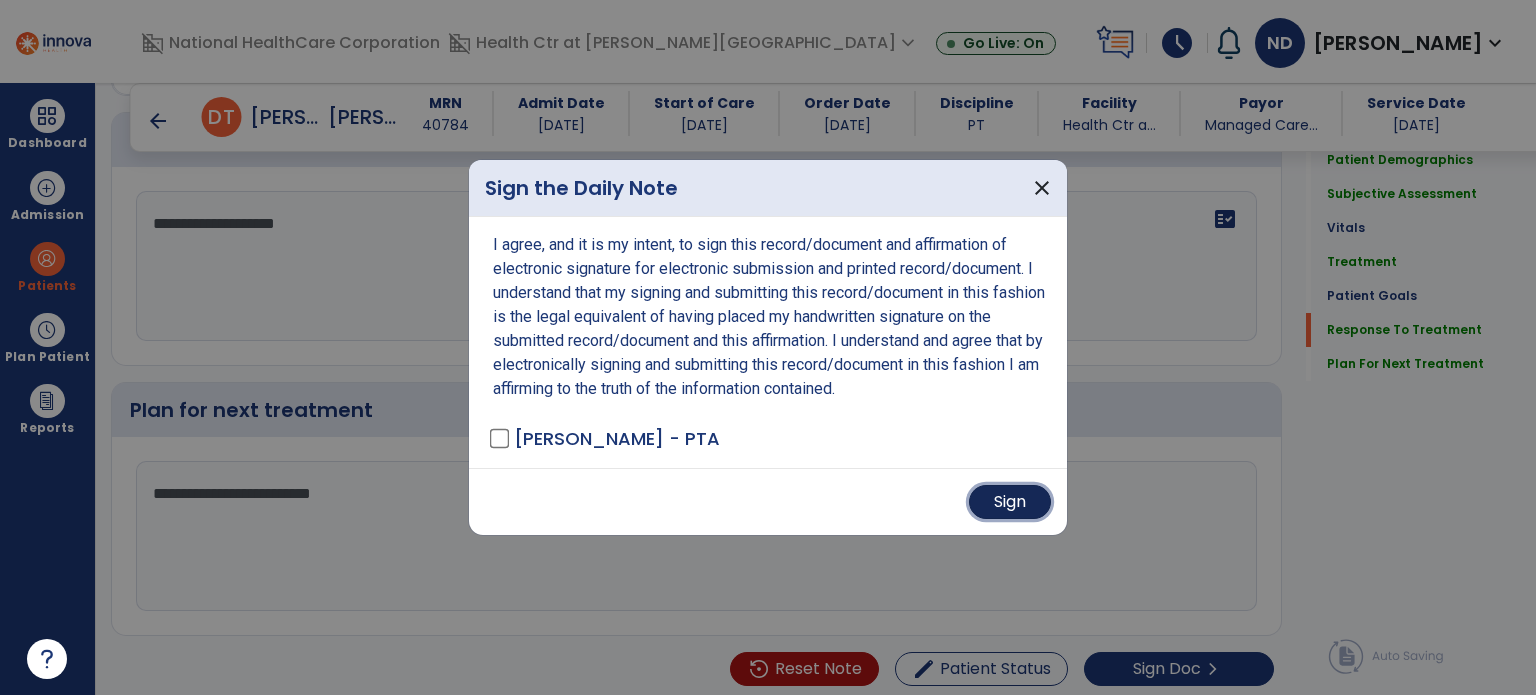 click on "Sign" at bounding box center (1010, 502) 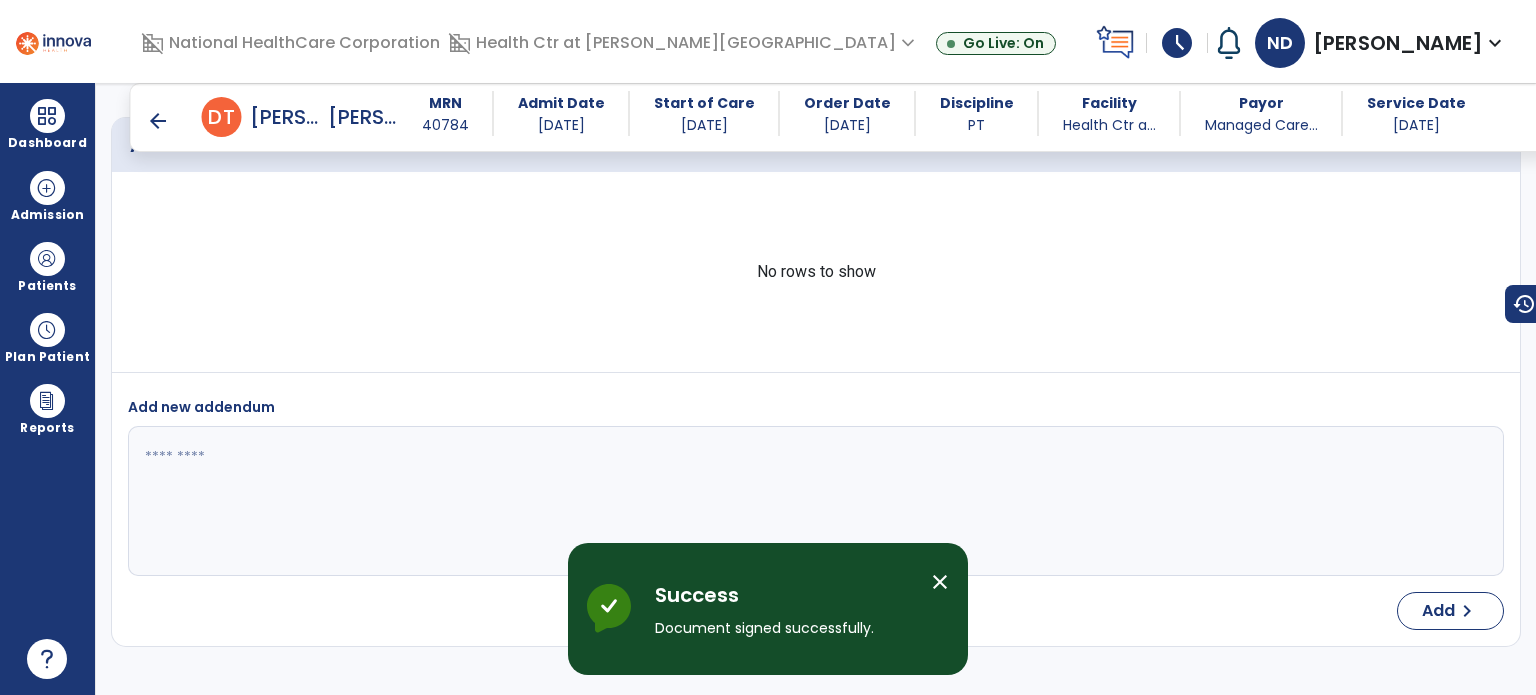 click on "arrow_back      [PERSON_NAME]  MRN [MEDICAL_RECORD_NUMBER] Admit Date [DATE] Start of Care [DATE] Order Date [DATE] Discipline PT Facility Health Ctr a... Payor Managed Care... Service Date [DATE]" at bounding box center (842, 117) 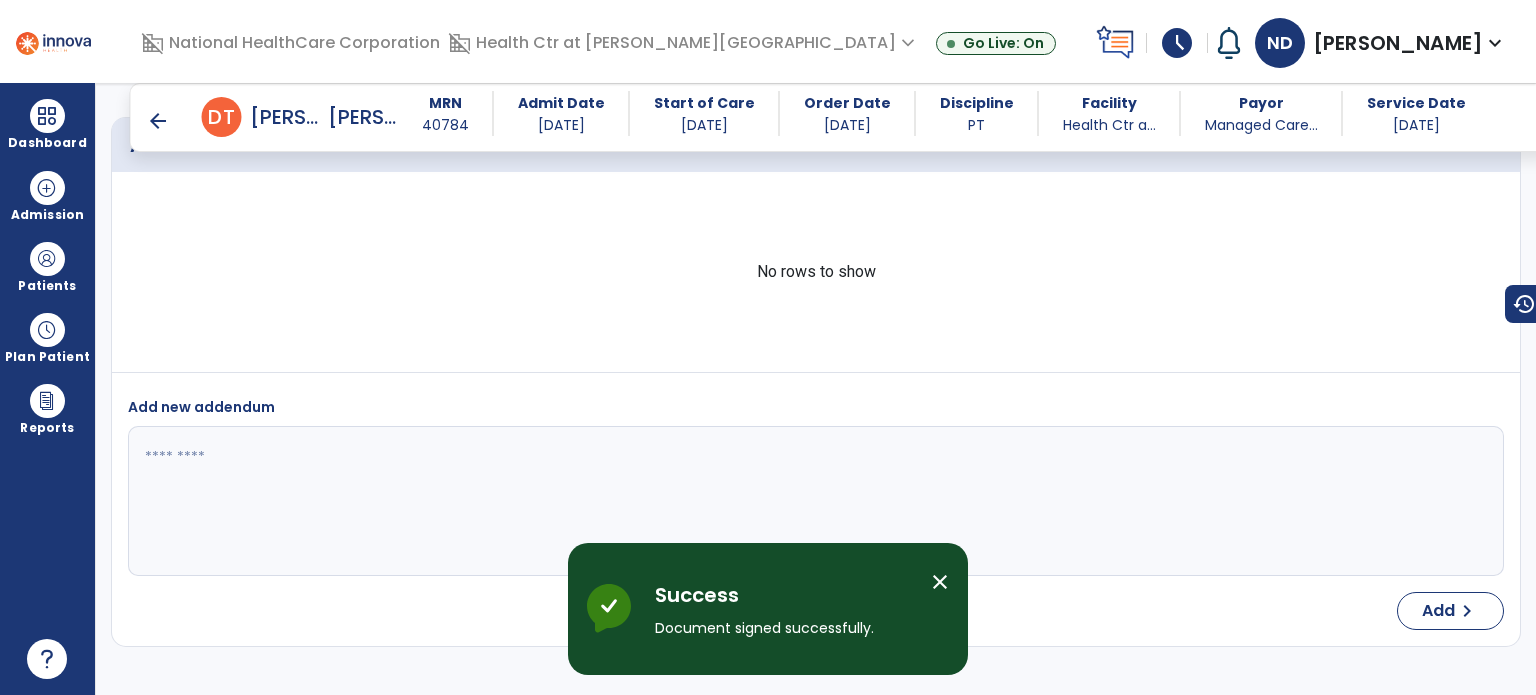 scroll, scrollTop: 3380, scrollLeft: 0, axis: vertical 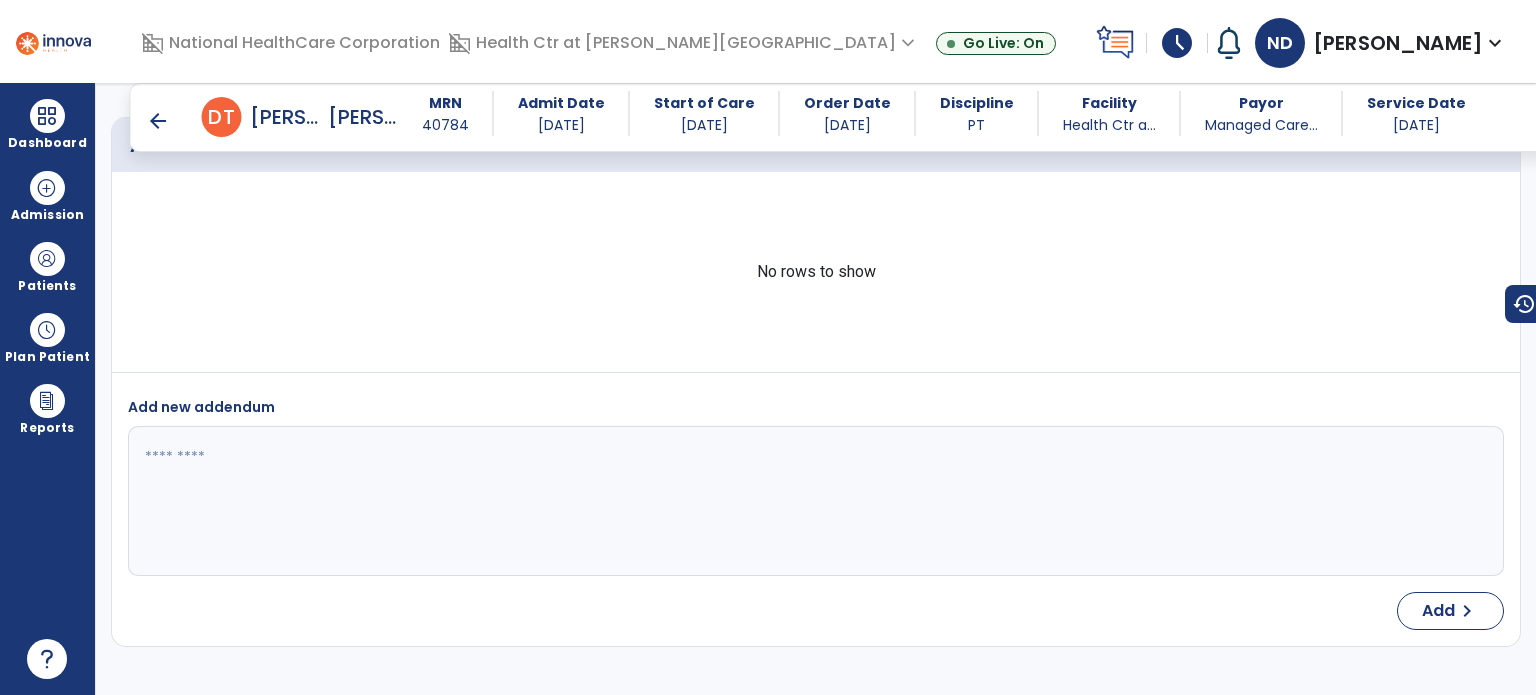 click on "arrow_back      [PERSON_NAME]  MRN [MEDICAL_RECORD_NUMBER] Admit Date [DATE] Start of Care [DATE] Order Date [DATE] Discipline PT Facility Health Ctr a... Payor Managed Care... Service Date [DATE]" at bounding box center [842, 117] 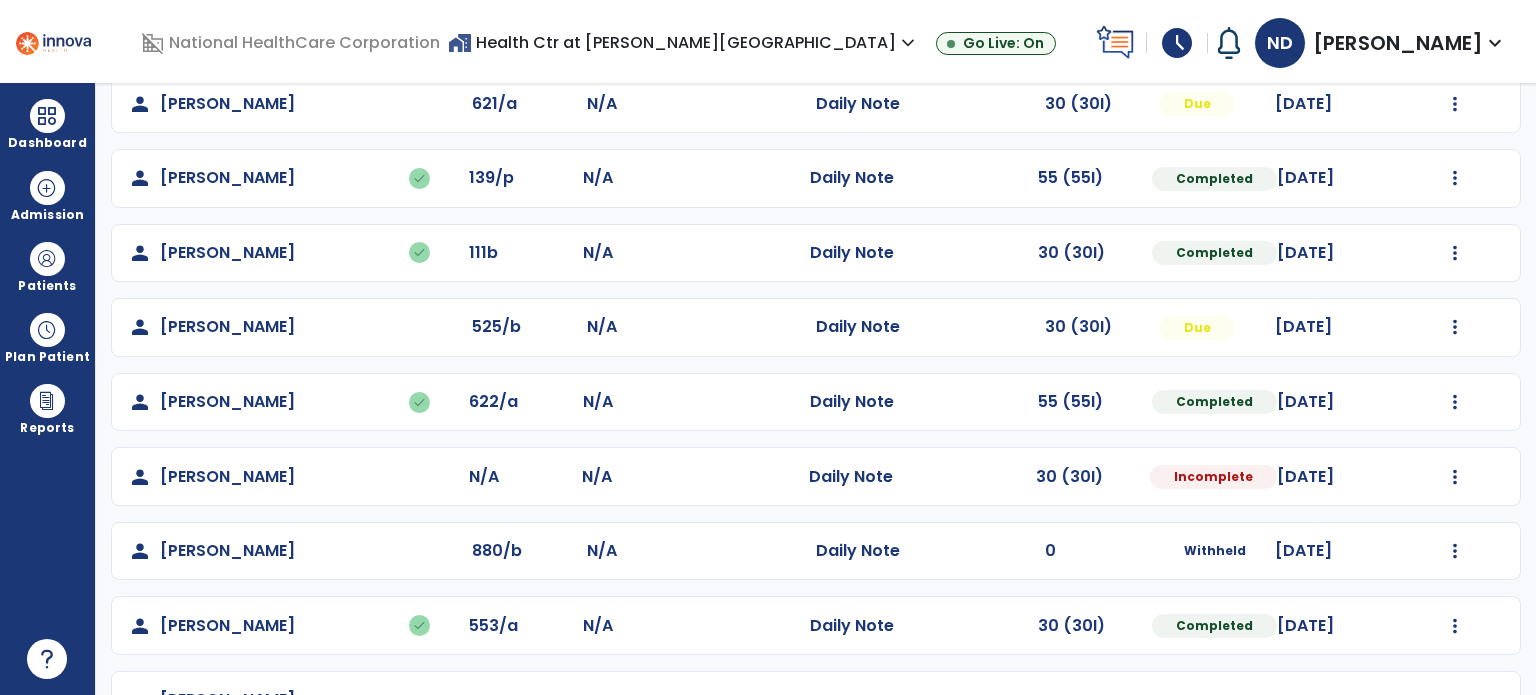 scroll, scrollTop: 617, scrollLeft: 0, axis: vertical 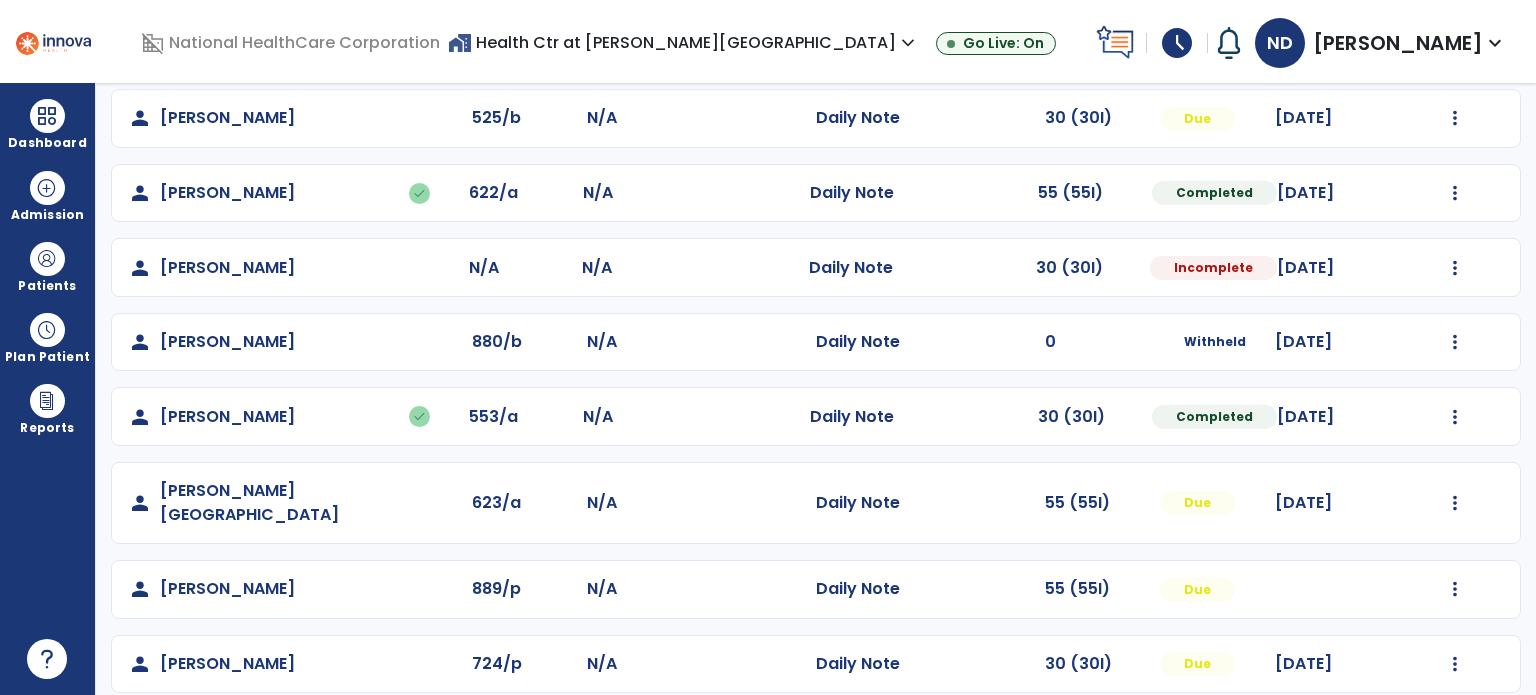 click on "Mark Visit As Complete   Reset Note   Open Document   G + C Mins" 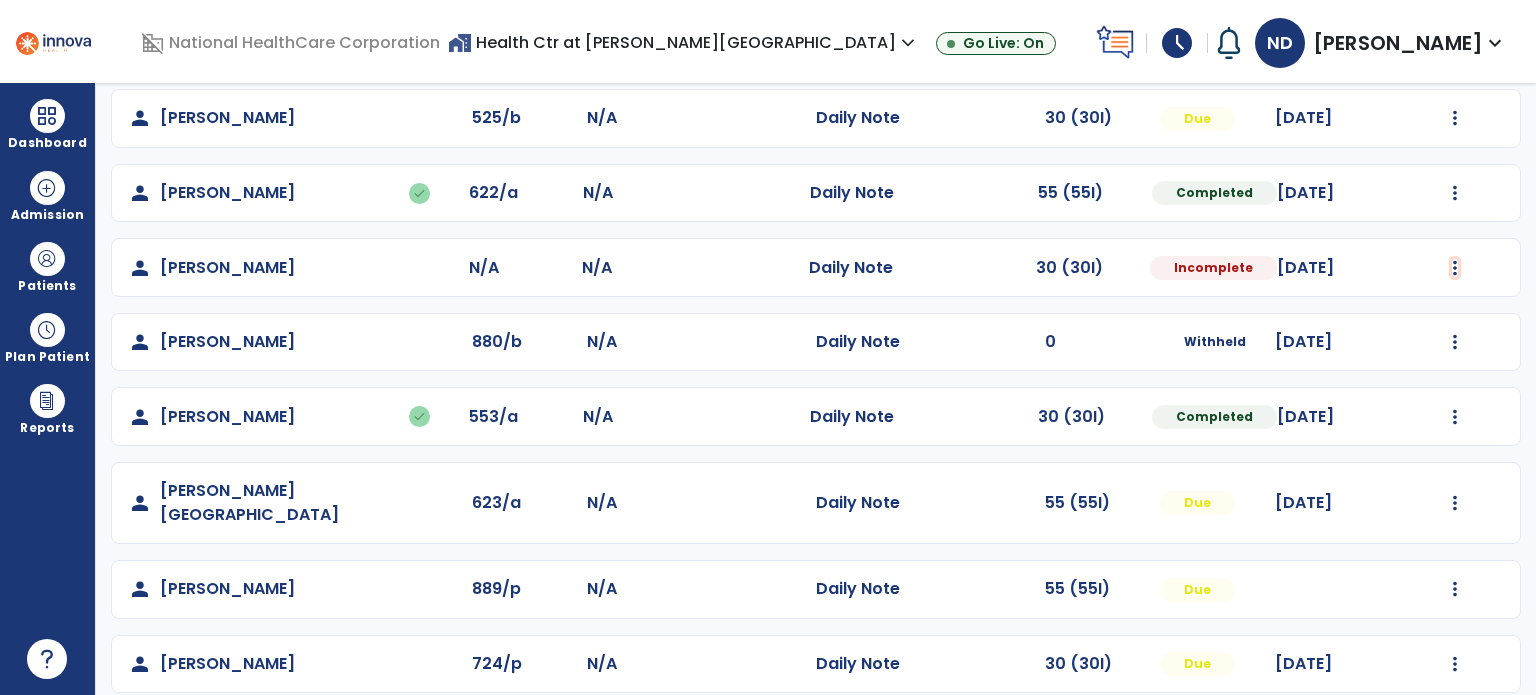 click at bounding box center [1455, -329] 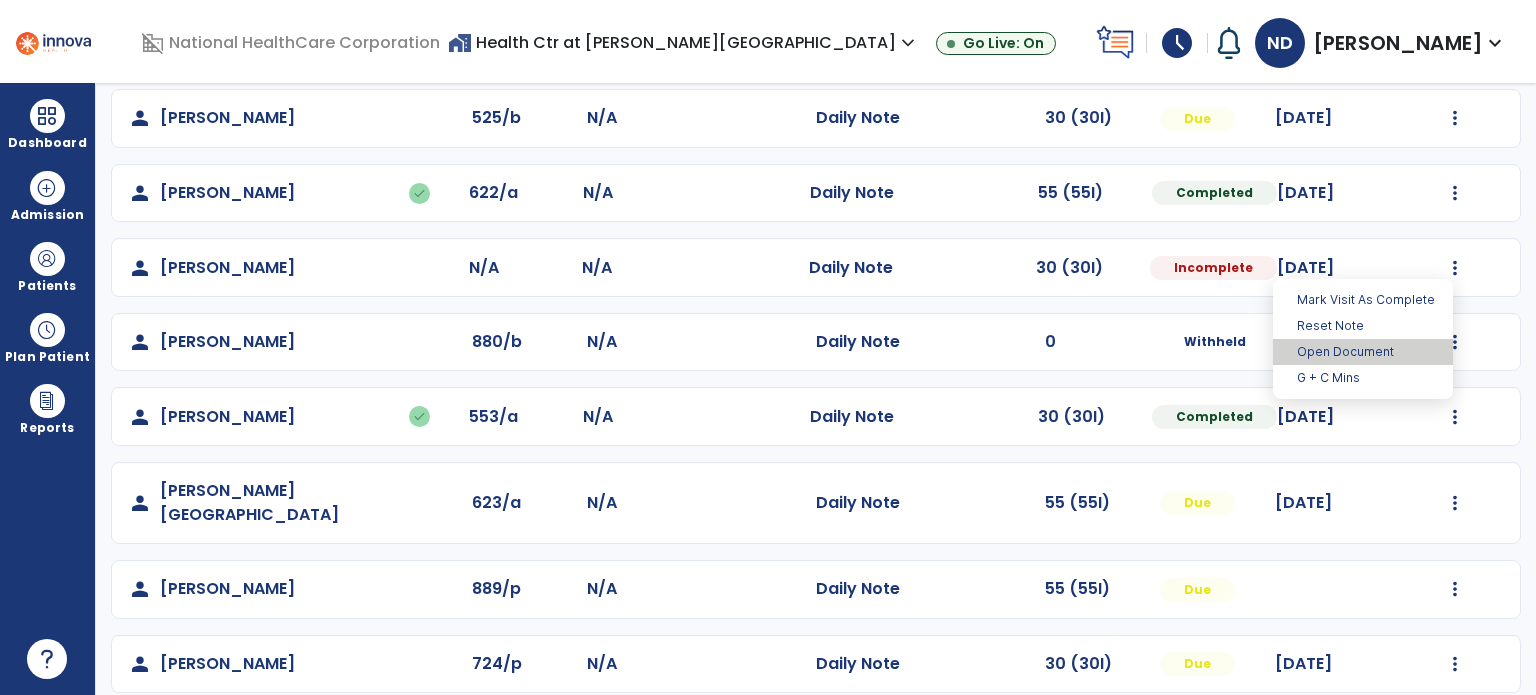 click on "Open Document" at bounding box center (1363, 352) 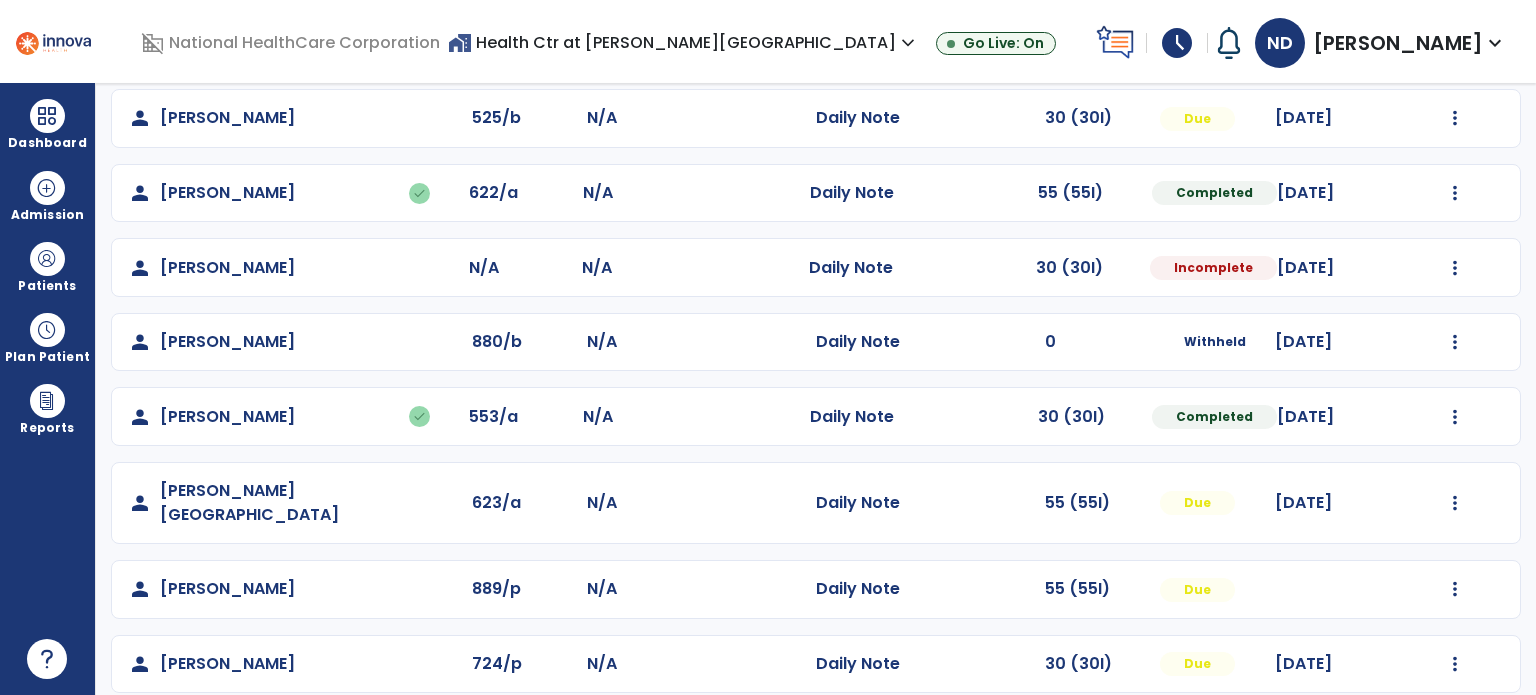 select on "*" 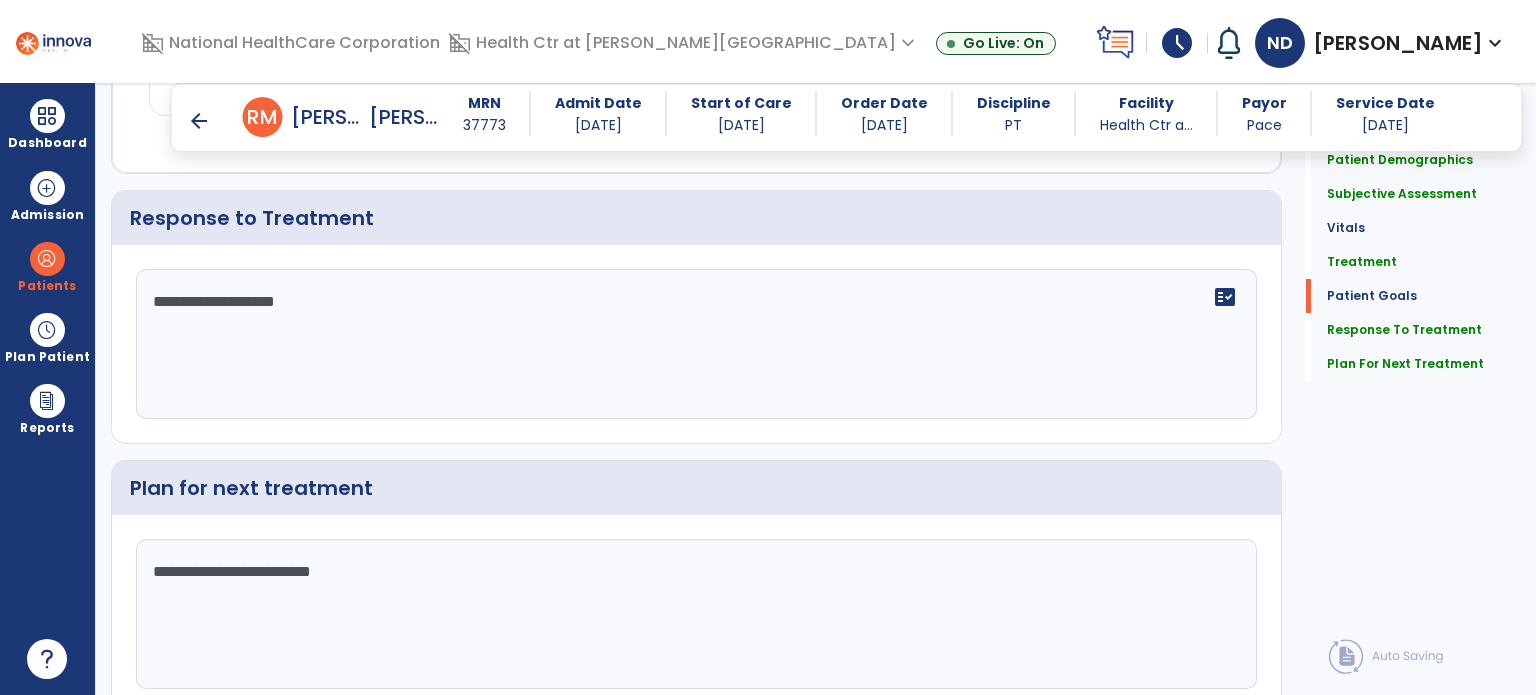 scroll, scrollTop: 2244, scrollLeft: 0, axis: vertical 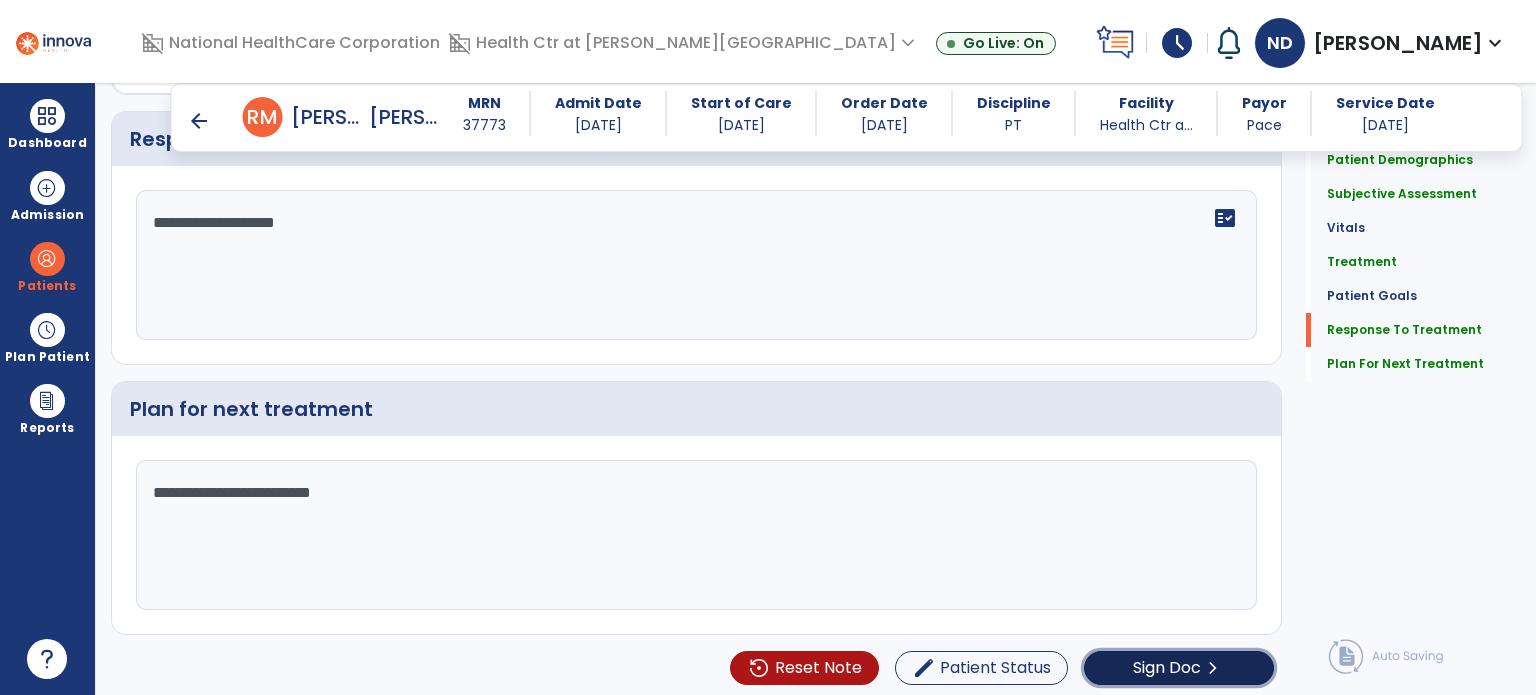 click on "Sign Doc  chevron_right" 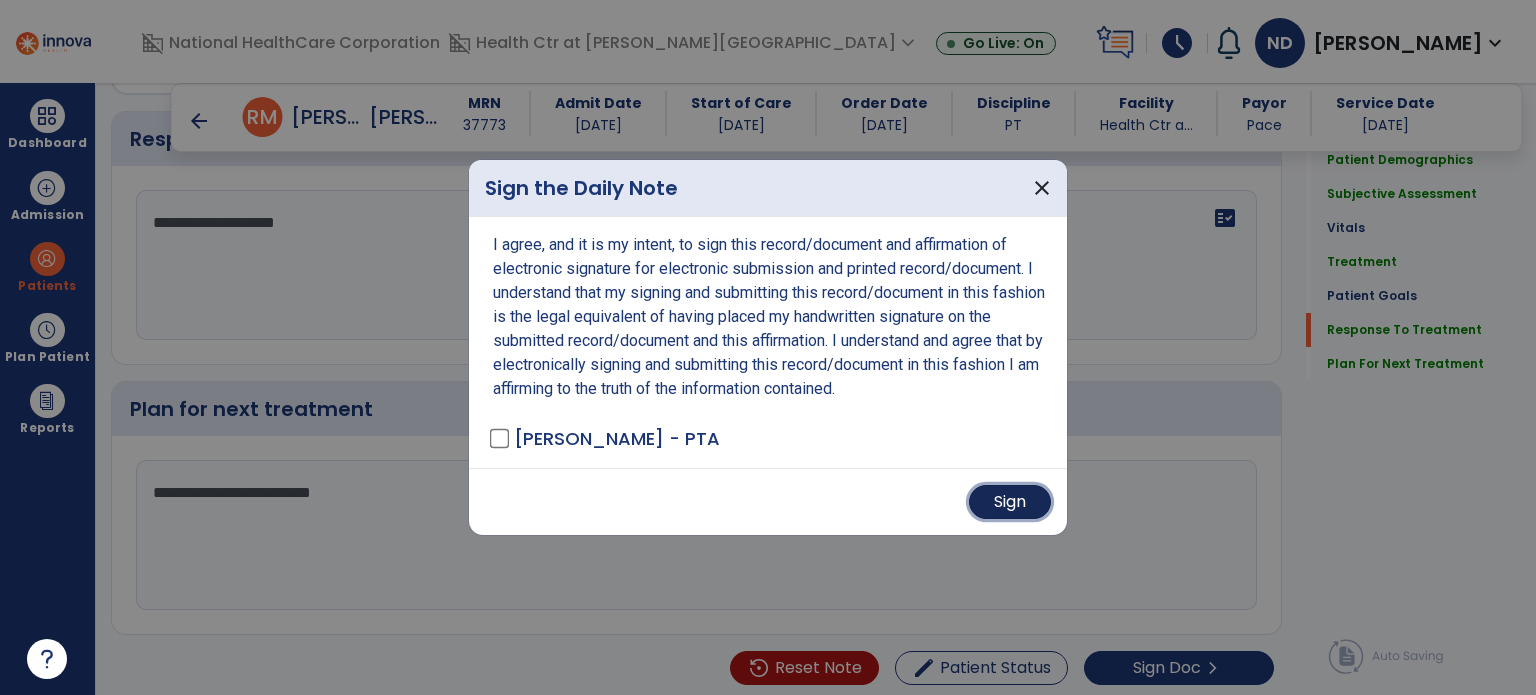 click on "Sign" at bounding box center (1010, 502) 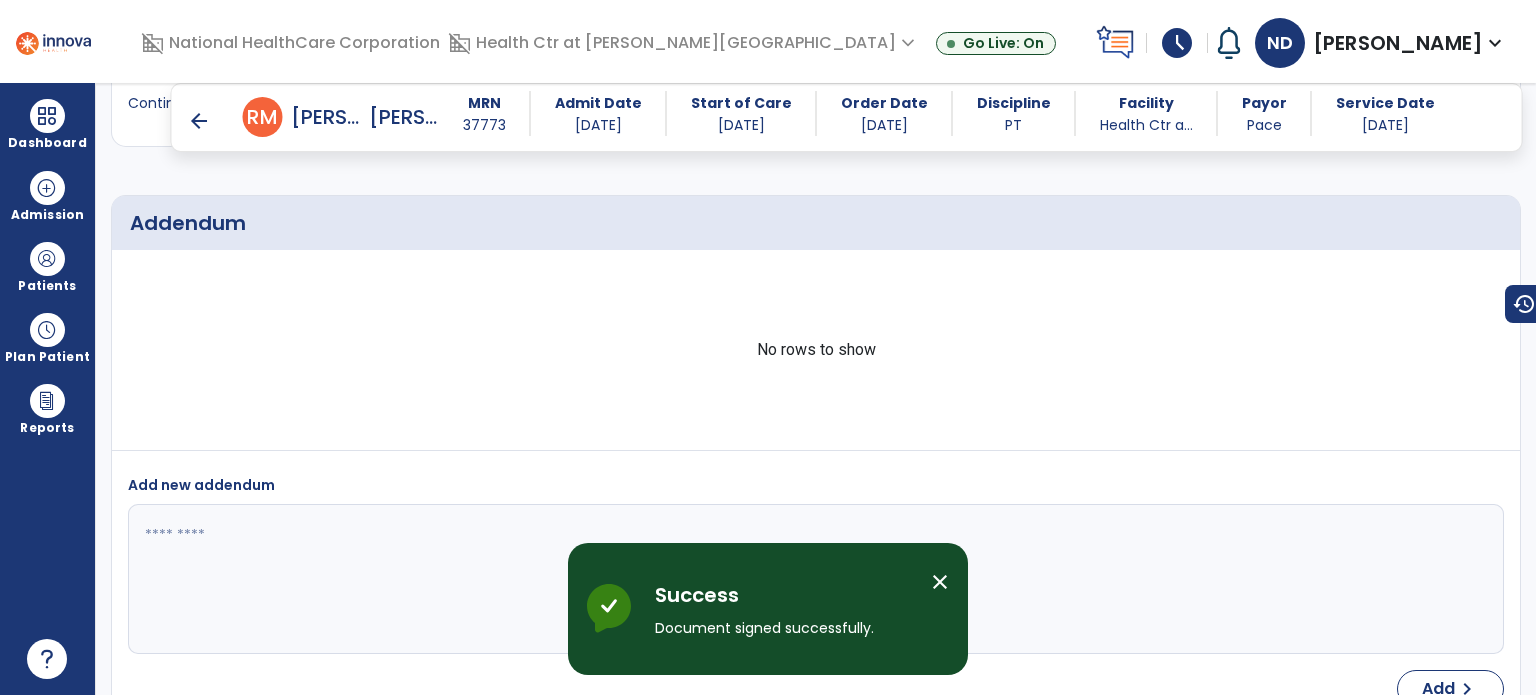 scroll, scrollTop: 3187, scrollLeft: 0, axis: vertical 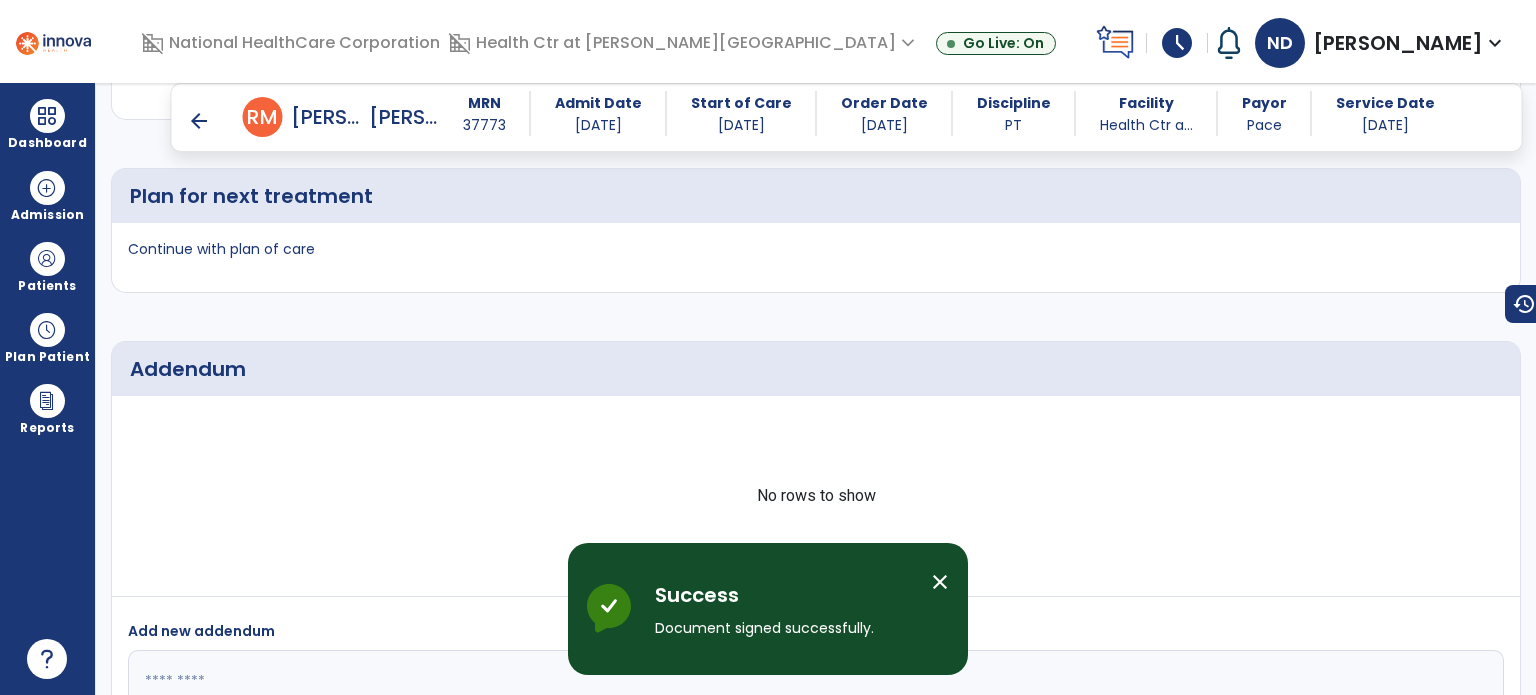 click on "Dashboard" at bounding box center (47, 124) 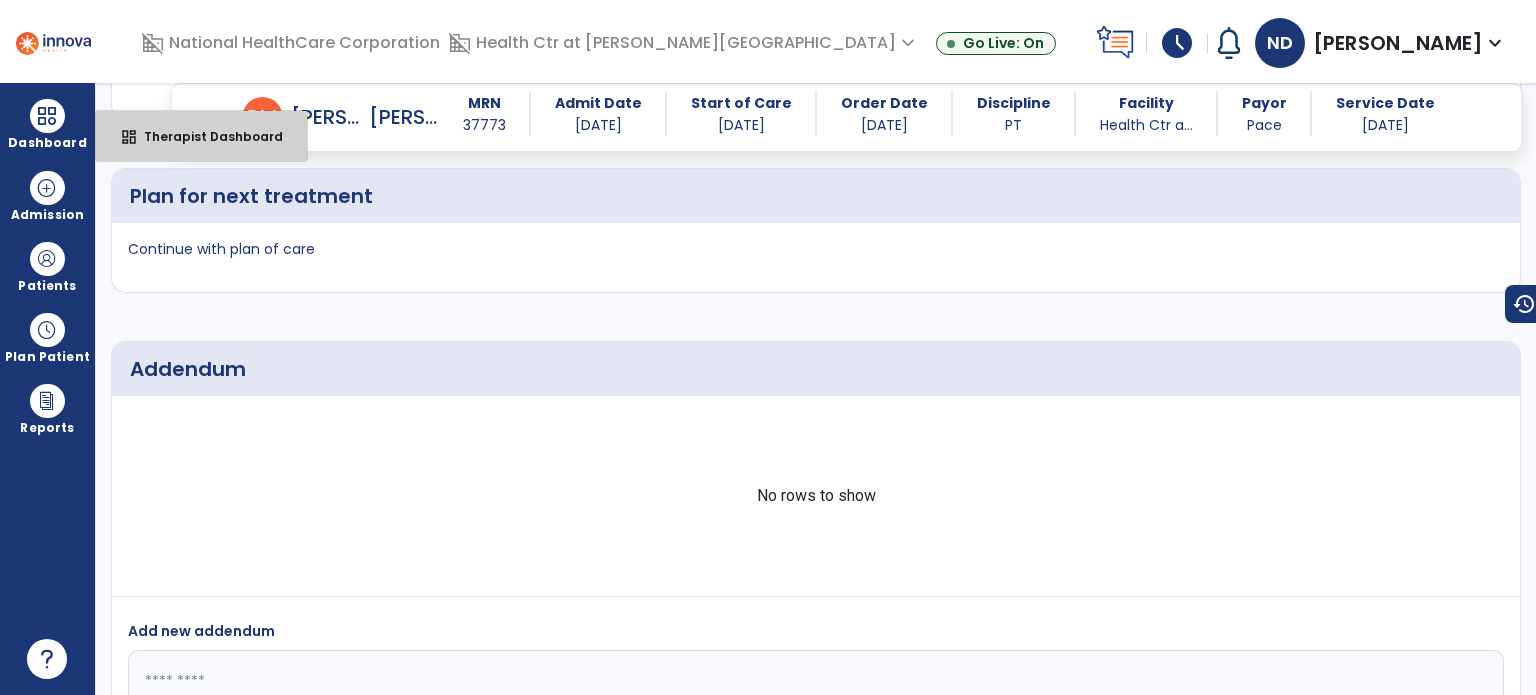 click on "dashboard  Therapist Dashboard" at bounding box center [201, 136] 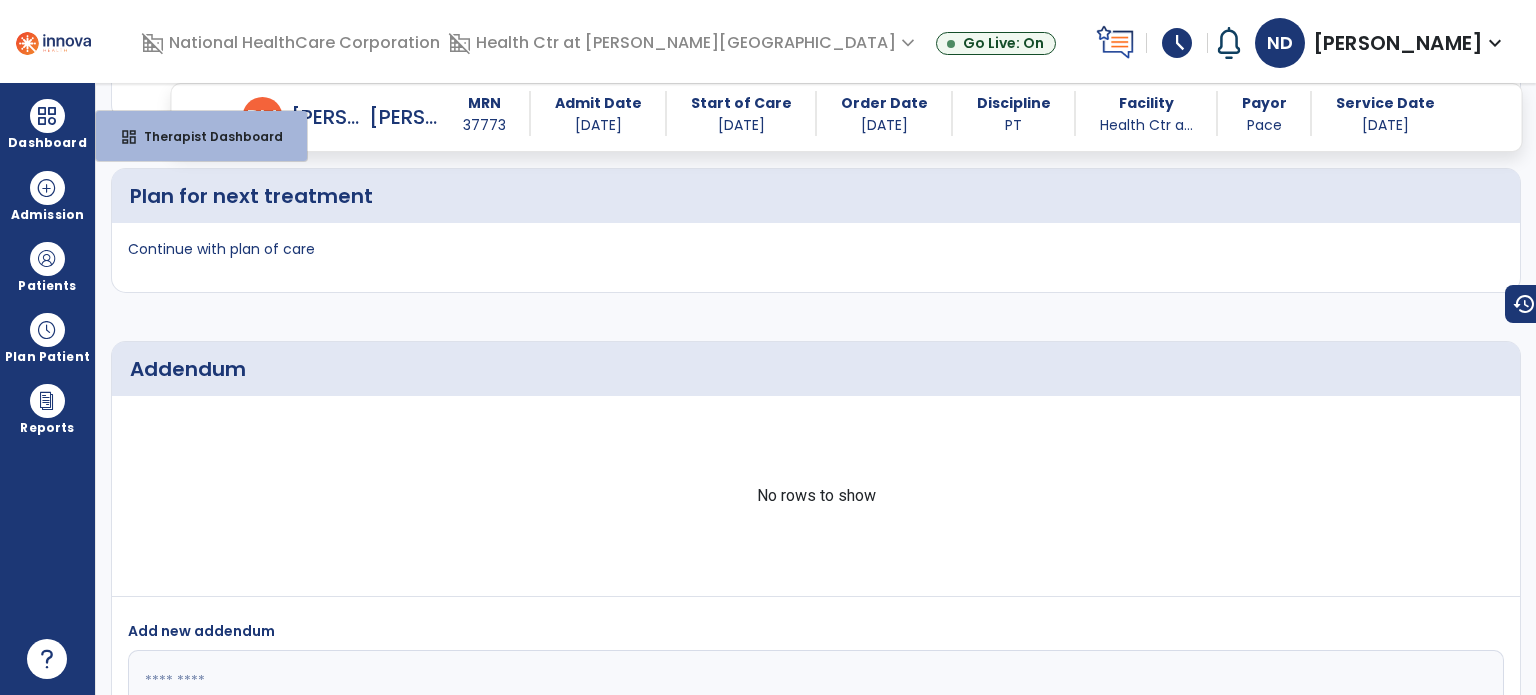 select on "****" 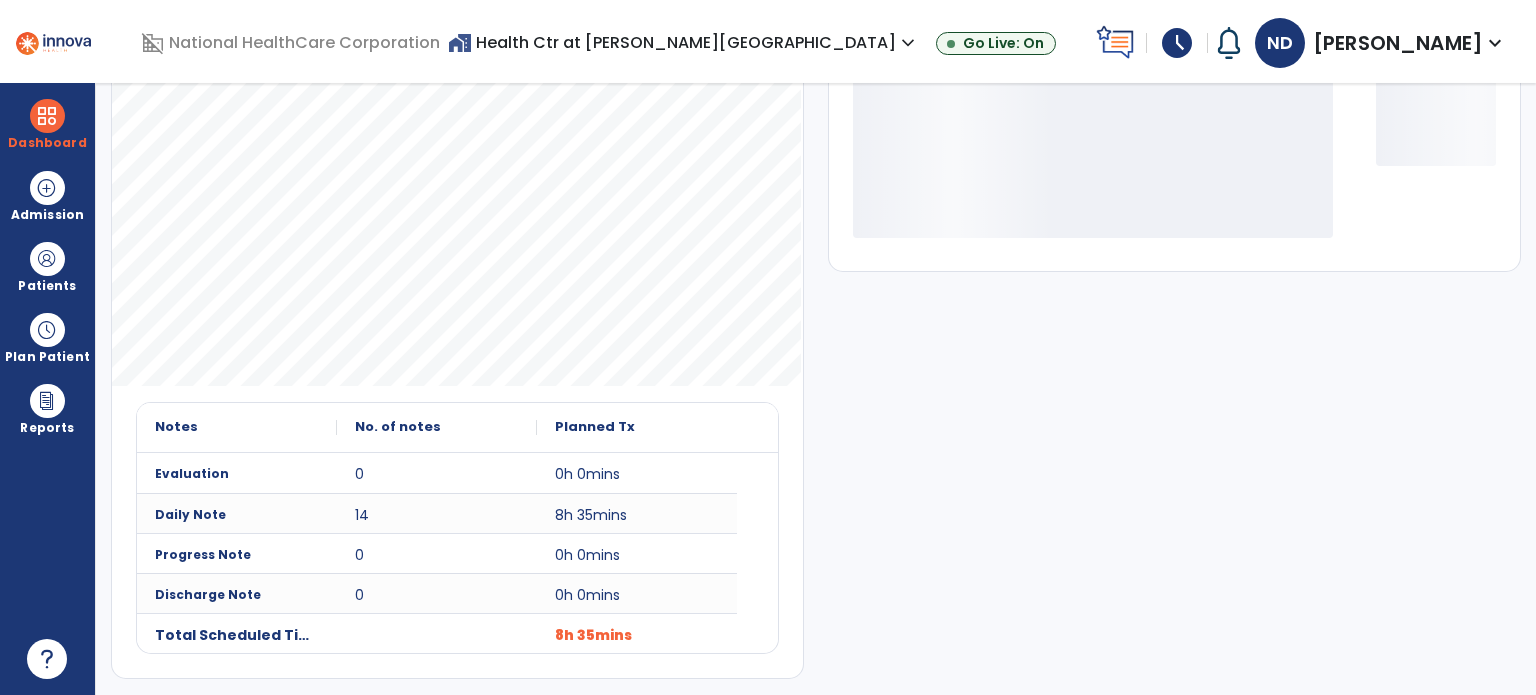 scroll, scrollTop: 109, scrollLeft: 0, axis: vertical 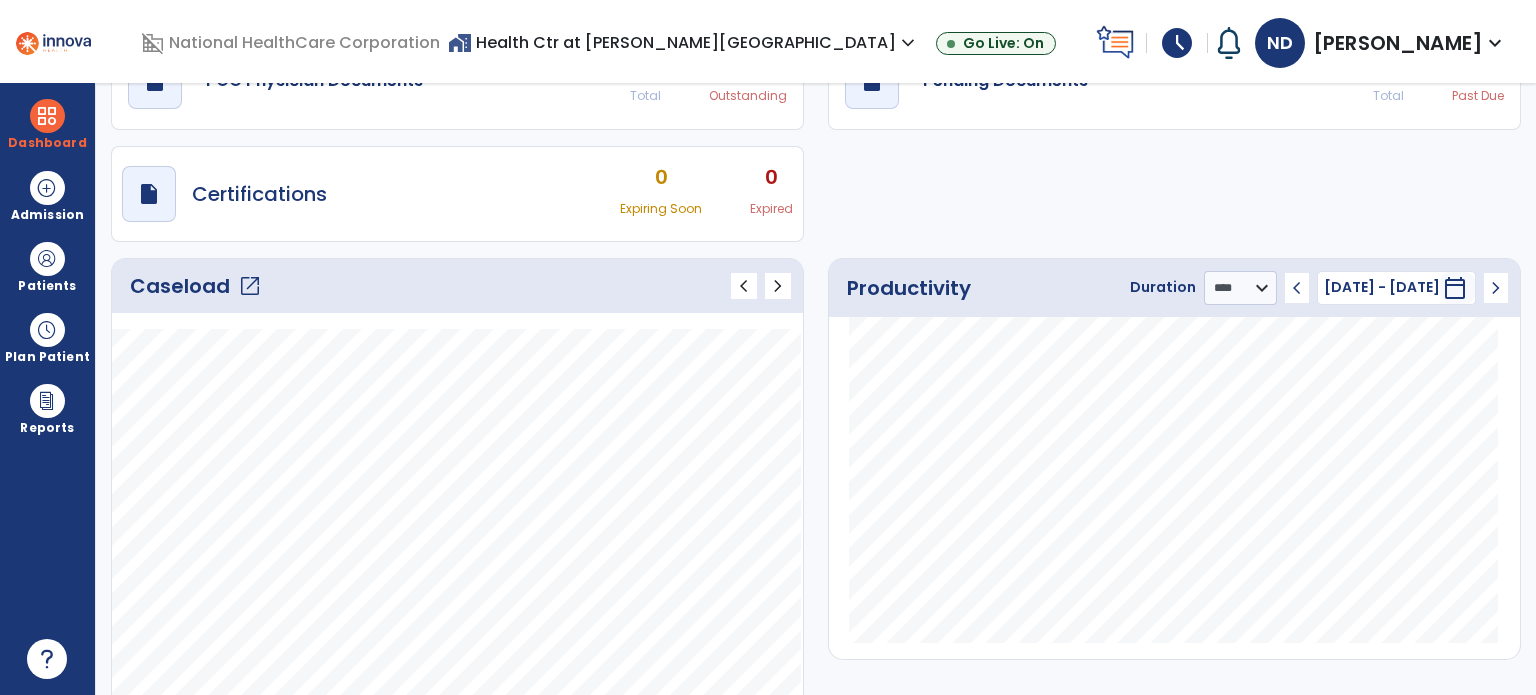 click on "open_in_new" 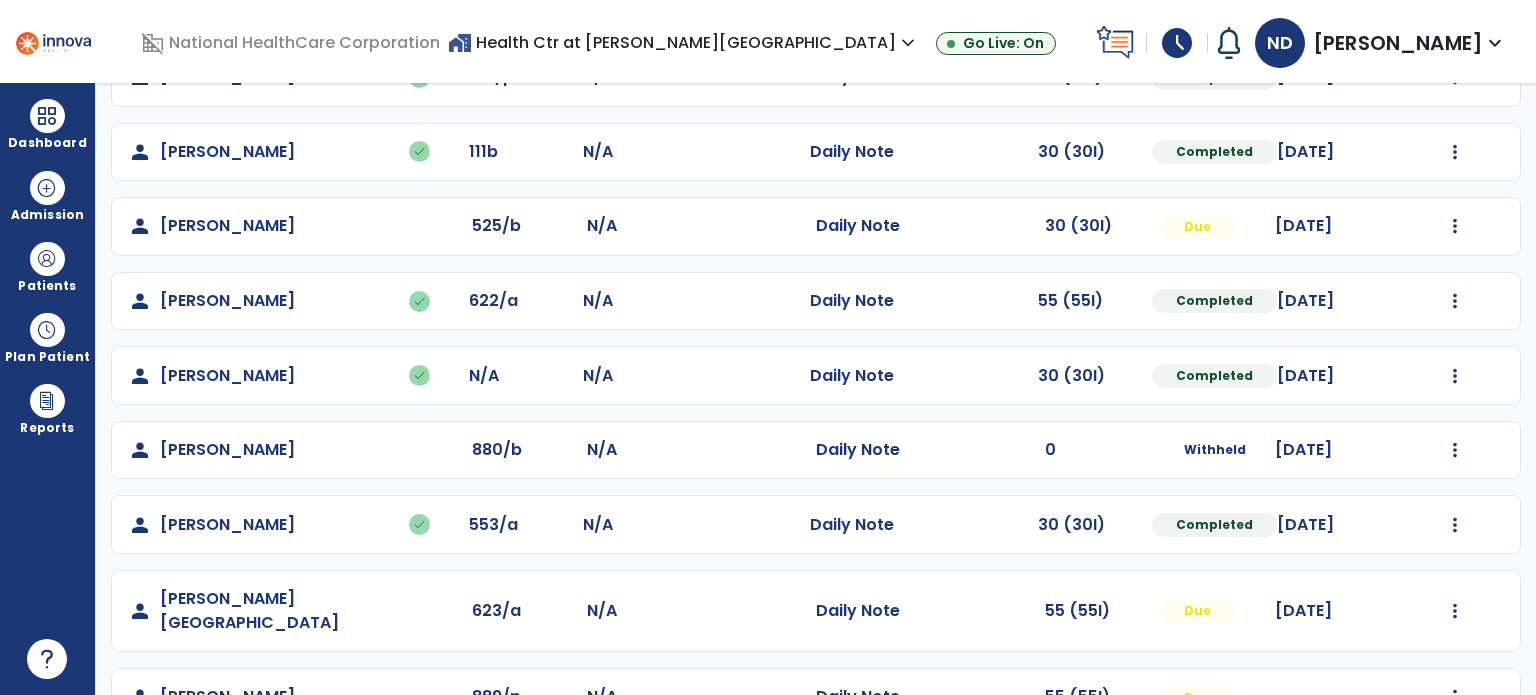scroll, scrollTop: 430, scrollLeft: 0, axis: vertical 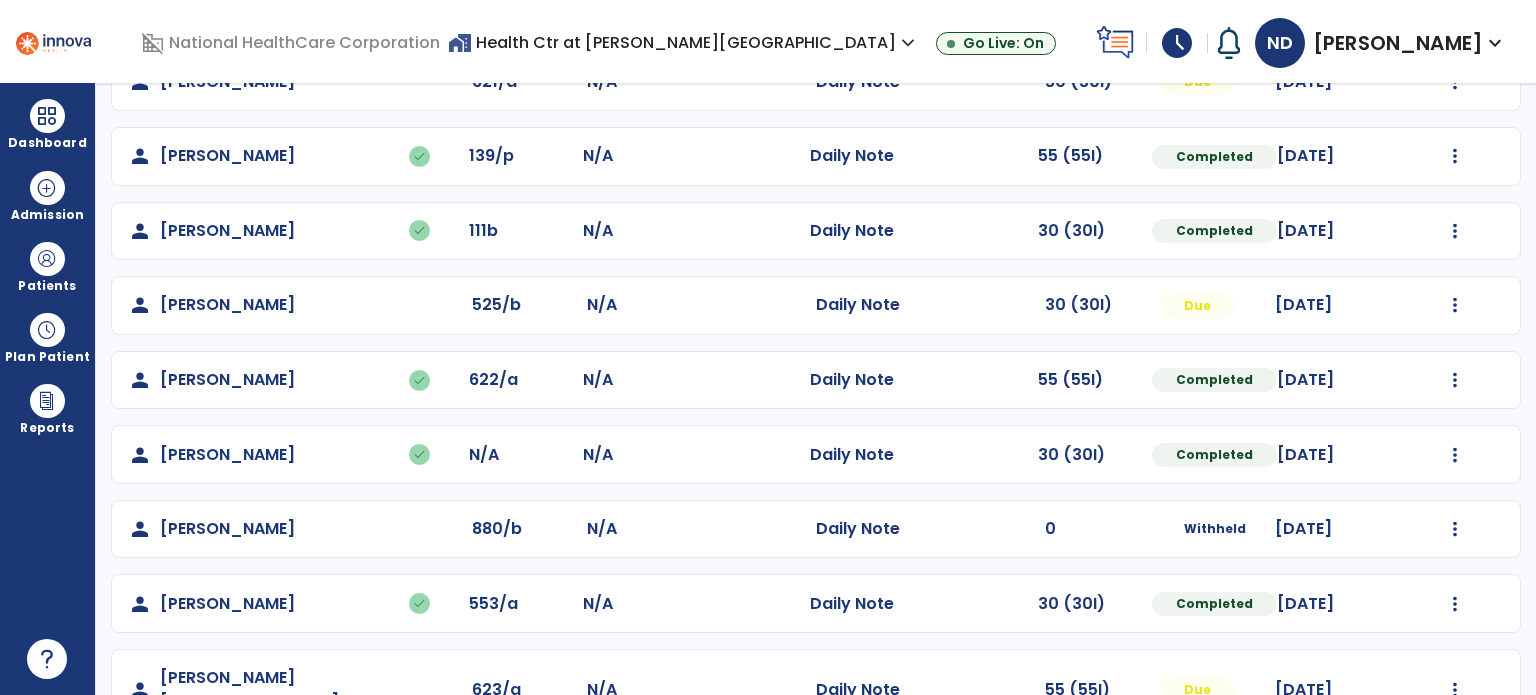 click on "Mark Visit As Complete   Reset Note   Open Document   G + C Mins" 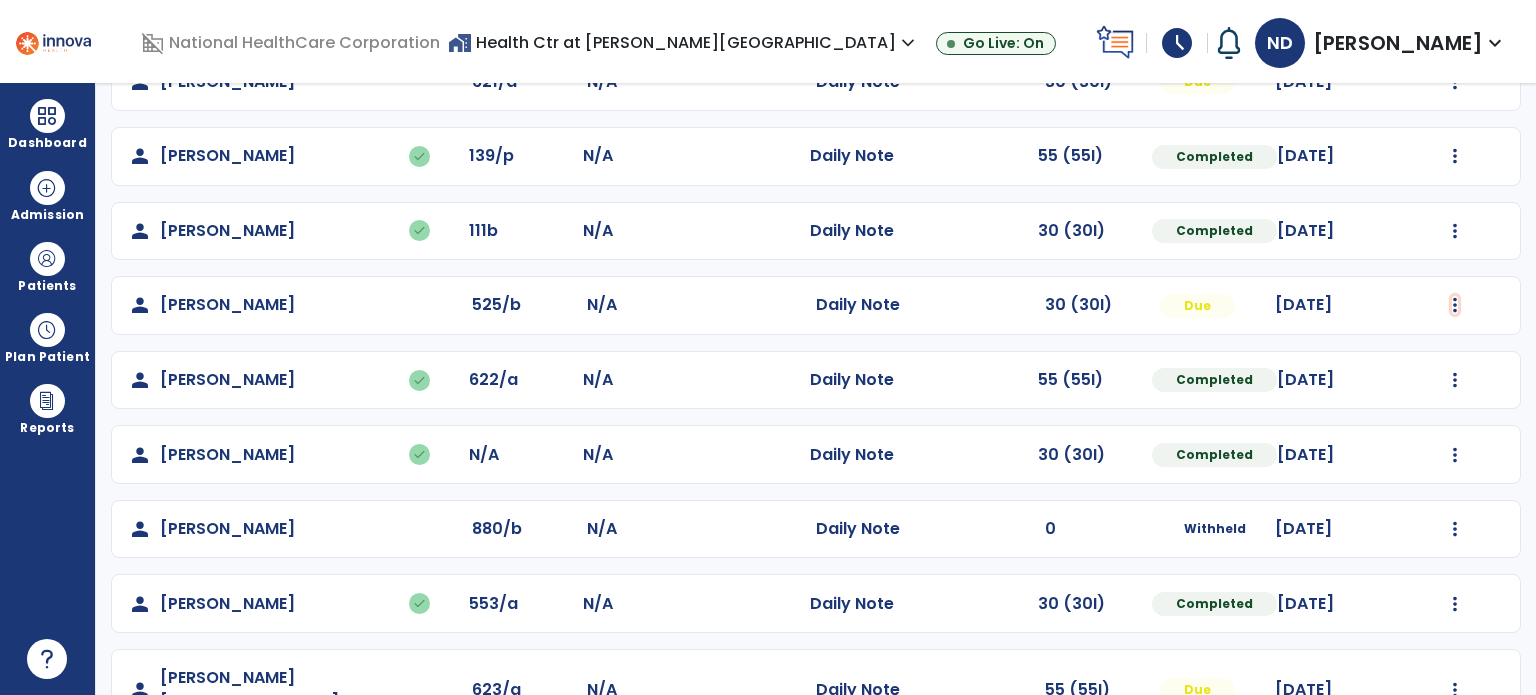 click at bounding box center (1455, -142) 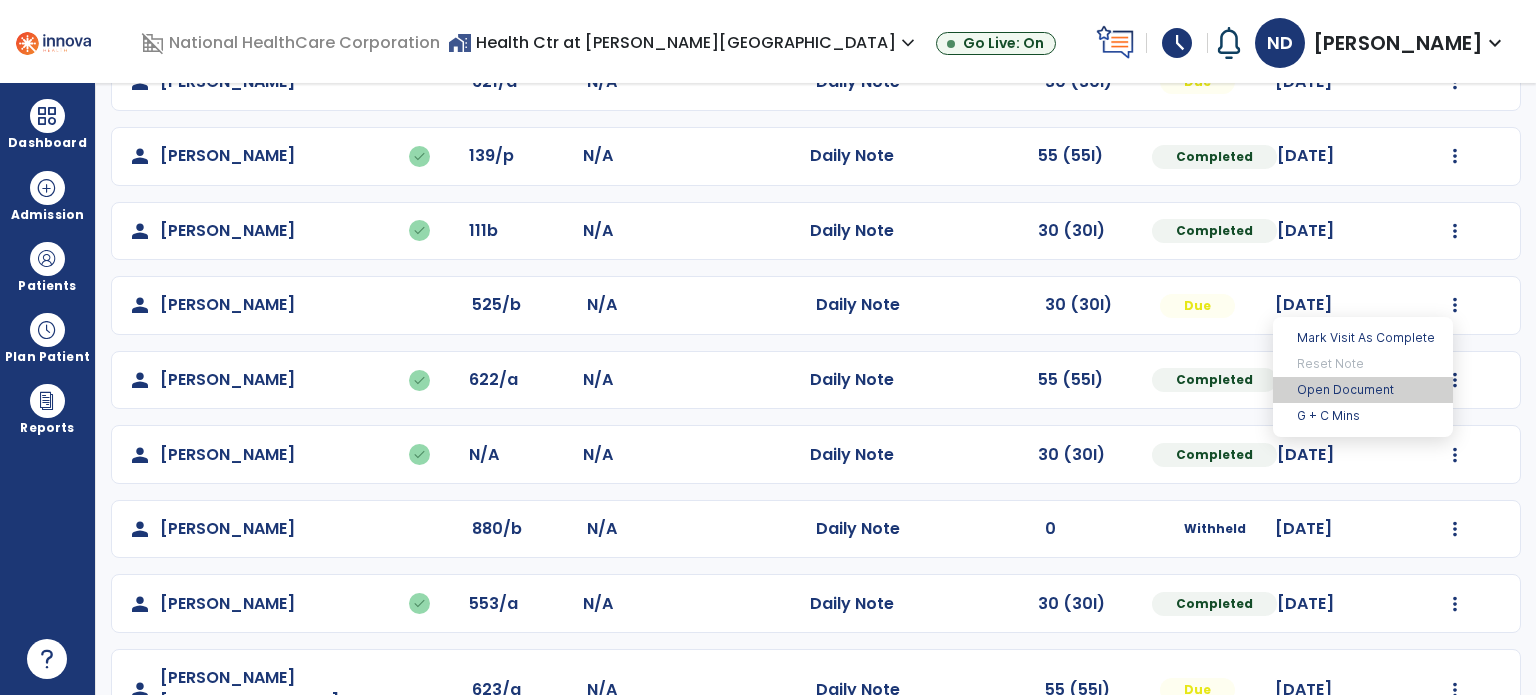 click on "Open Document" at bounding box center (1363, 390) 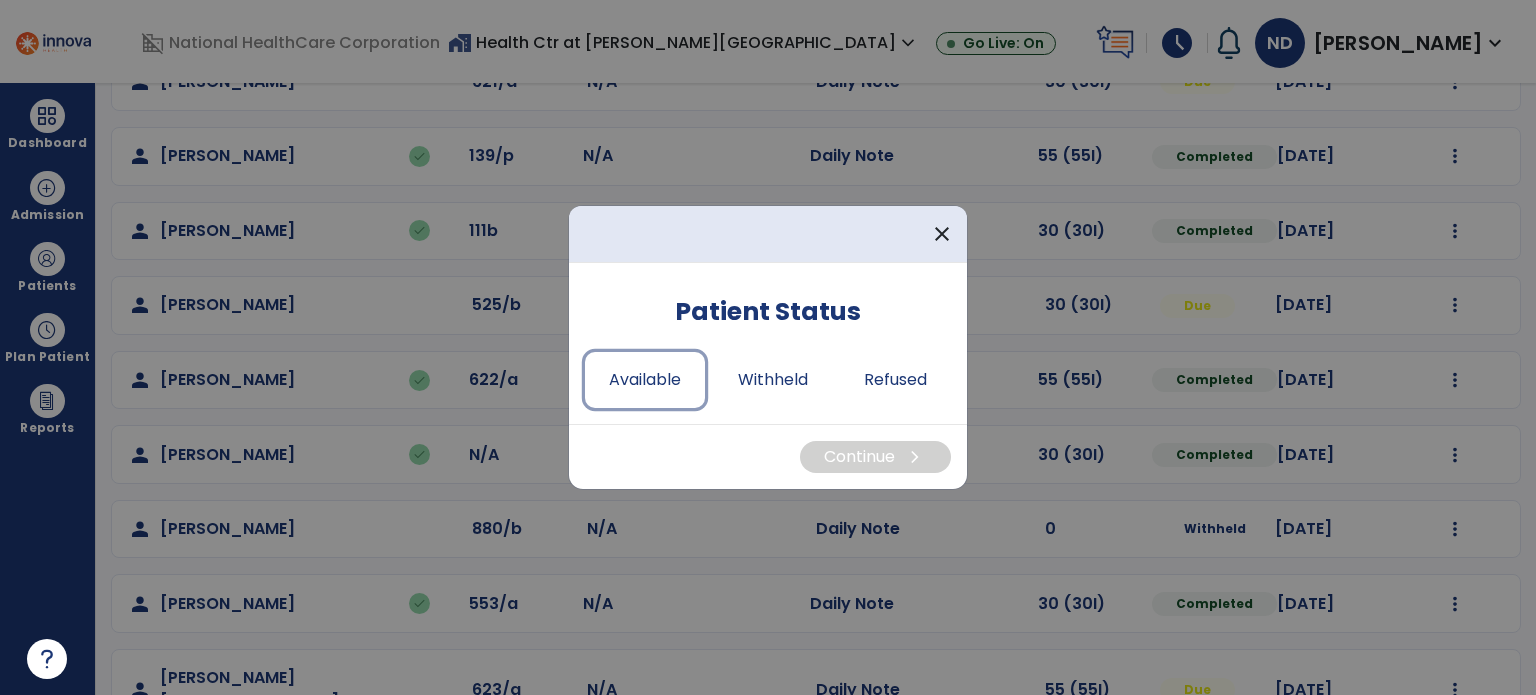 click on "Available" at bounding box center (645, 380) 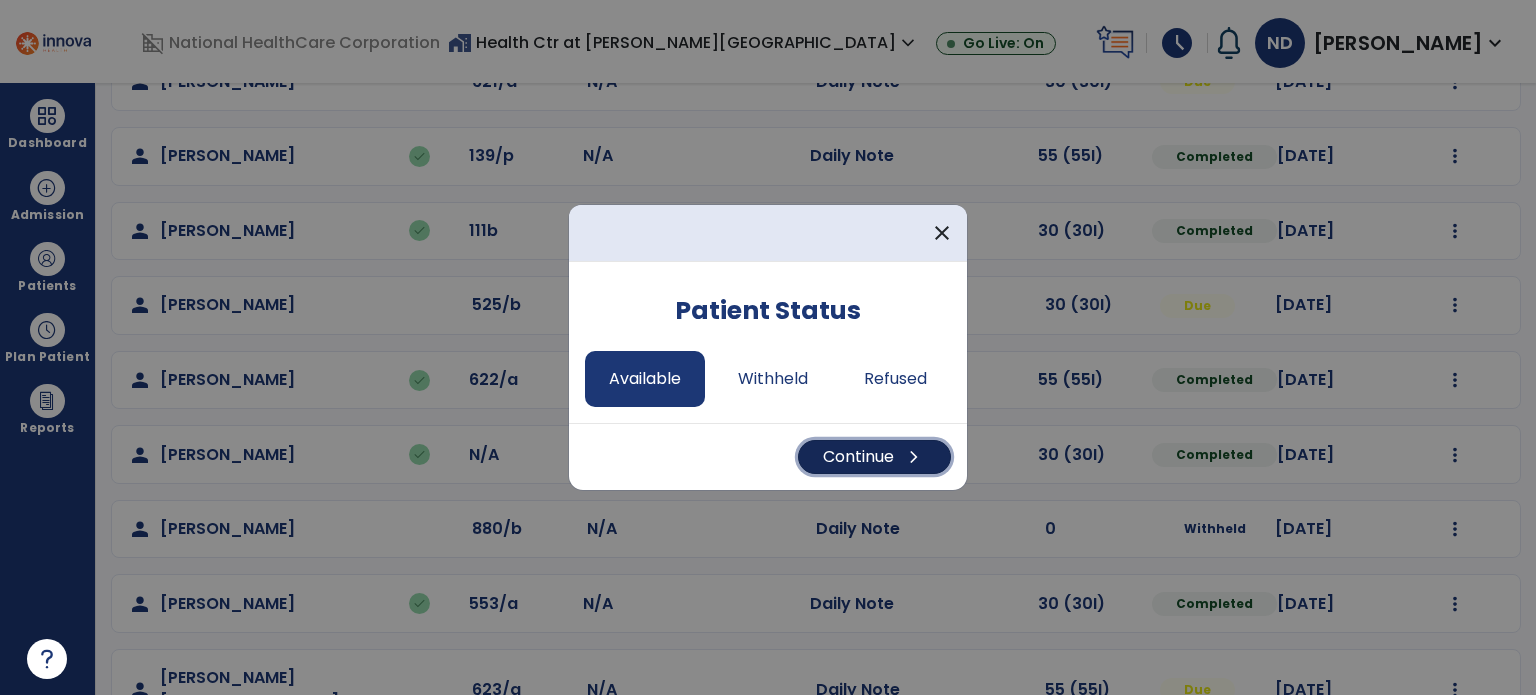 click on "Continue   chevron_right" at bounding box center (874, 457) 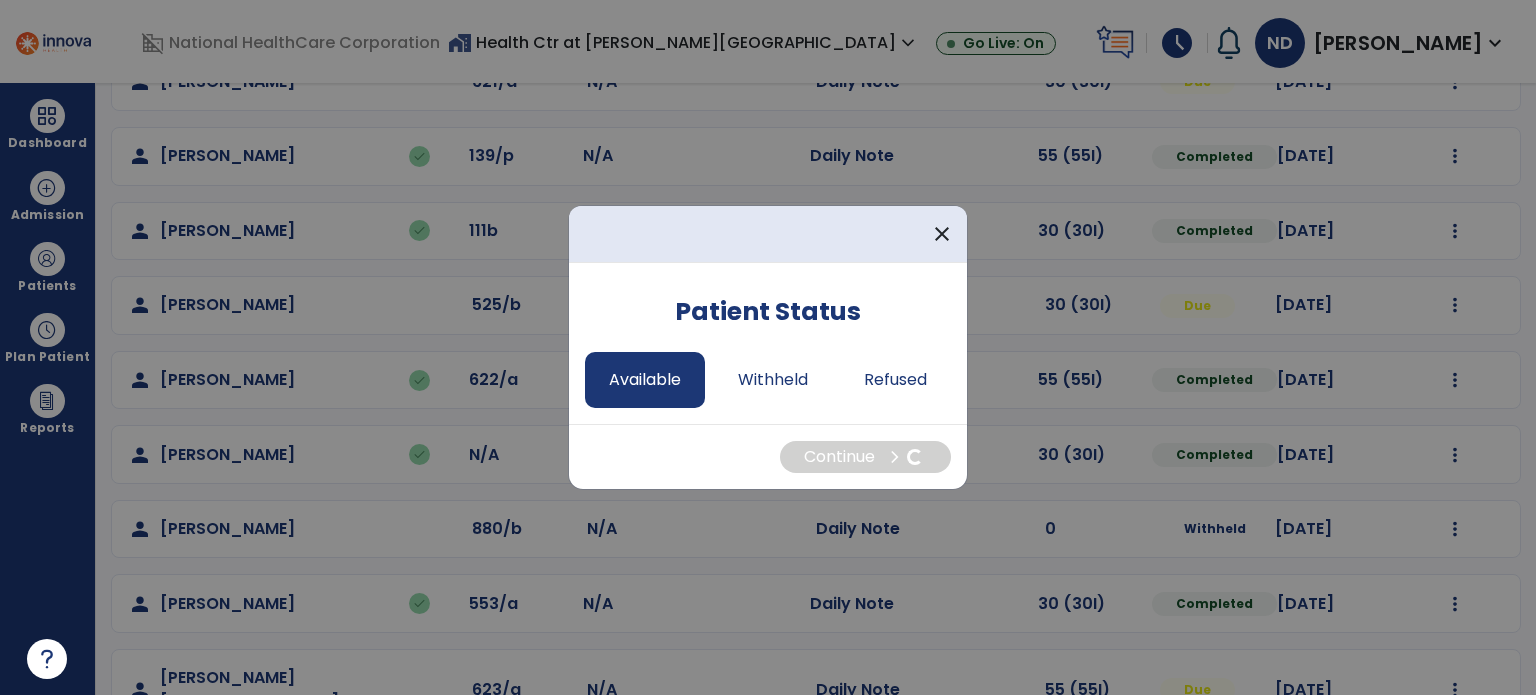 select on "*" 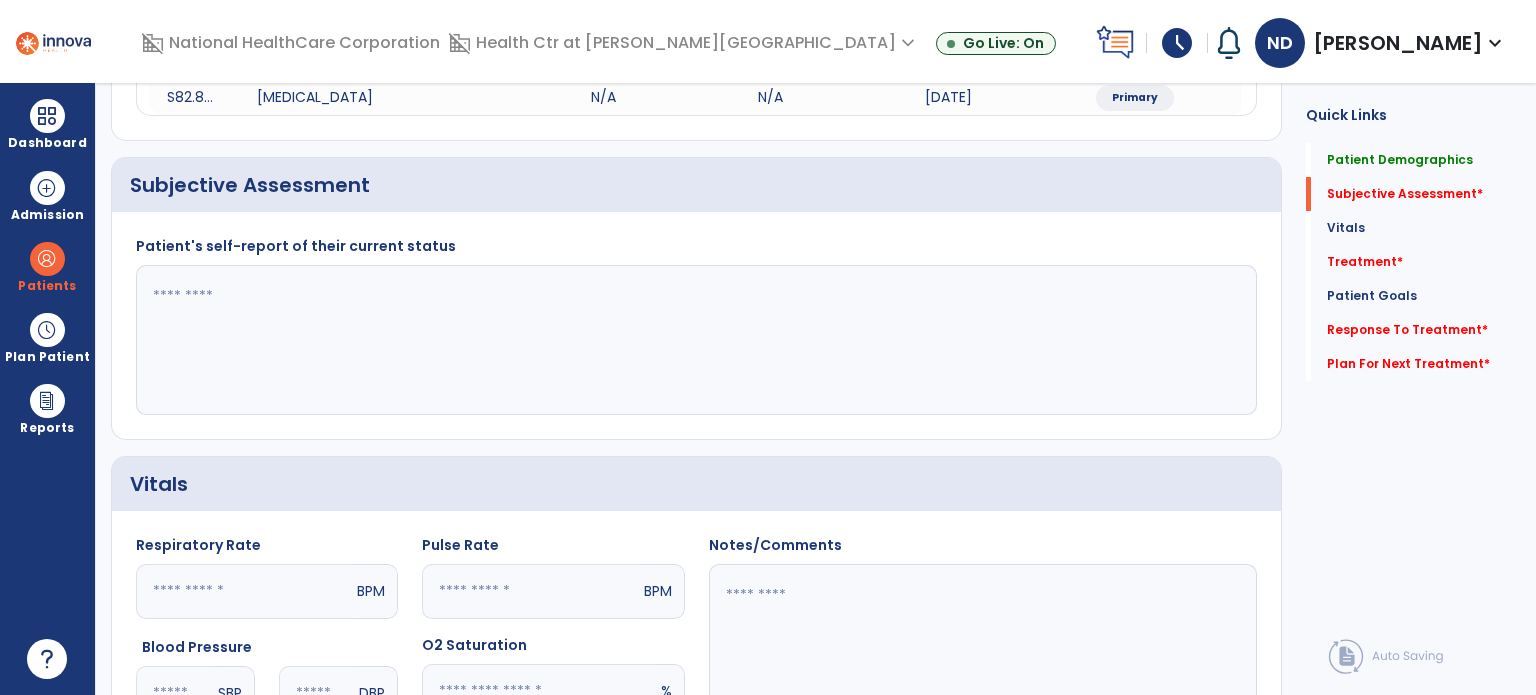 click 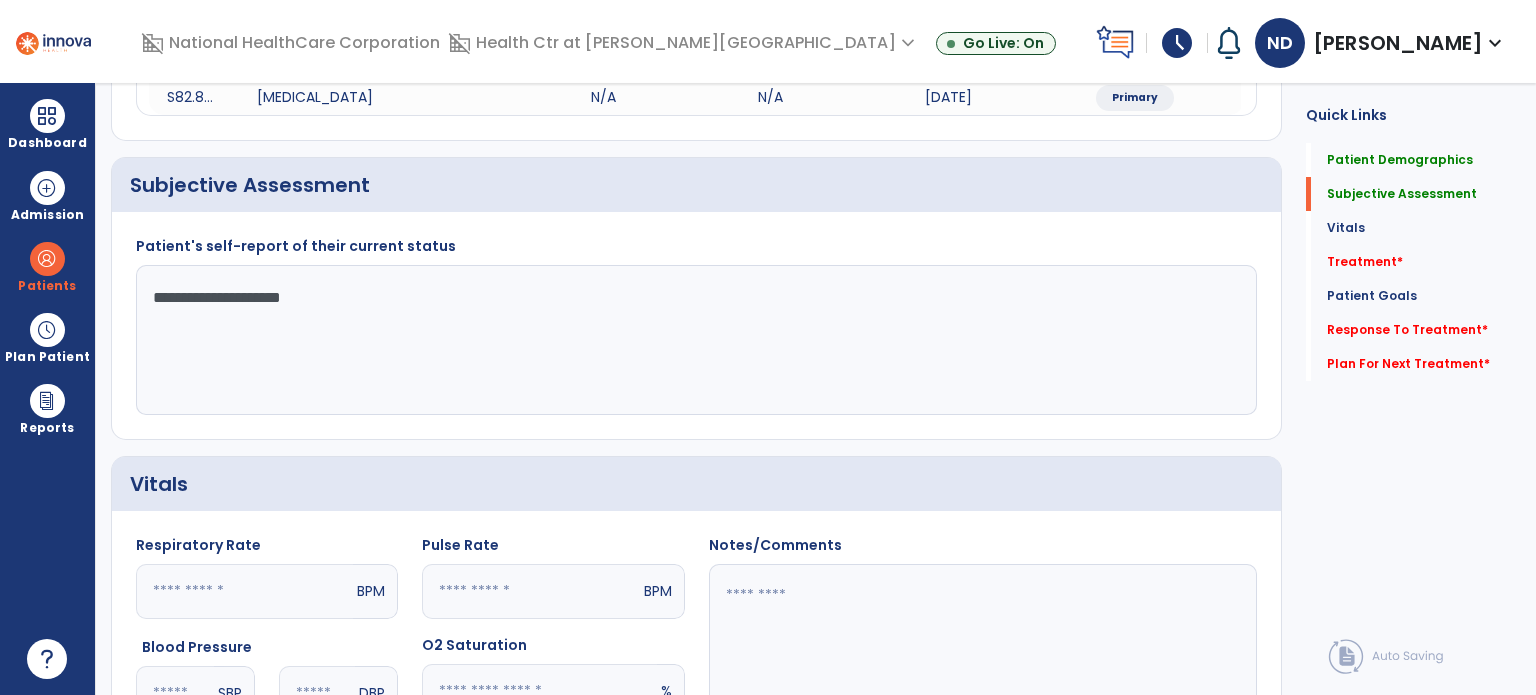 type on "**********" 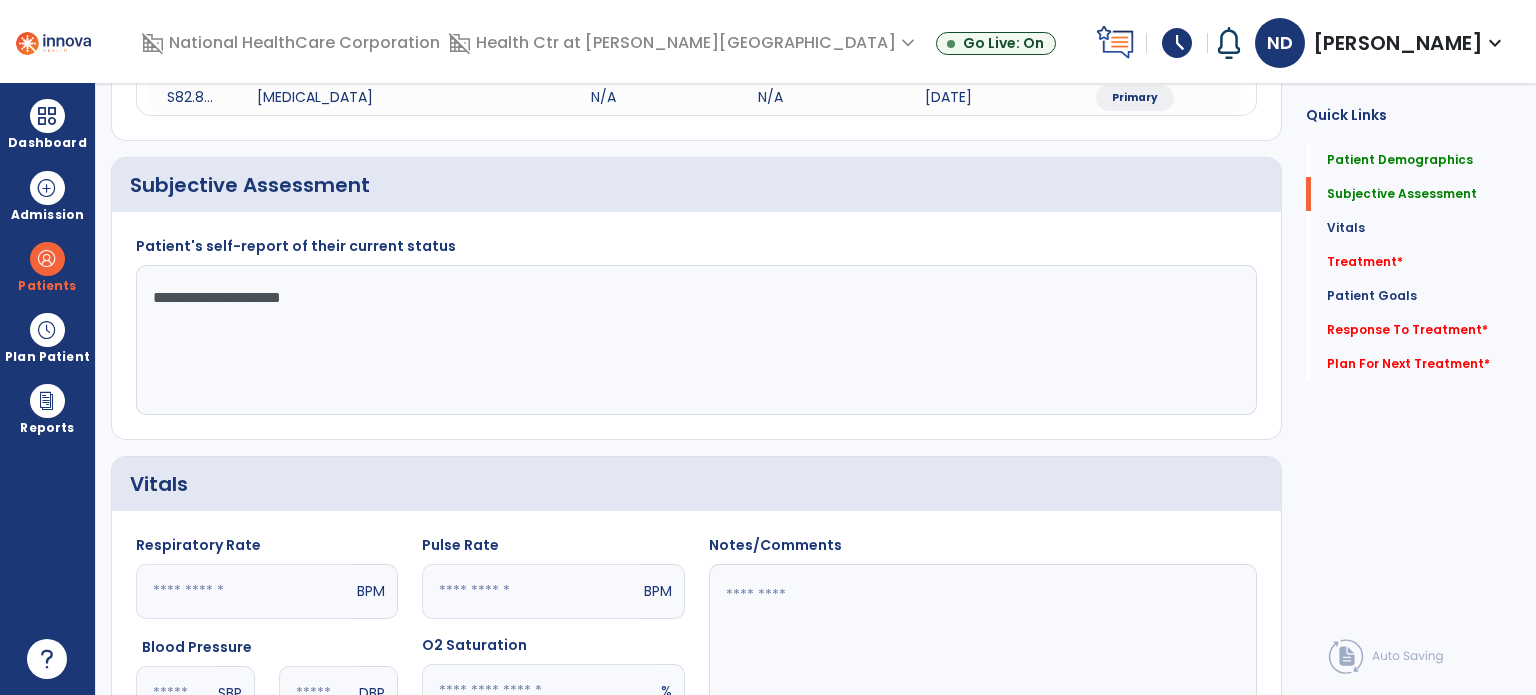 click on "Response To Treatment   *" 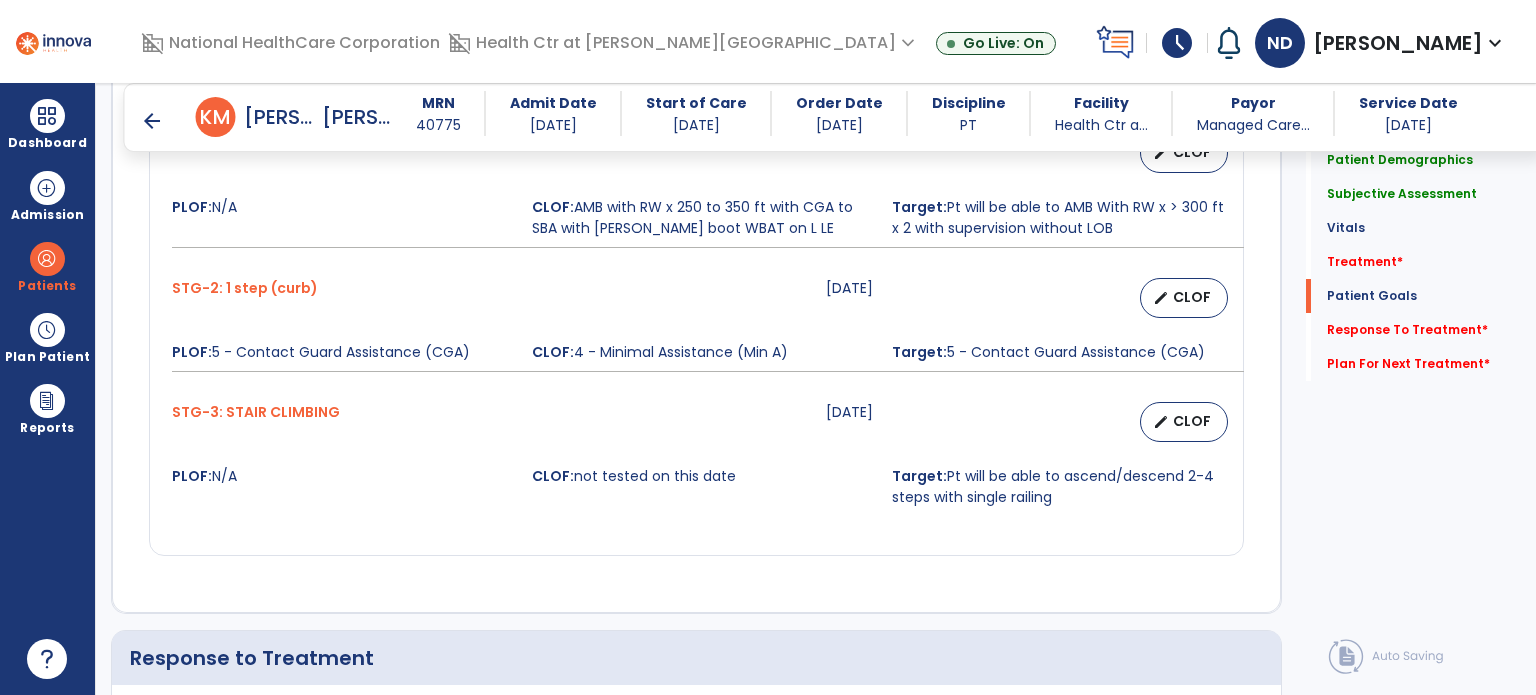 scroll, scrollTop: 2855, scrollLeft: 0, axis: vertical 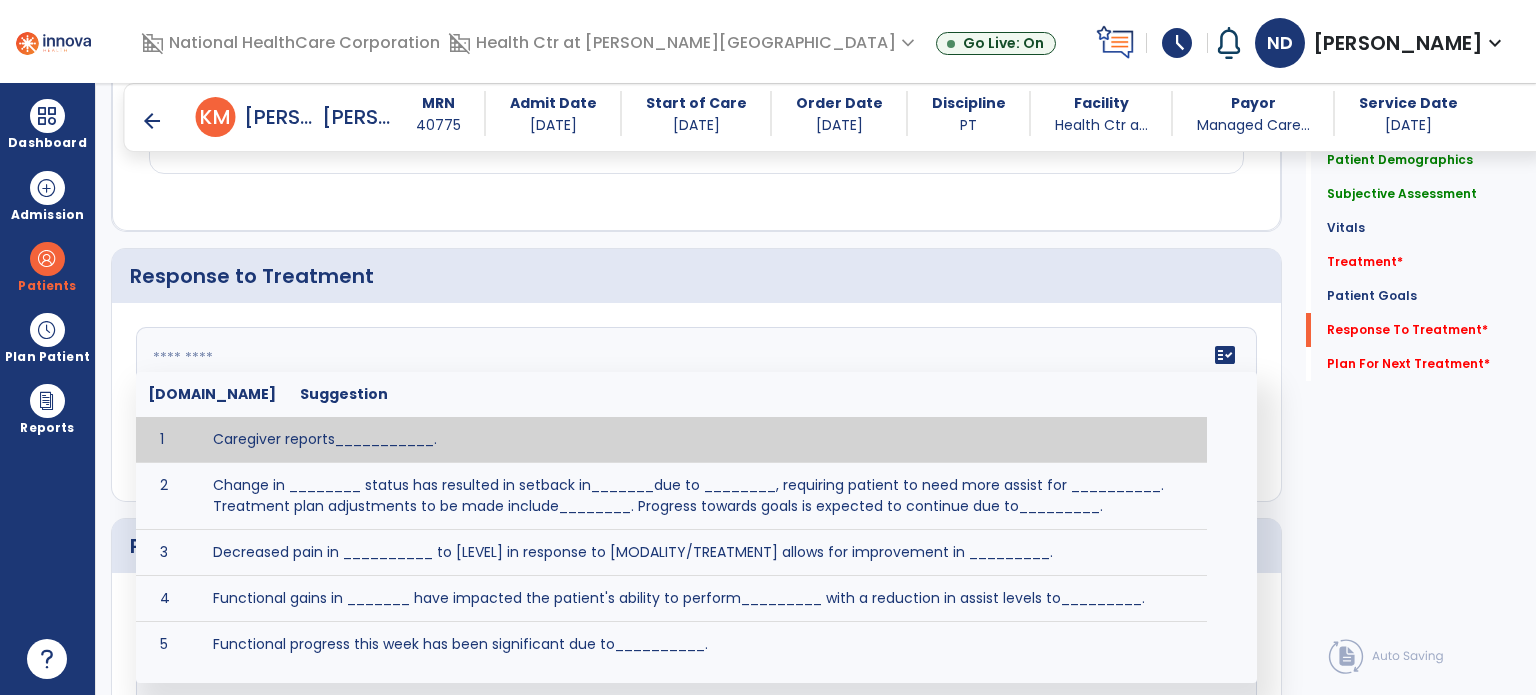 click on "fact_check  [DOMAIN_NAME] Suggestion 1 Caregiver reports___________. 2 Change in ________ status has resulted in setback in_______due to ________, requiring patient to need more assist for __________.   Treatment plan adjustments to be made include________.  Progress towards goals is expected to continue due to_________. 3 Decreased pain in __________ to [LEVEL] in response to [MODALITY/TREATMENT] allows for improvement in _________. 4 Functional gains in _______ have impacted the patient's ability to perform_________ with a reduction in assist levels to_________. 5 Functional progress this week has been significant due to__________. 6 Gains in ________ have improved the patient's ability to perform ______with decreased levels of assist to___________. 7 Improvement in ________allows patient to tolerate higher levels of challenges in_________. 8 Pain in [AREA] has decreased to [LEVEL] in response to [TREATMENT/MODALITY], allowing fore ease in completing__________. 9 10 11 12 13 14 15 16 17 18 19 20 21" 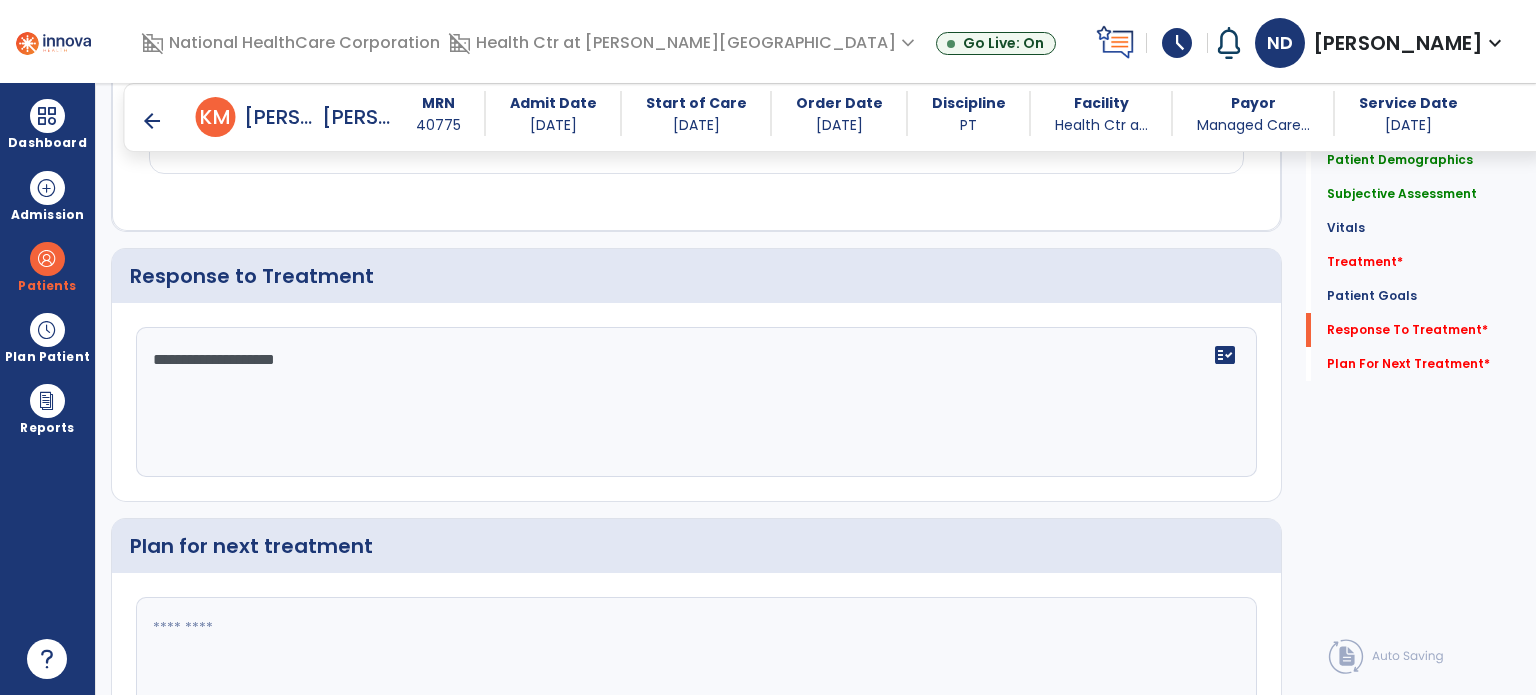 scroll, scrollTop: 2991, scrollLeft: 0, axis: vertical 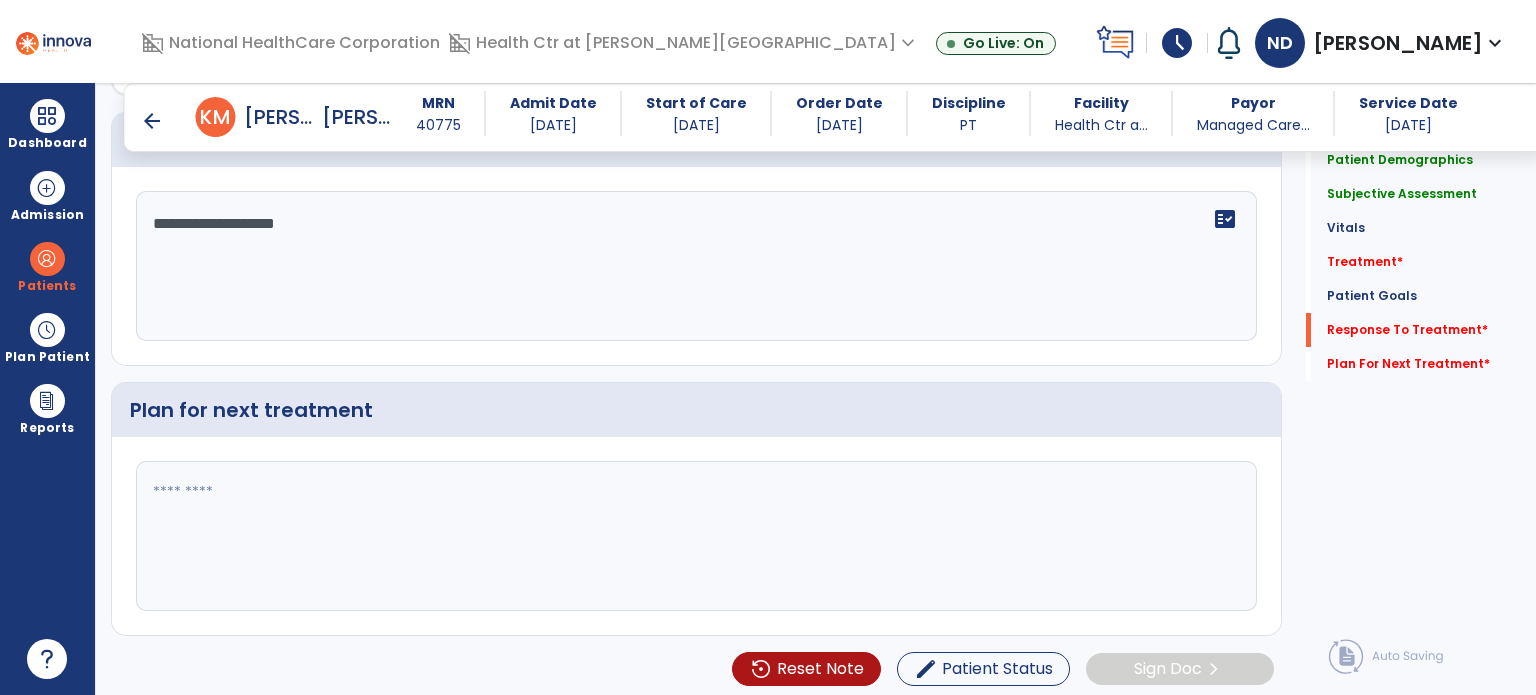 type on "**********" 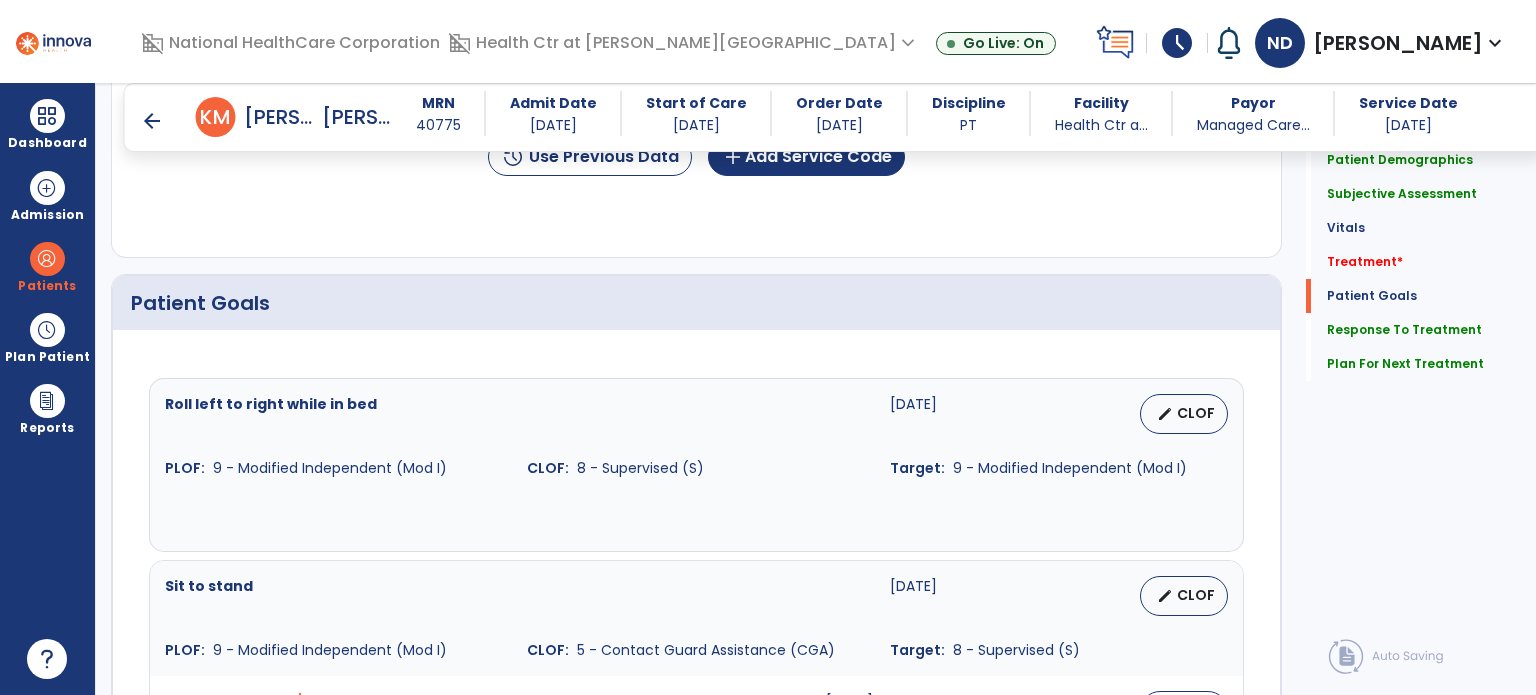 scroll, scrollTop: 1286, scrollLeft: 0, axis: vertical 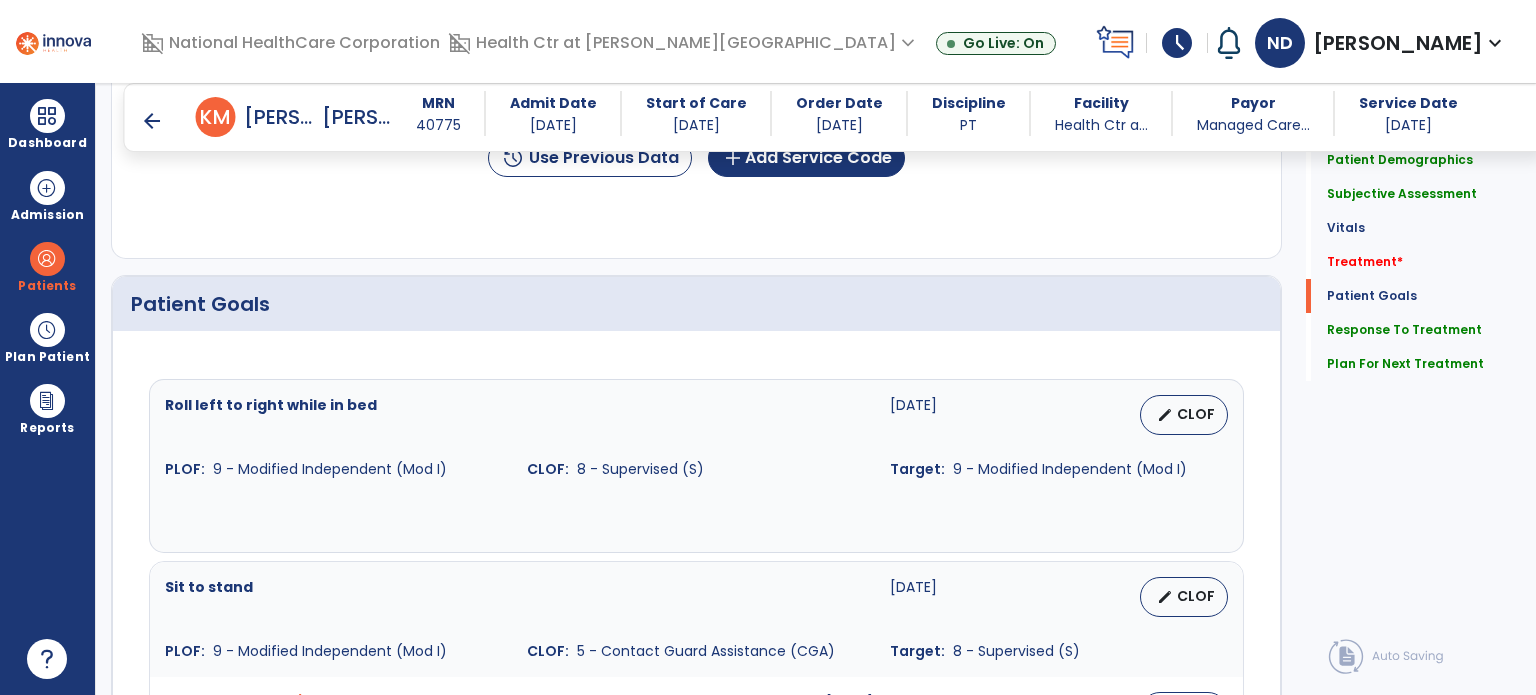 type on "**********" 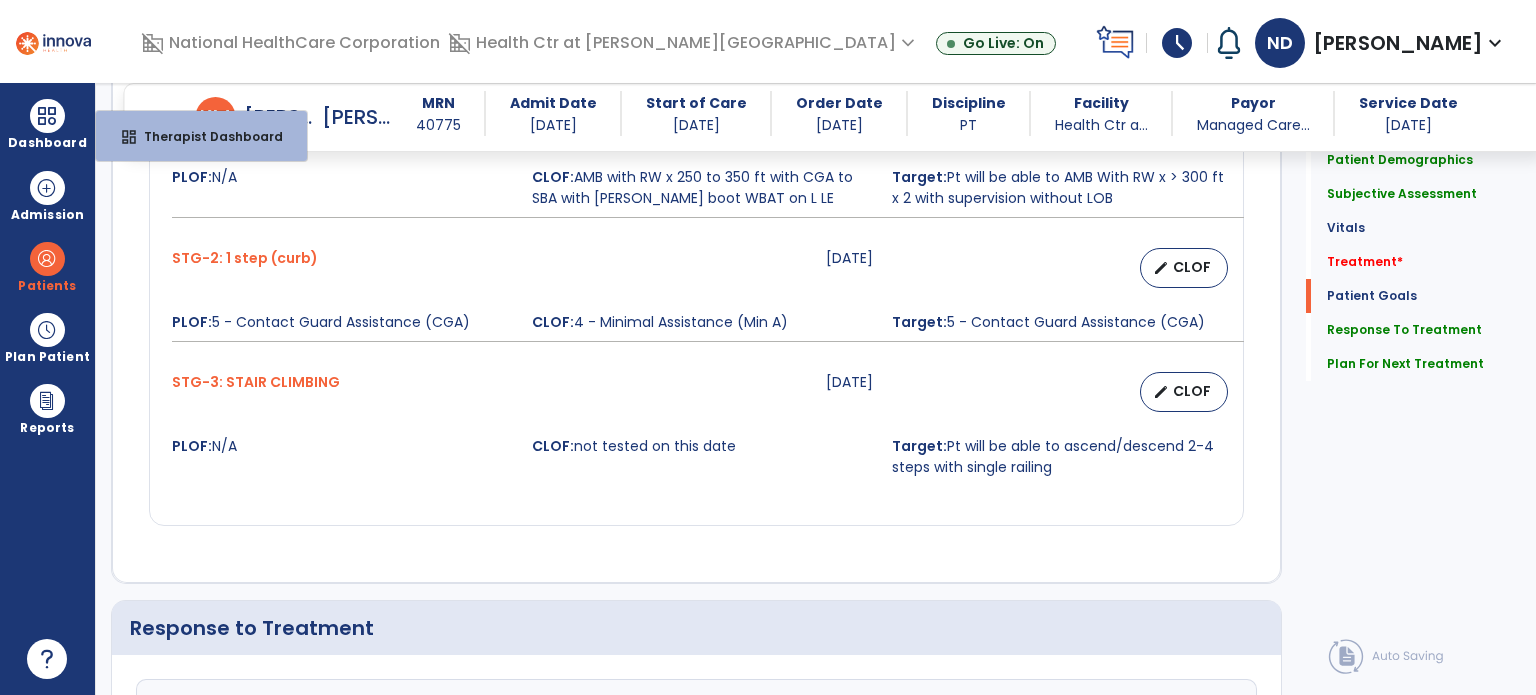 scroll, scrollTop: 2521, scrollLeft: 0, axis: vertical 